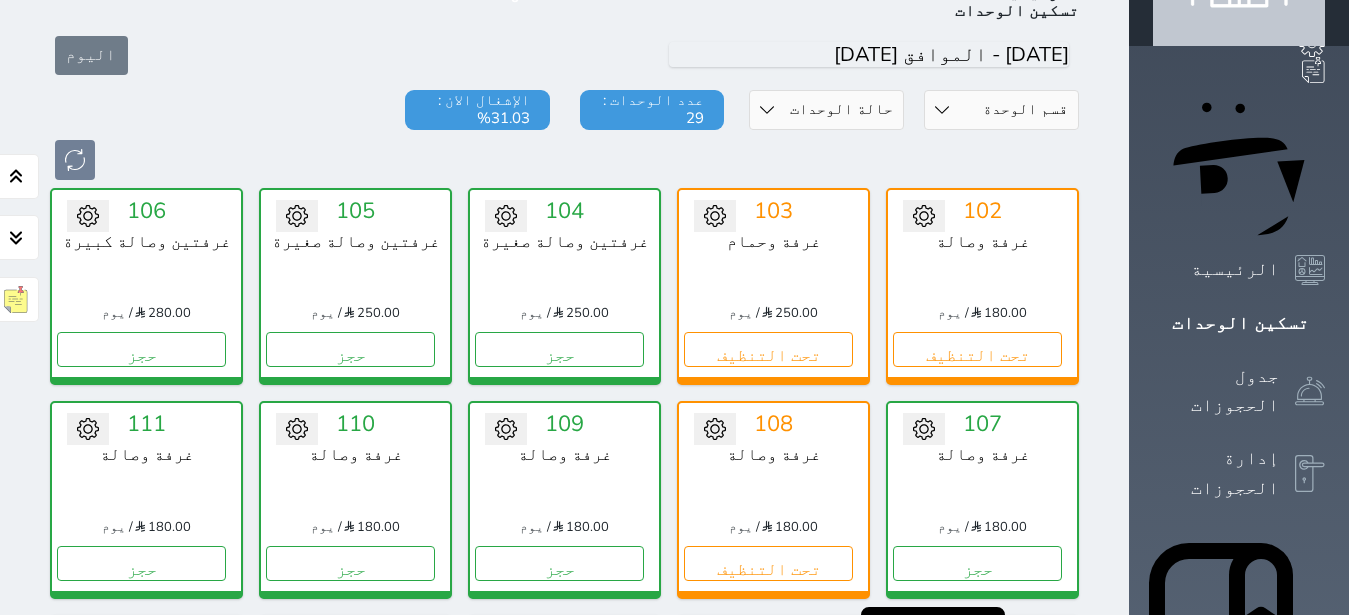 scroll, scrollTop: 252, scrollLeft: 0, axis: vertical 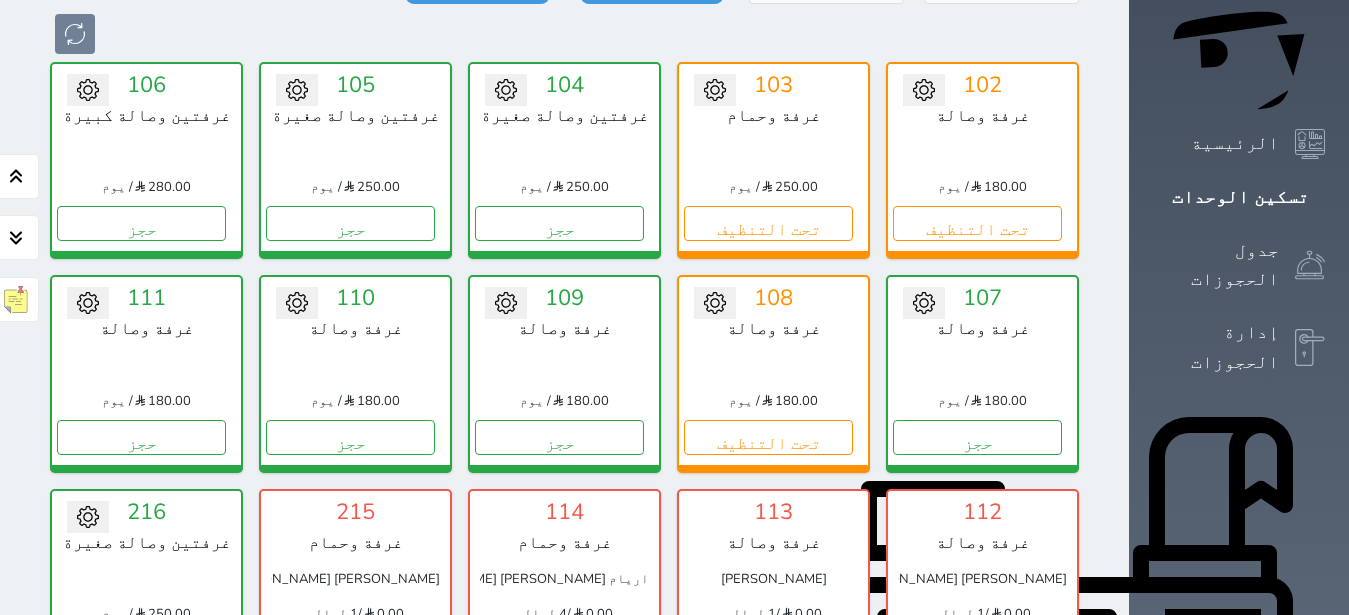 click on "إدارة الحجز" at bounding box center (977, 650) 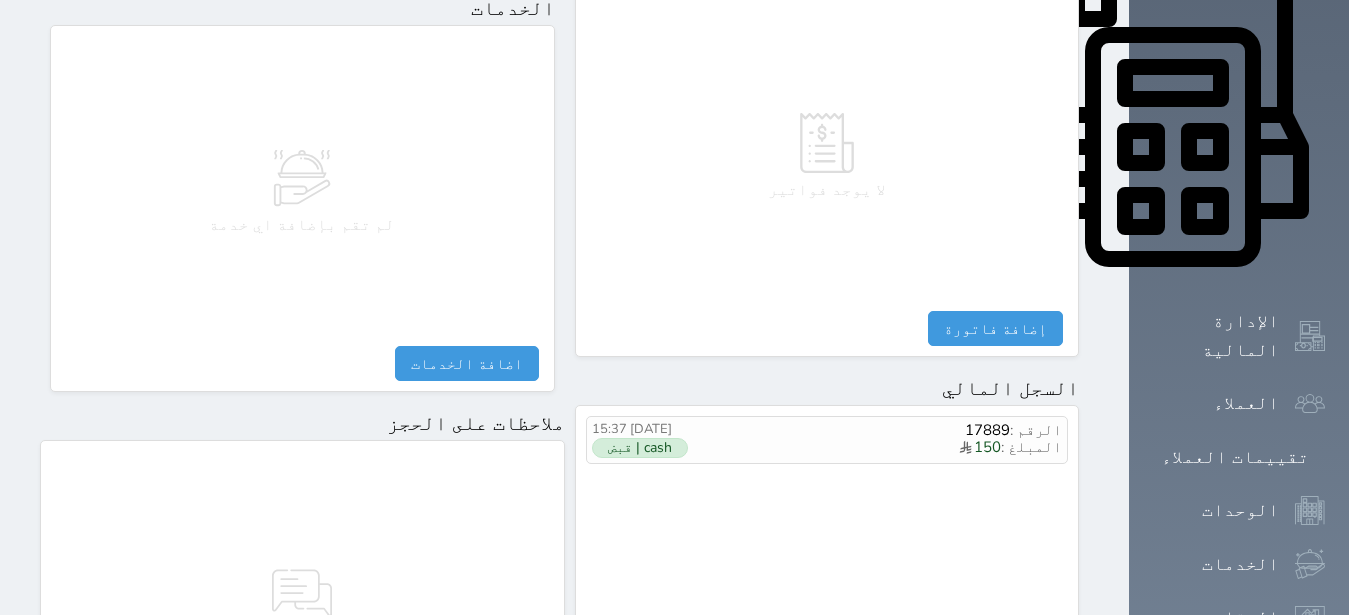 scroll, scrollTop: 0, scrollLeft: 0, axis: both 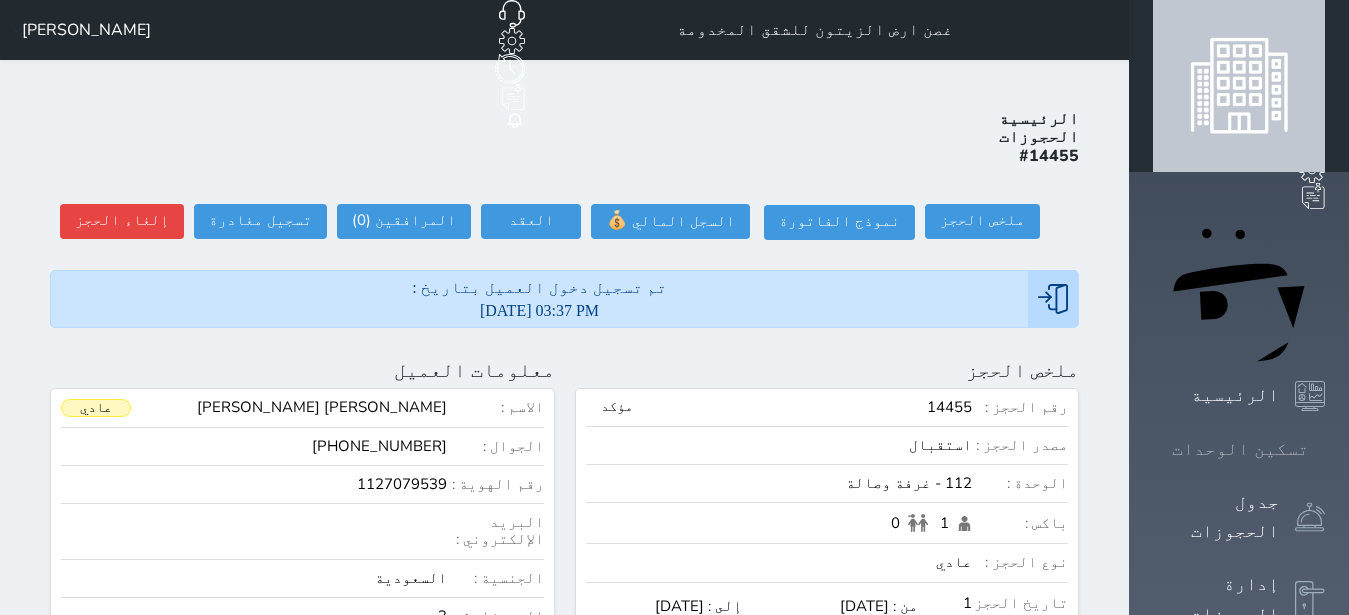 click on "تسكين الوحدات" at bounding box center [1240, 449] 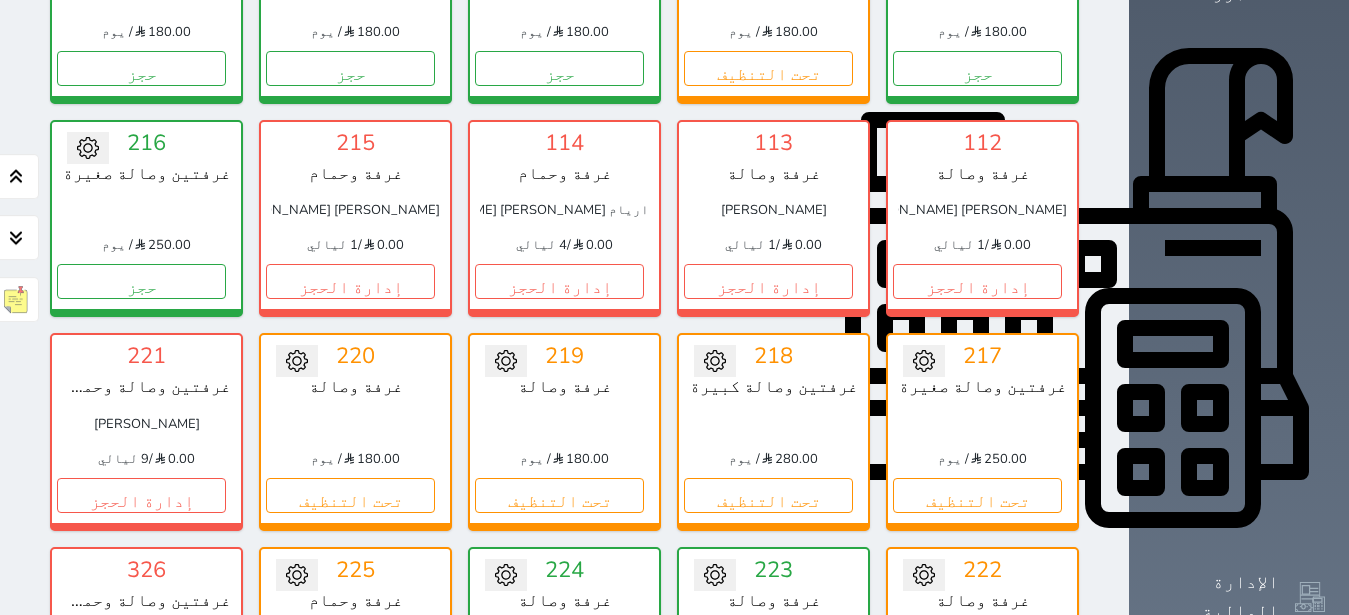 scroll, scrollTop: 582, scrollLeft: 0, axis: vertical 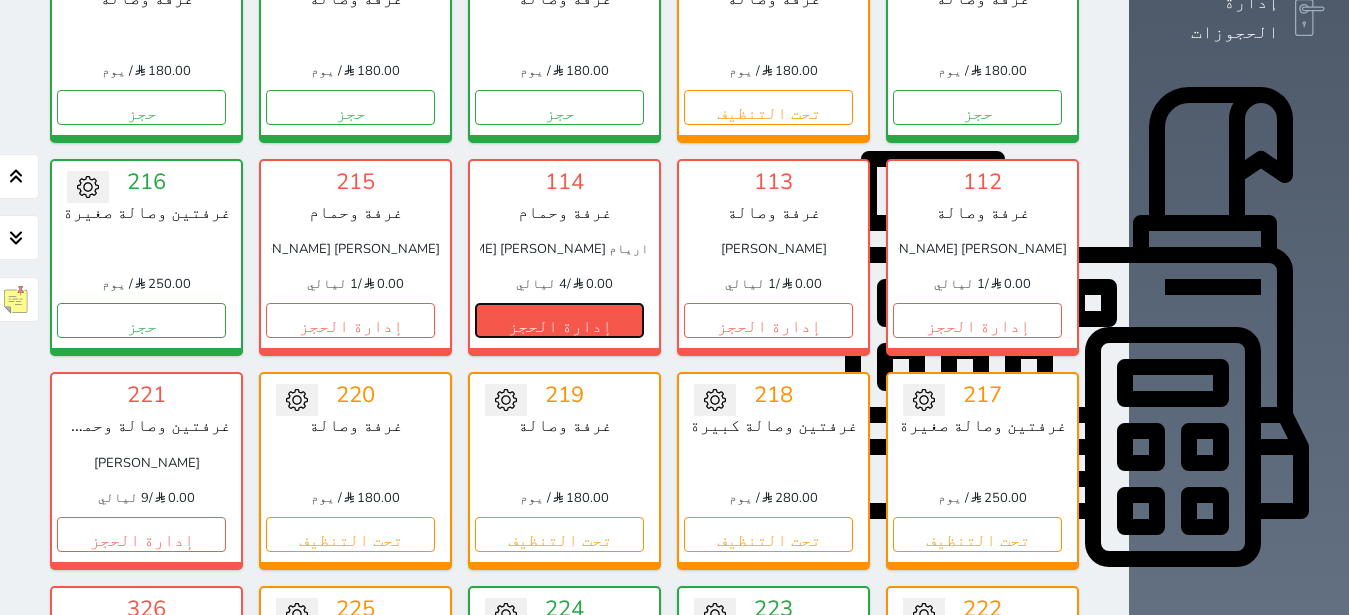 click on "إدارة الحجز" at bounding box center (559, 320) 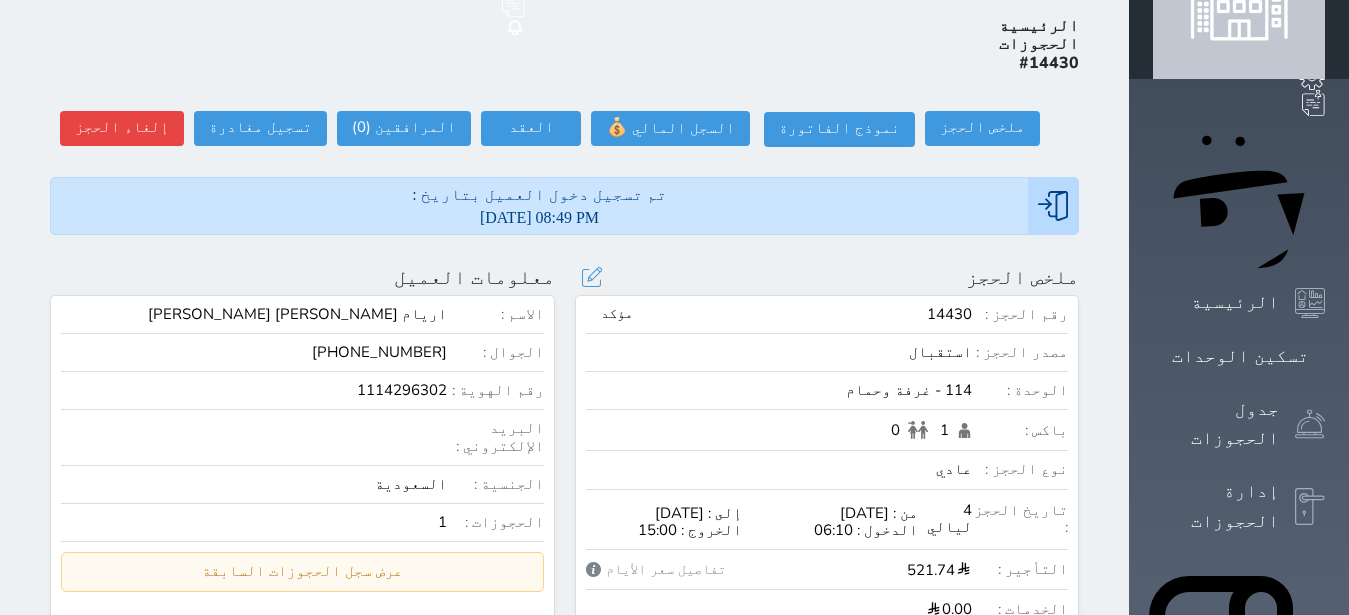scroll, scrollTop: 0, scrollLeft: 0, axis: both 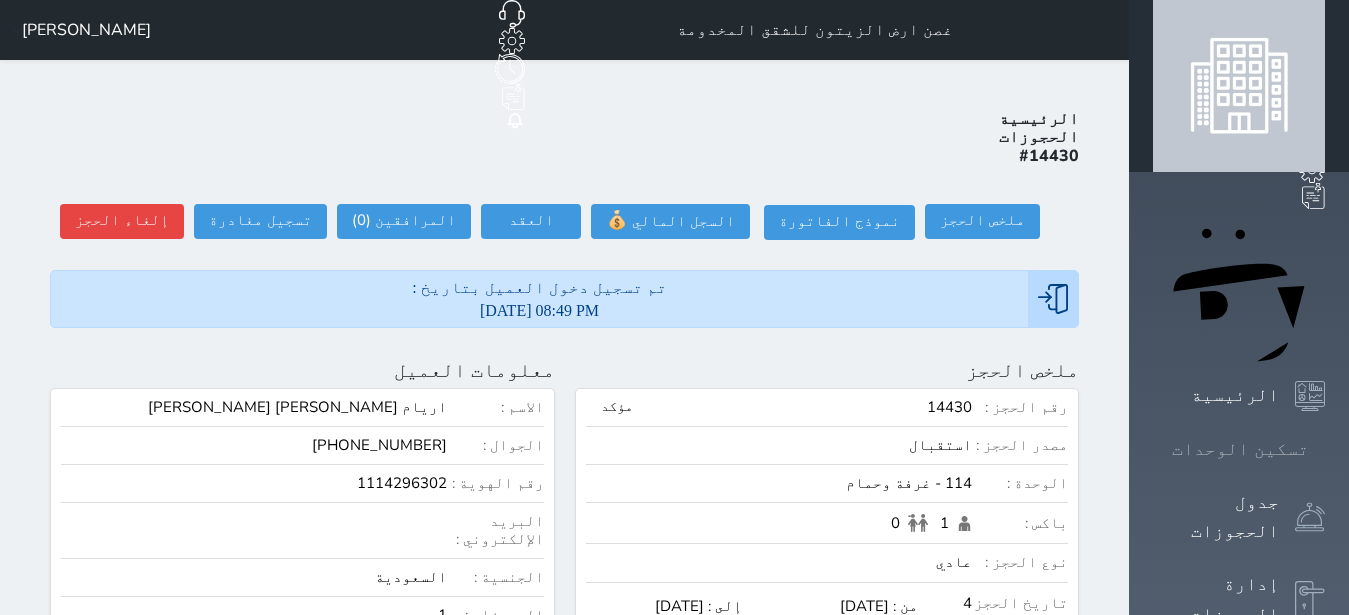 click on "تسكين الوحدات" at bounding box center (1240, 449) 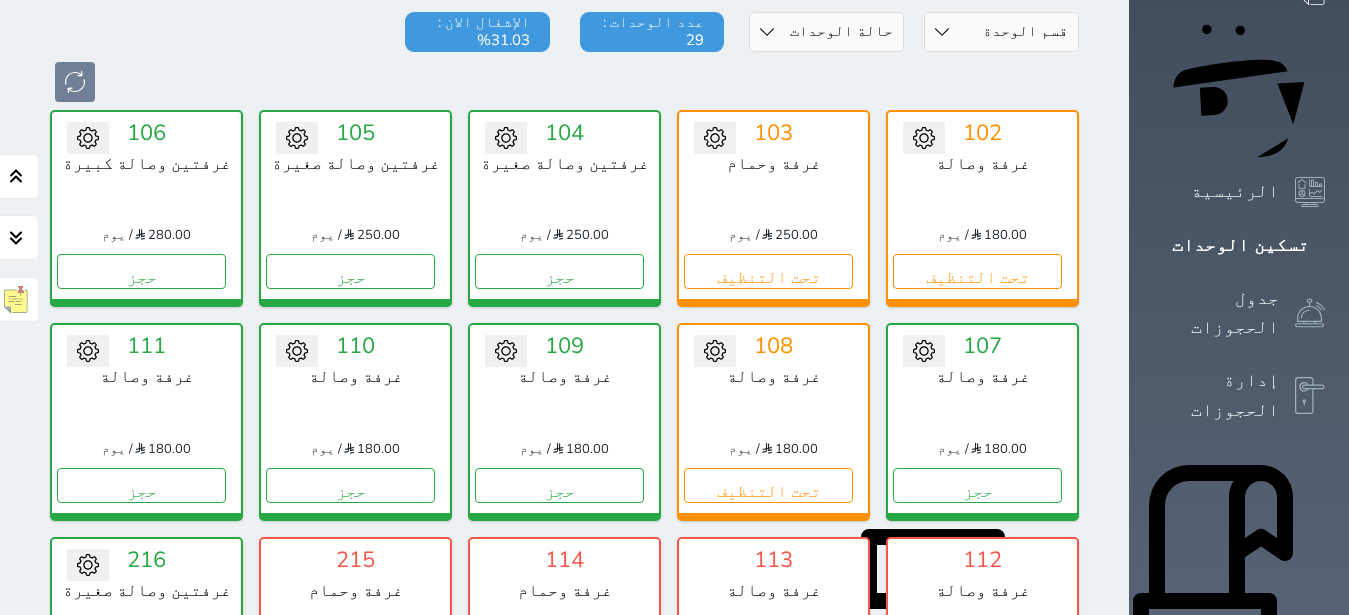 scroll, scrollTop: 456, scrollLeft: 0, axis: vertical 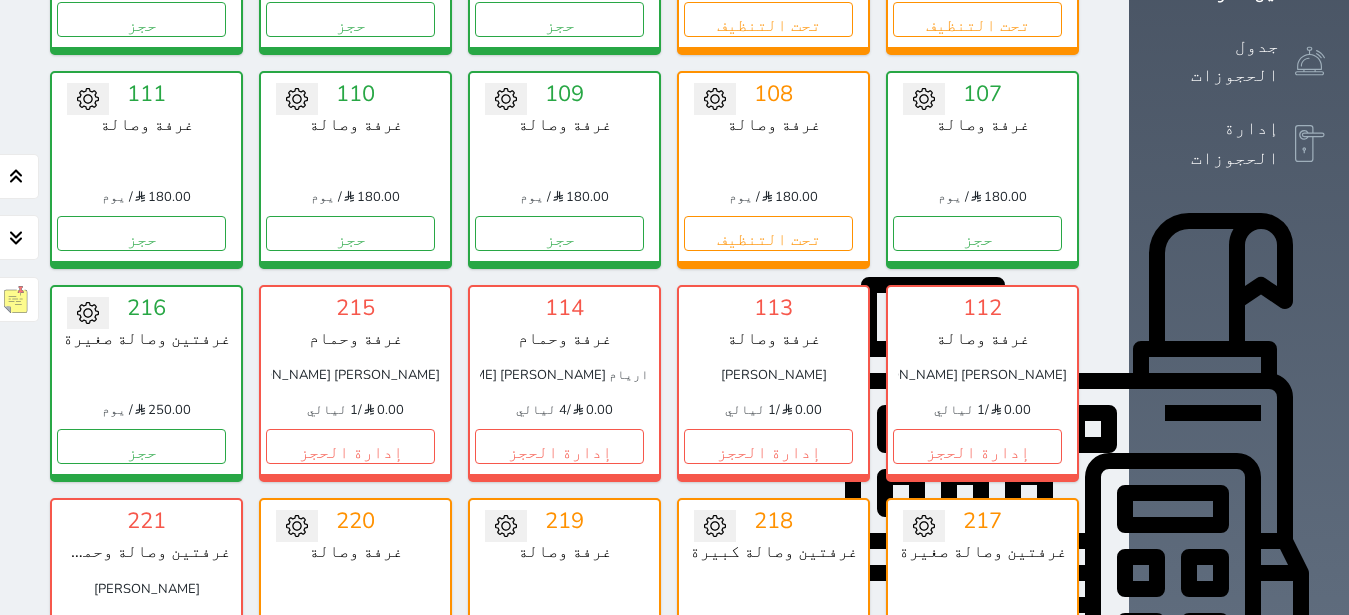 click on "تحت التنظيف" at bounding box center [768, 660] 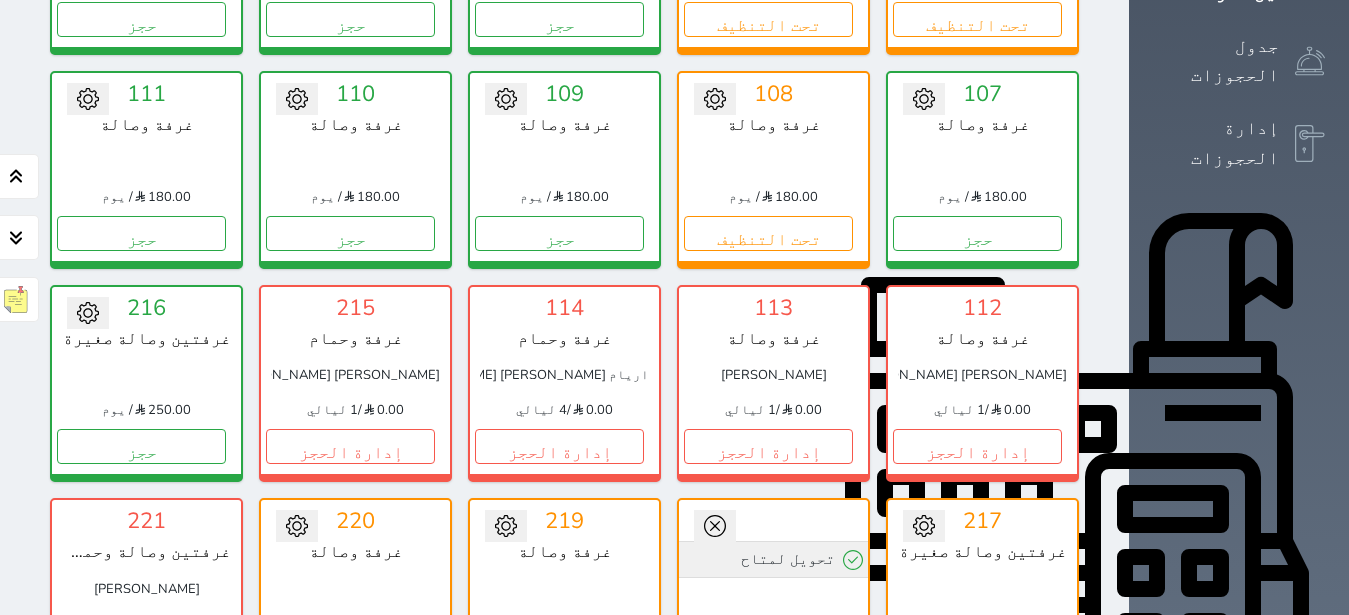 click on "تحويل لمتاح" at bounding box center (773, 559) 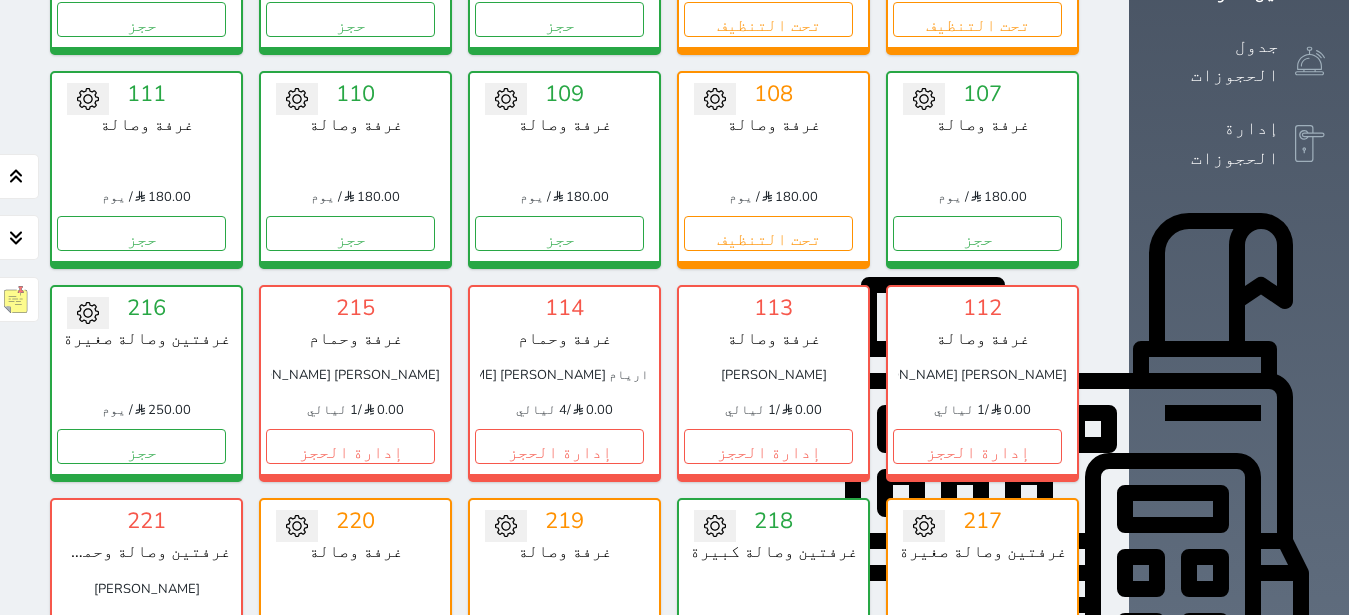 click on "حجز" at bounding box center [768, 660] 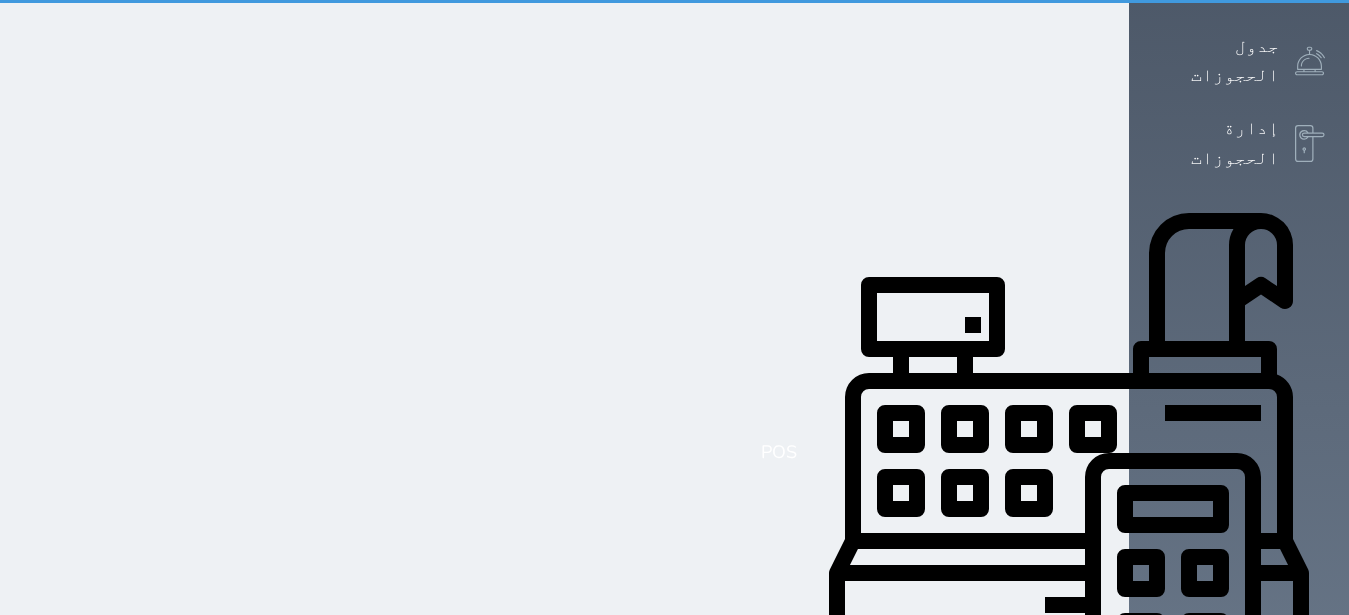 scroll, scrollTop: 0, scrollLeft: 0, axis: both 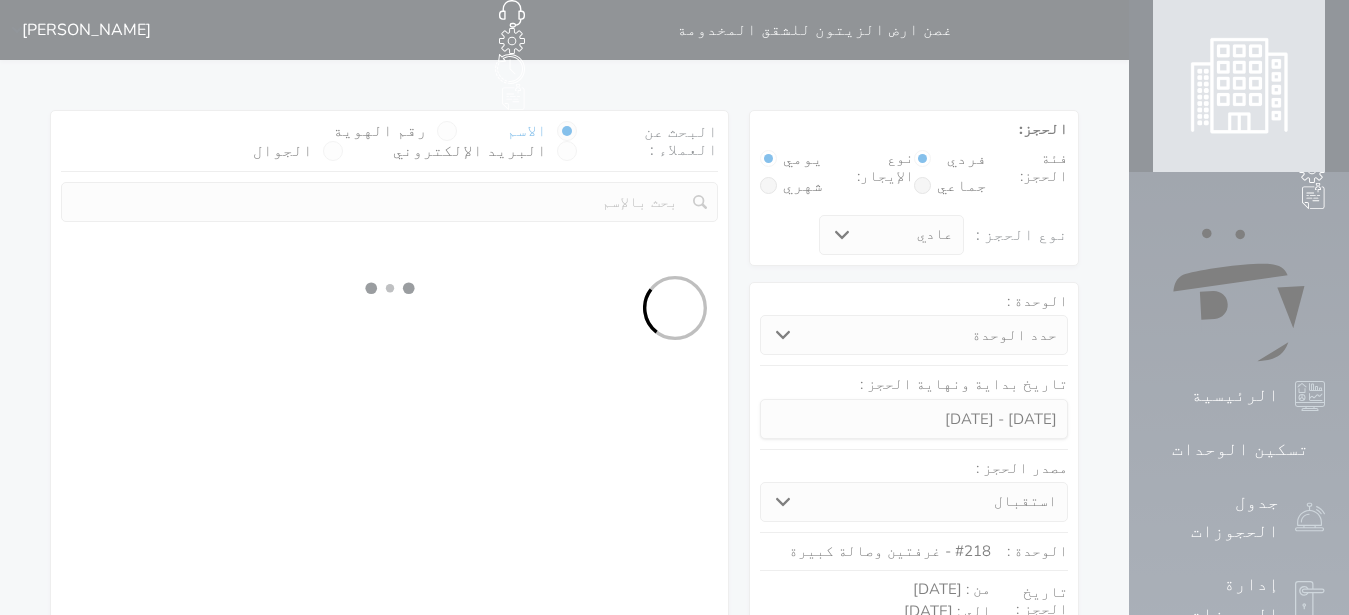 select 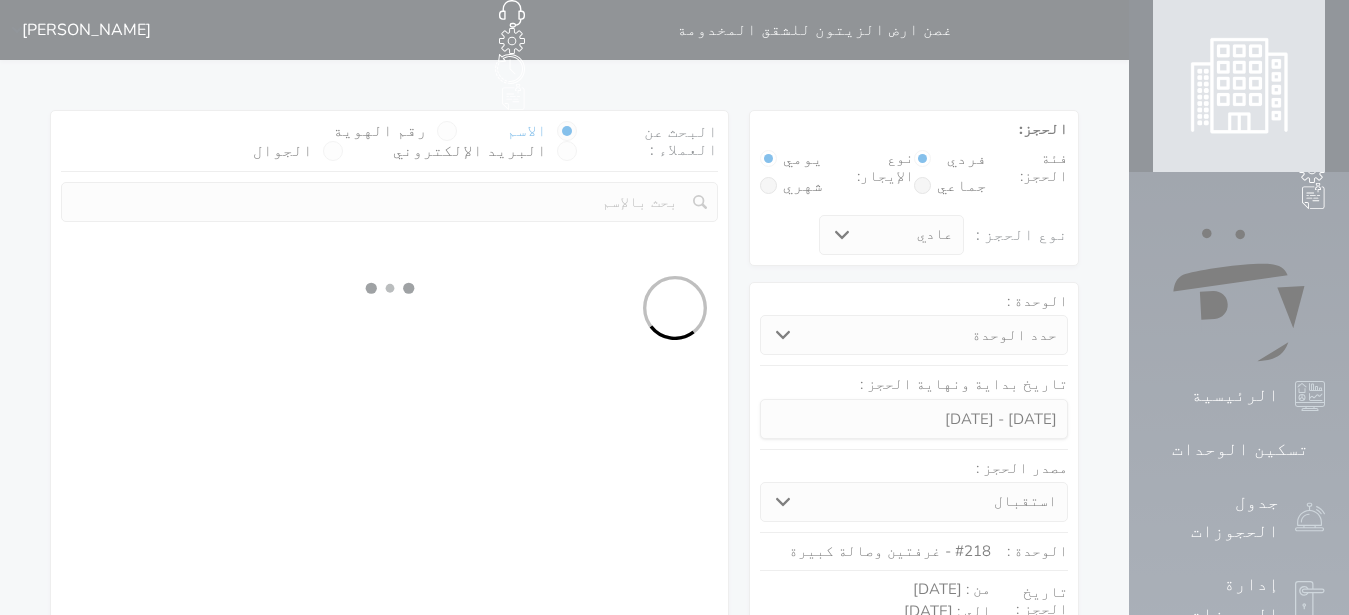 select on "113" 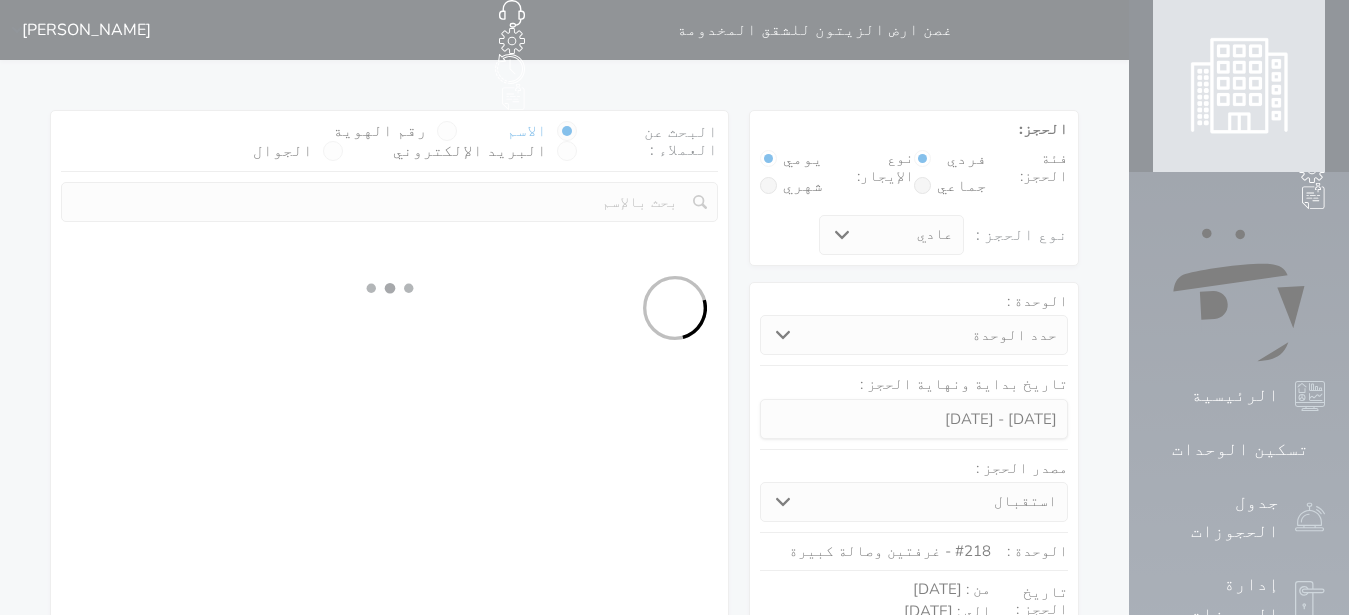 select on "1" 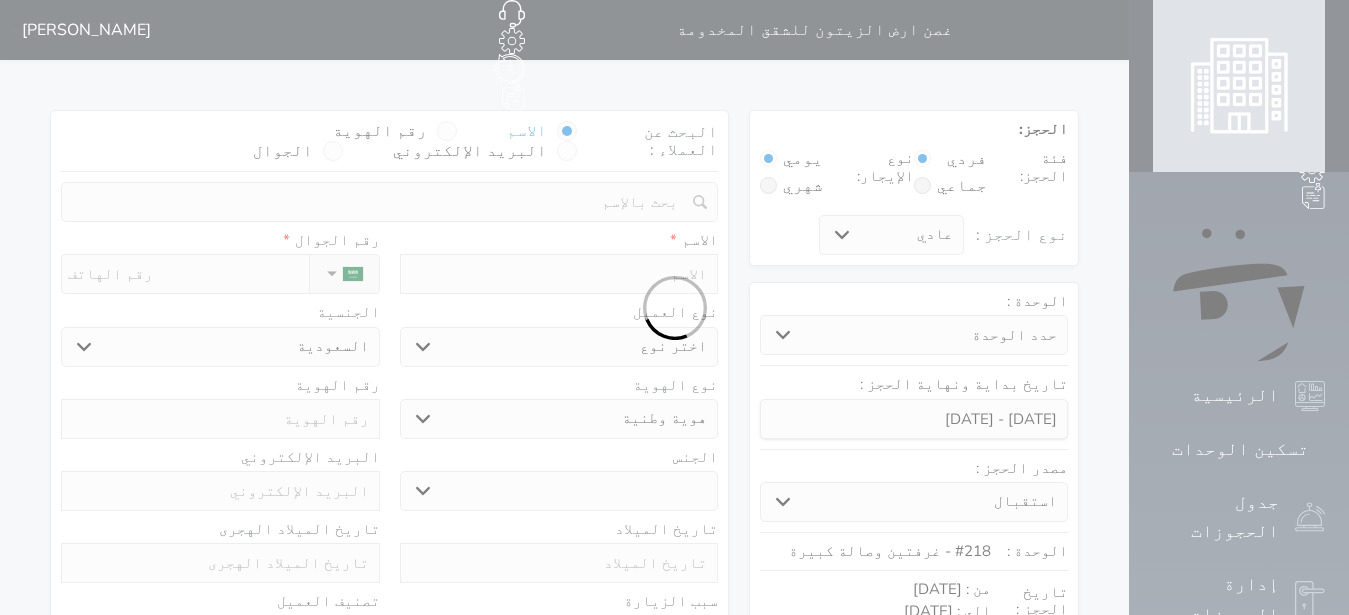 select 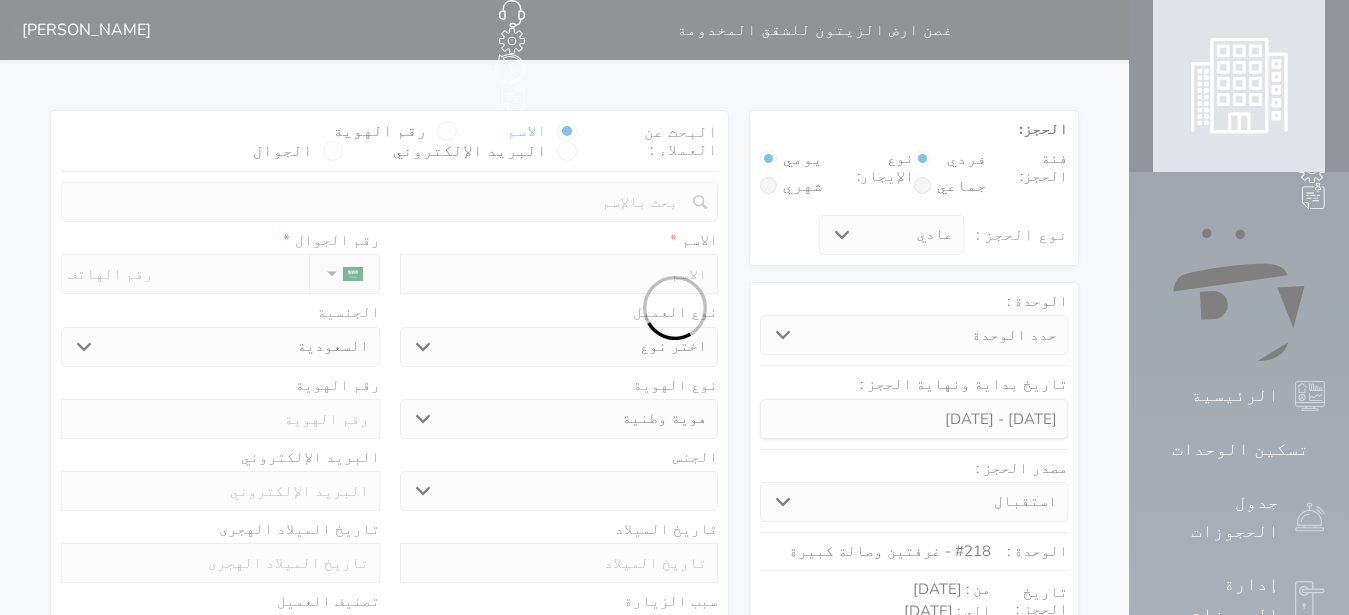 select on "1" 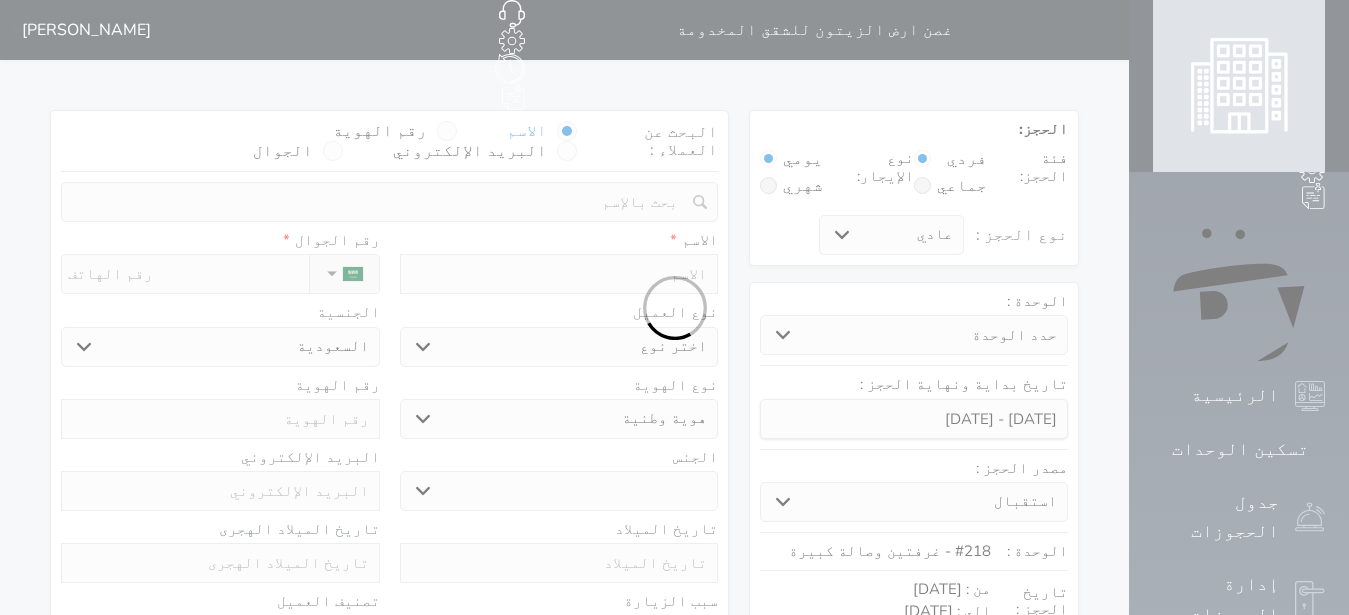 select on "7" 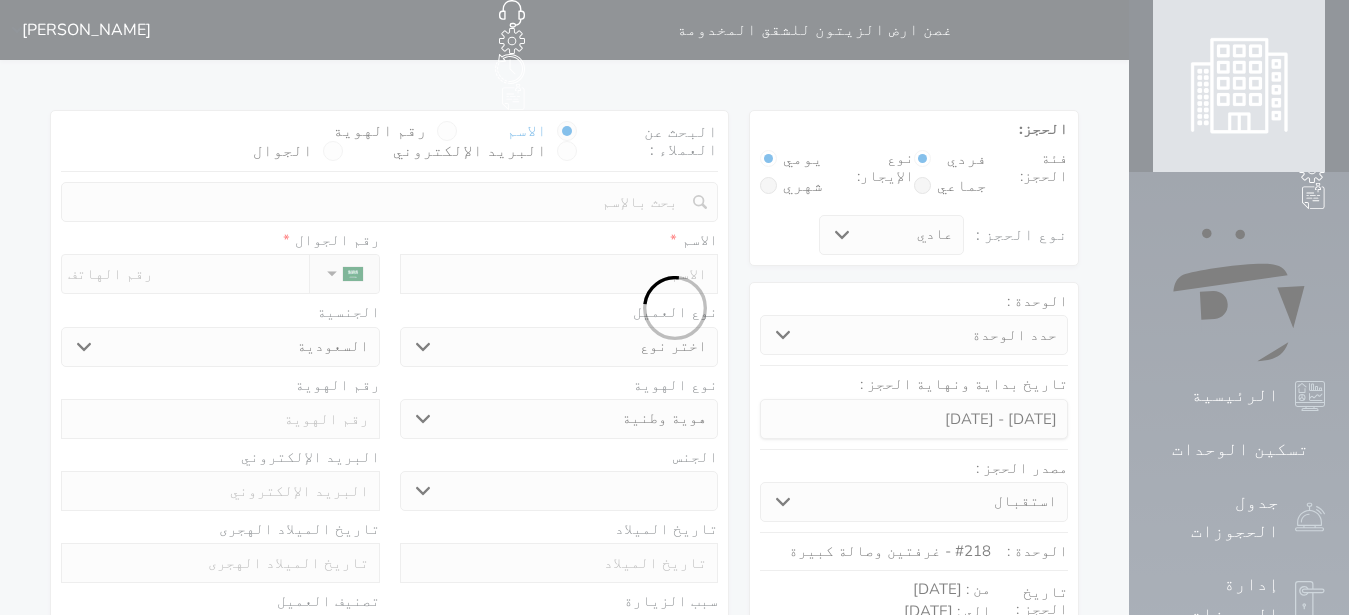 select 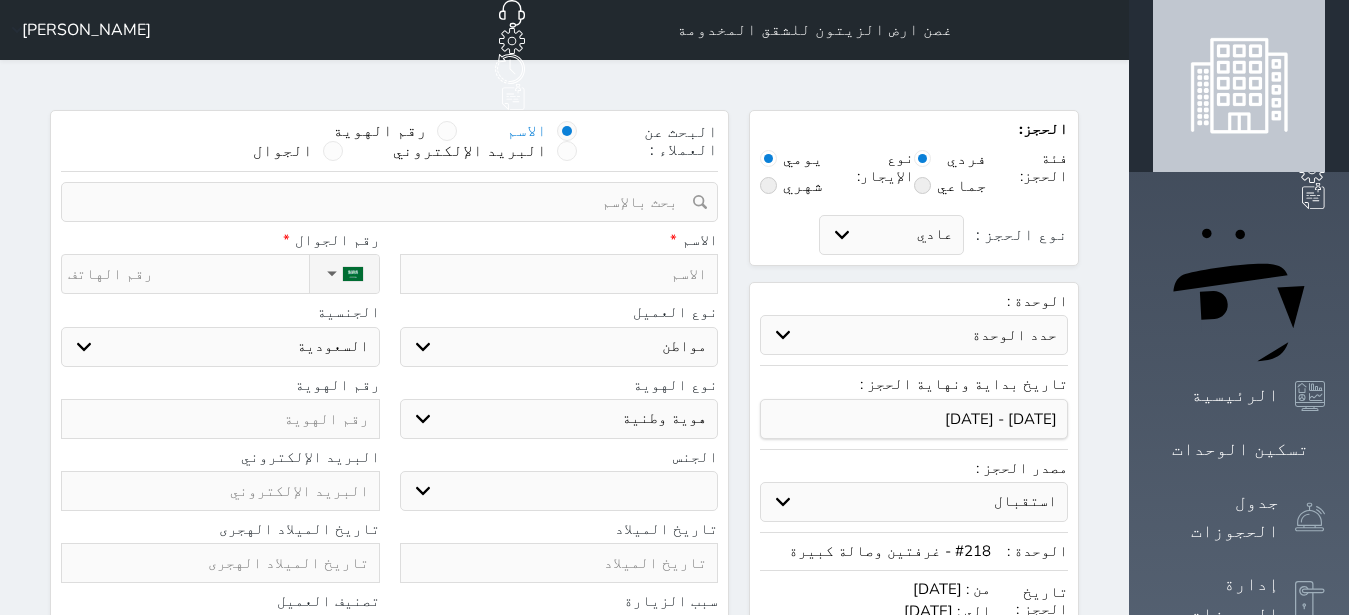 select 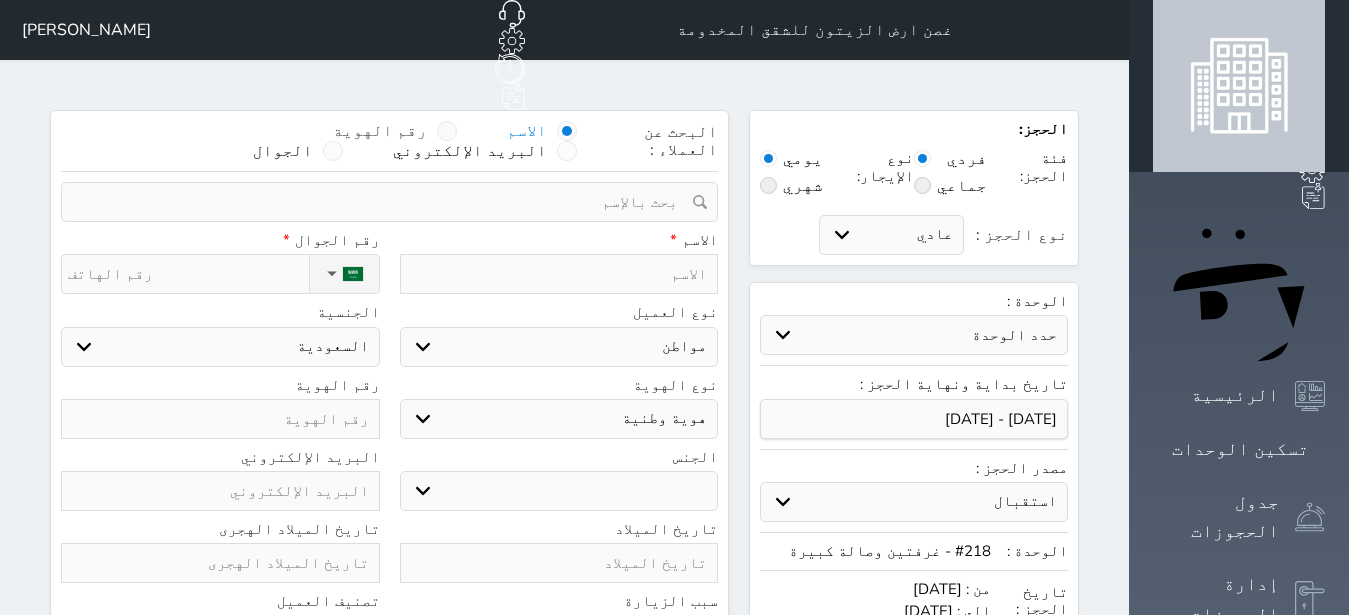 click at bounding box center [447, 131] 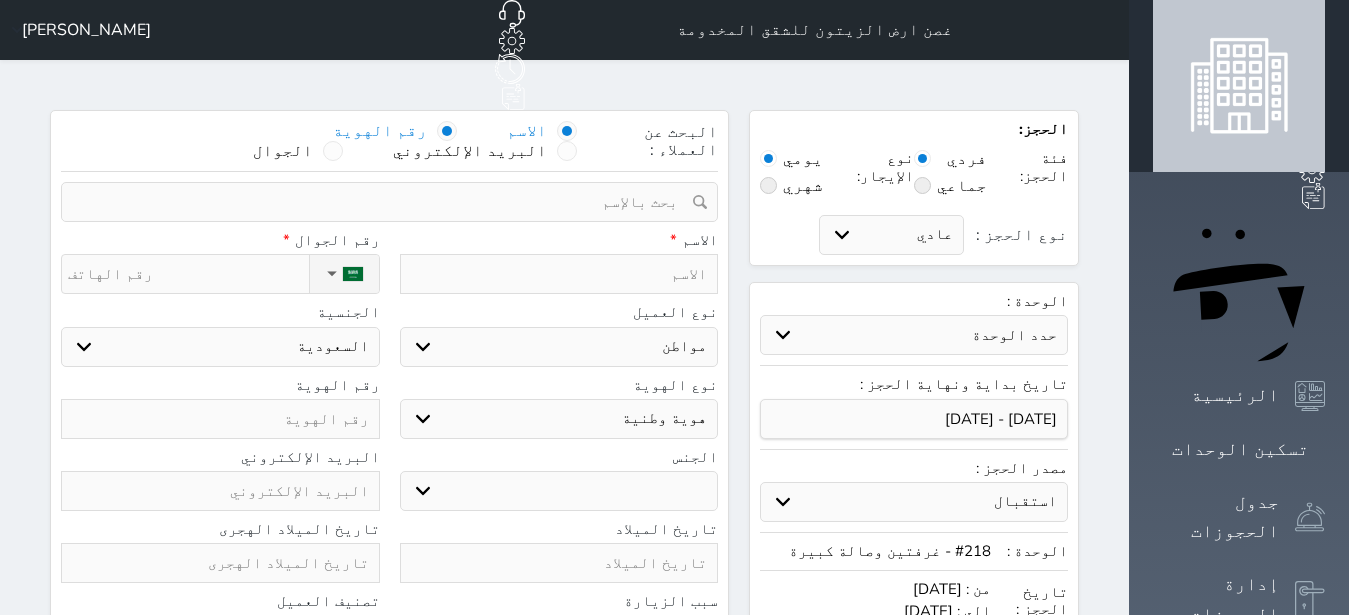 select 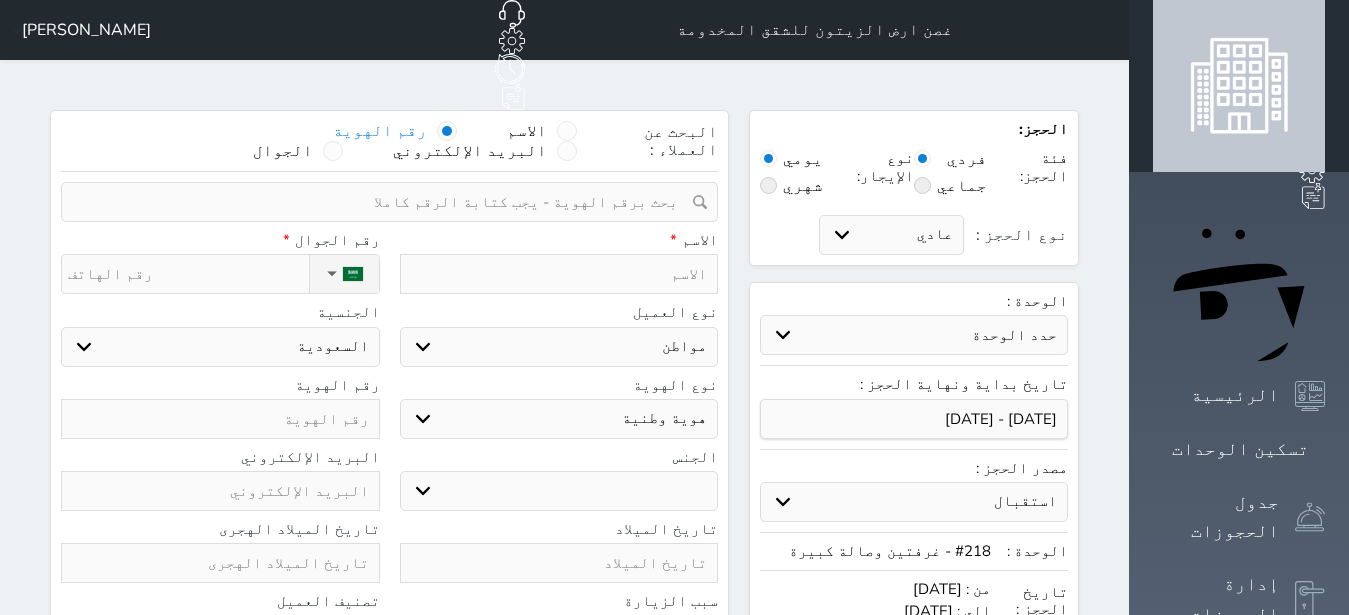 click at bounding box center [382, 202] 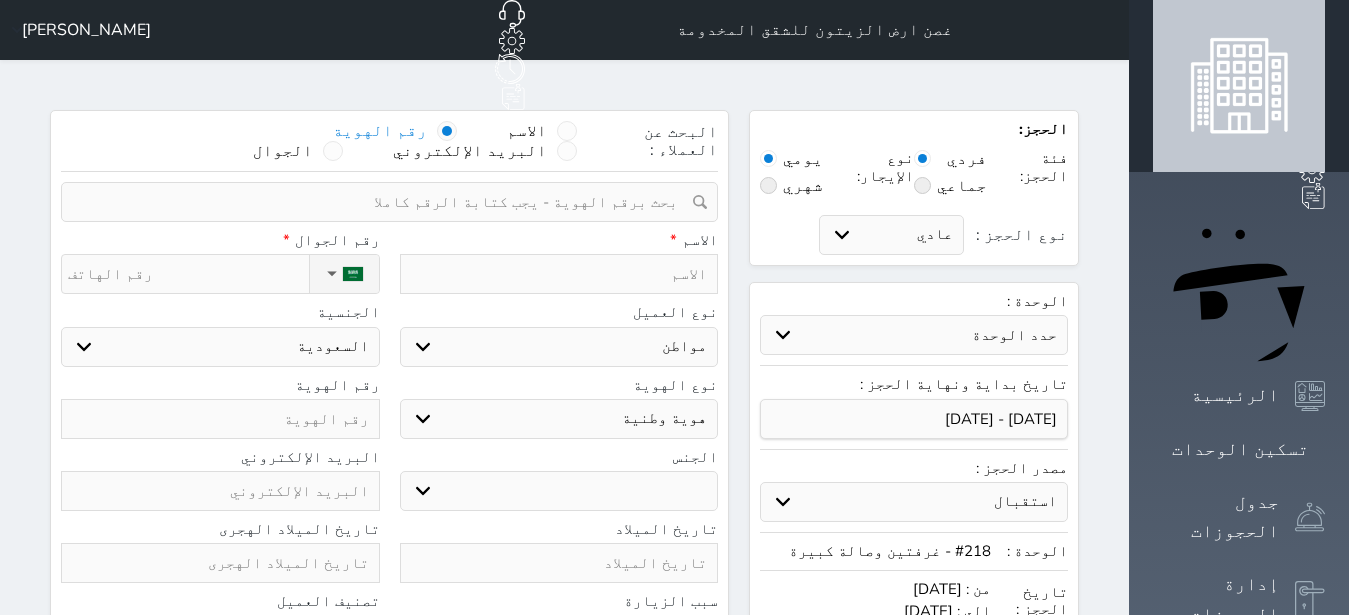 click at bounding box center [382, 202] 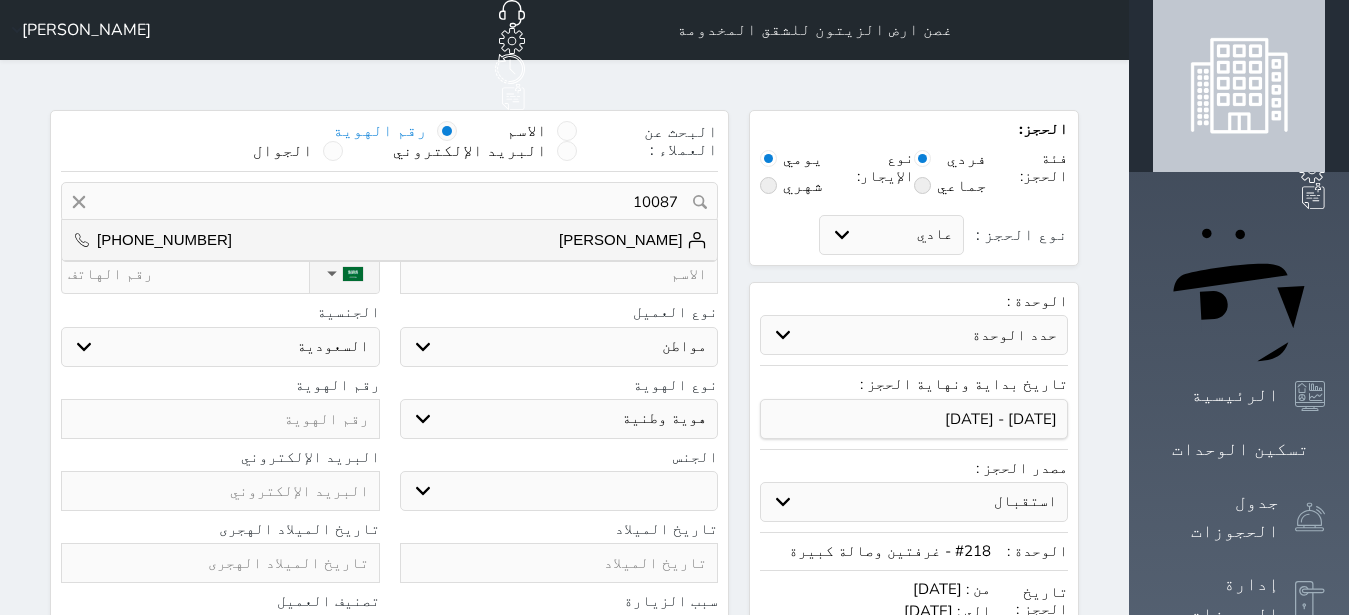 type on "100878" 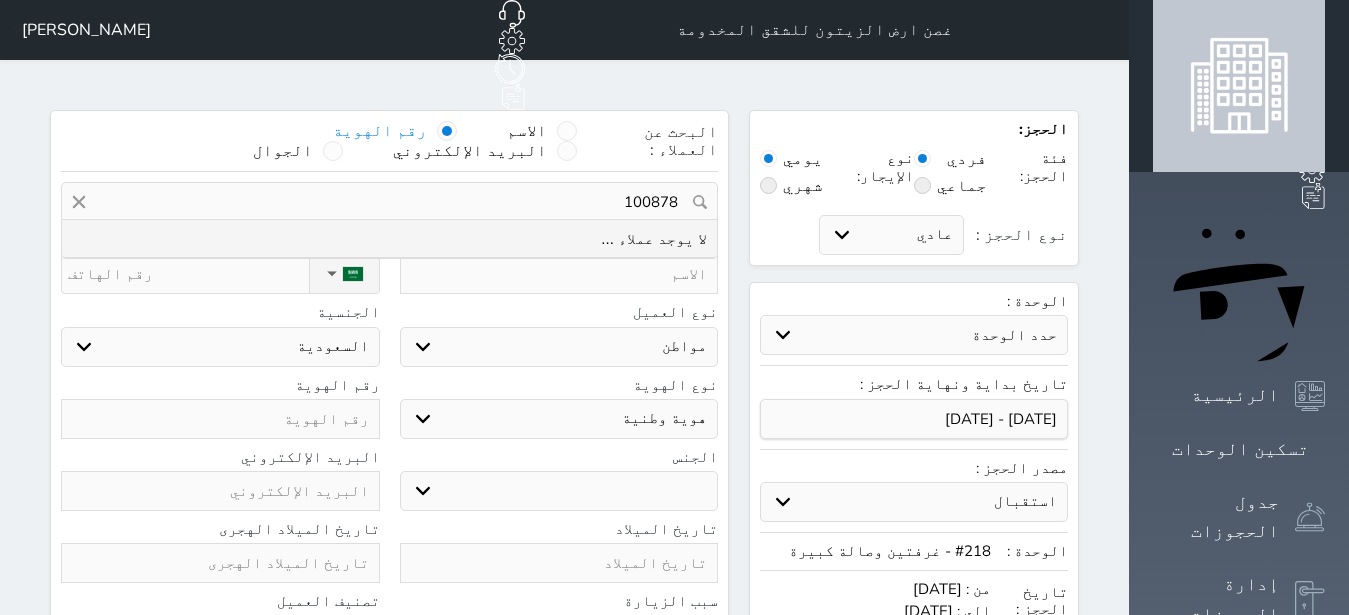click on "100878" at bounding box center [389, 202] 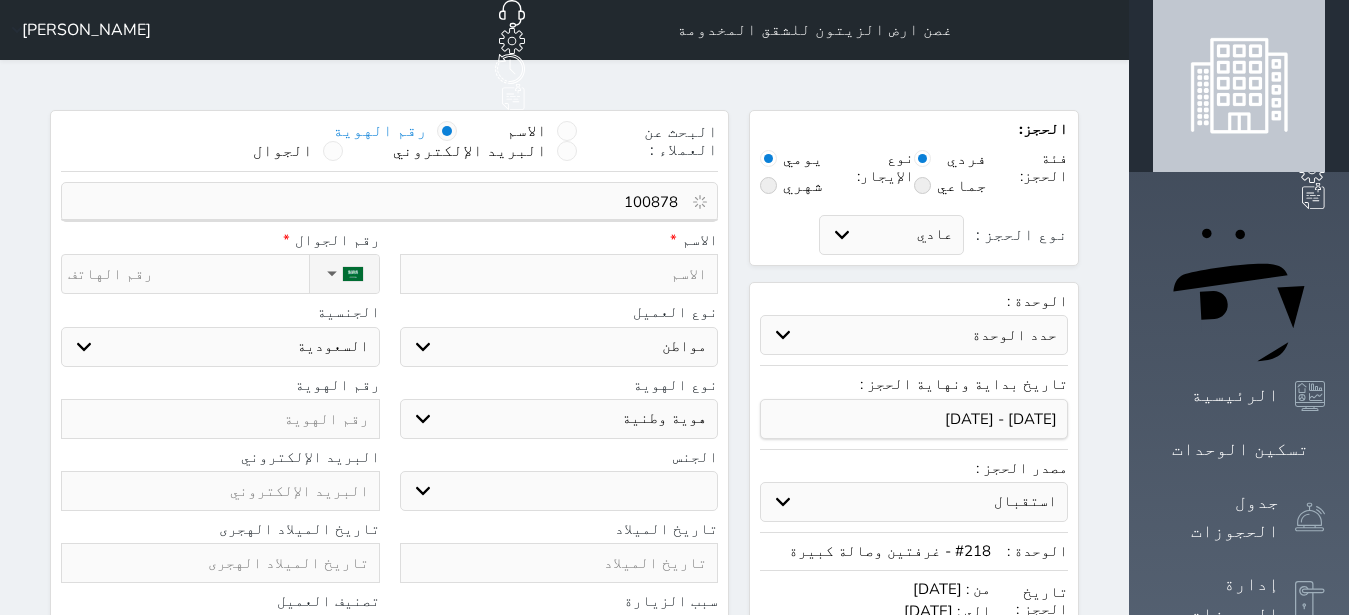 type 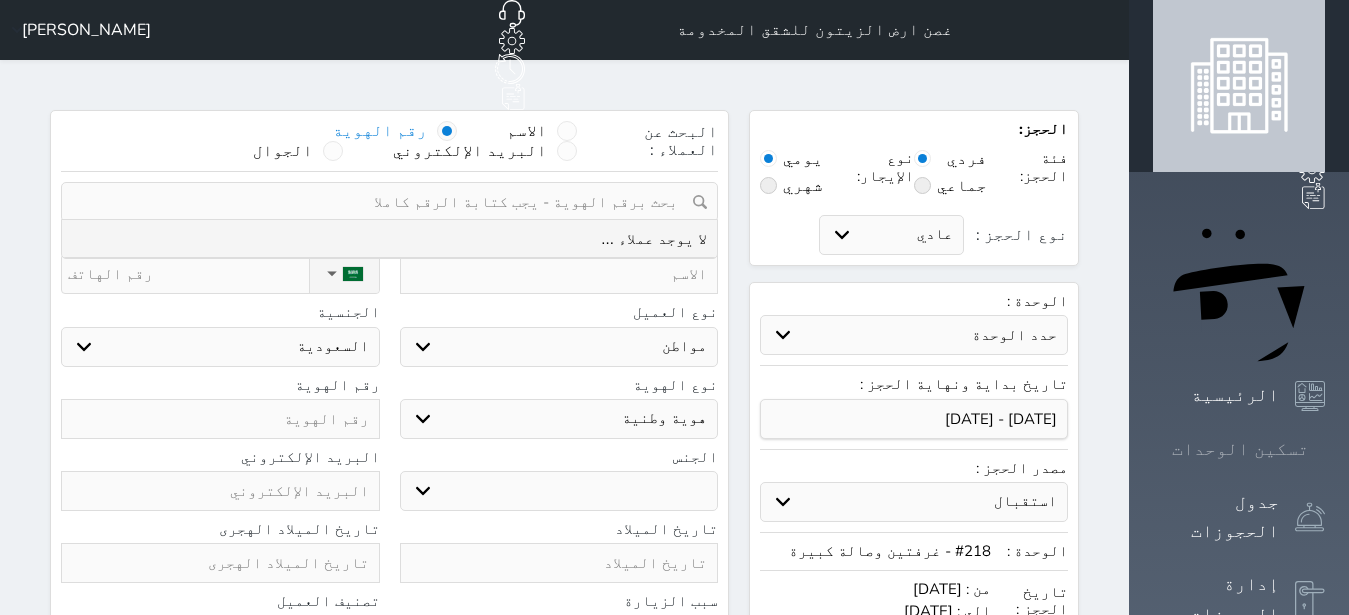 click on "تسكين الوحدات" at bounding box center [1240, 449] 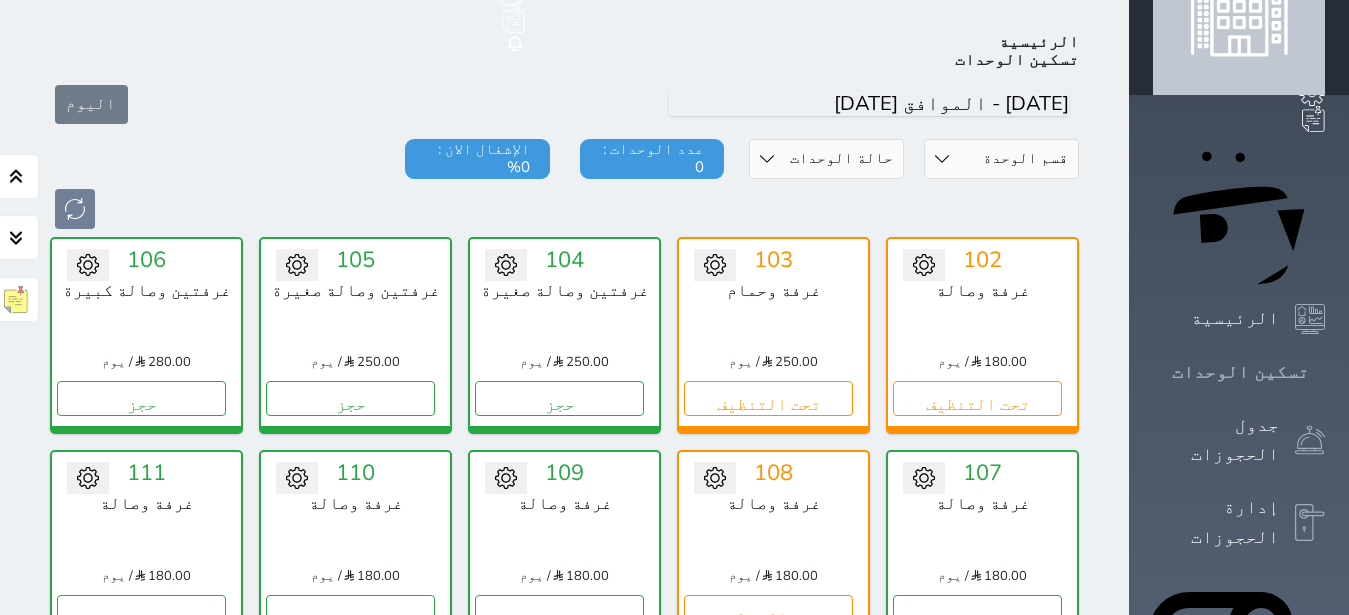 scroll, scrollTop: 78, scrollLeft: 0, axis: vertical 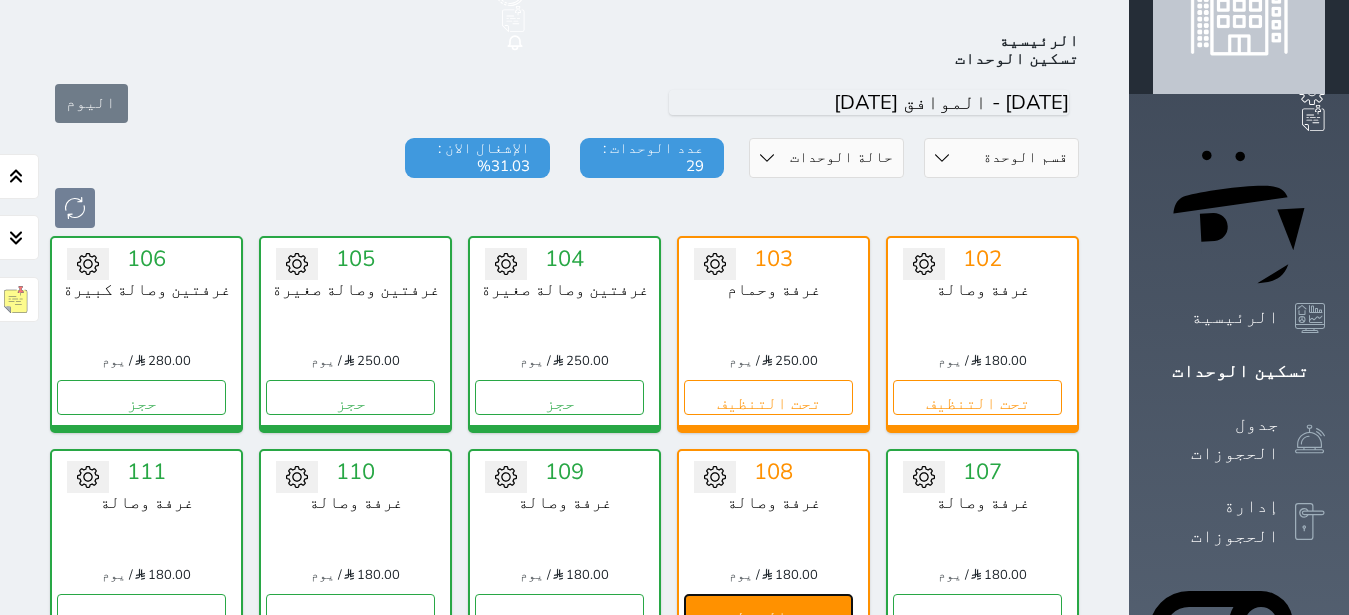 click on "تحت التنظيف" at bounding box center (768, 611) 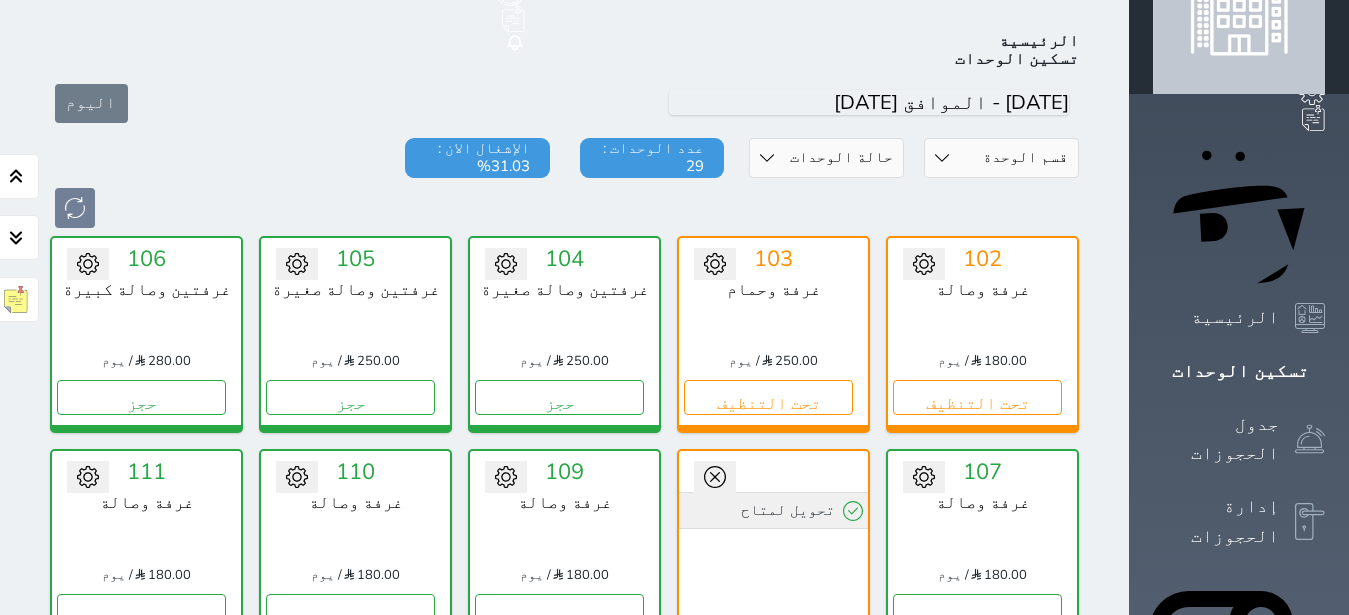 click on "تحويل لمتاح" at bounding box center (773, 510) 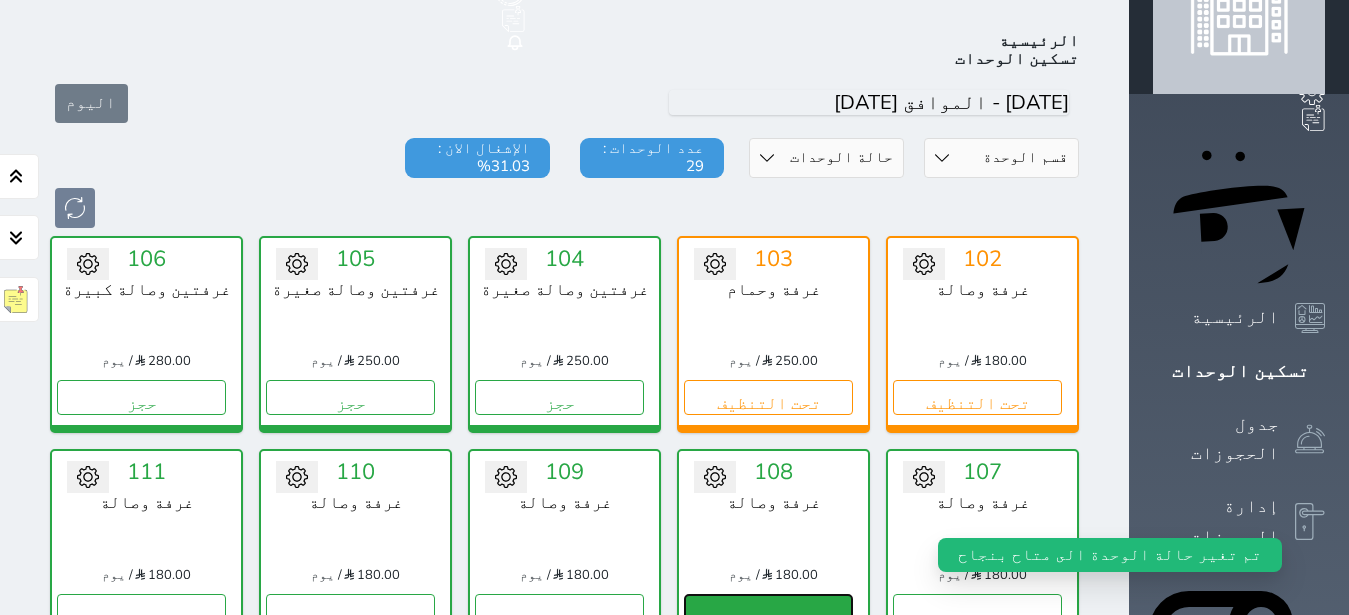 click on "حجز" at bounding box center [768, 611] 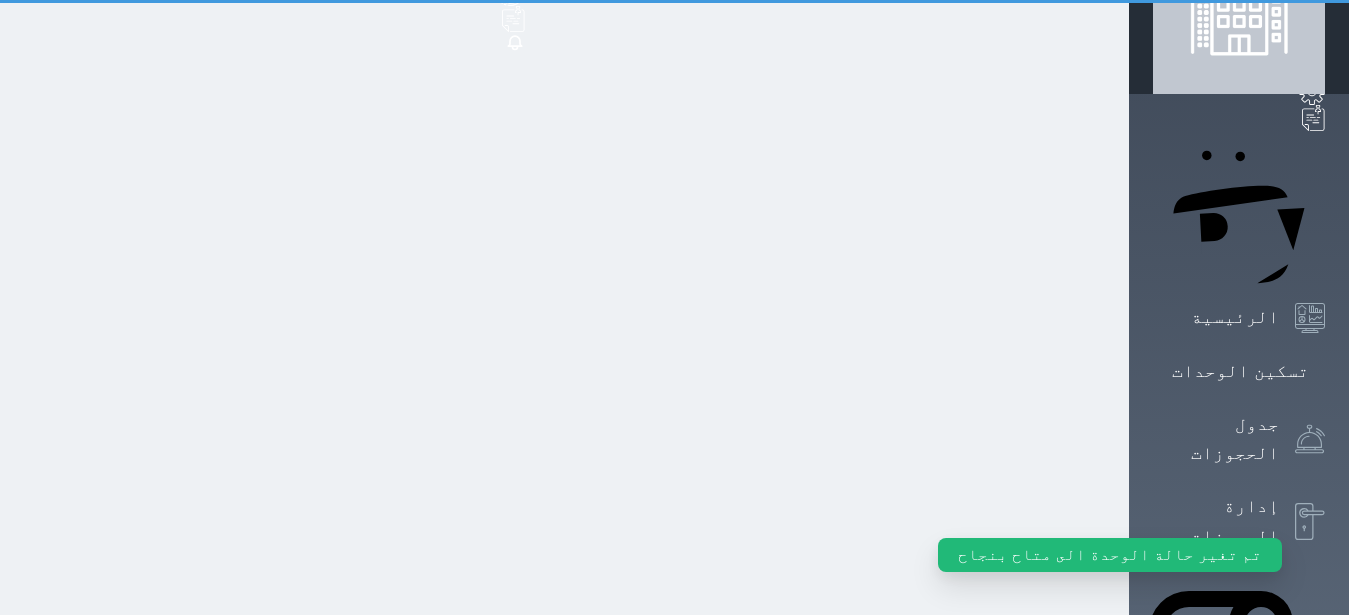 scroll, scrollTop: 0, scrollLeft: 0, axis: both 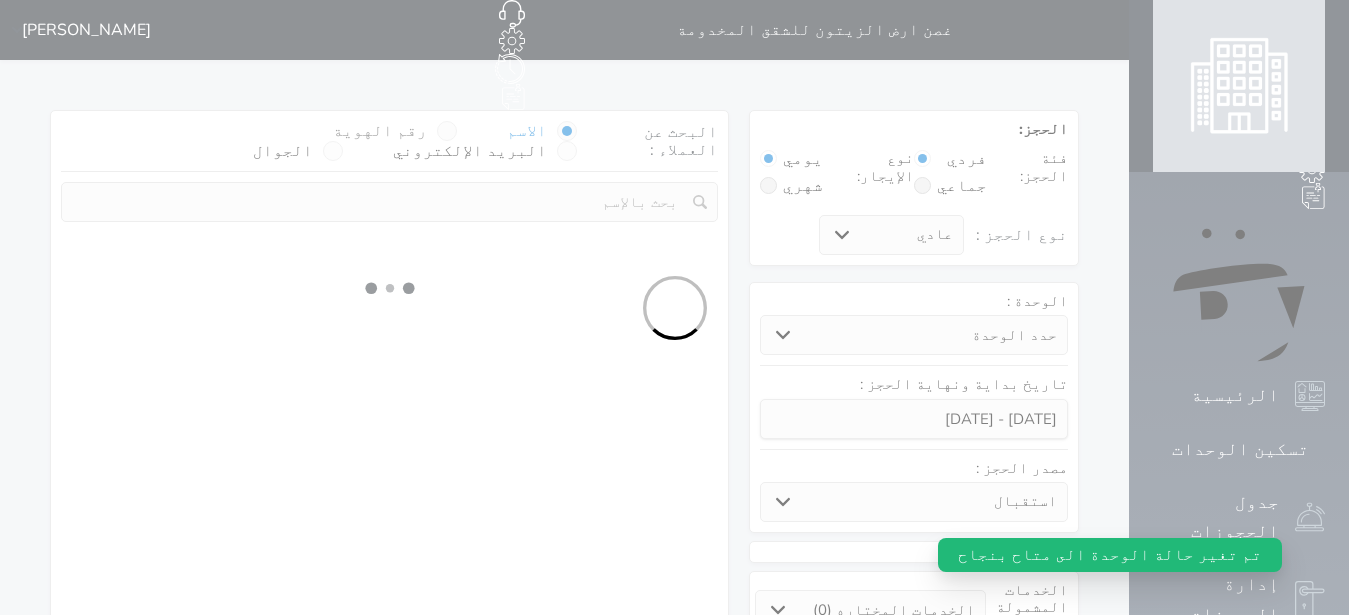 select 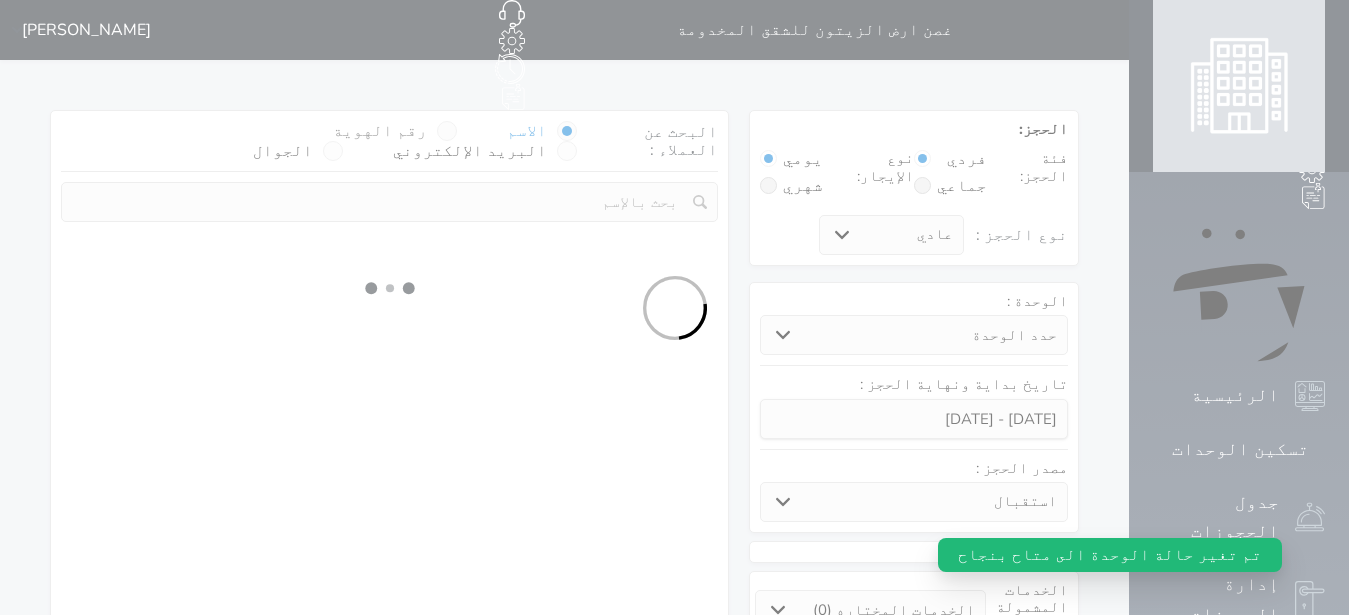 select on "1" 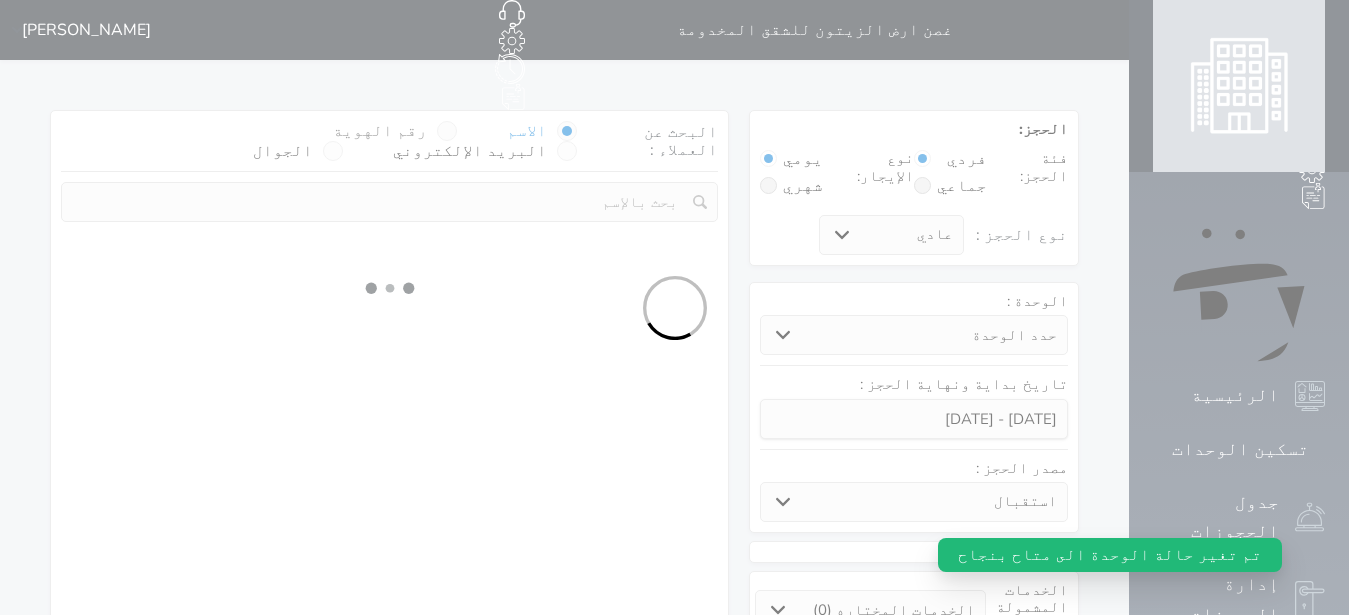 select on "113" 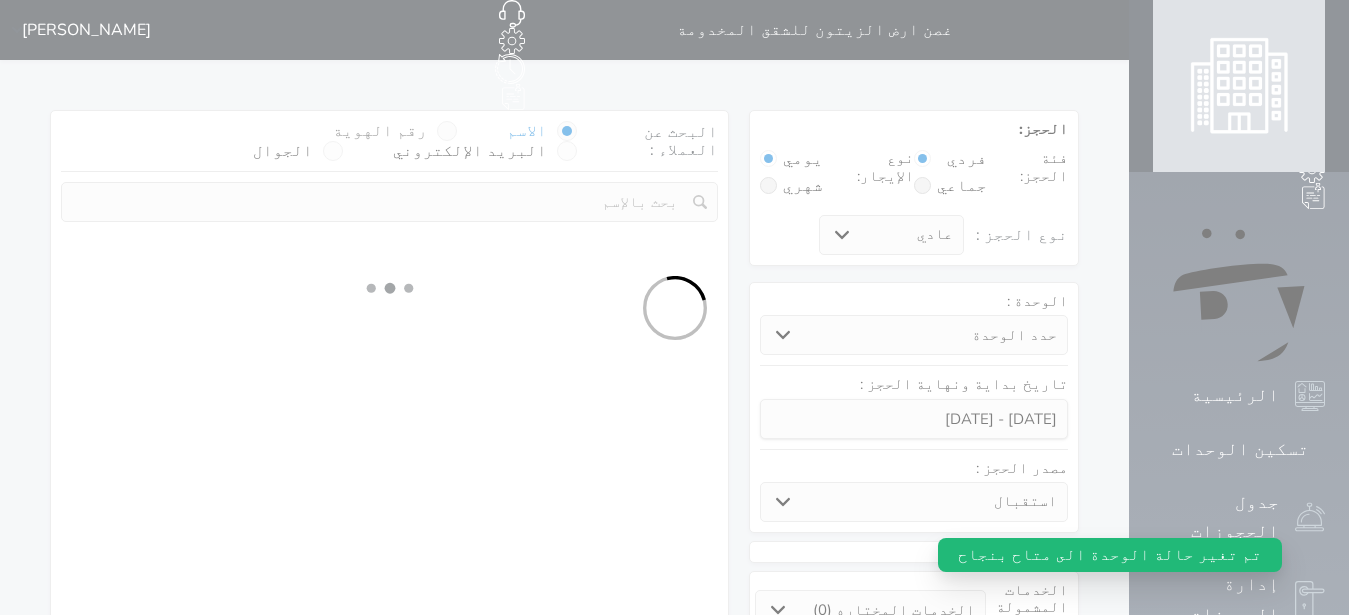 select 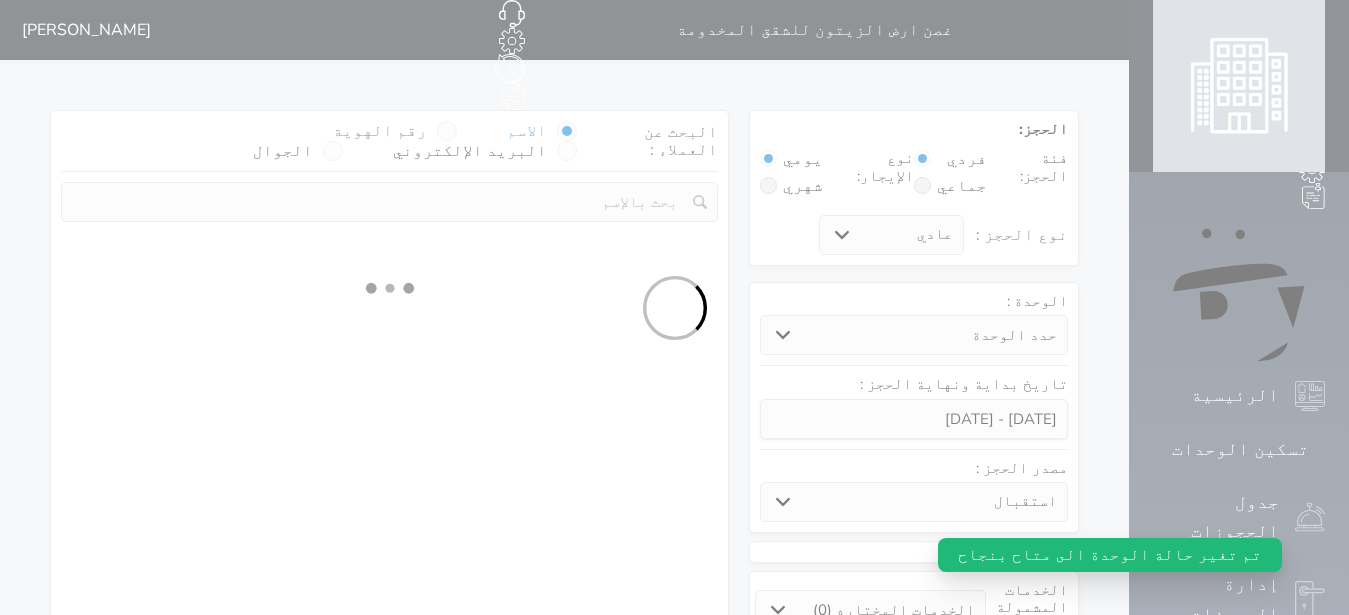 select on "7" 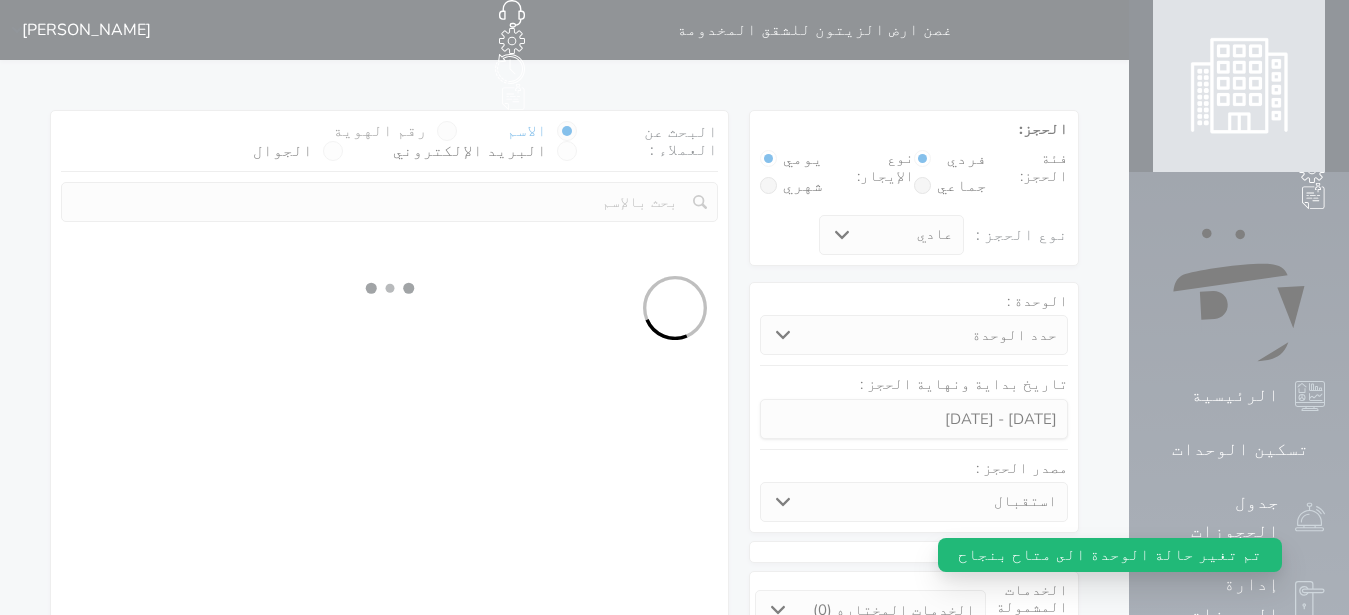 select 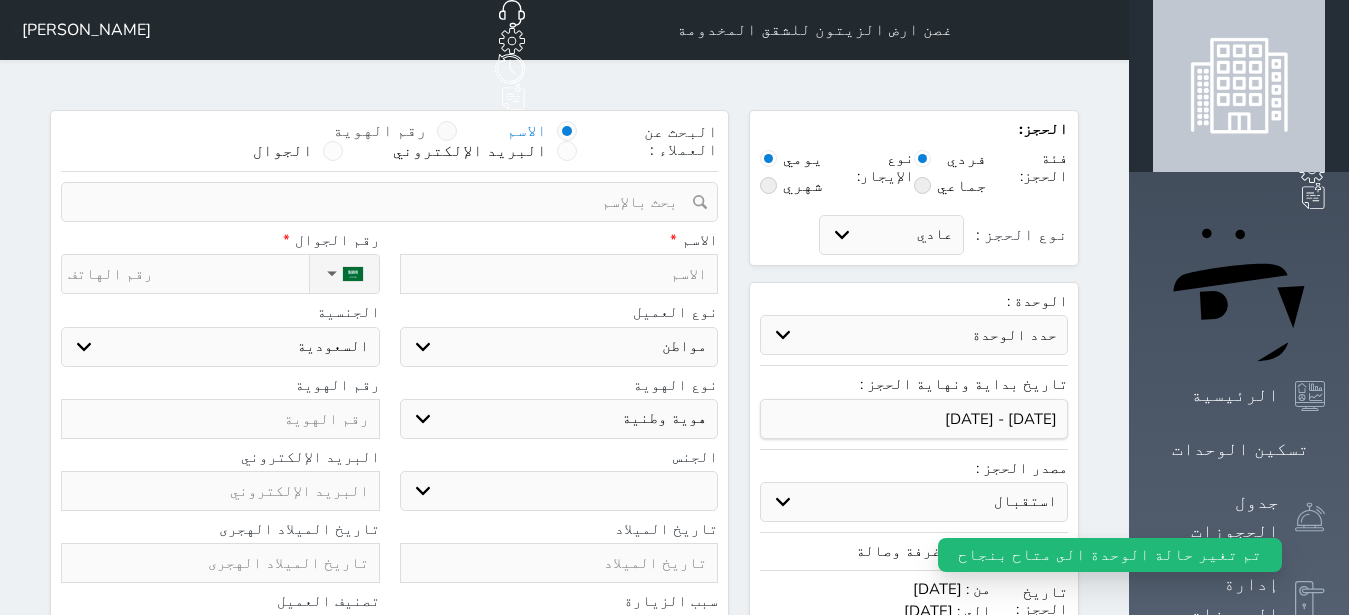 click at bounding box center [447, 131] 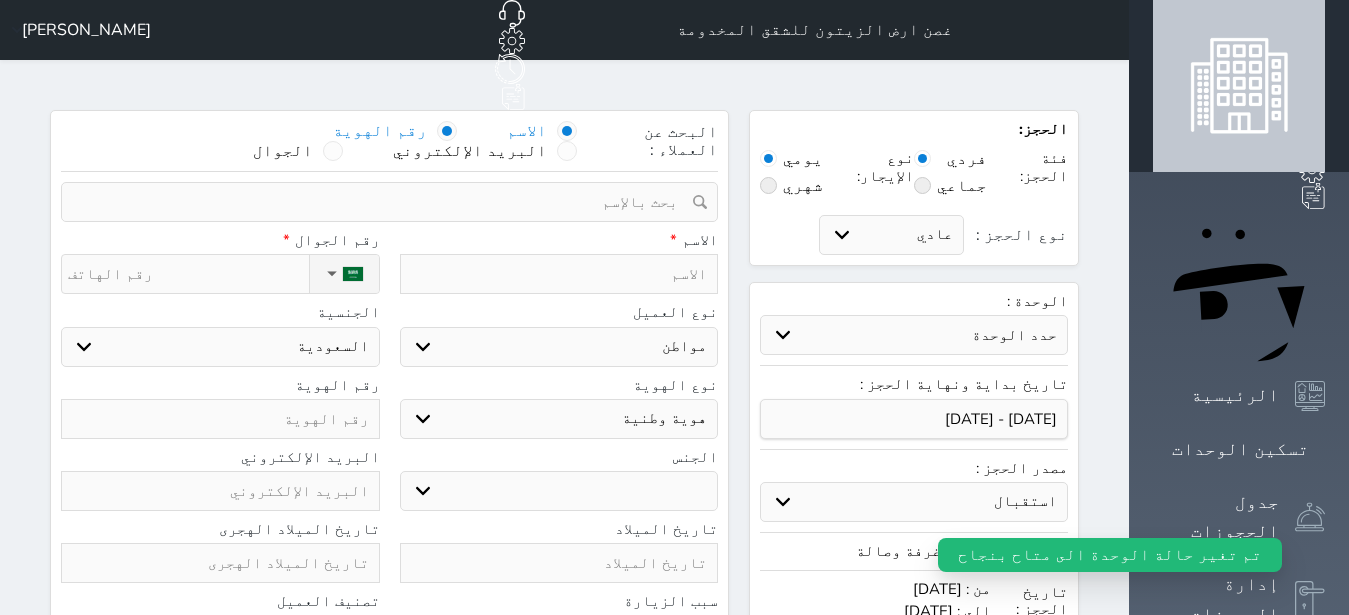 select 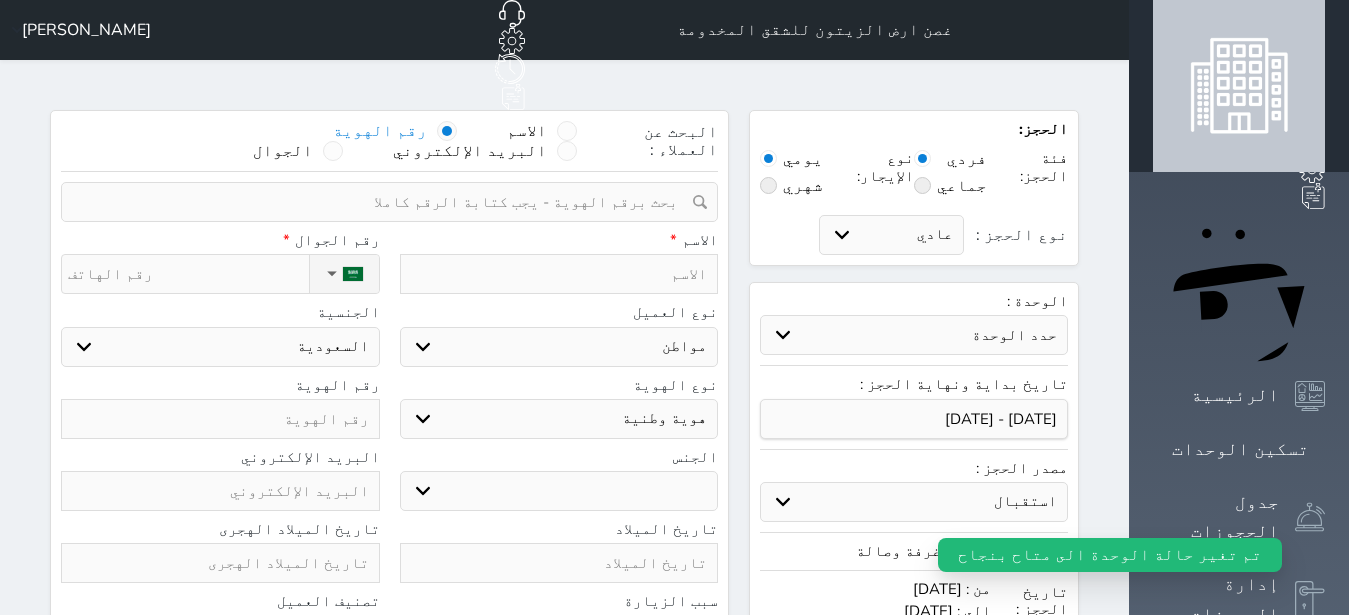 click at bounding box center [382, 202] 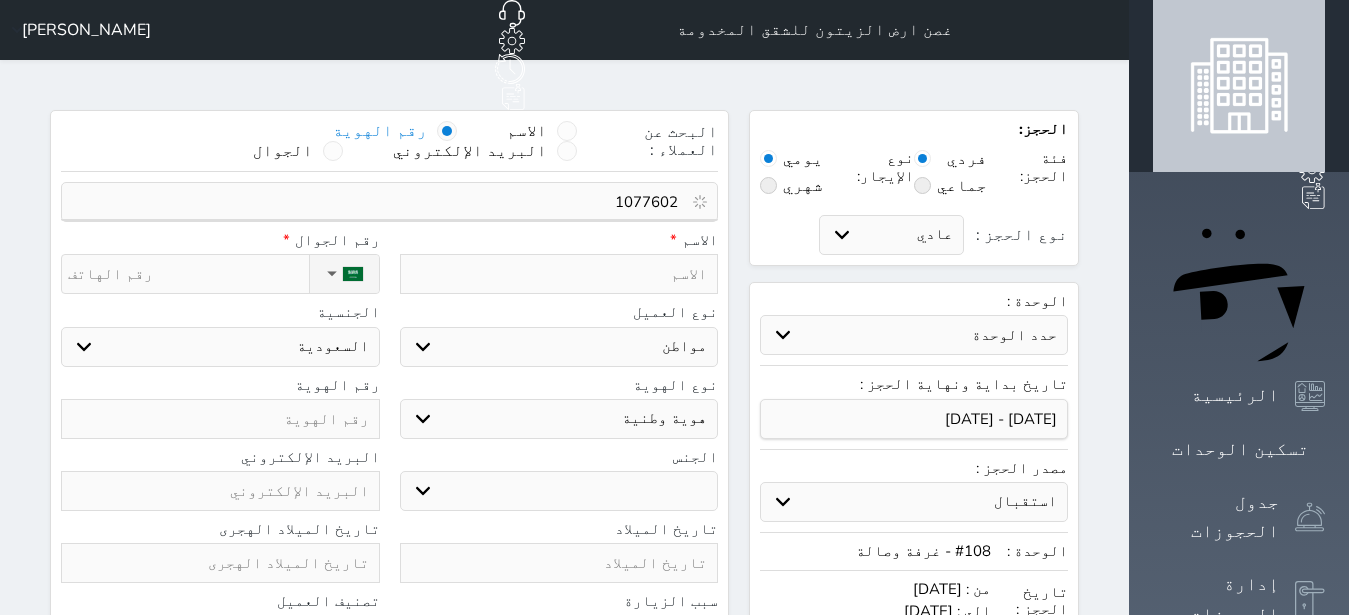 type on "10776021" 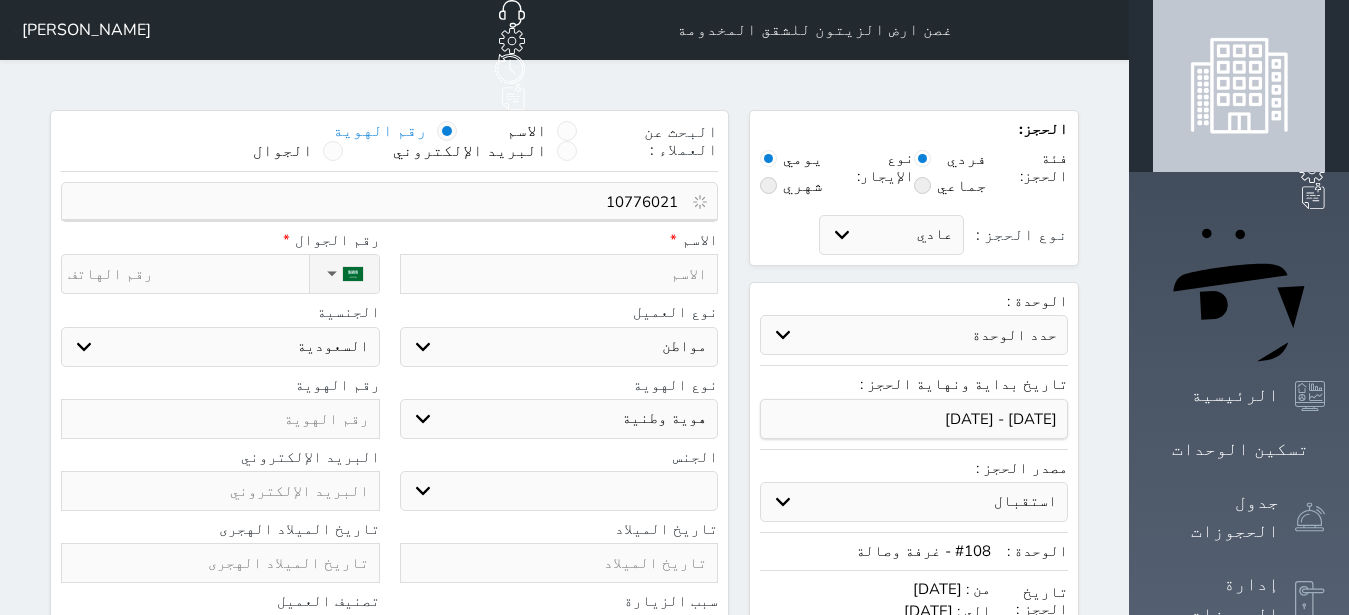 select on "8734" 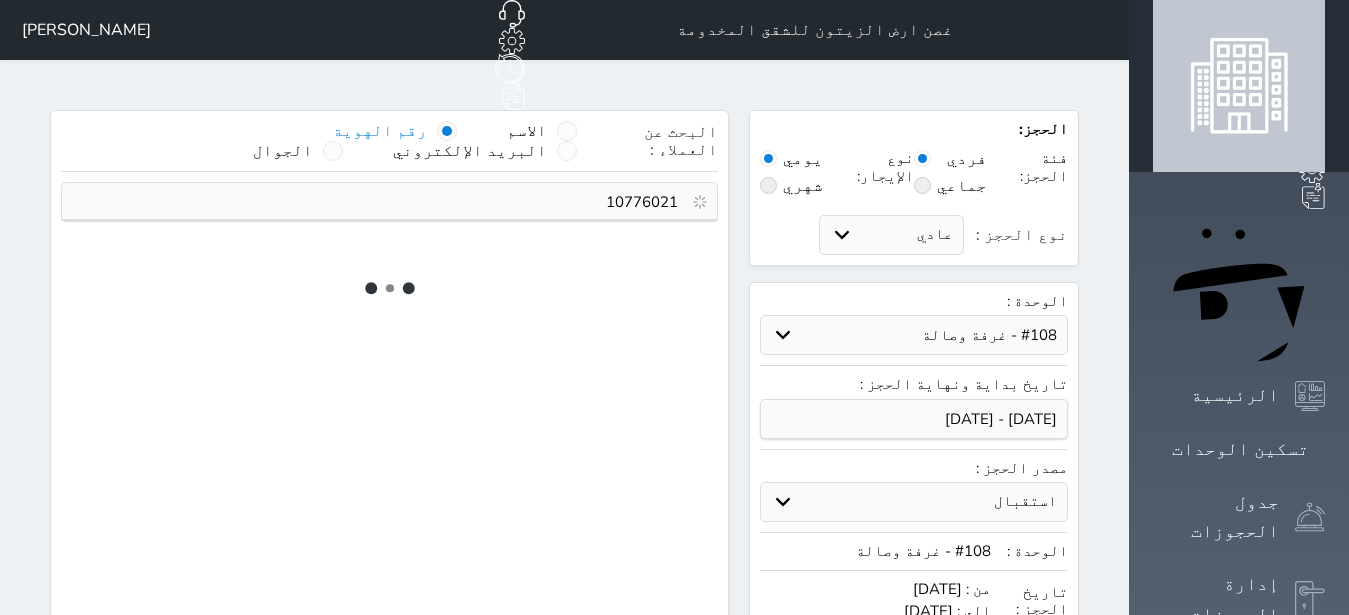select on "1" 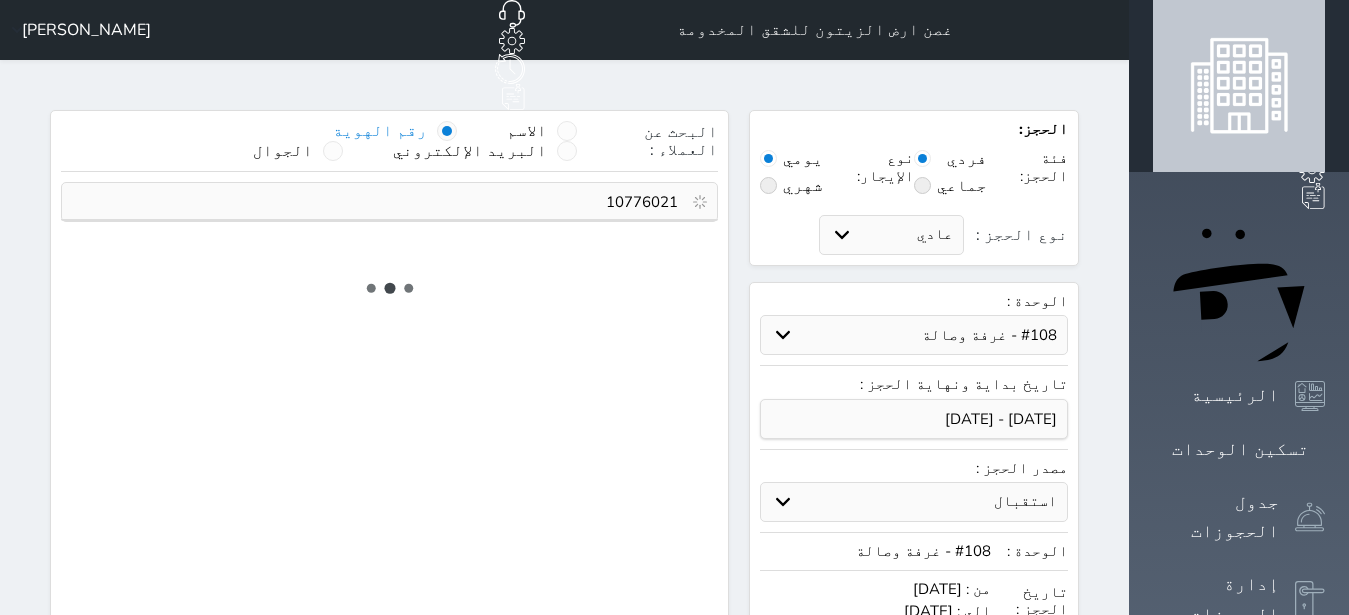 select on "113" 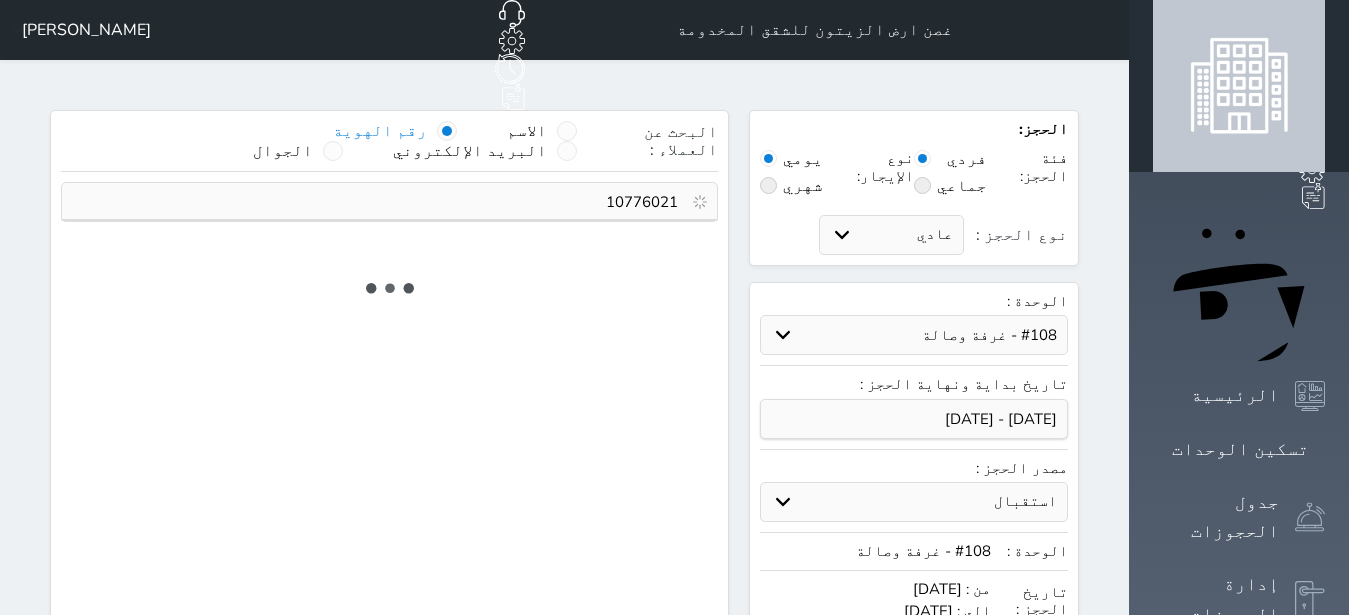 select on "1" 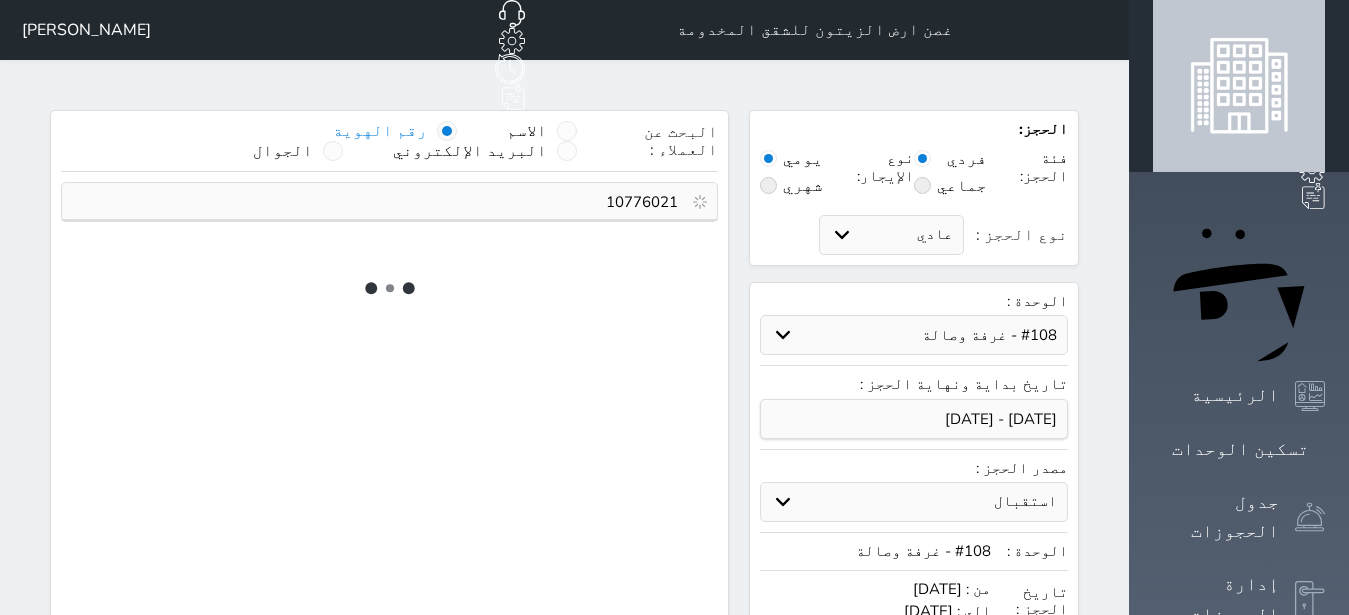 select 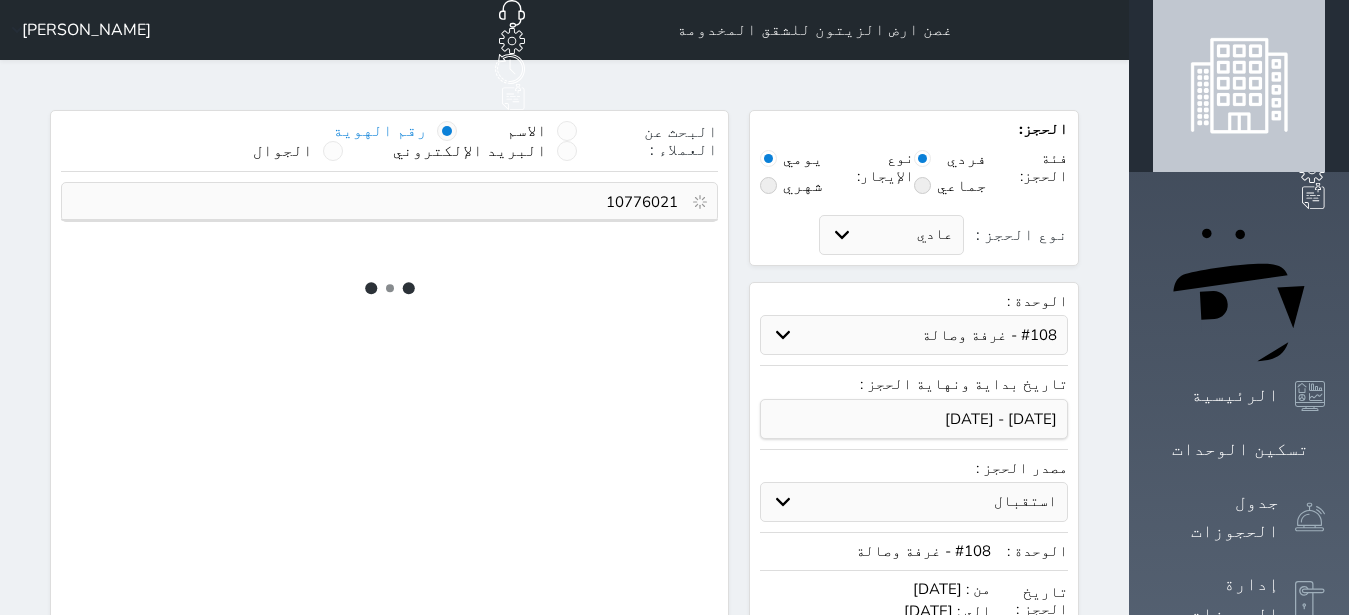 select on "7" 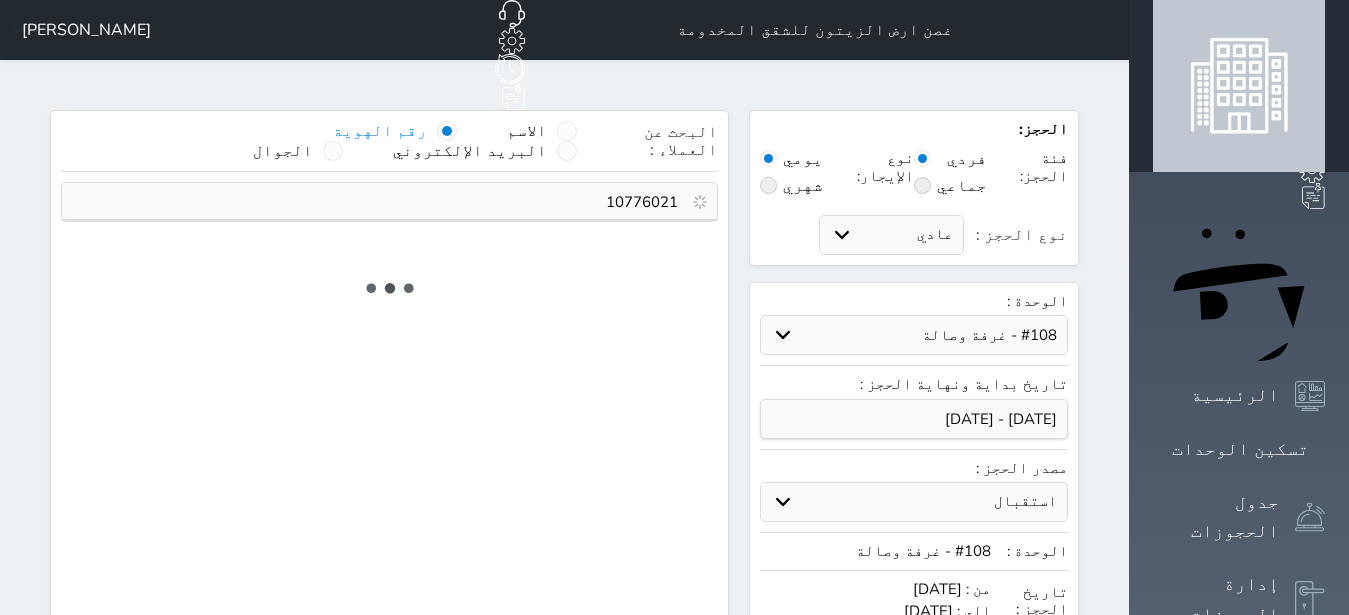select 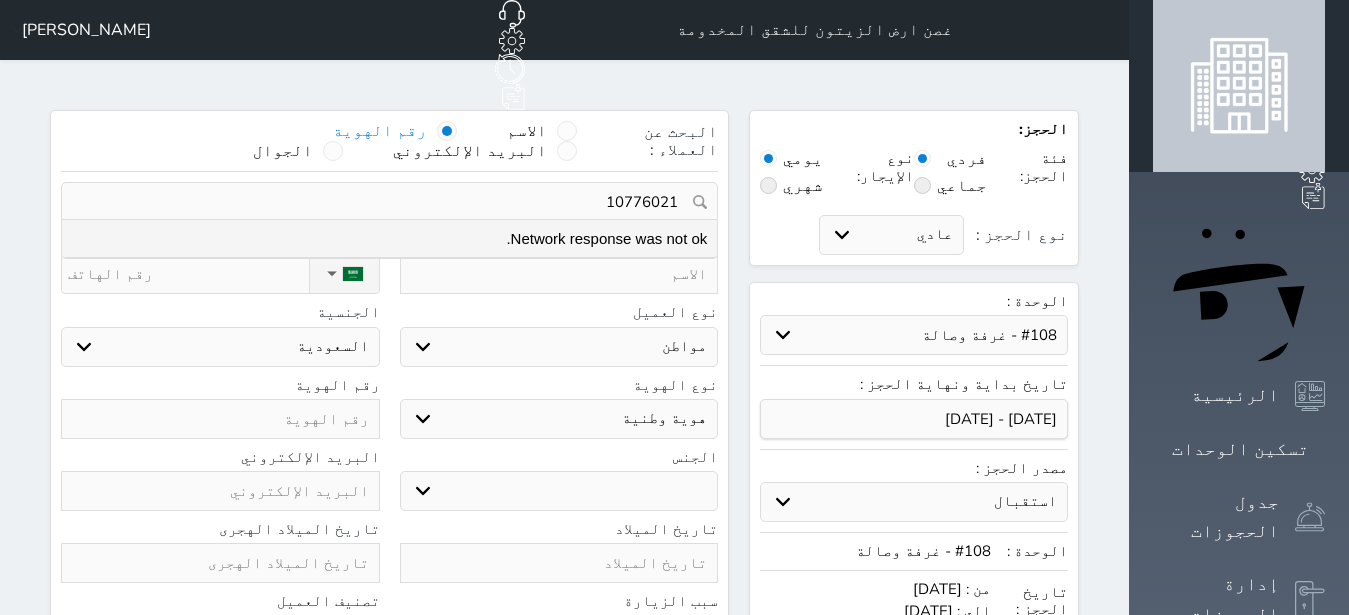 select 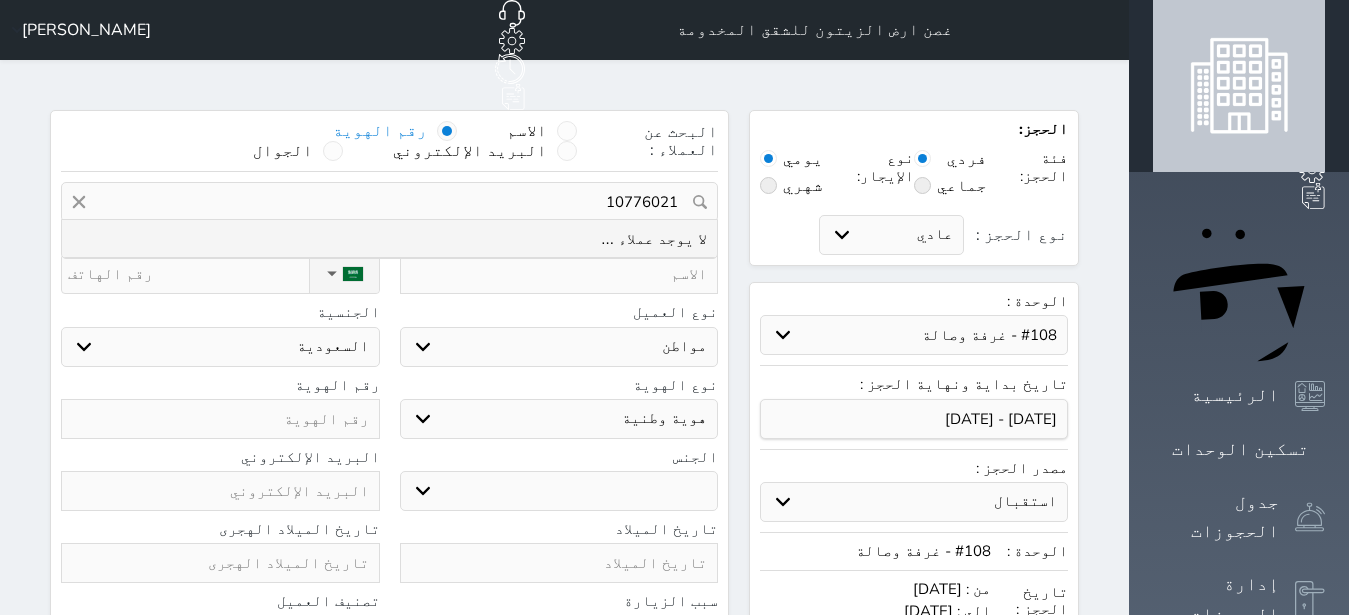 type on "107760216" 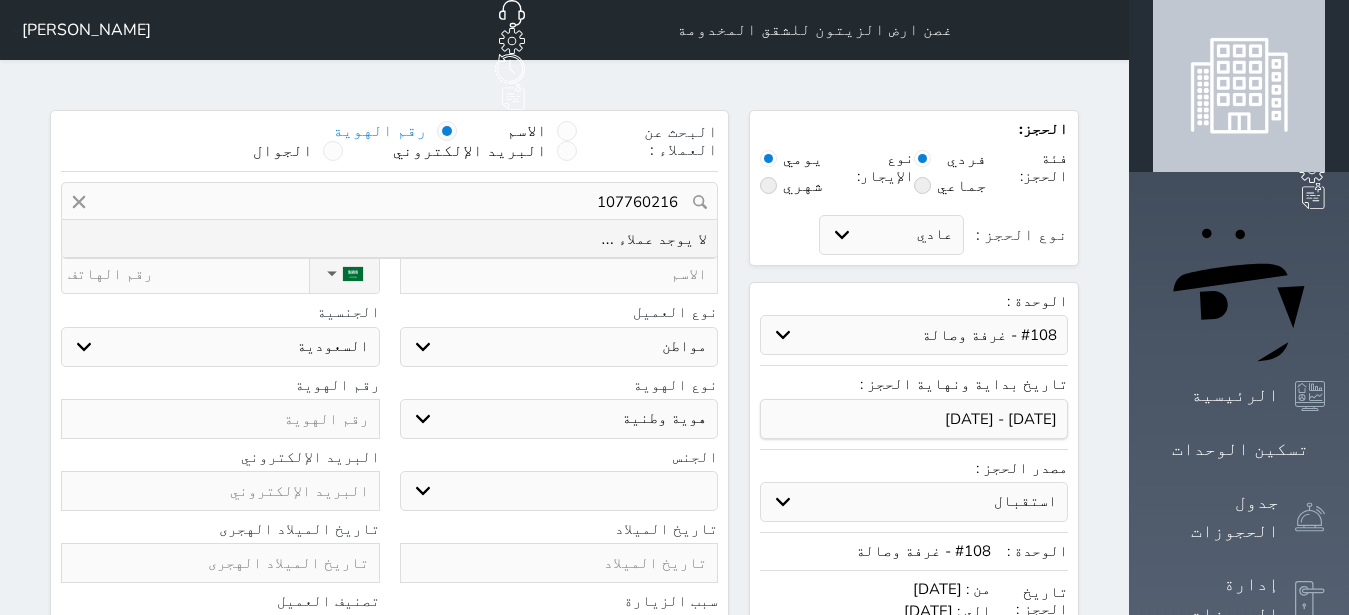 select 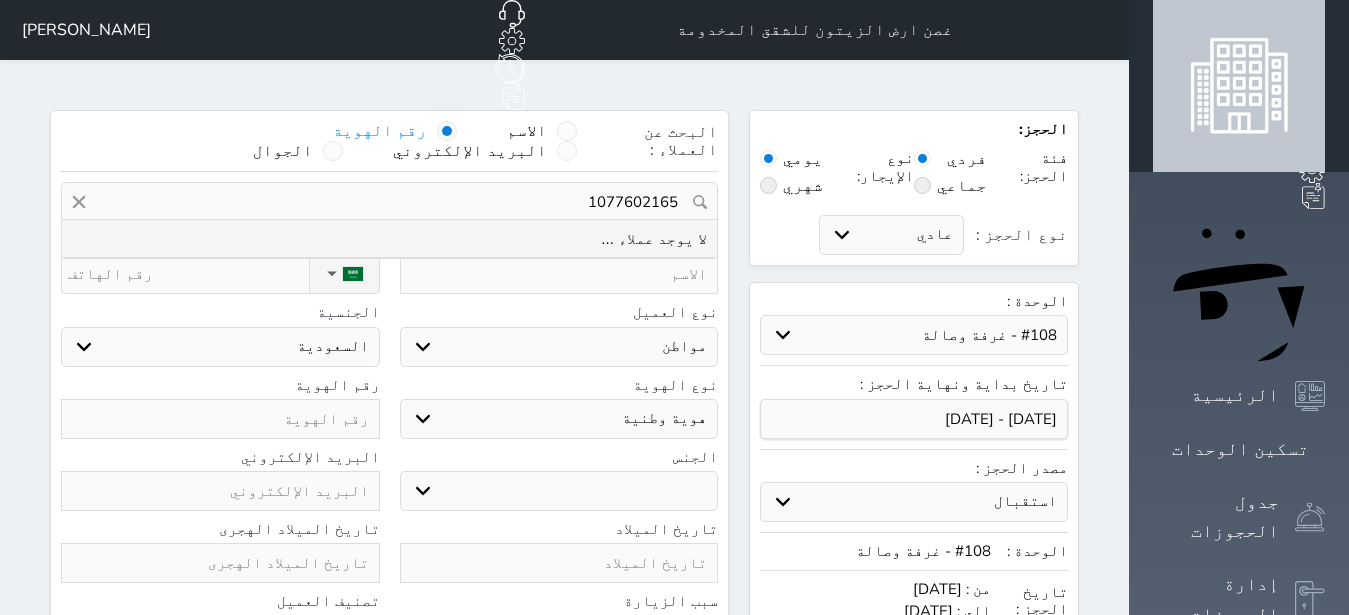 type on "1077602165" 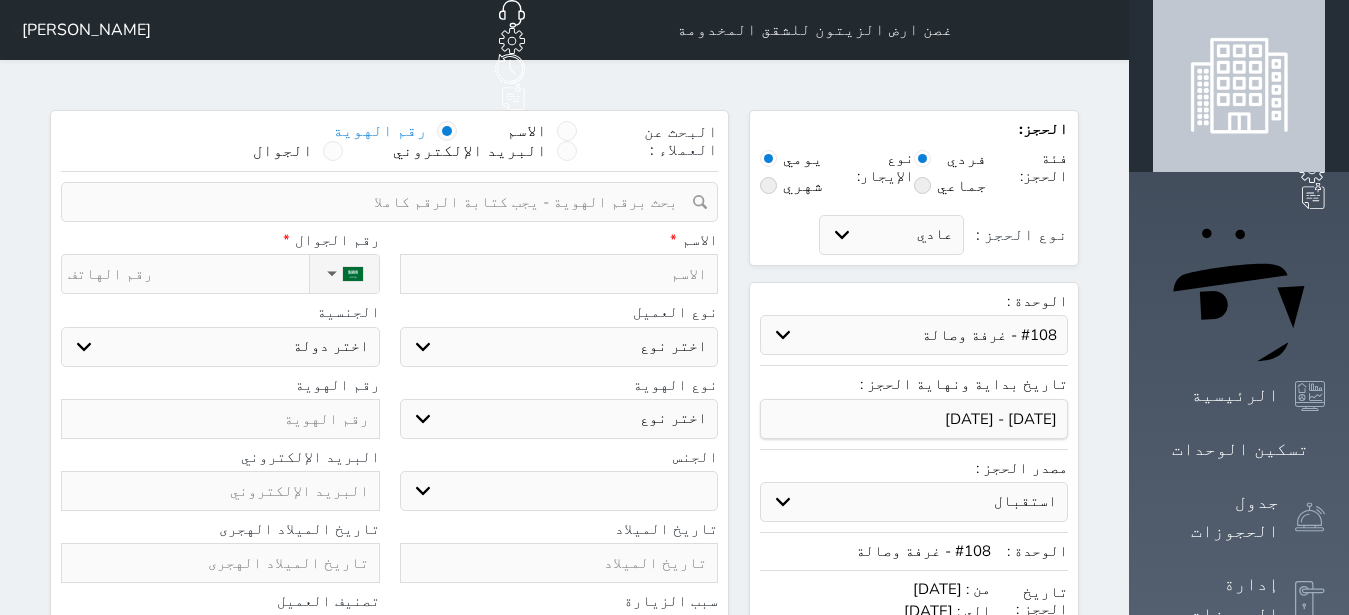click at bounding box center [559, 274] 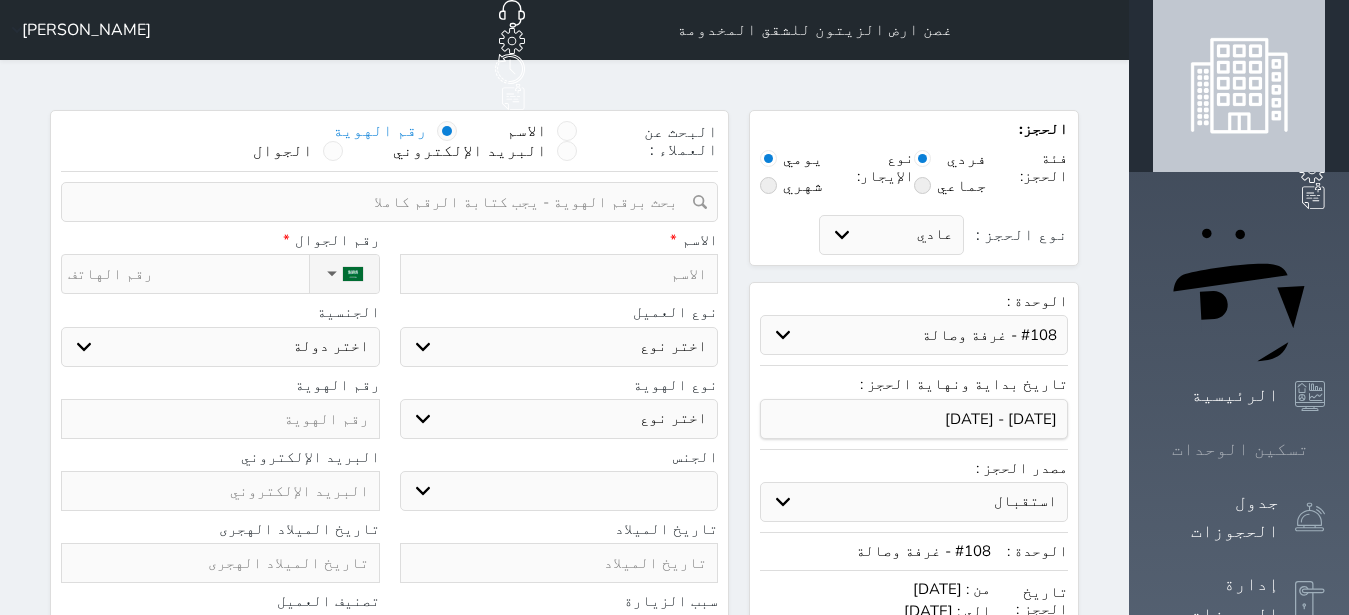 click 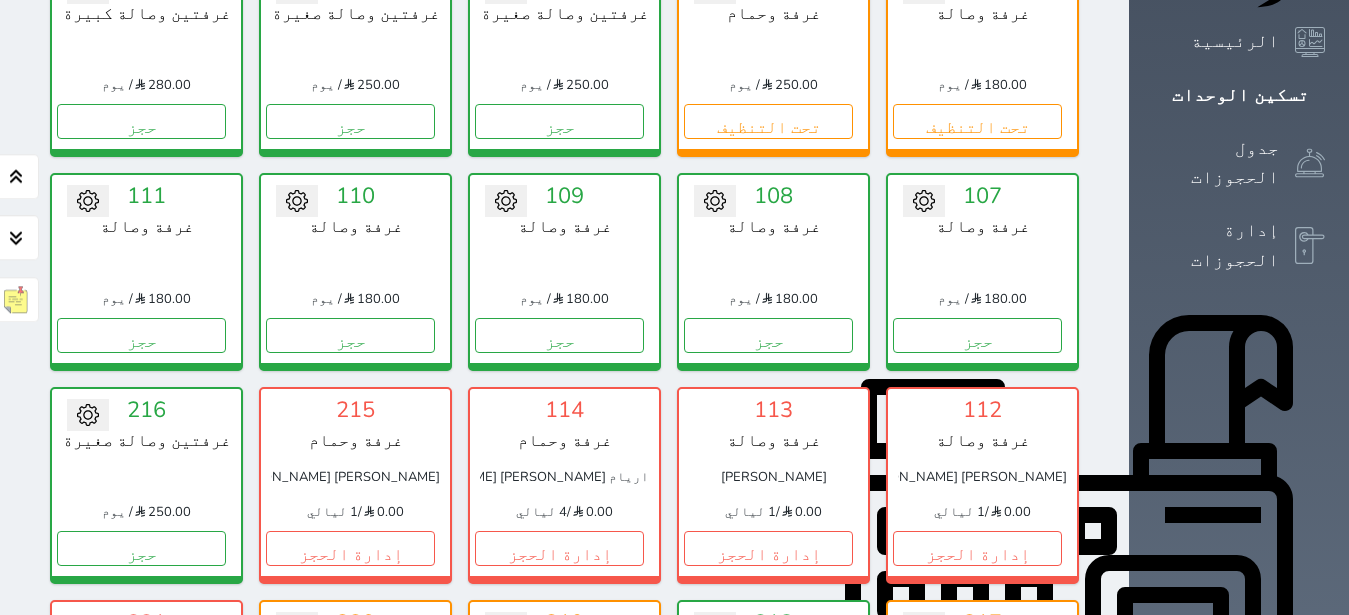 scroll, scrollTop: 582, scrollLeft: 0, axis: vertical 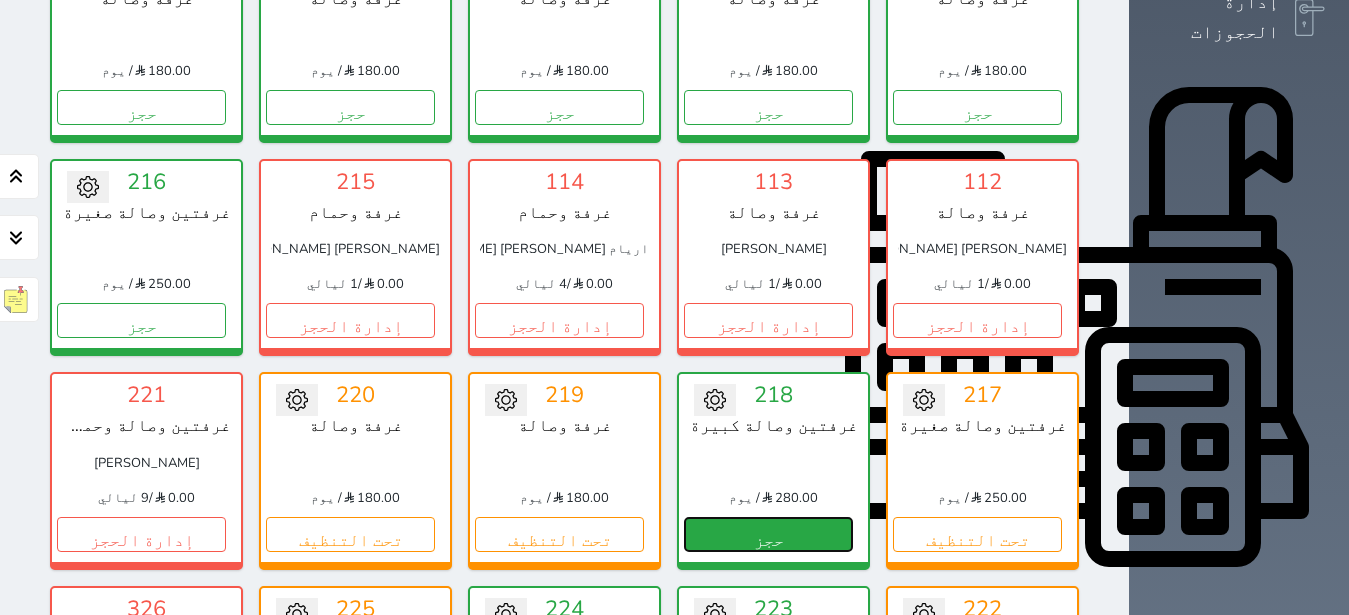 click on "حجز" at bounding box center [768, 534] 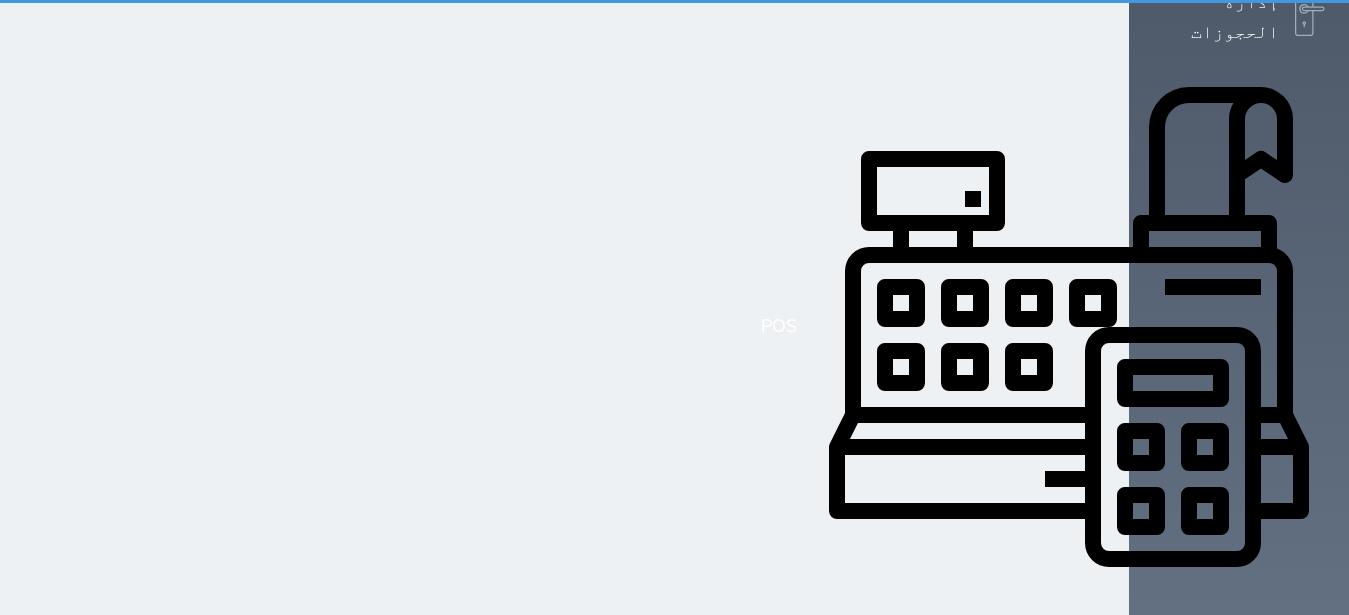 scroll, scrollTop: 410, scrollLeft: 0, axis: vertical 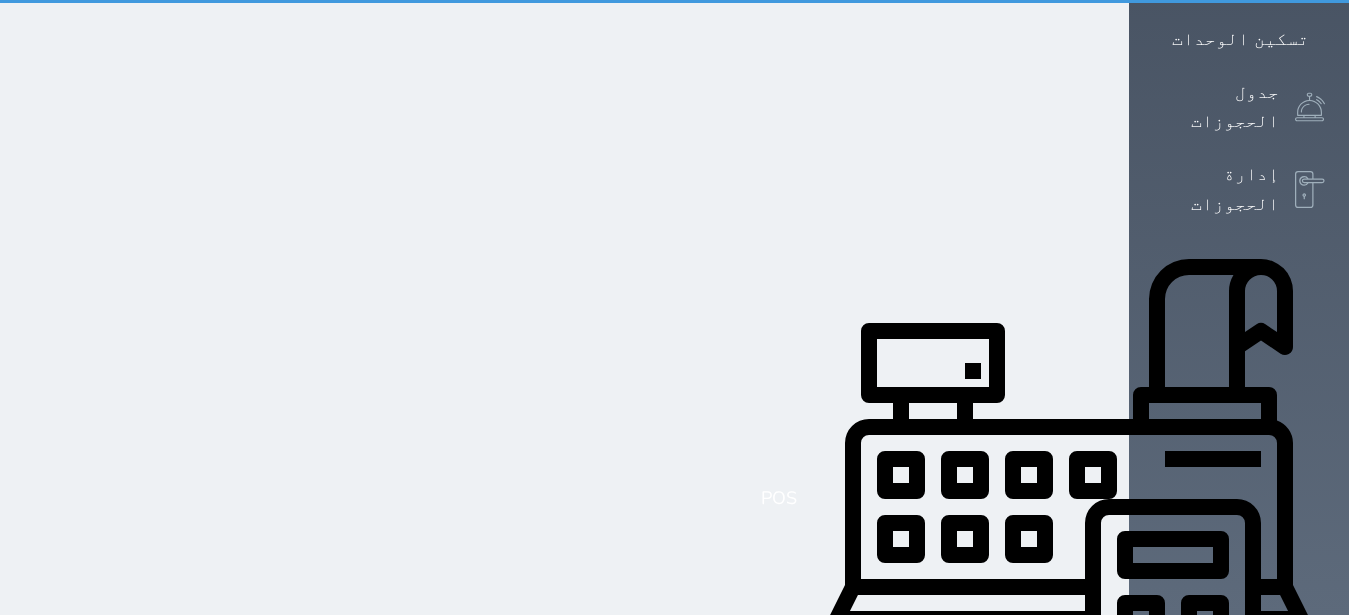 select on "1" 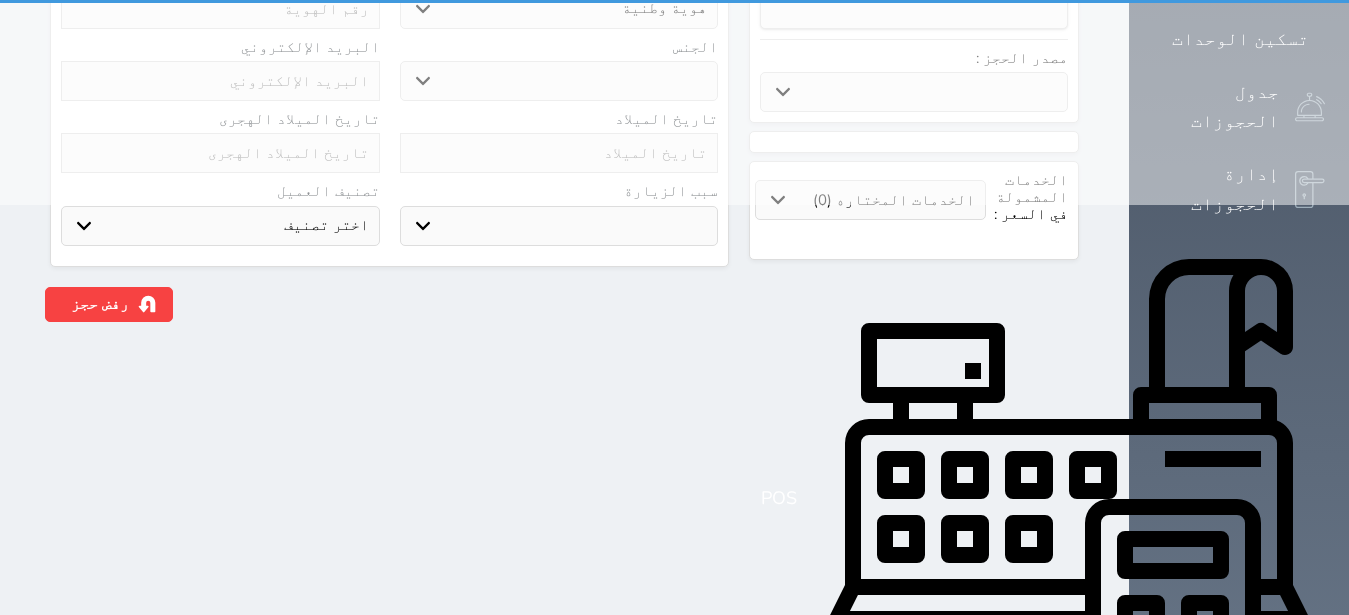 scroll, scrollTop: 0, scrollLeft: 0, axis: both 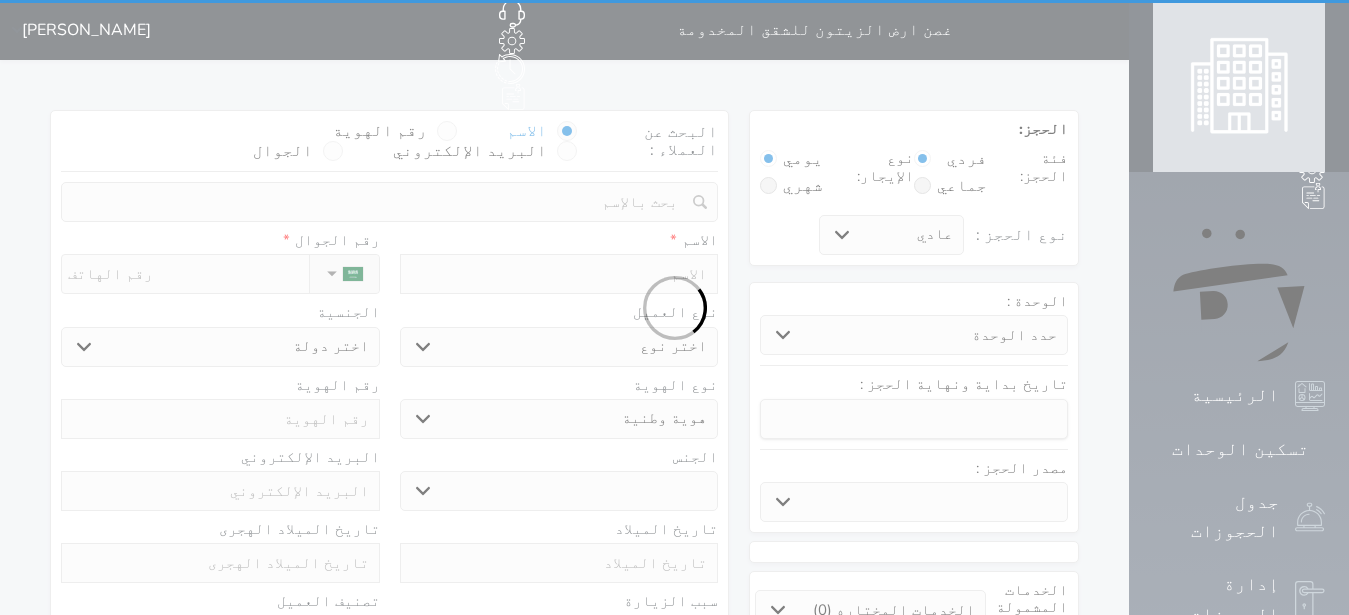 select 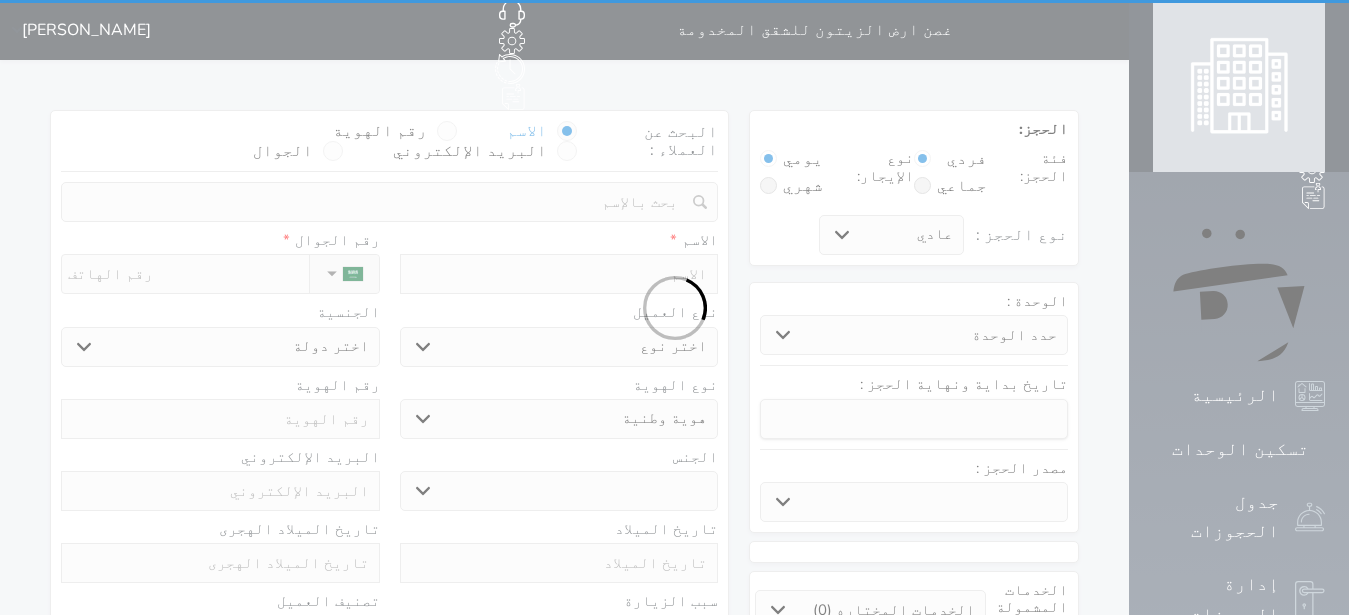 select 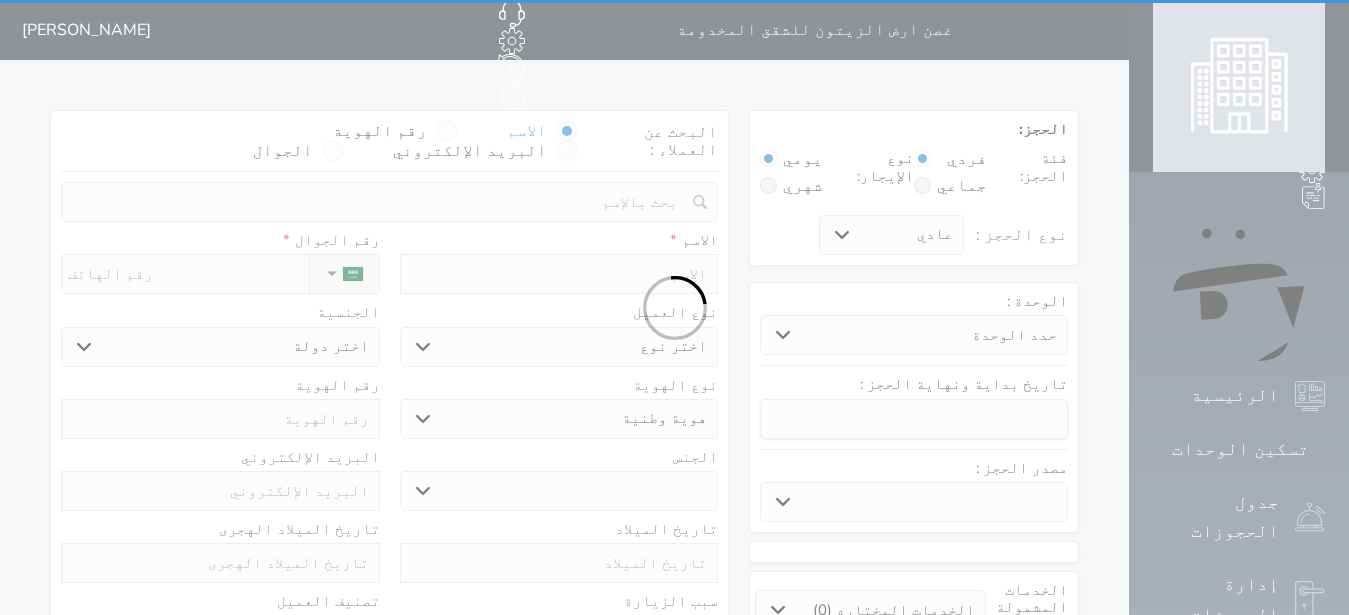 select 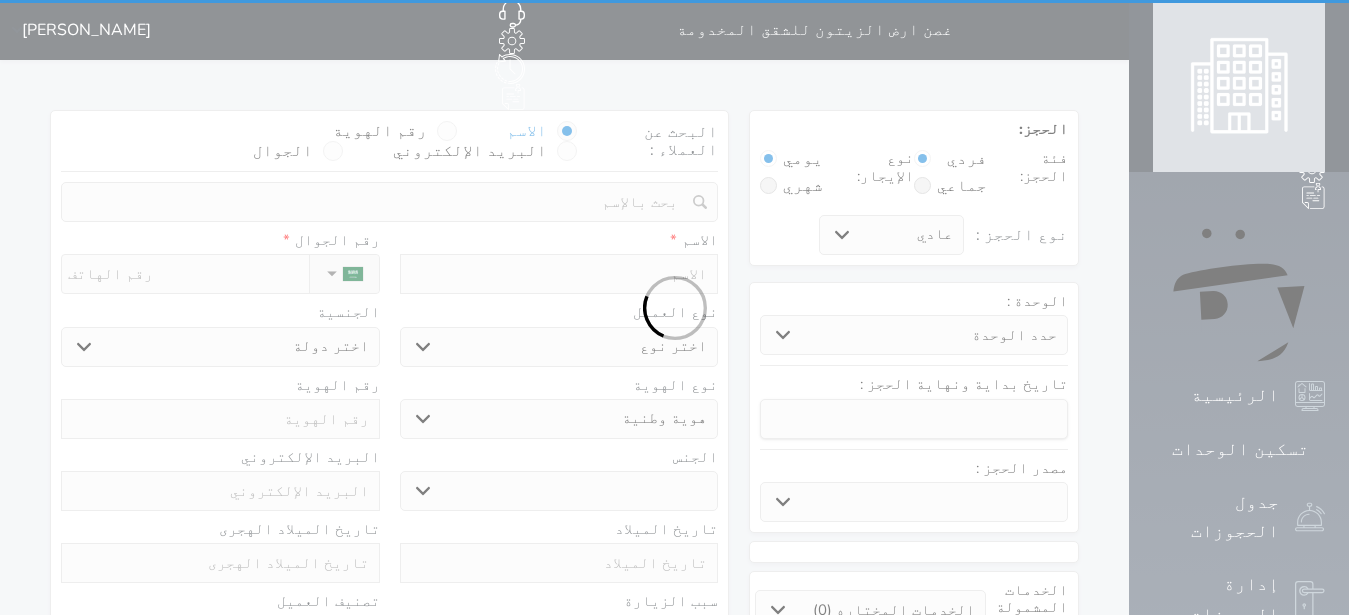 select 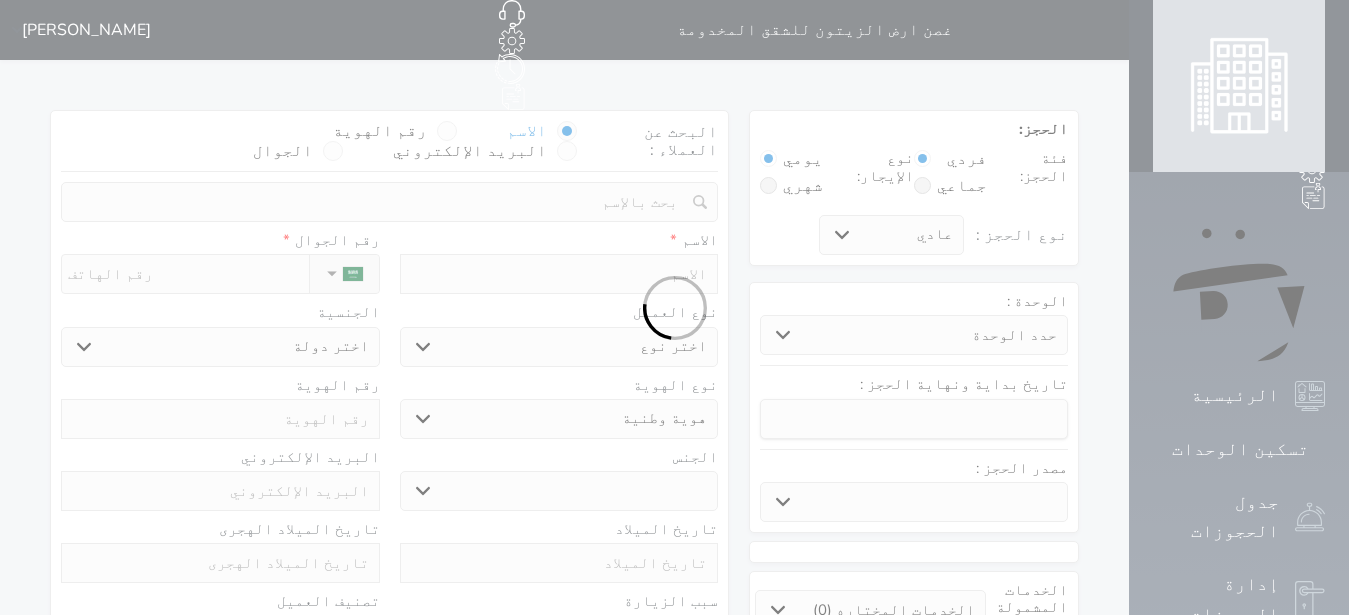 select 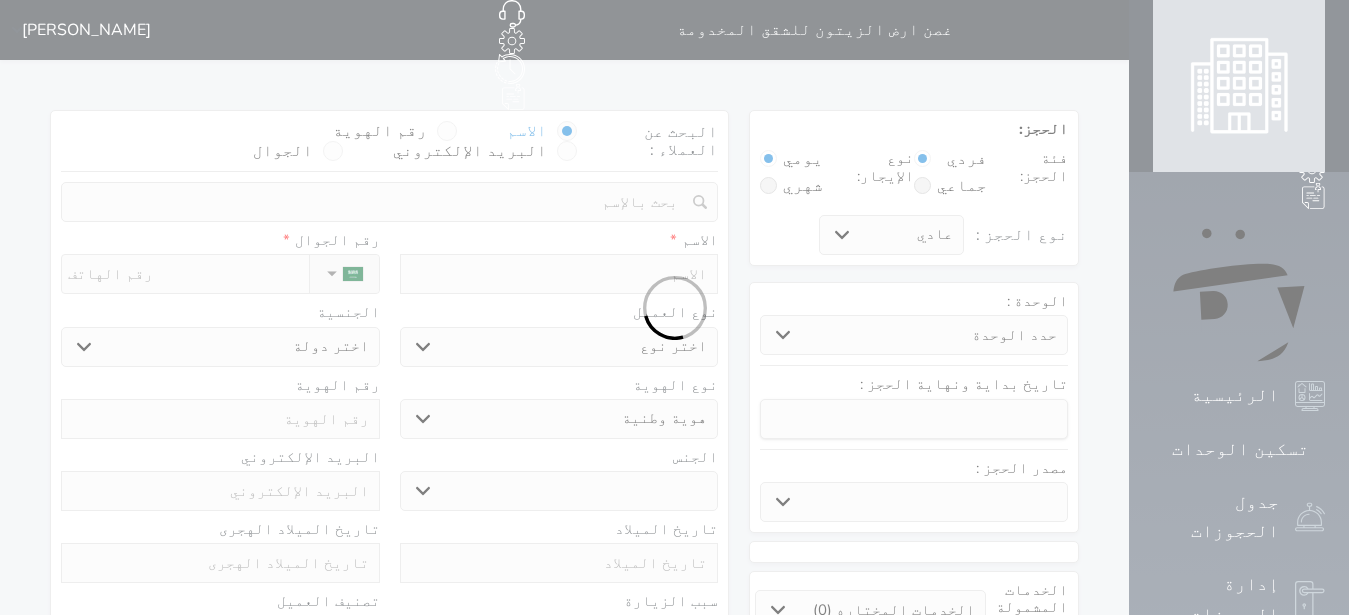select 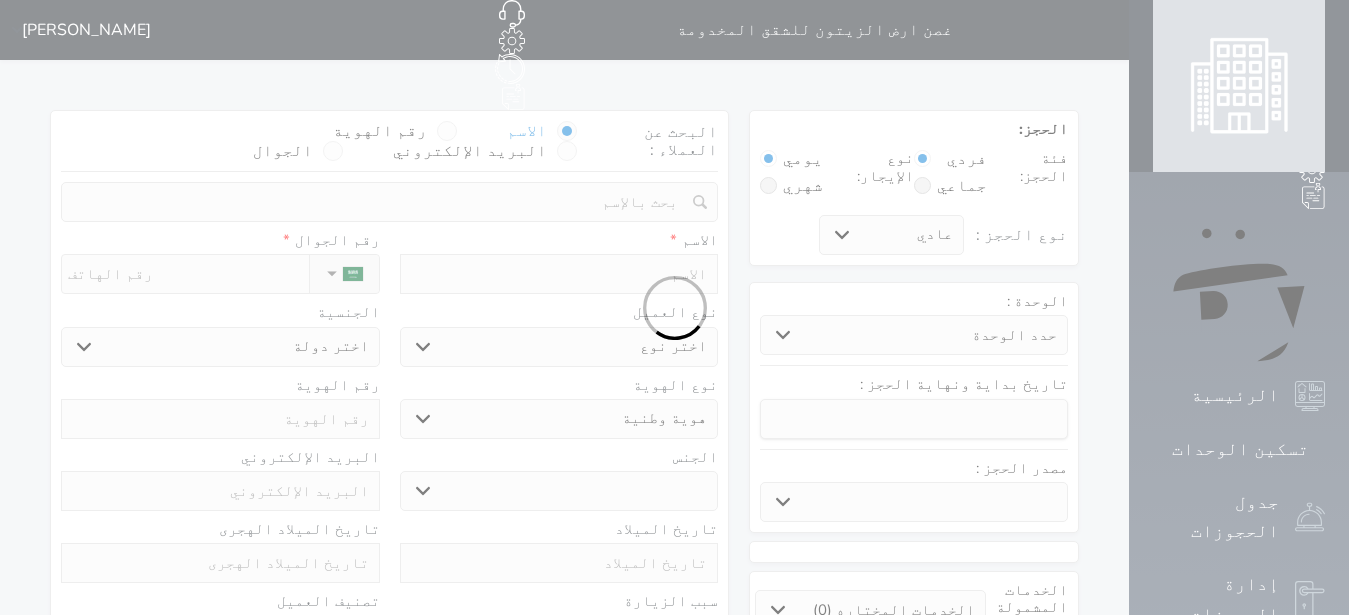 select 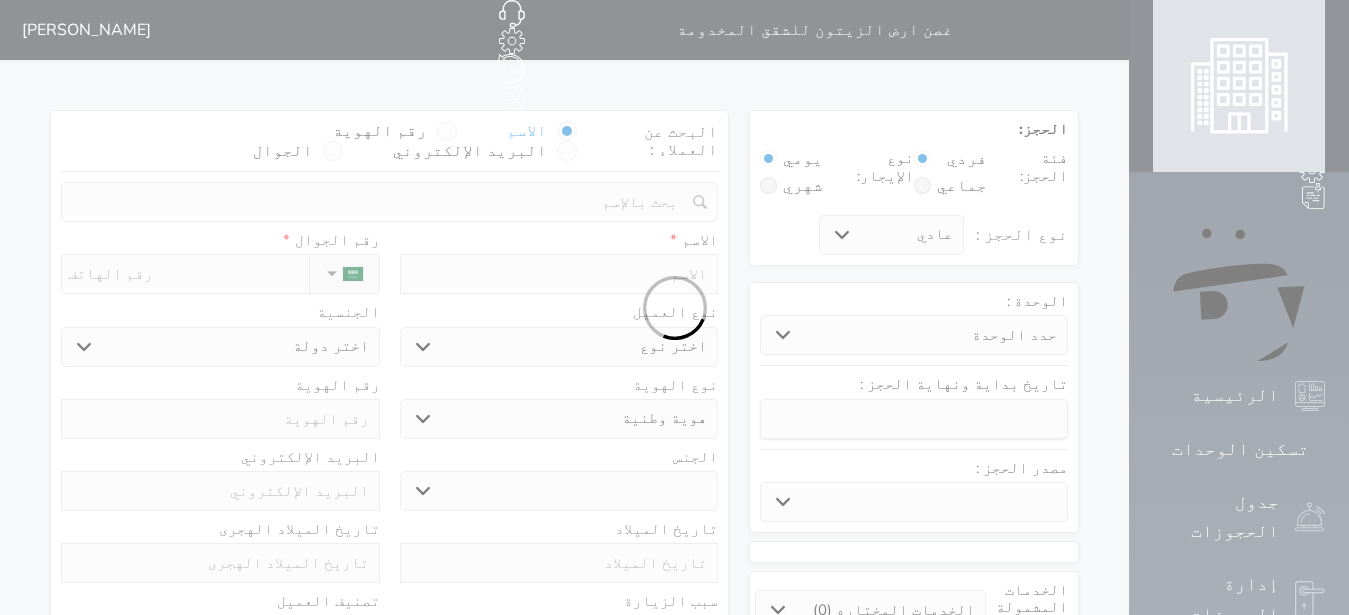 select 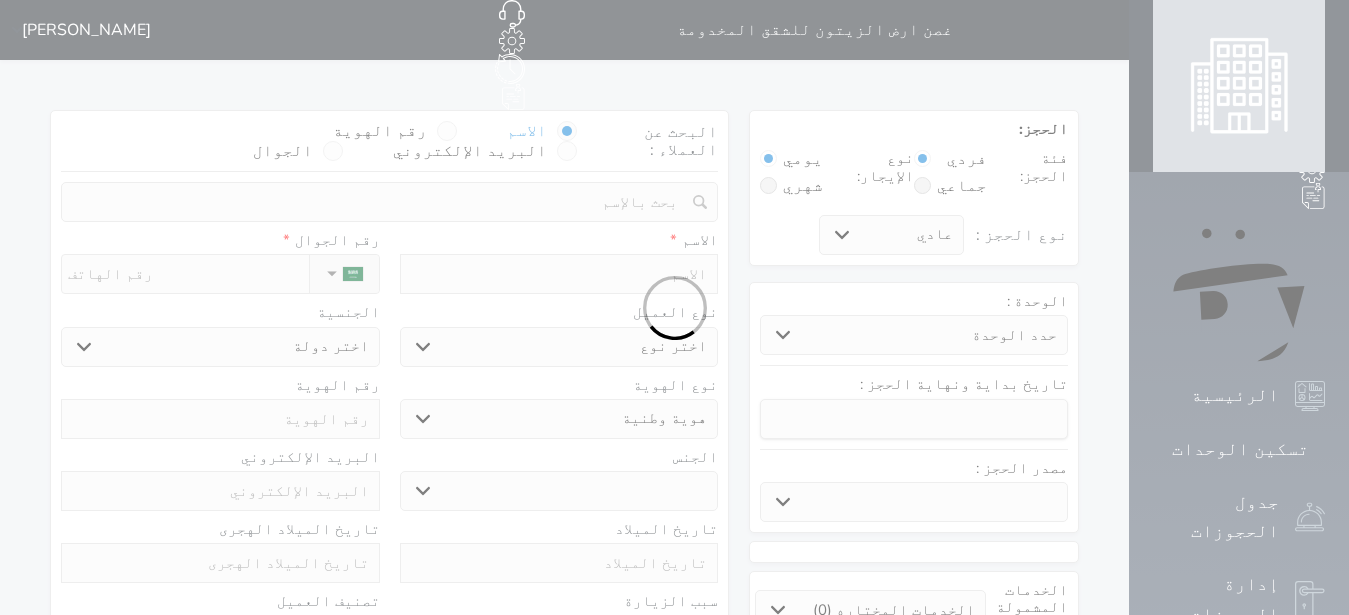 select 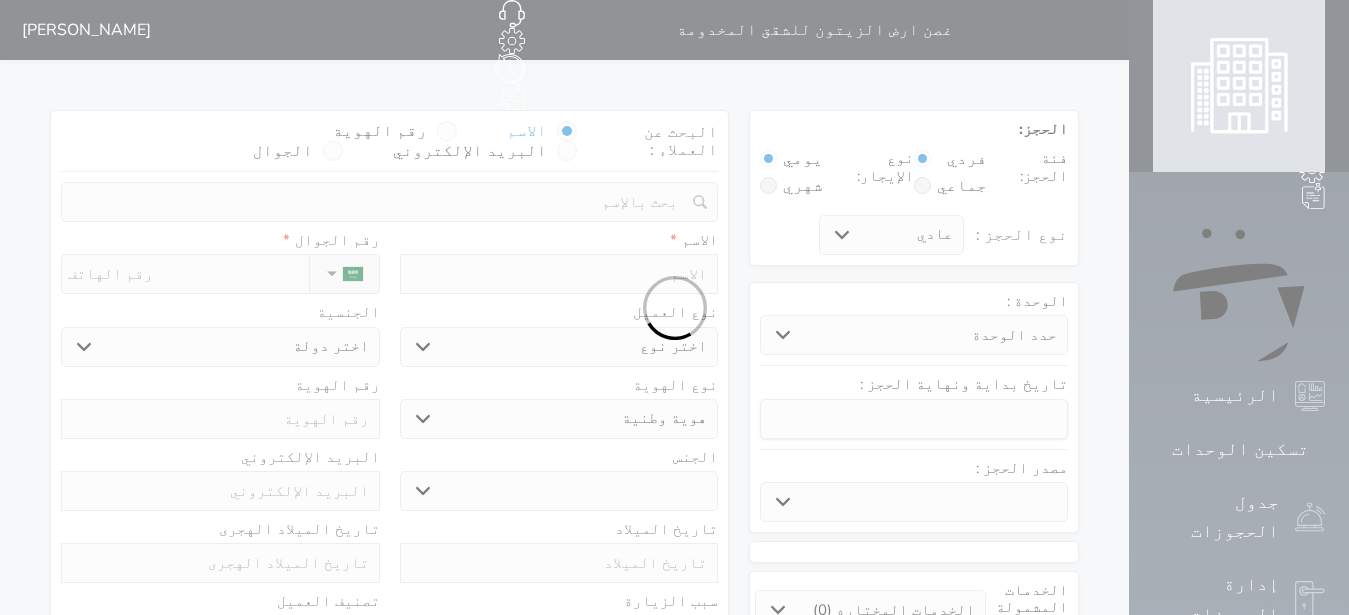 select 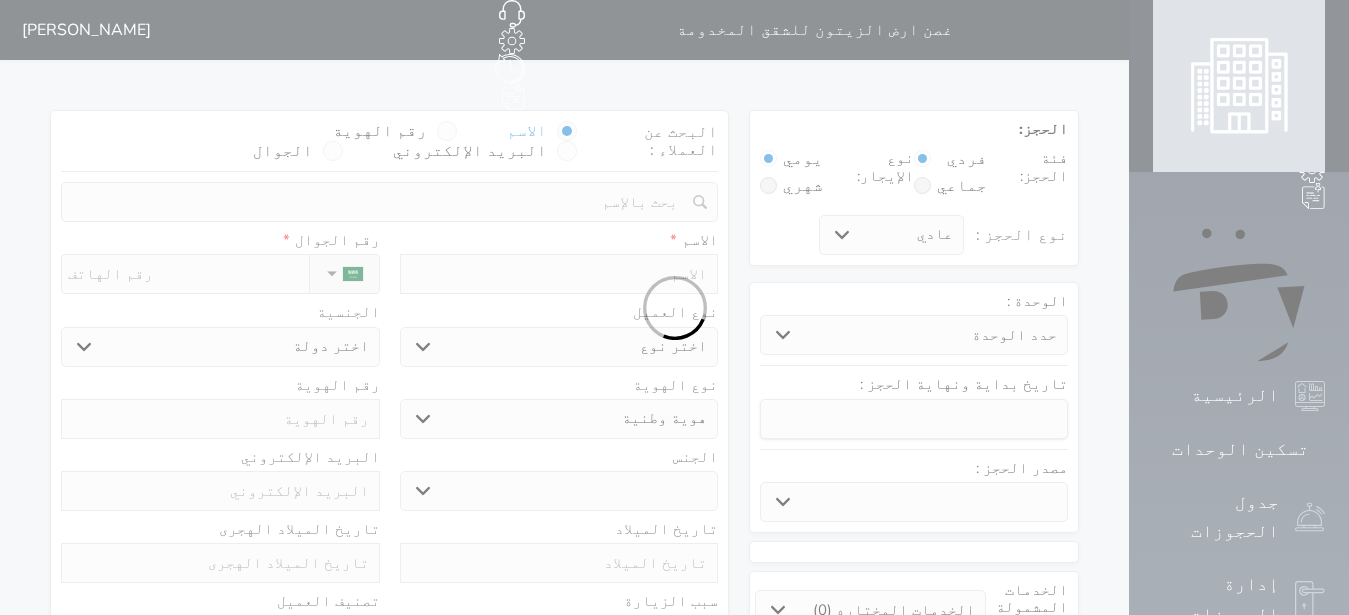 select 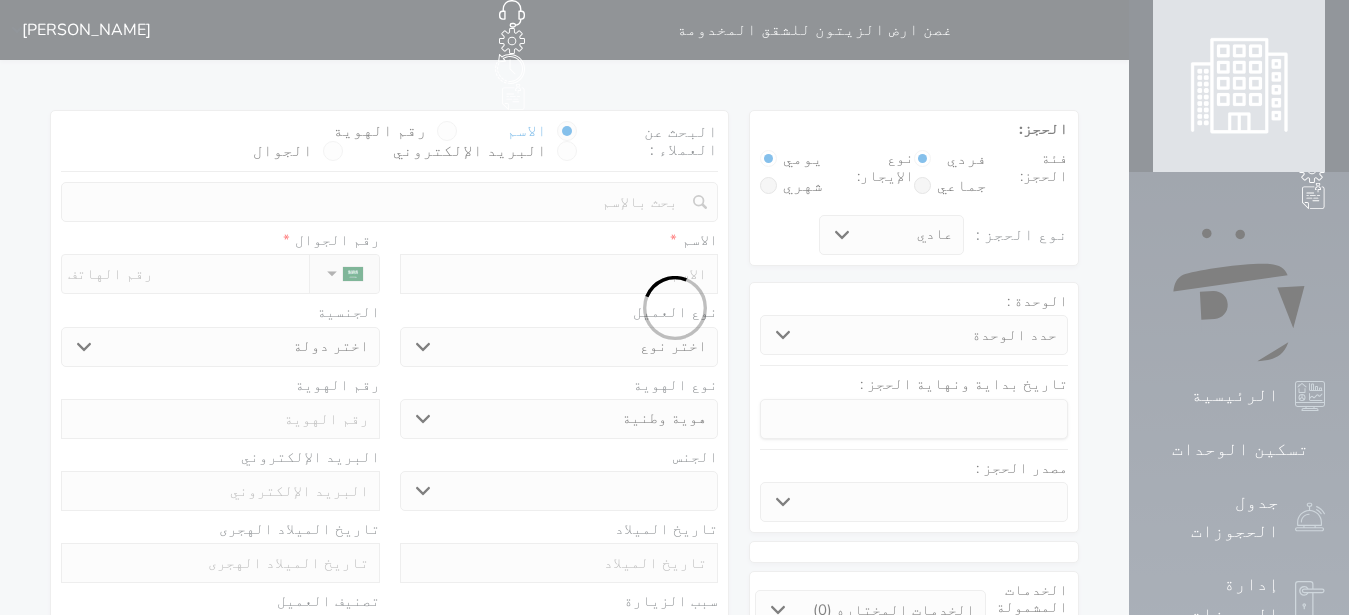 select 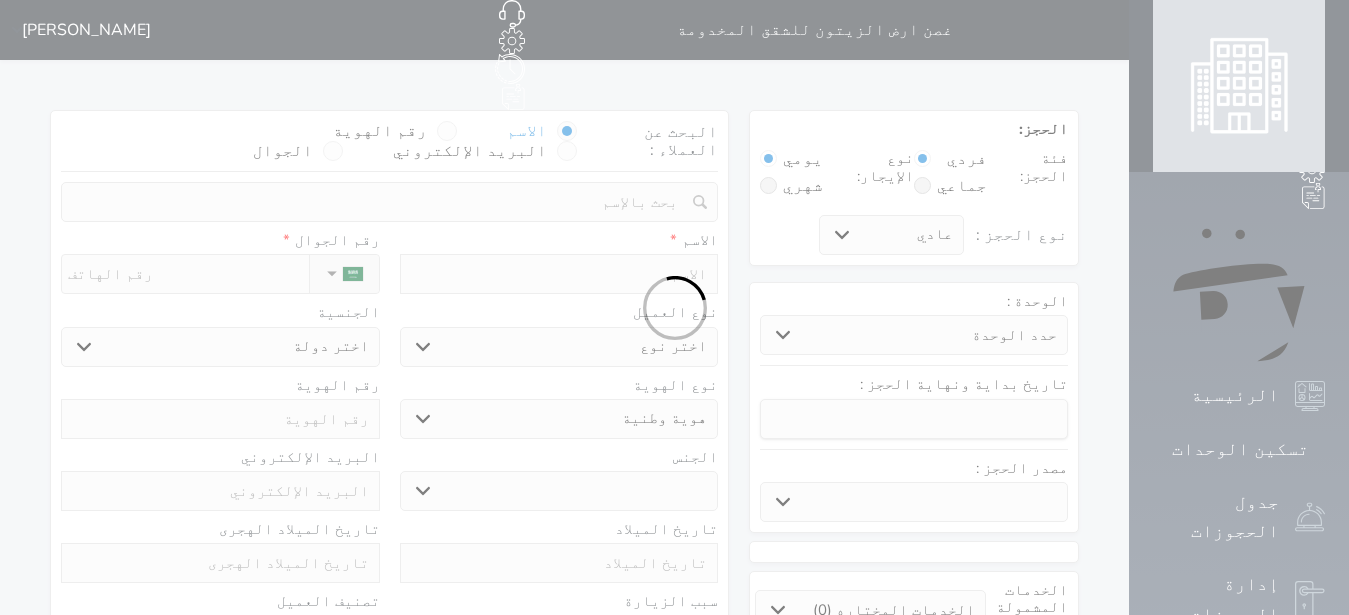 select on "113" 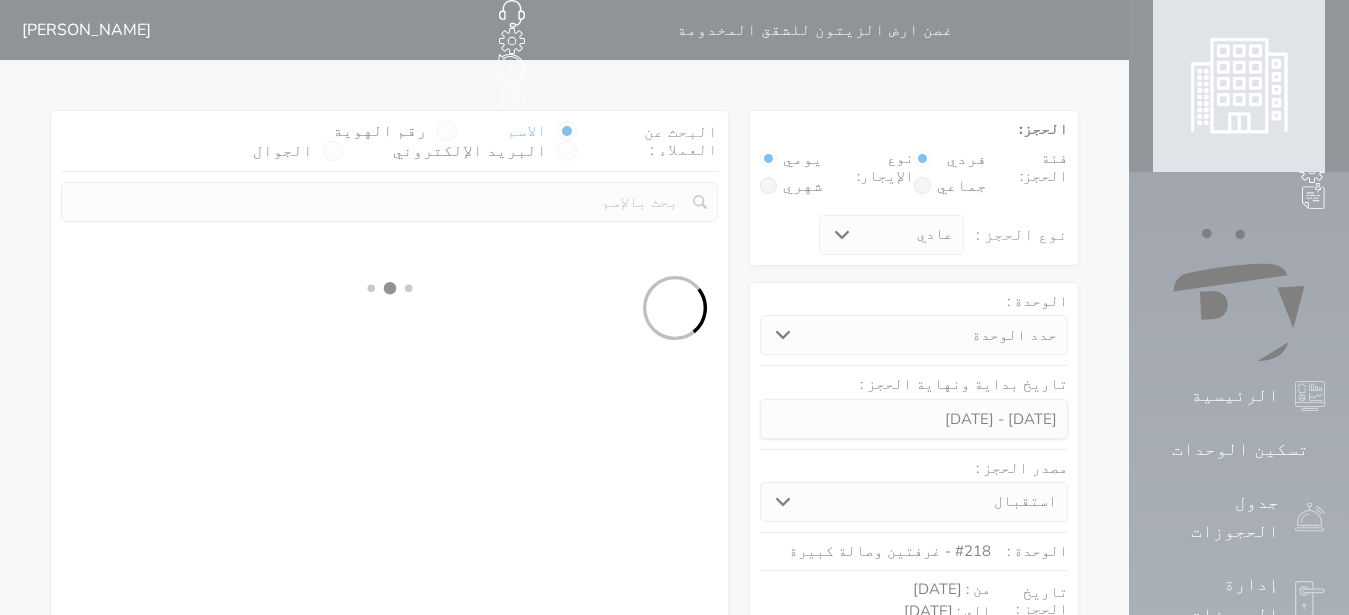 select 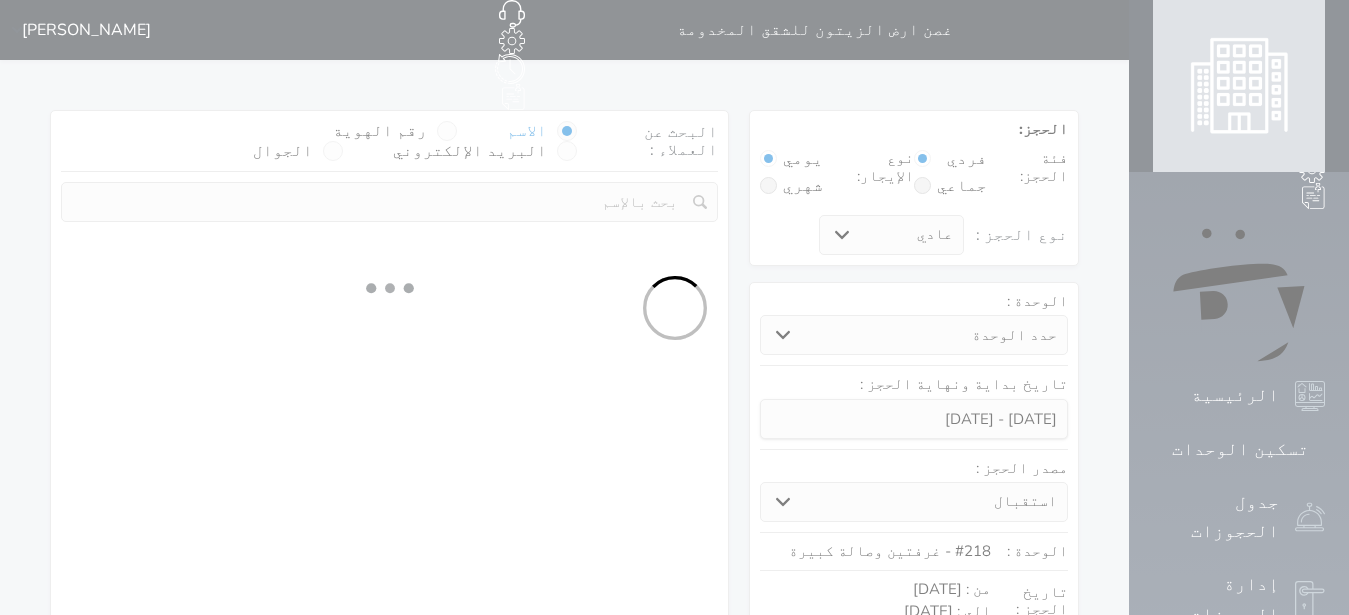 select on "113" 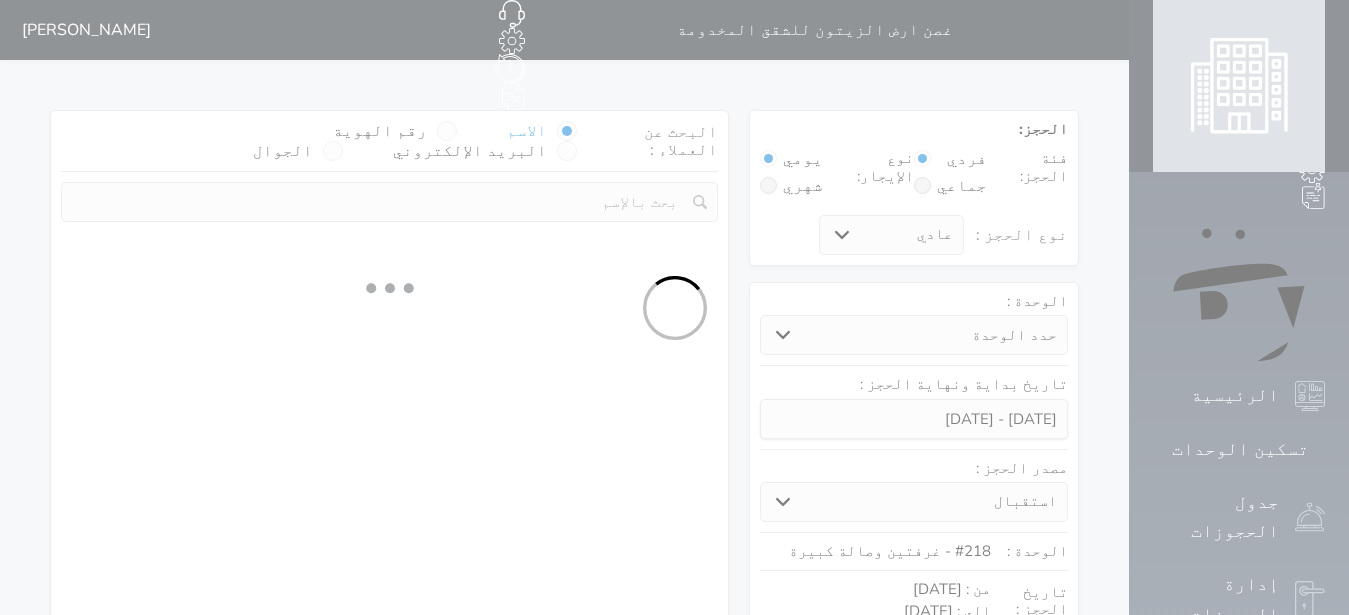 select on "1" 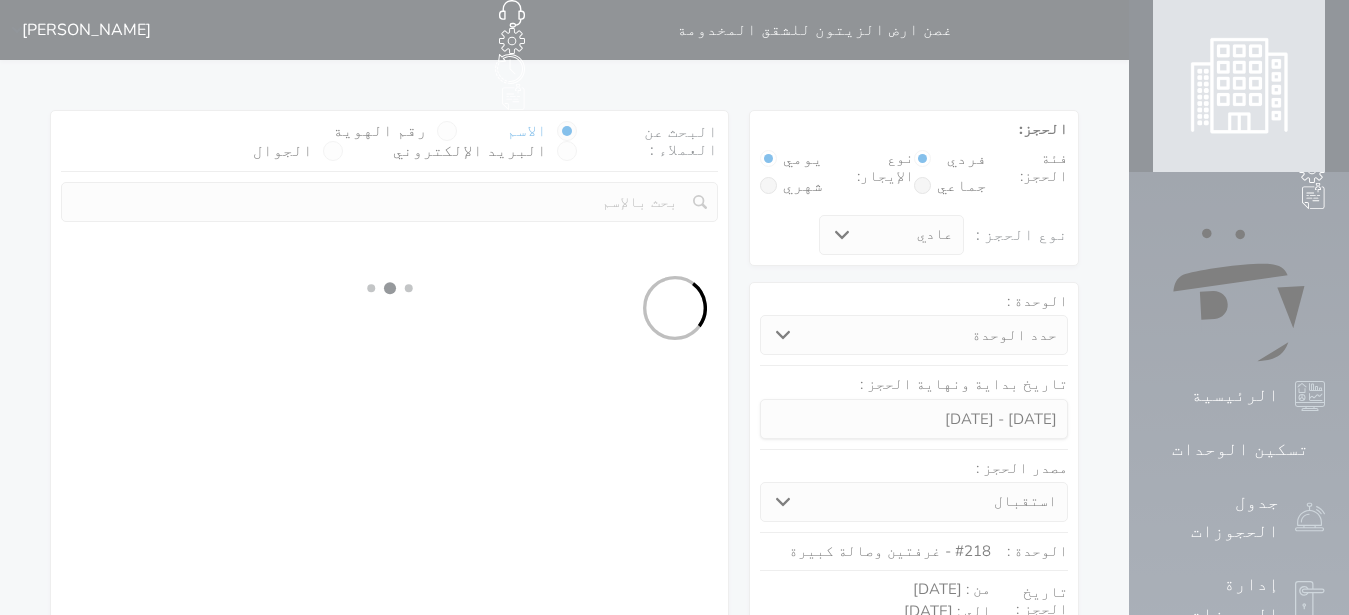 select 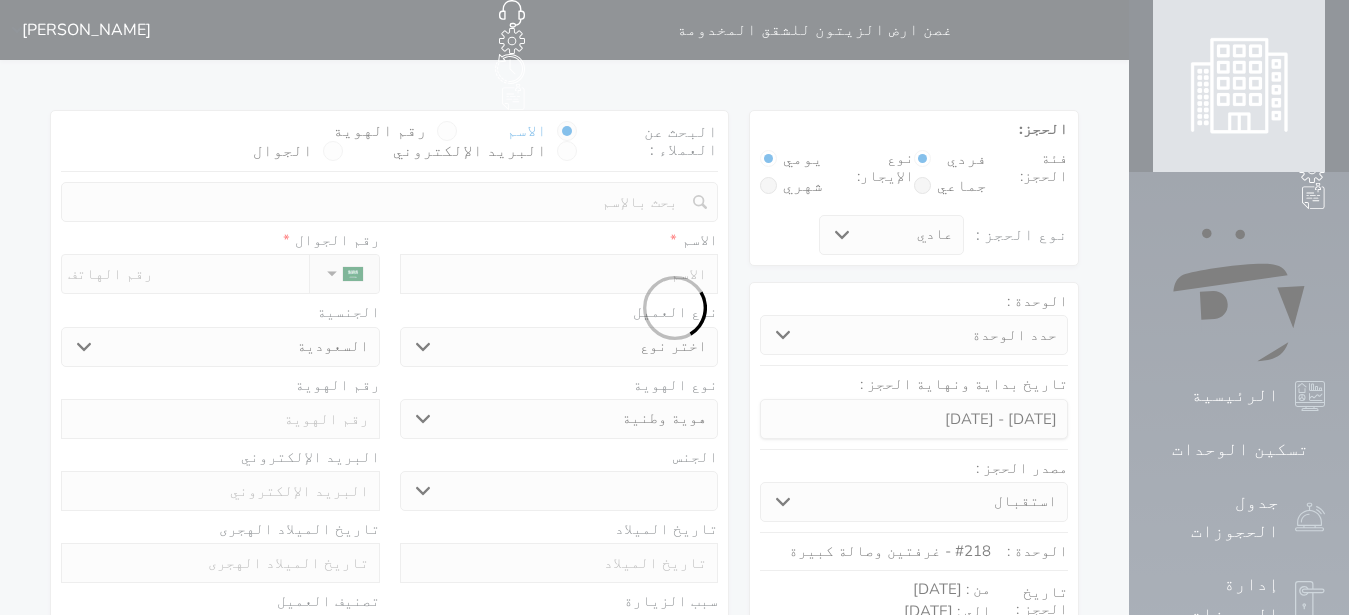 select 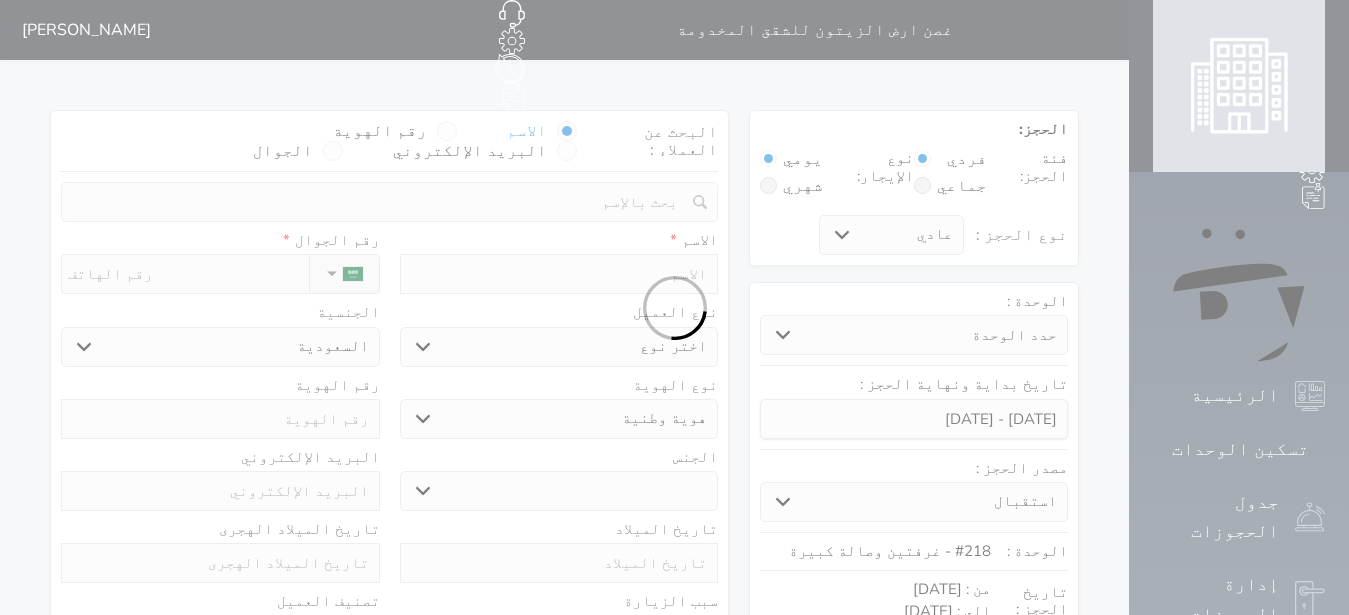 select 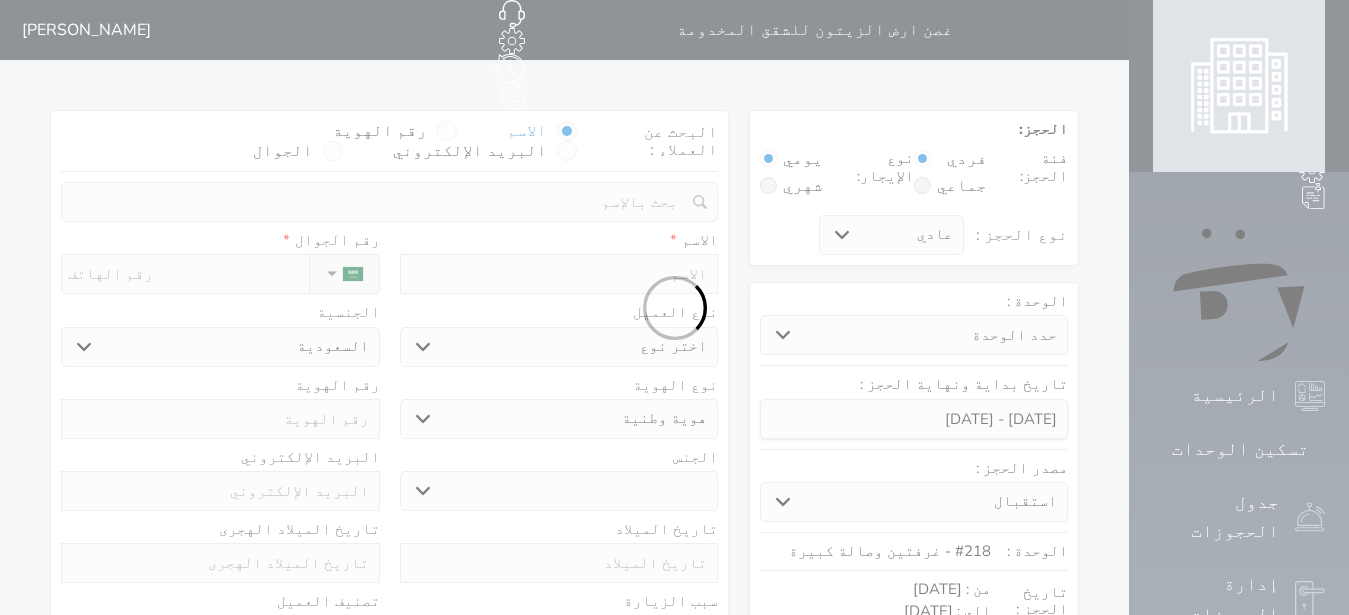 select 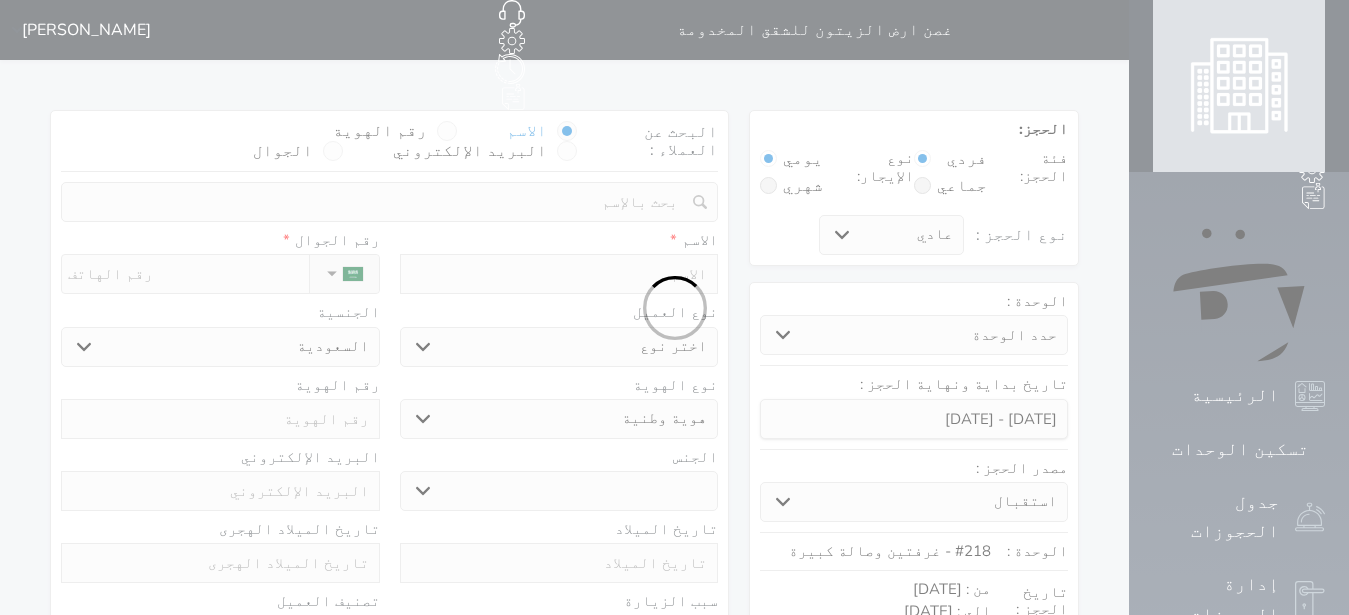 select 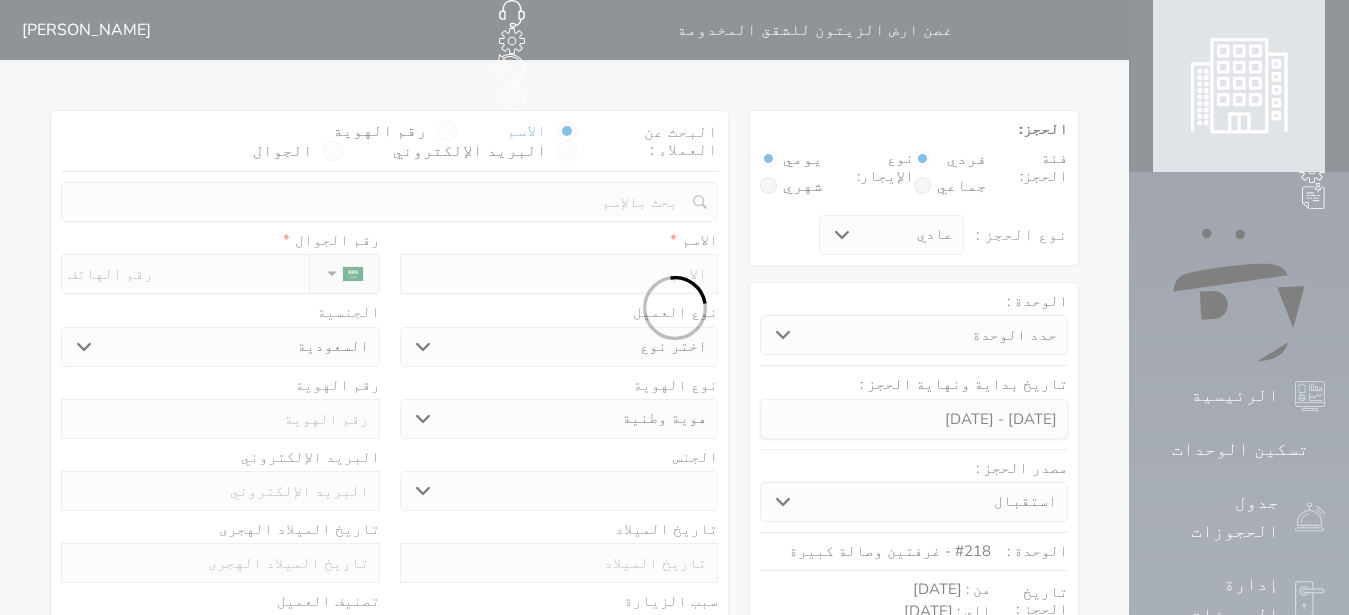 select 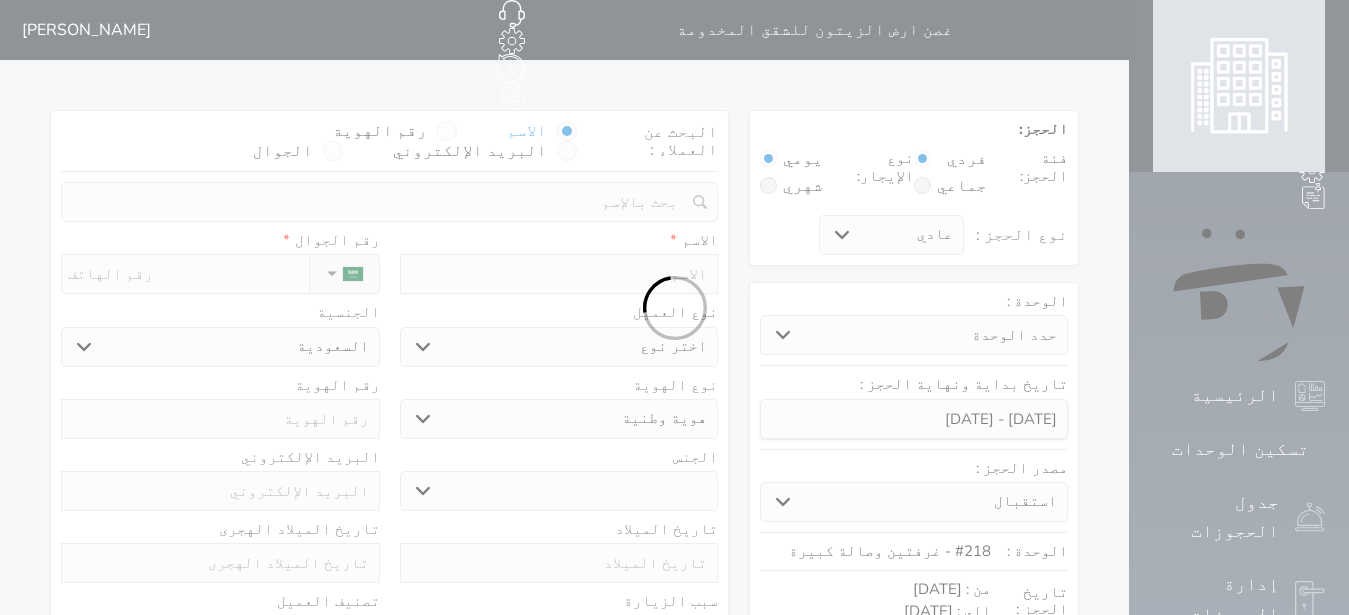 select 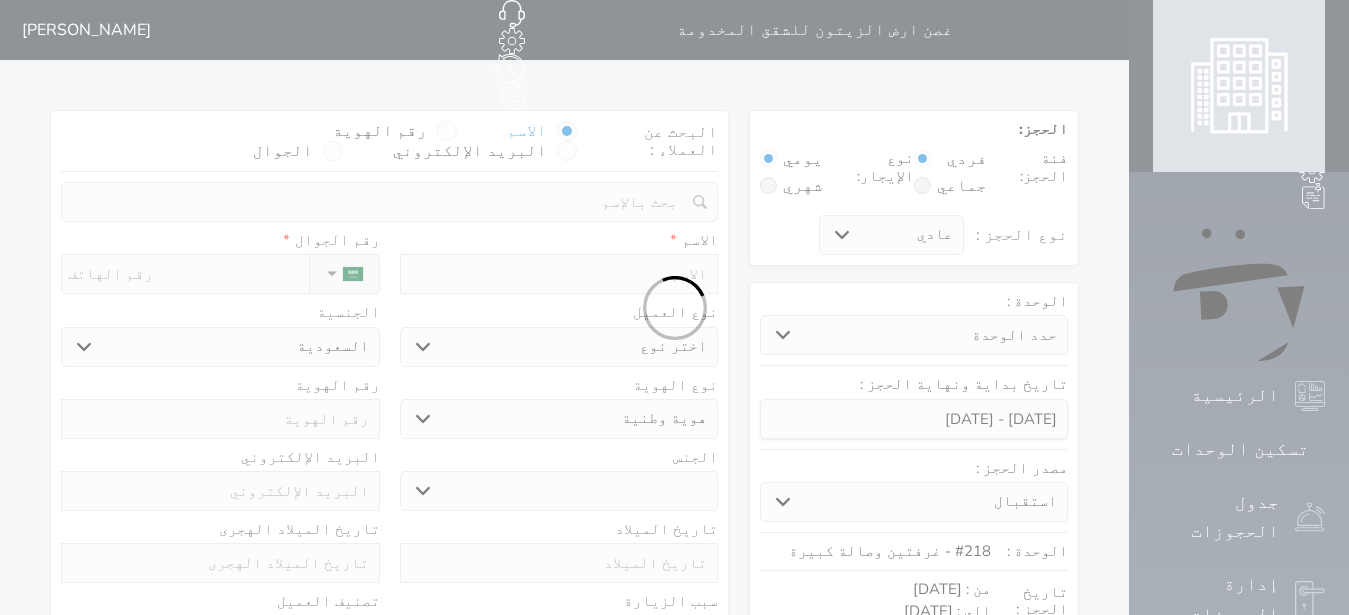 select 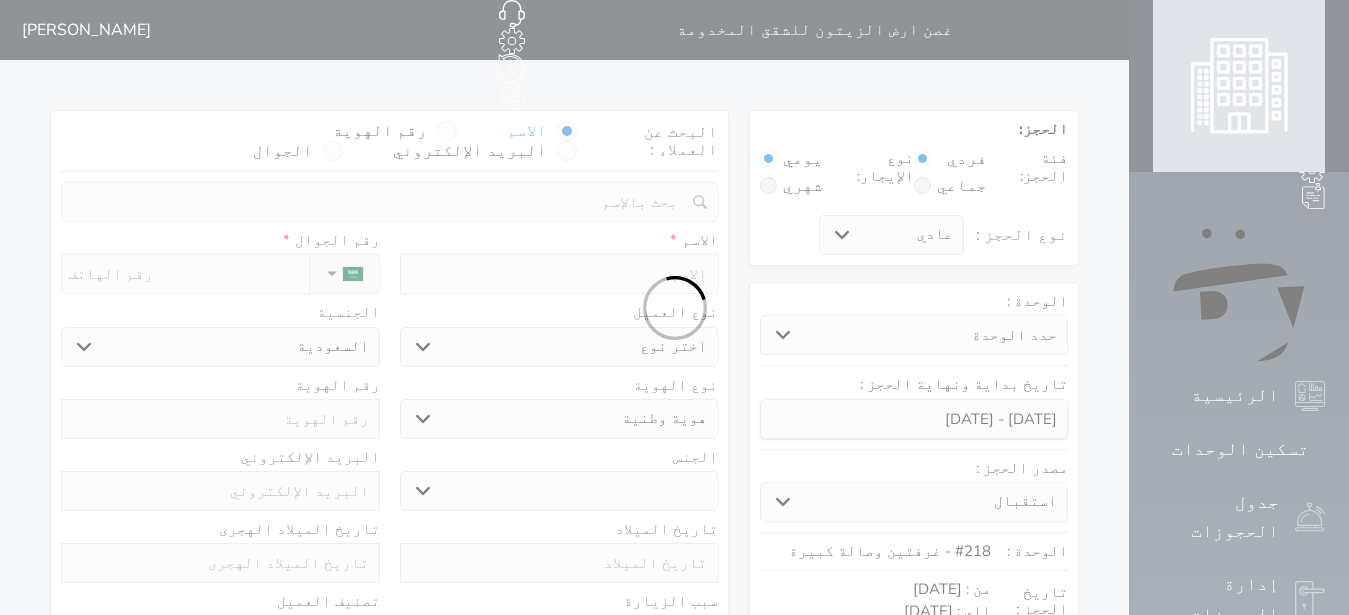 select on "1" 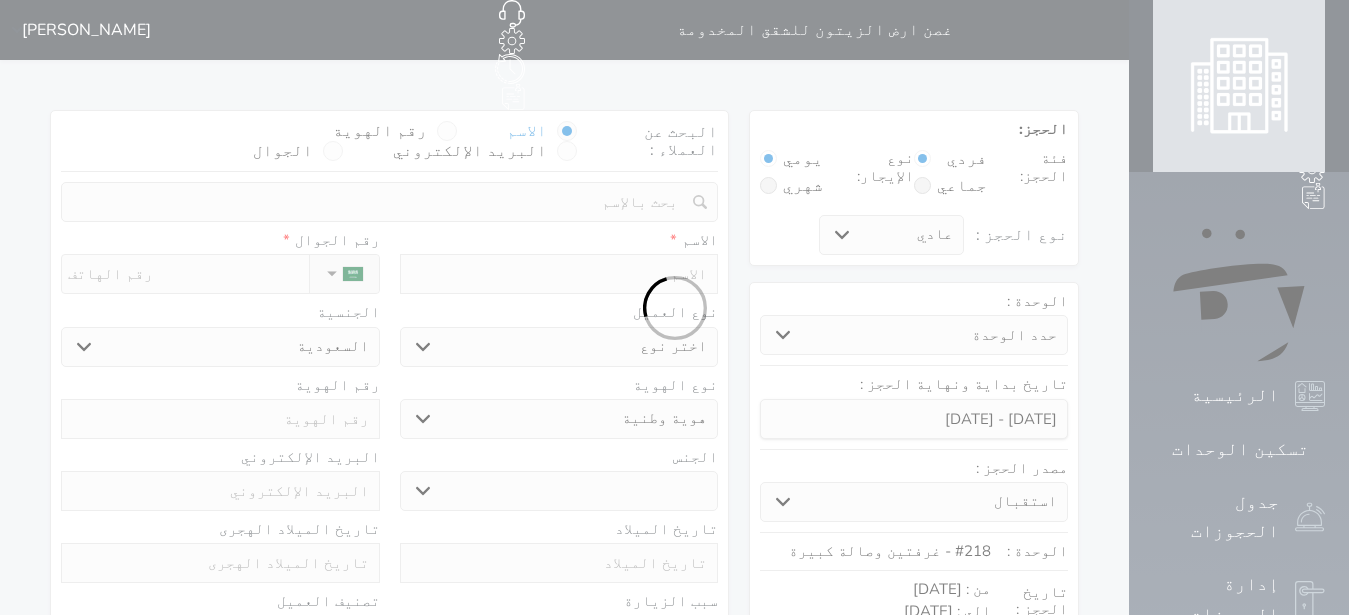 select on "7" 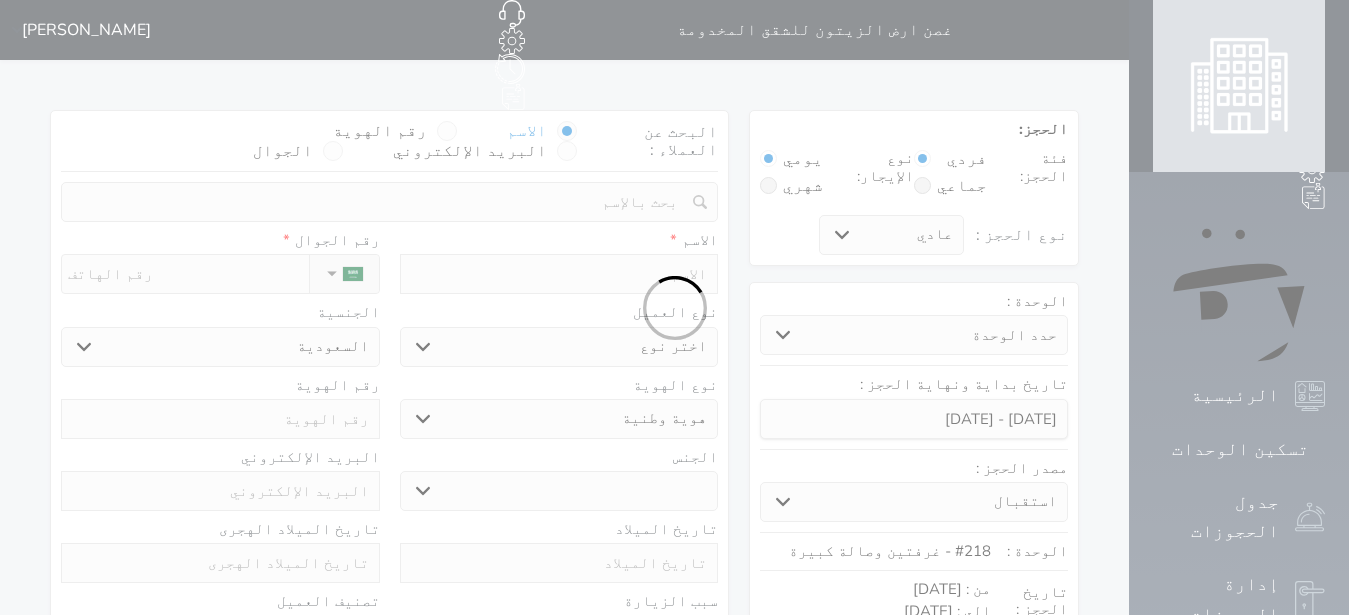 select 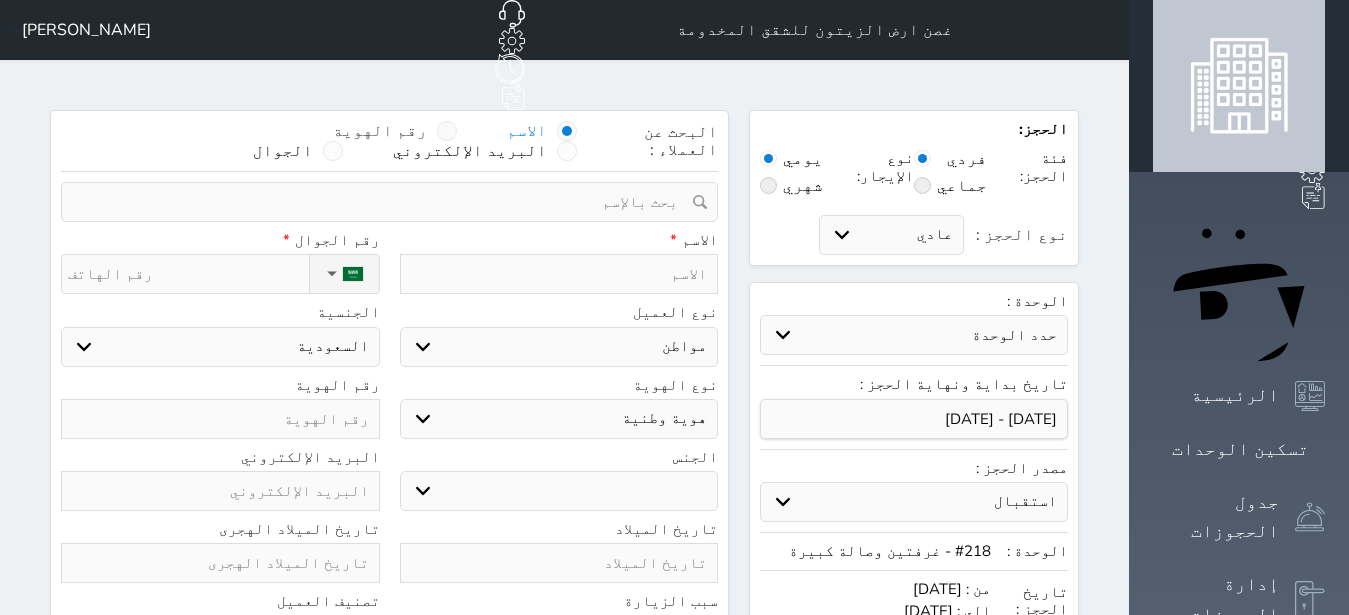 click at bounding box center [447, 131] 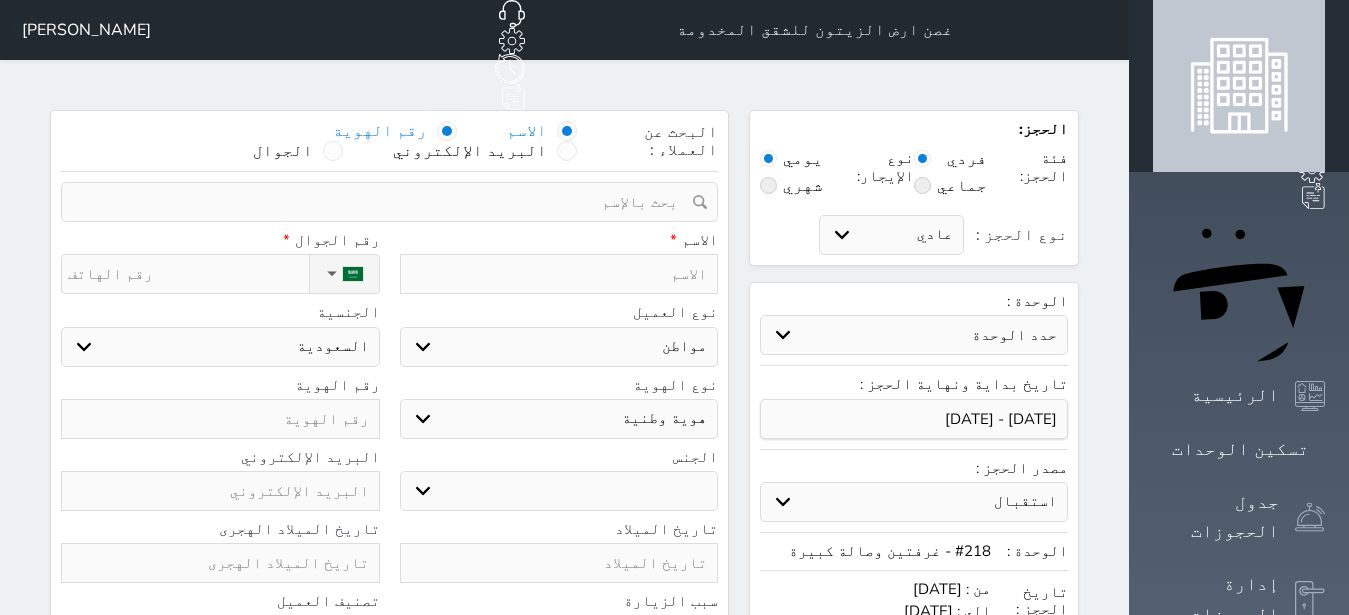 select 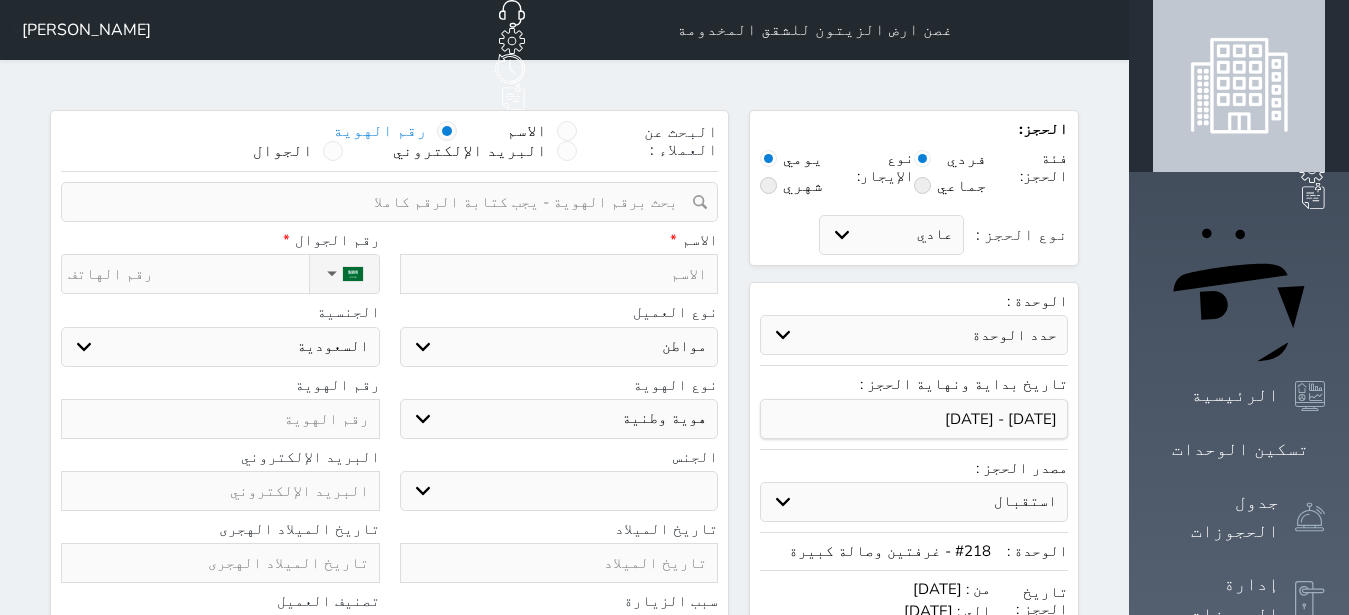 click at bounding box center [382, 202] 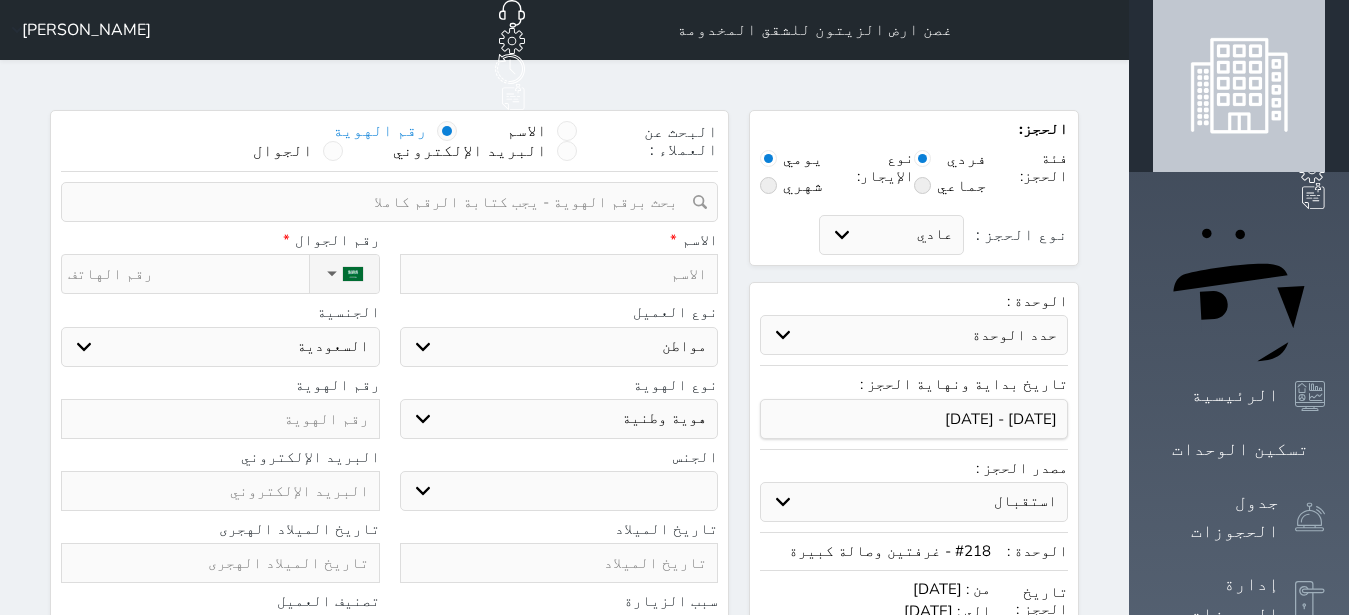 click at bounding box center (559, 274) 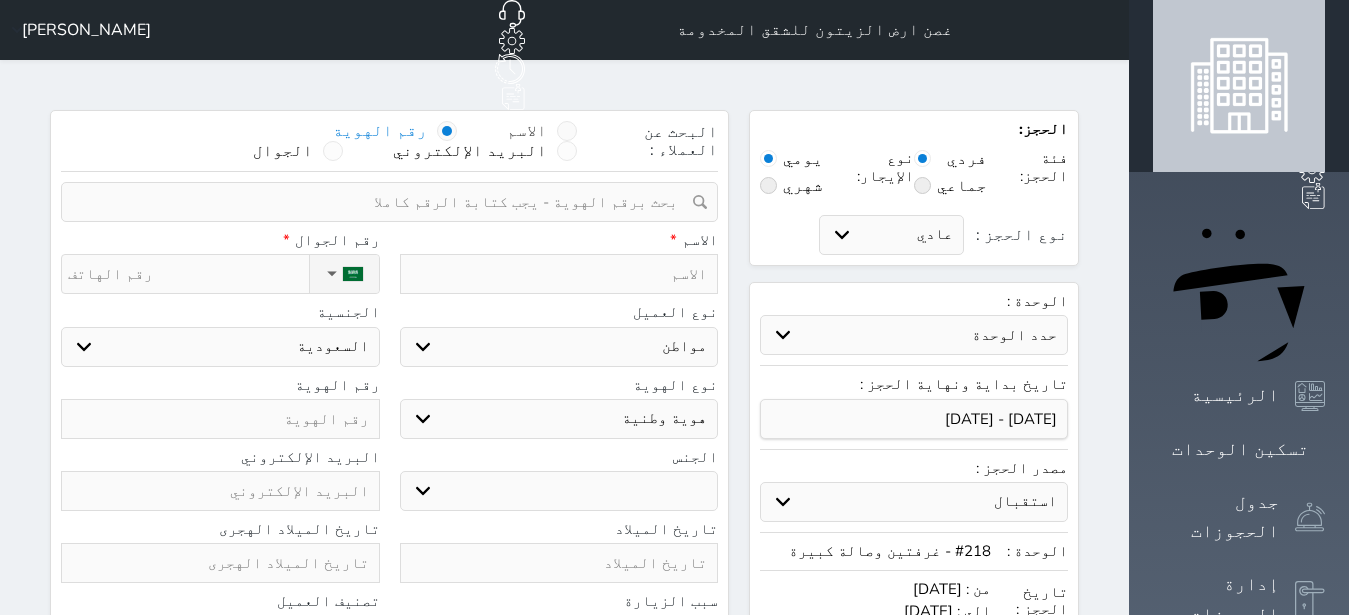 click at bounding box center (567, 131) 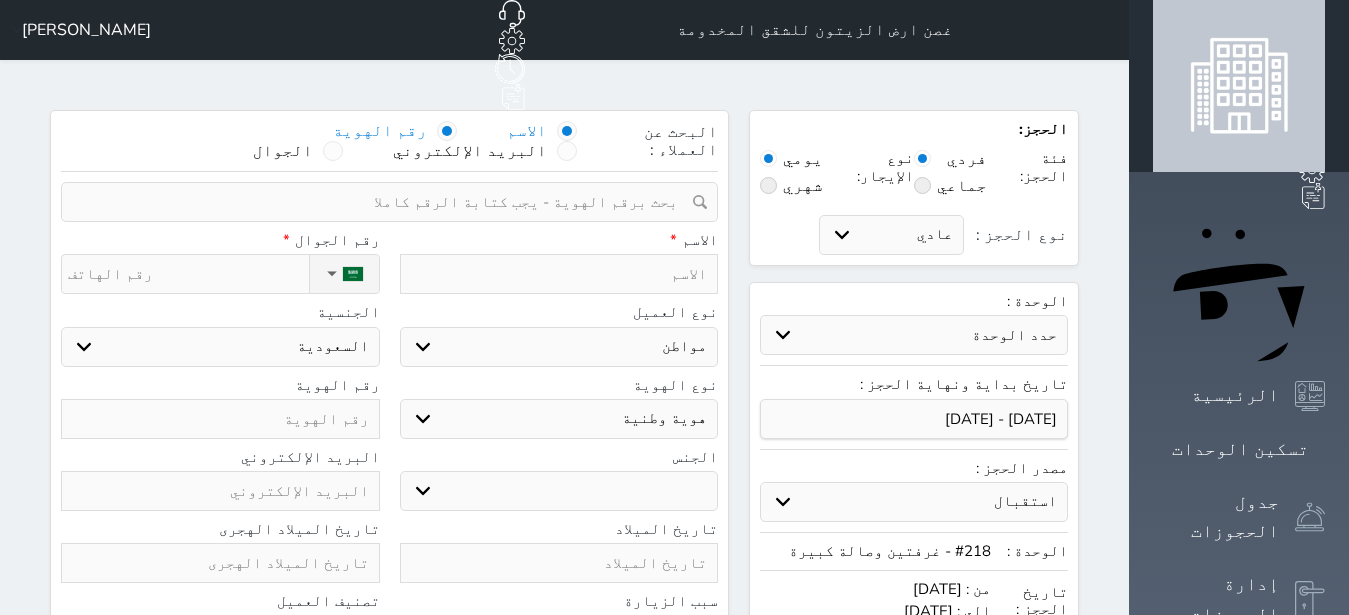 select 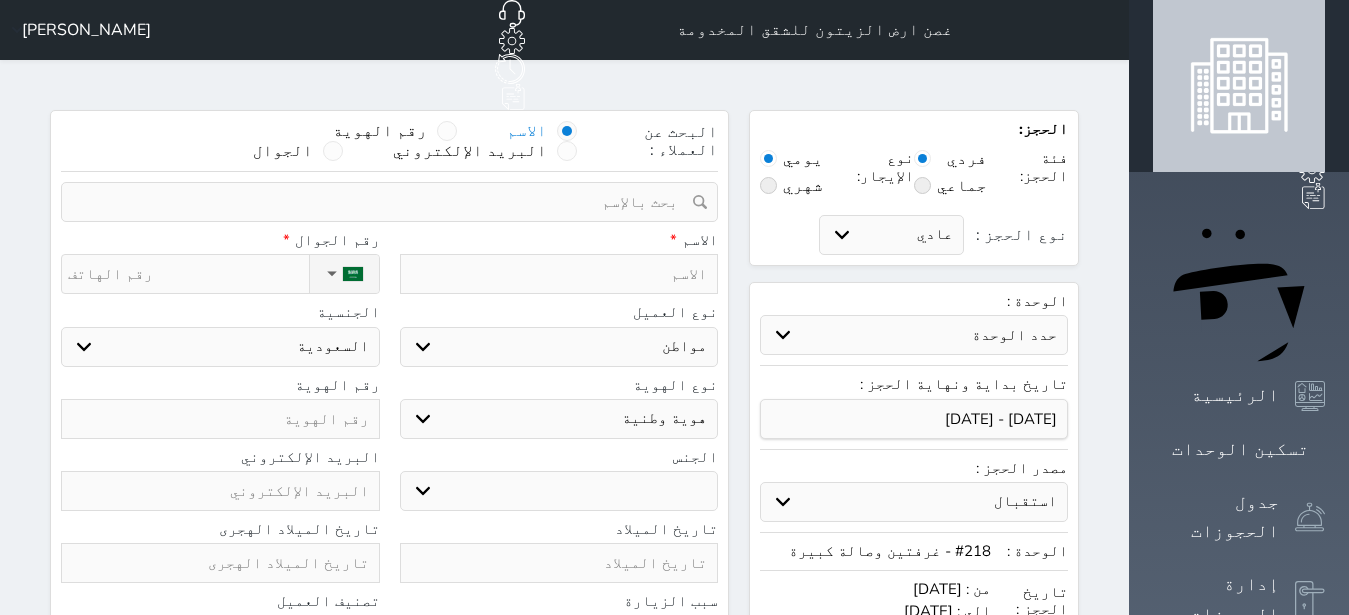 click at bounding box center [559, 274] 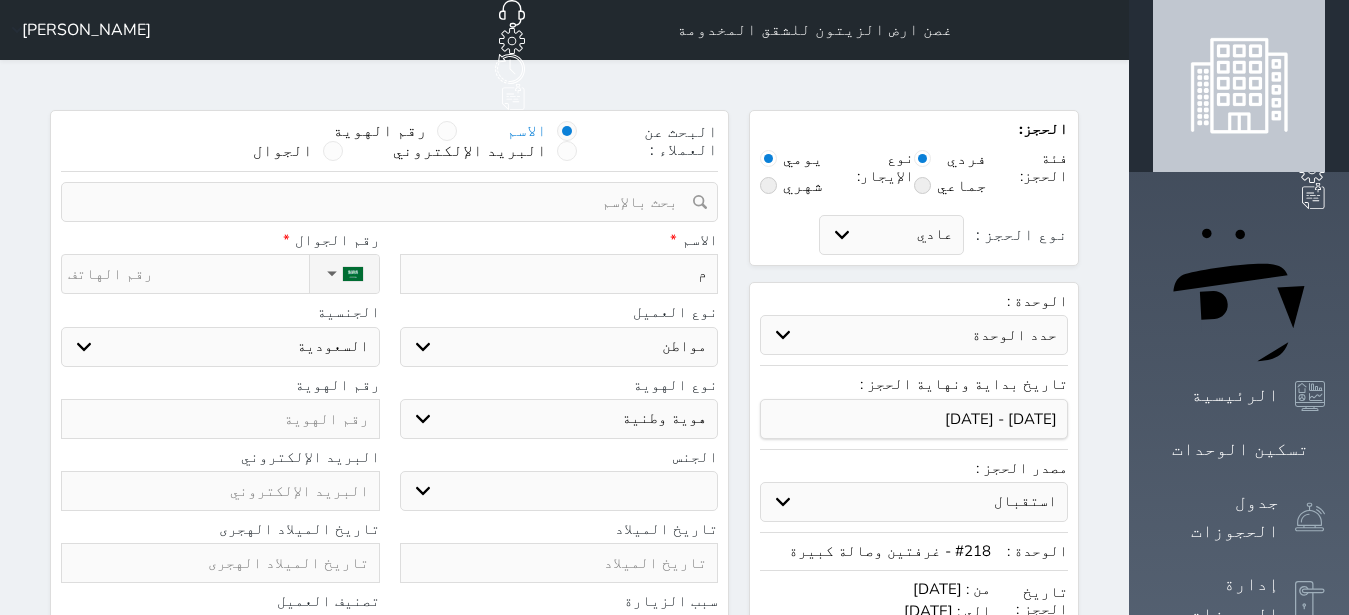type on "ما" 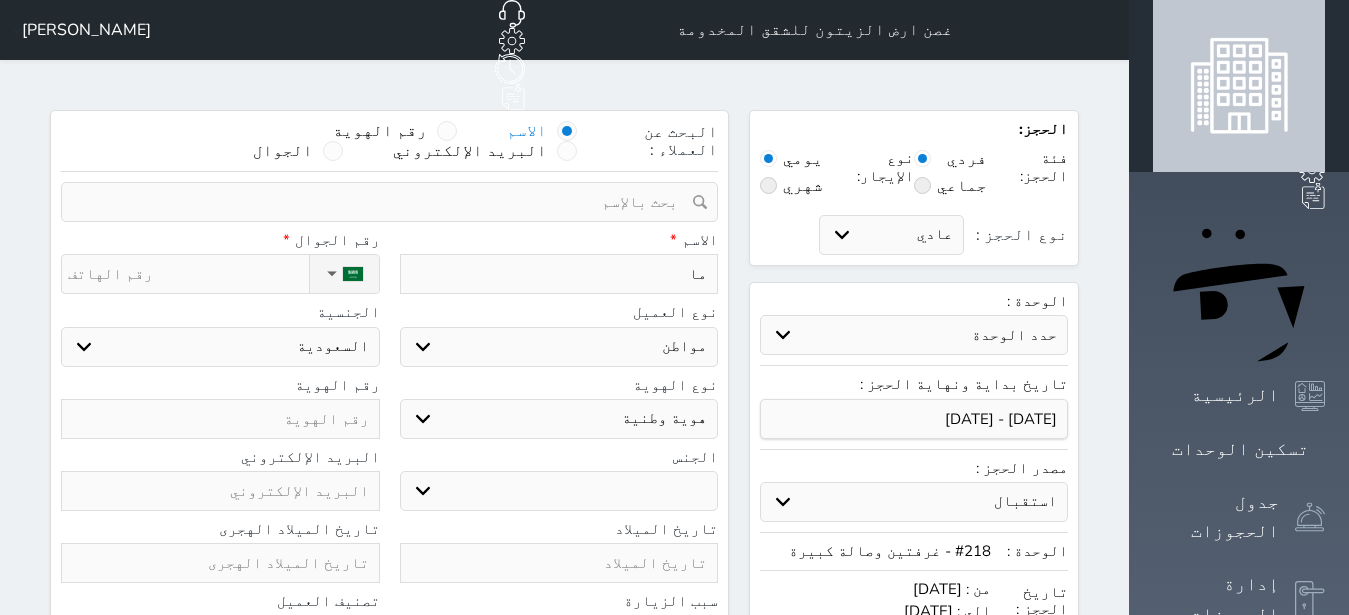 type on "ماج" 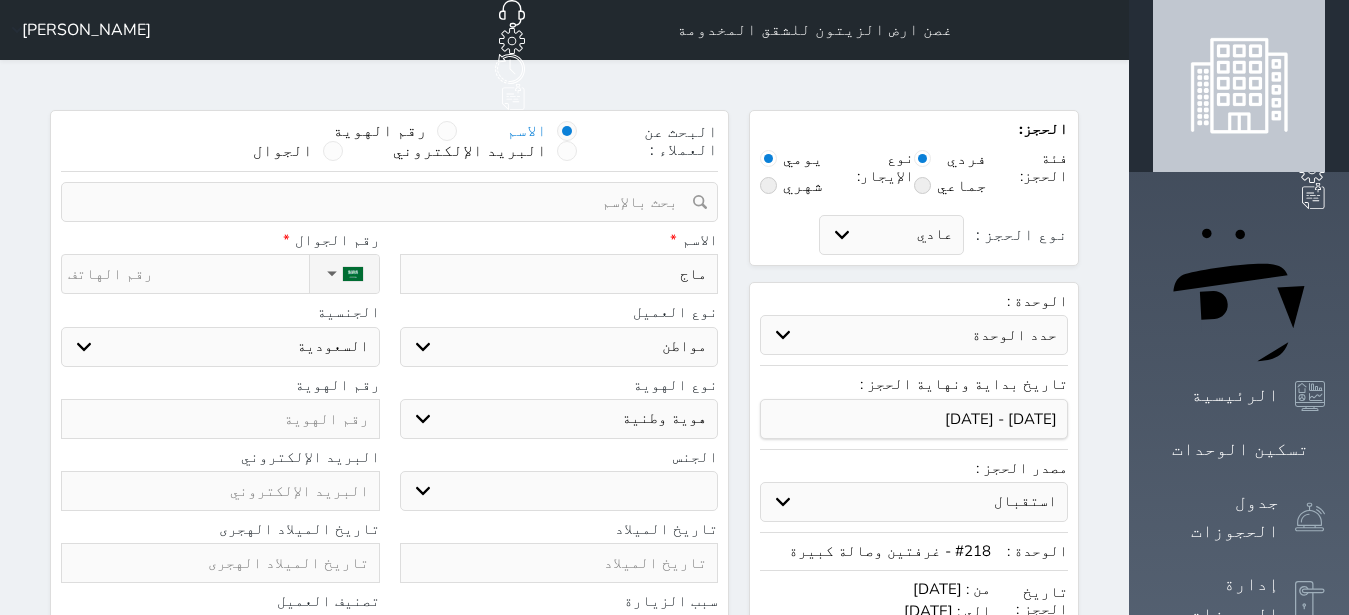 type on "ماجد" 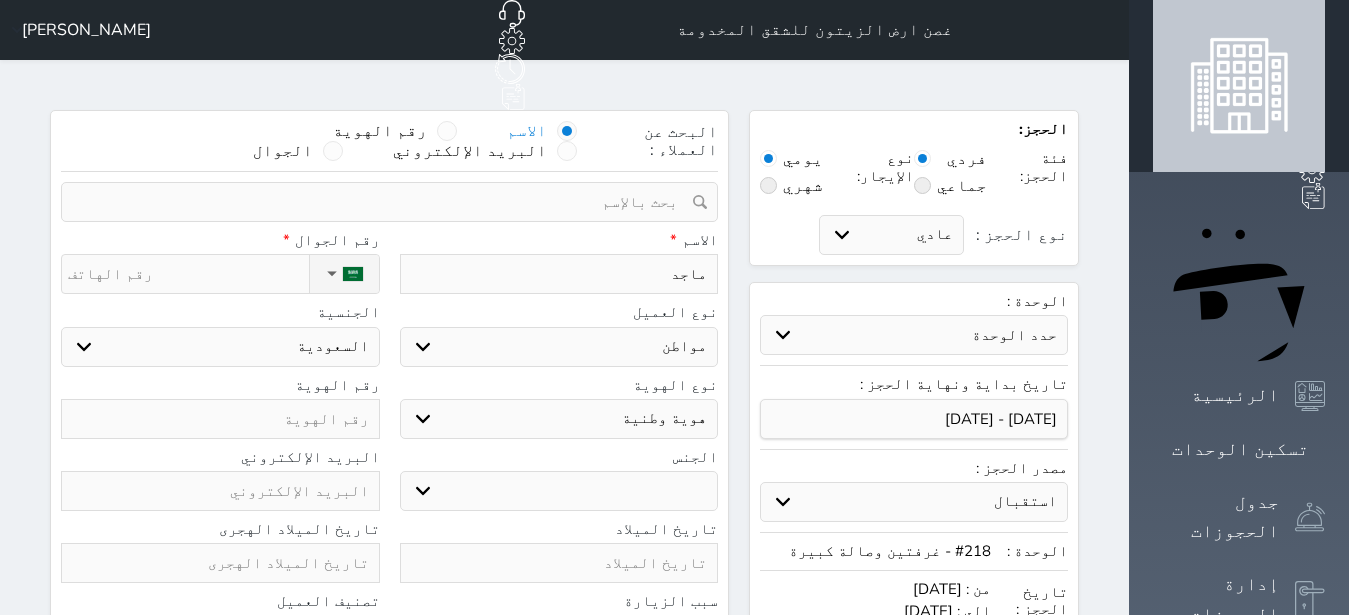 type on "ماجد" 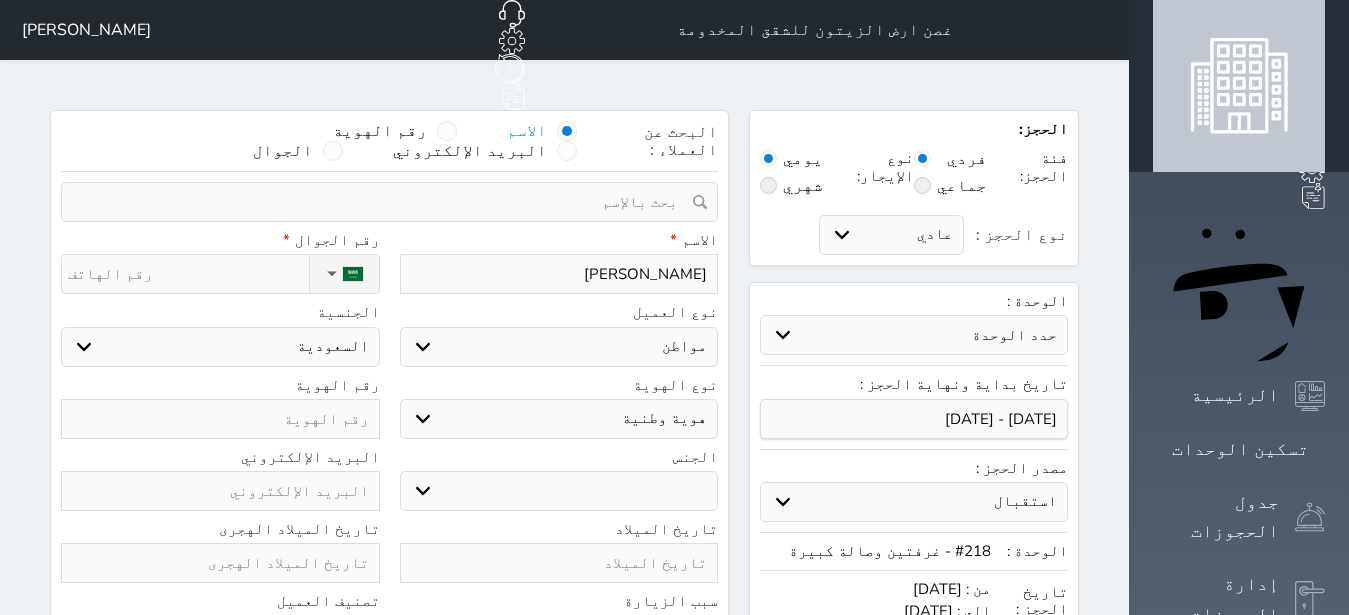 type on "ماجد رش" 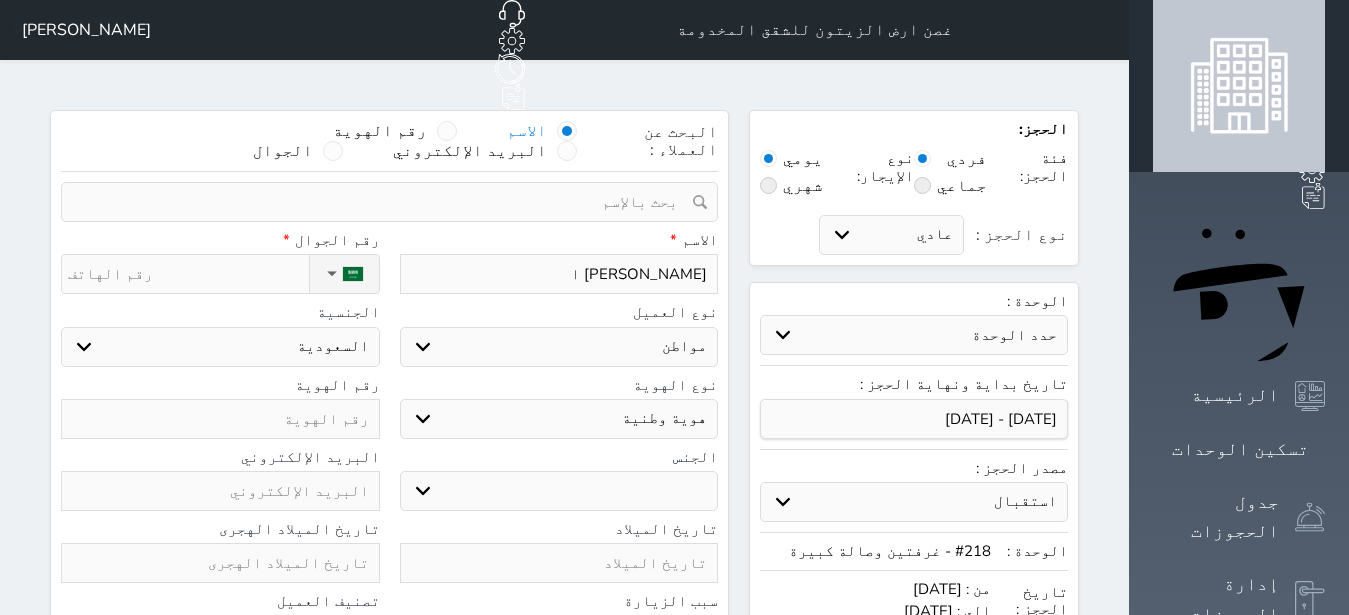 type on "ماجد رشيد مبارك ال" 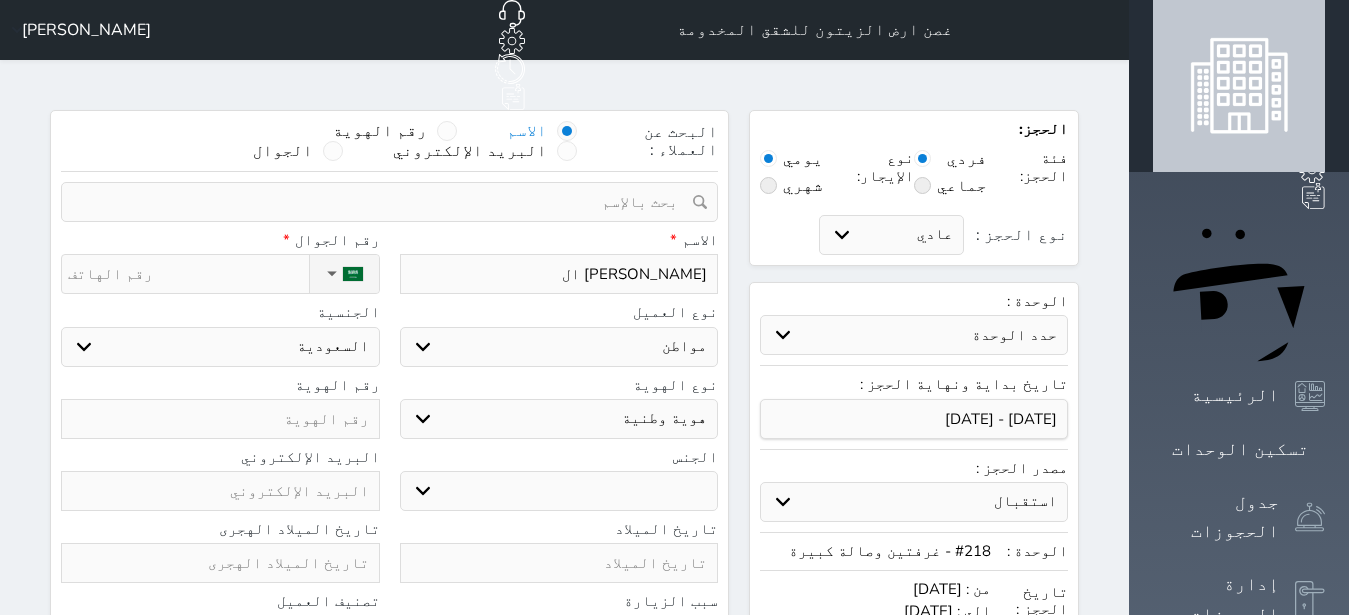 type on "ماجد رشيد مبارك الع" 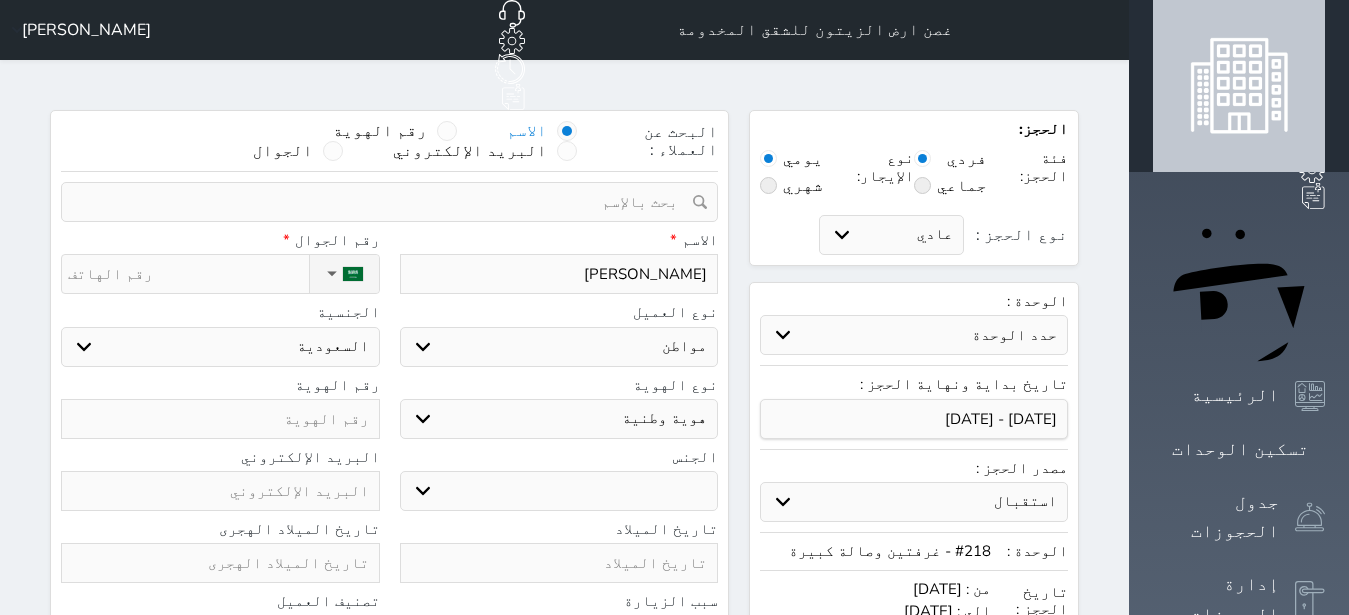 type on "ماجد رشيد مبارك العن" 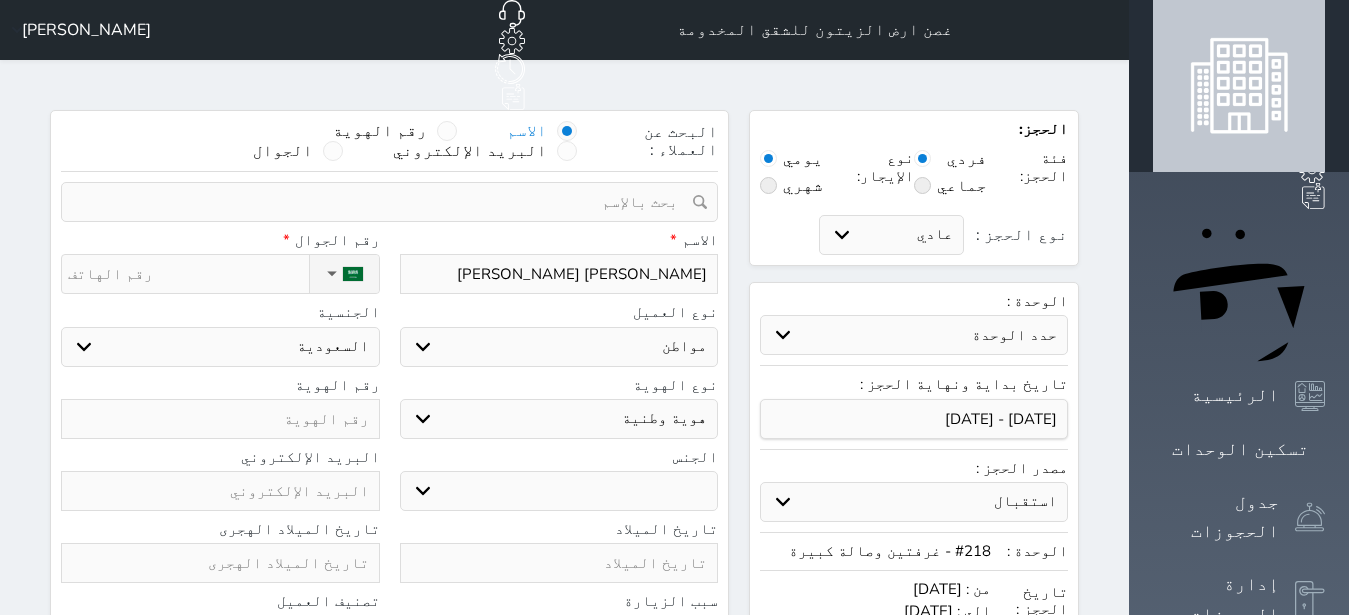type on "[PERSON_NAME] [PERSON_NAME]" 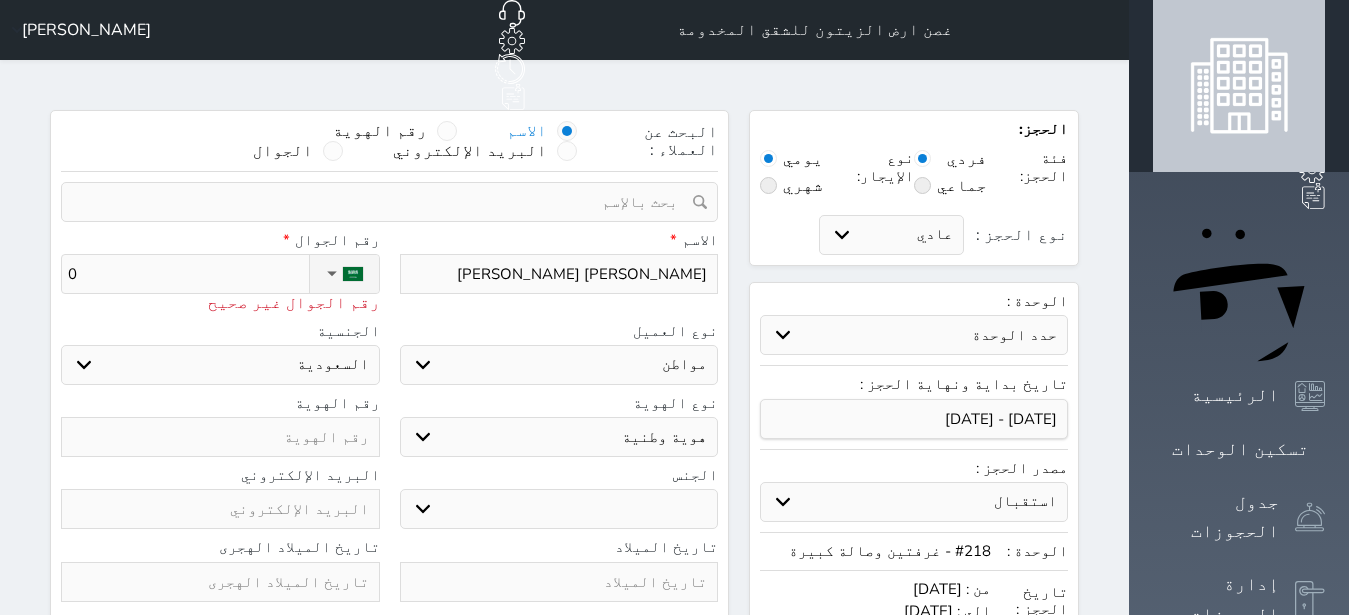 type on "05" 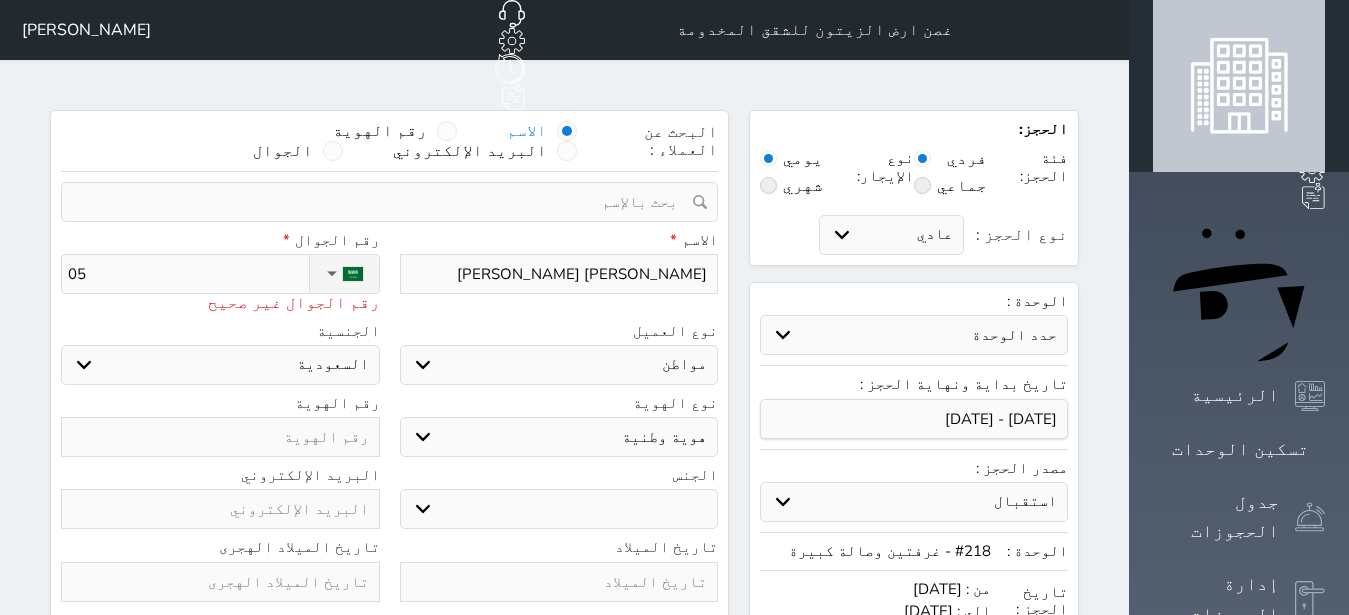 type on "050" 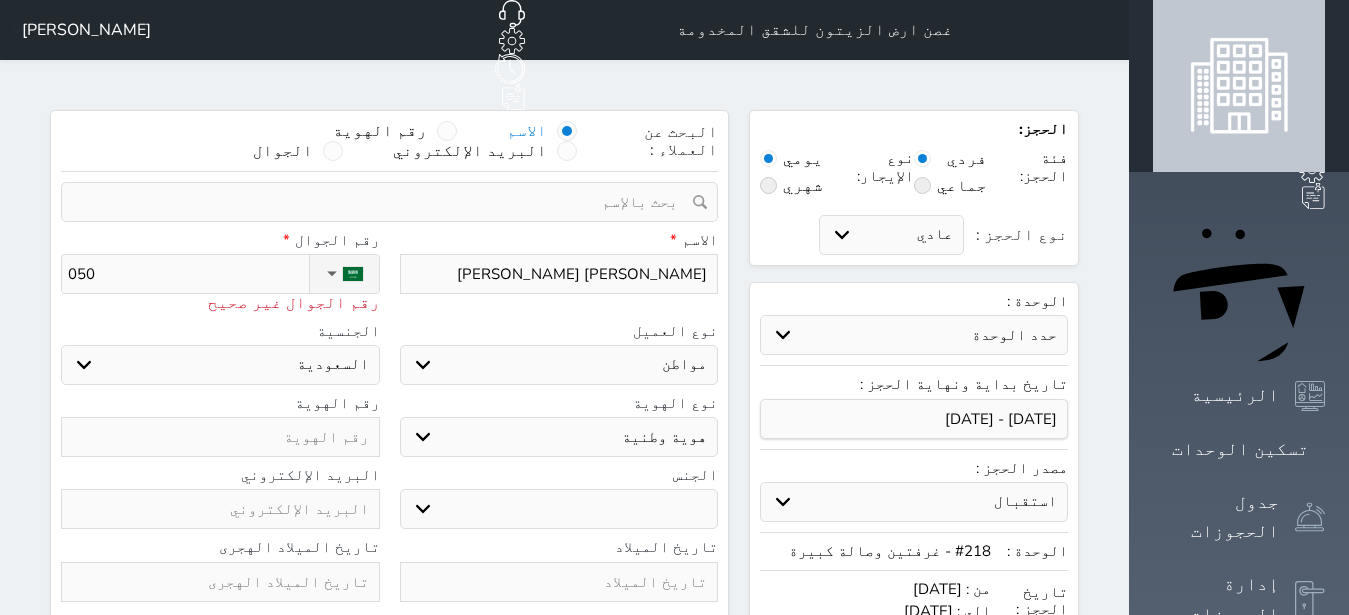 type on "0506" 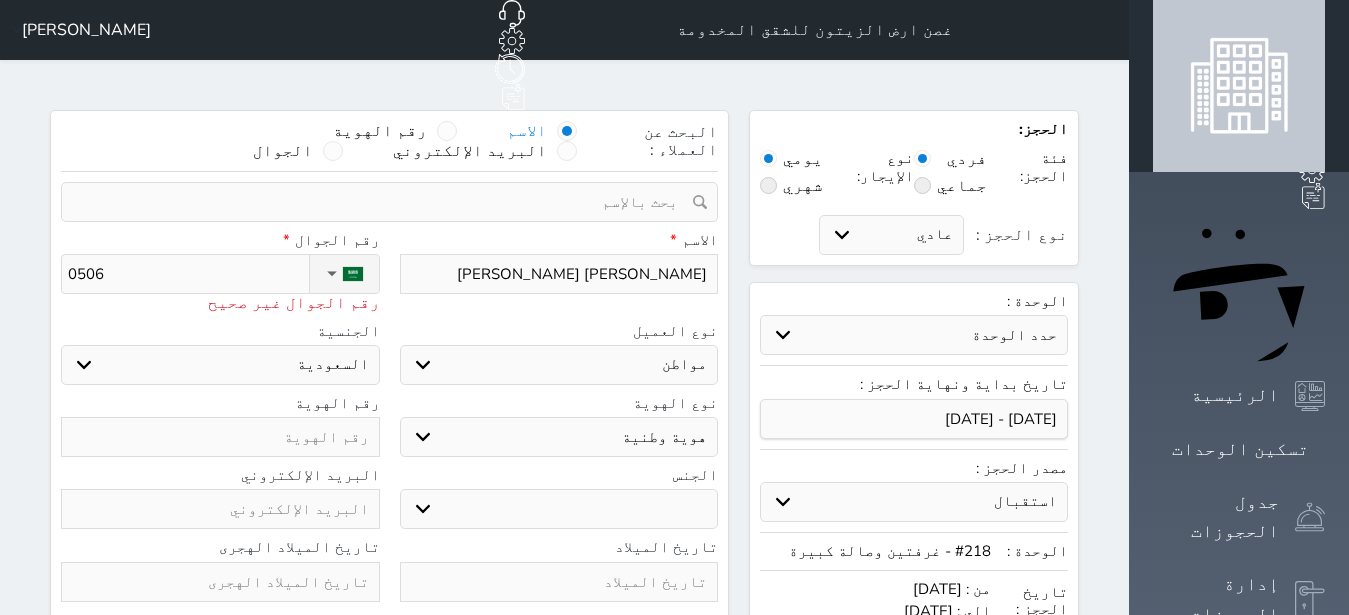 type on "05068" 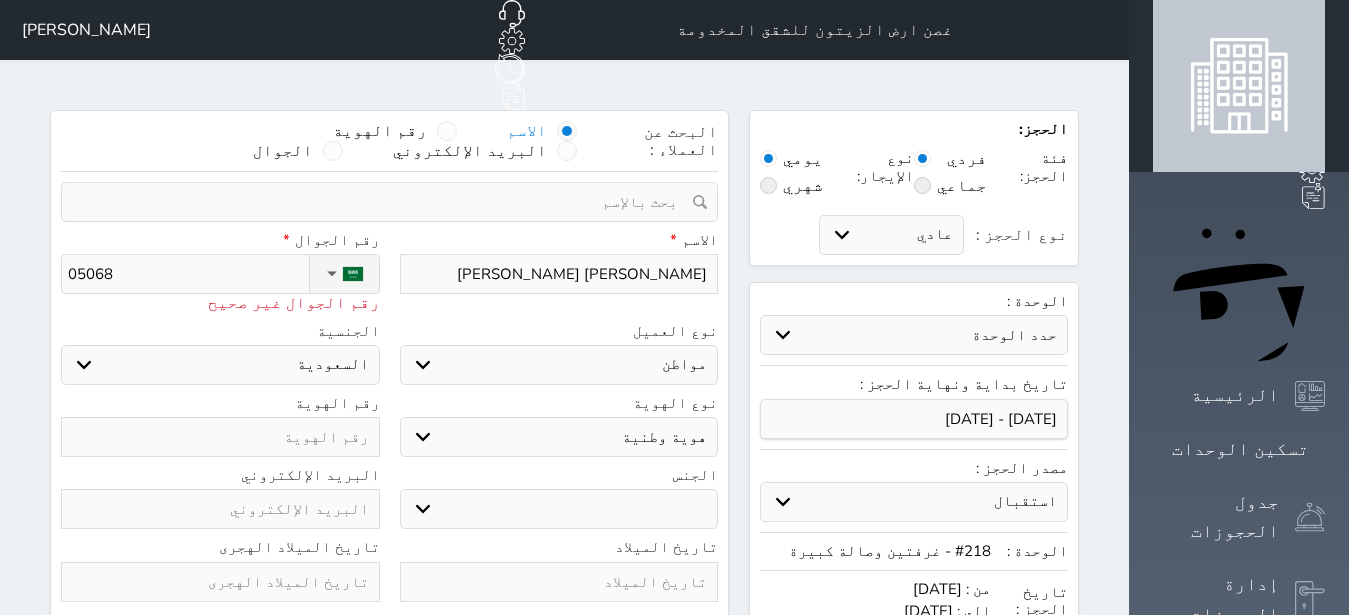type on "050682" 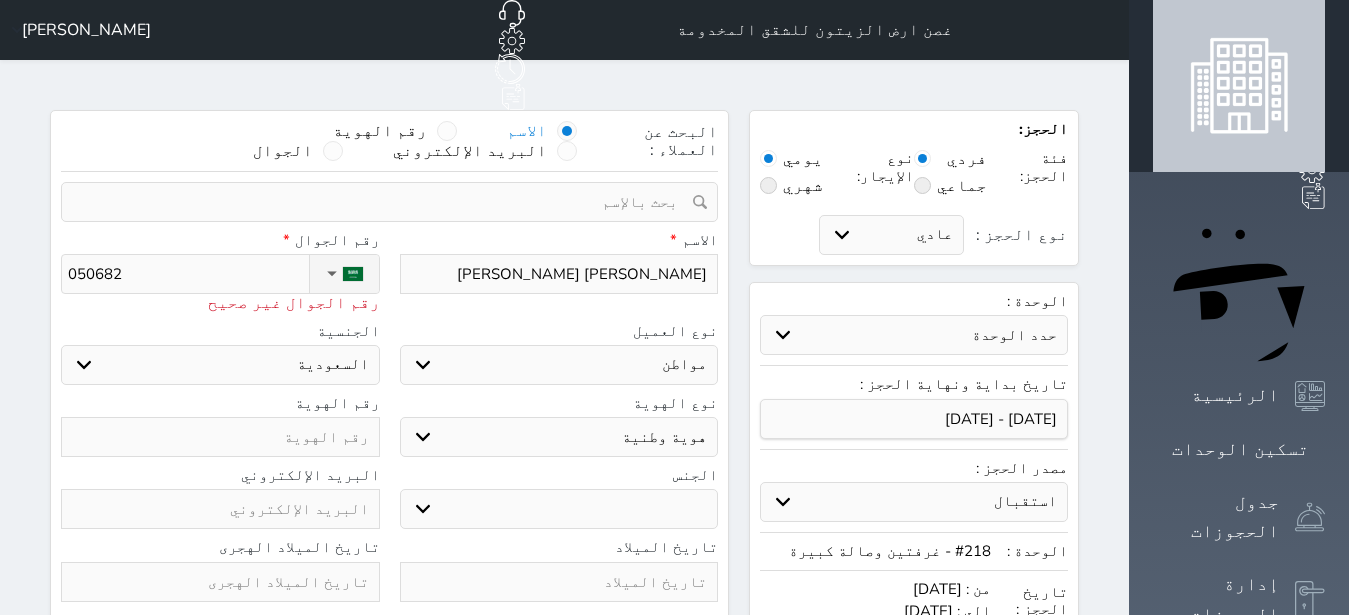 type on "0506829" 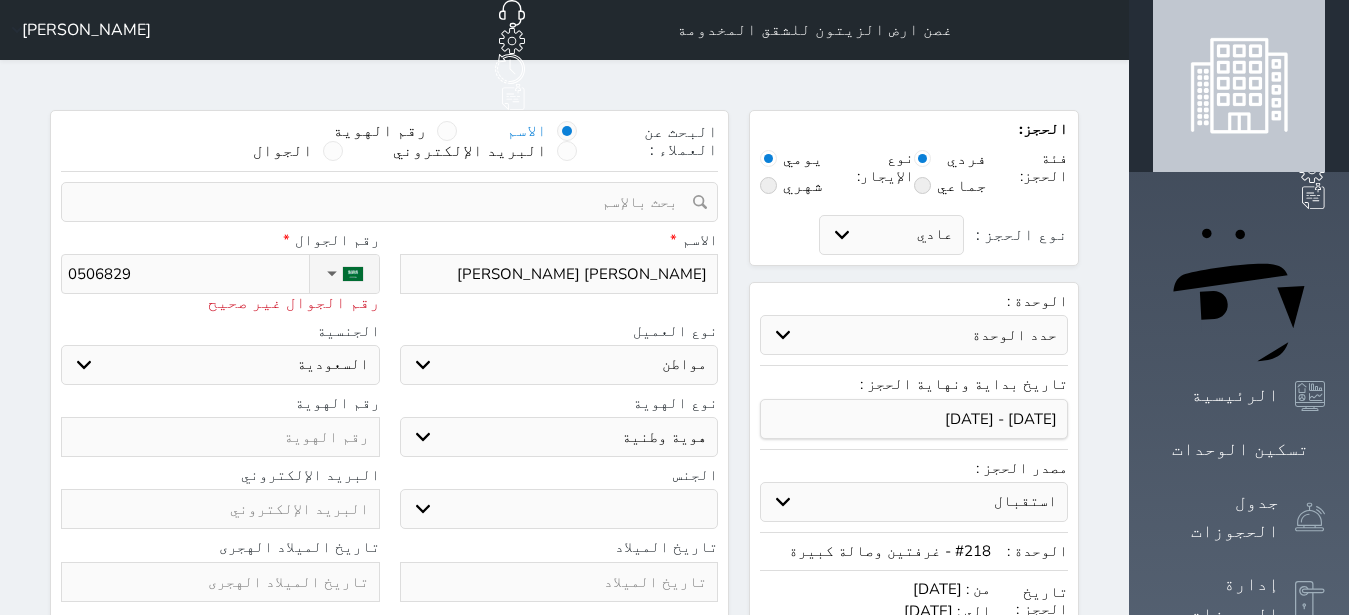 type on "05068294" 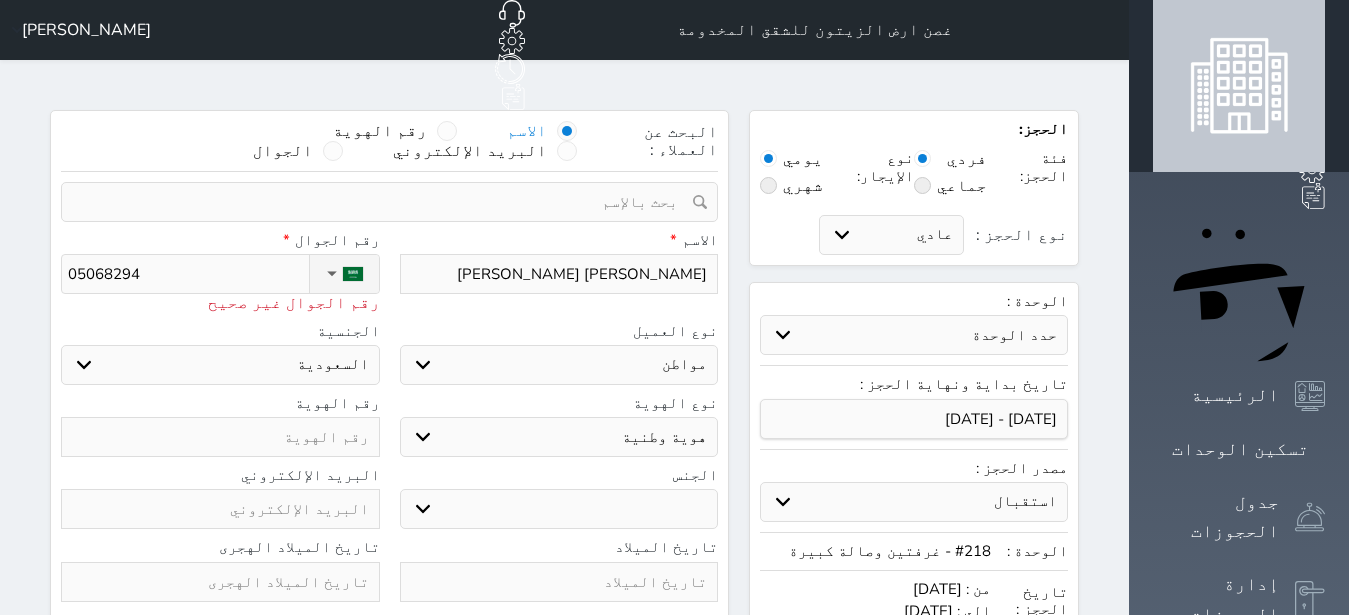 type on "050682942" 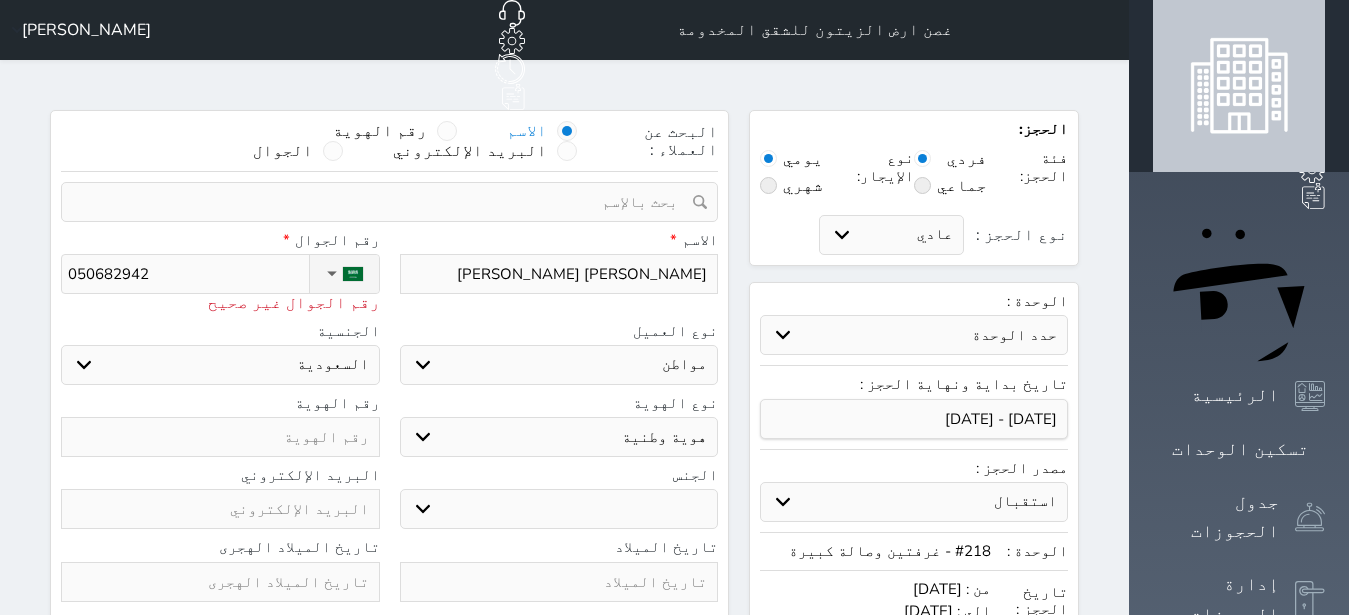 type on "+966 50 682 9423" 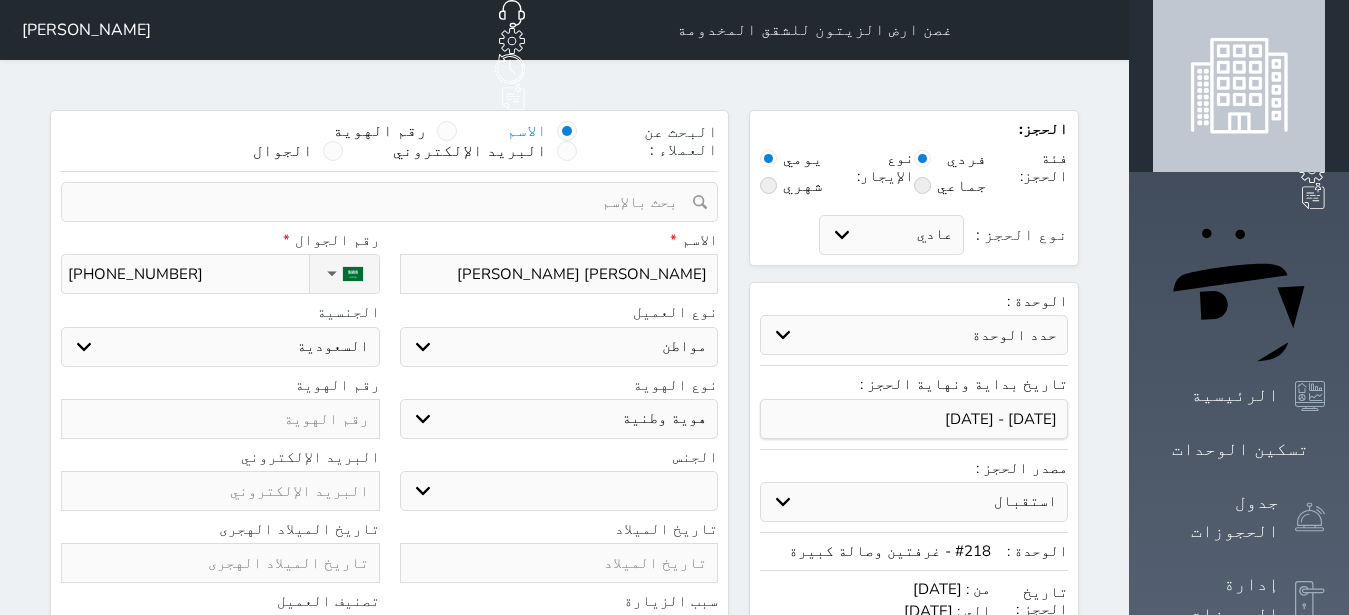 type on "+966 50 682 9423" 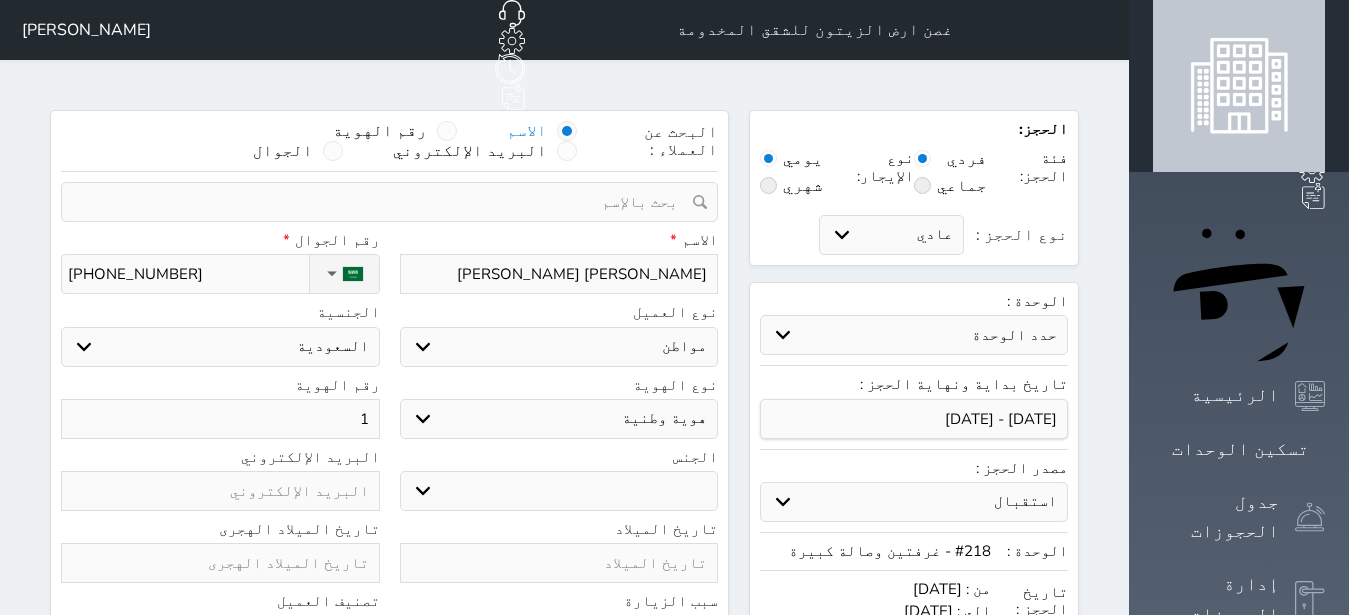 type on "10" 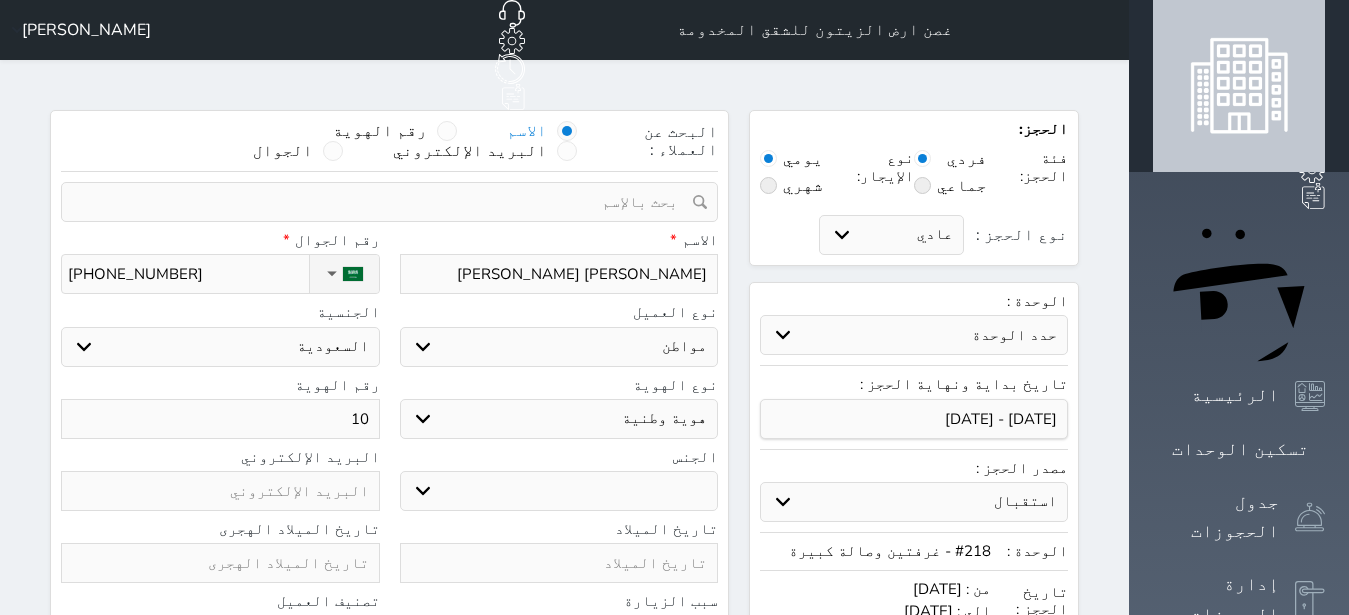 type on "100" 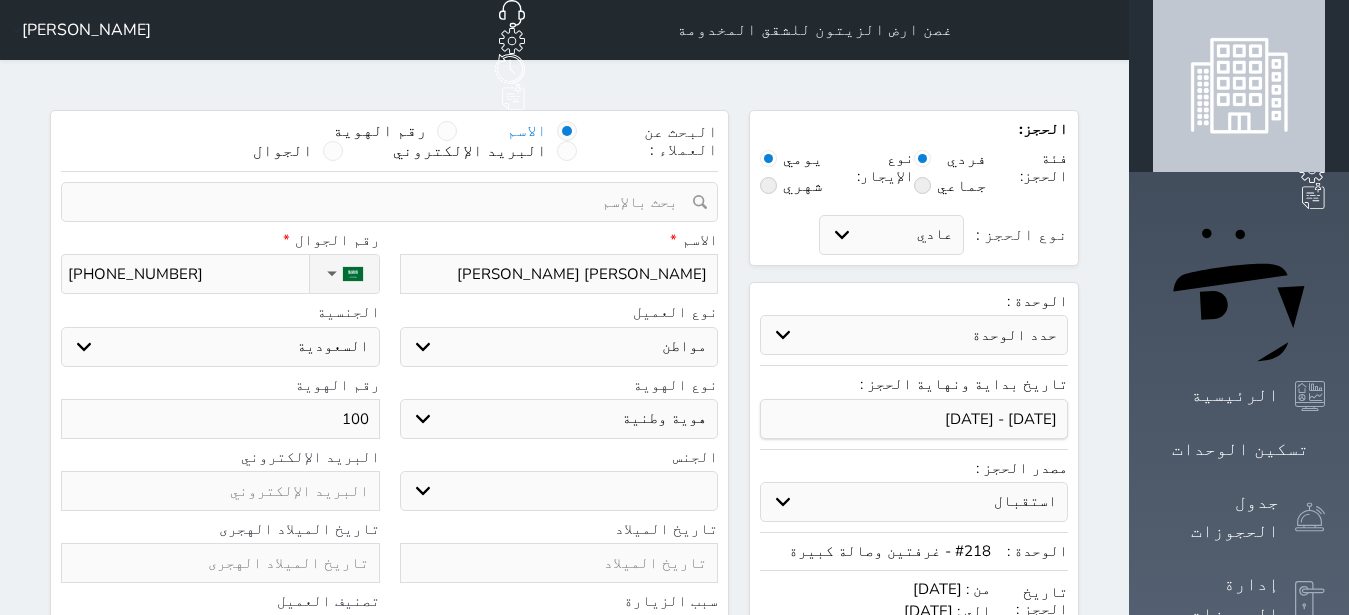 type on "1008" 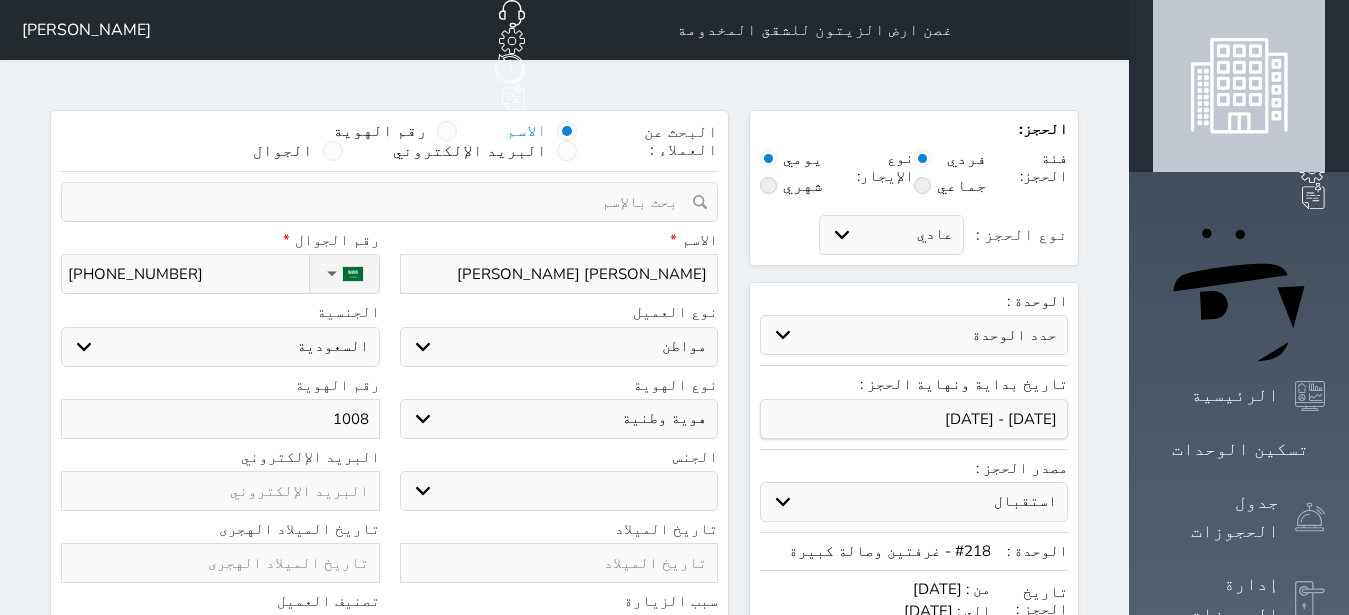 type on "10087" 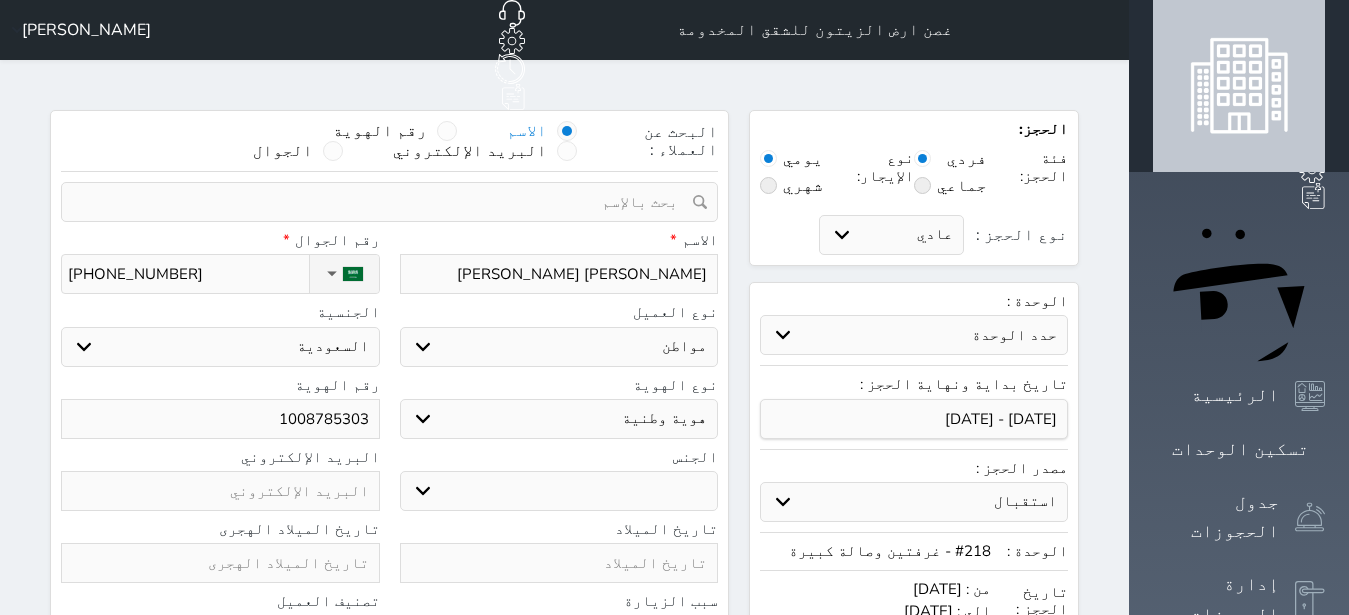 click on "ذكر" at bounding box center [0, 0] 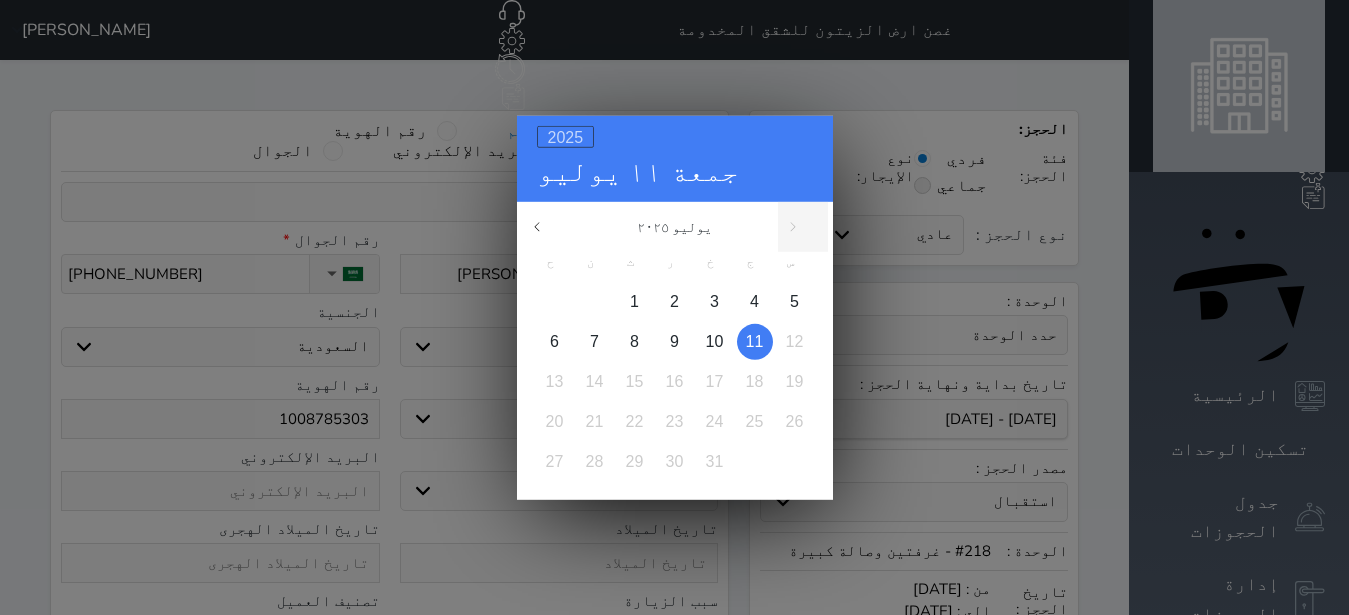 click on "2025" at bounding box center [566, 136] 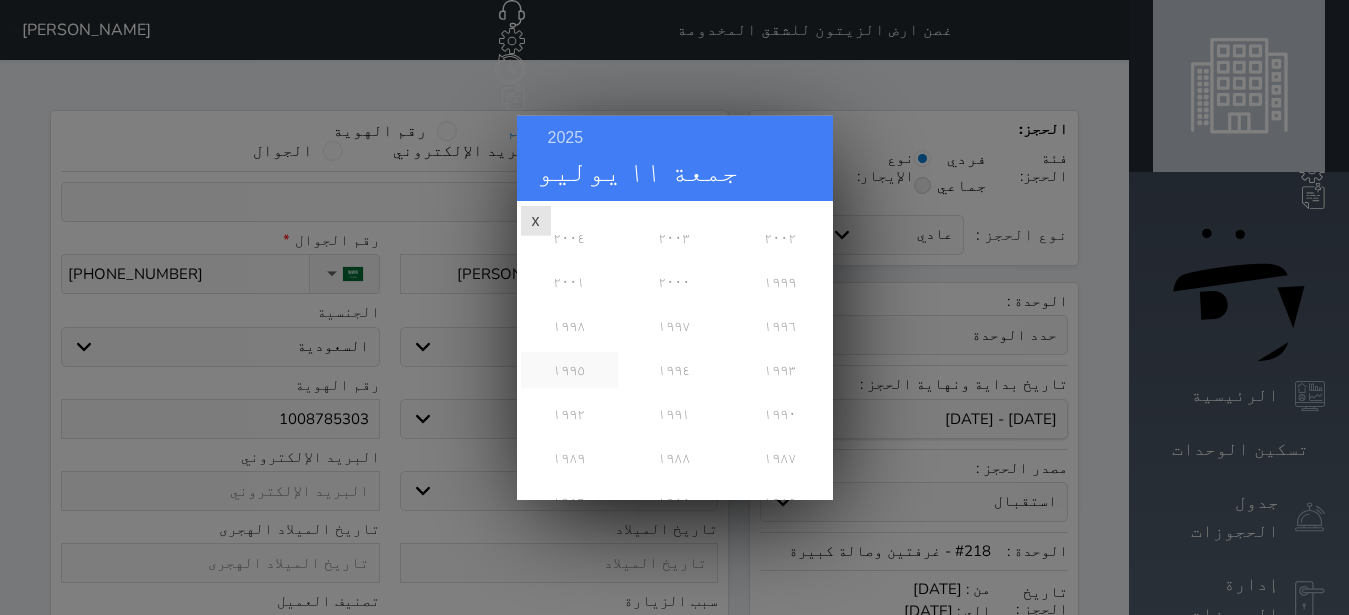 scroll, scrollTop: 486, scrollLeft: 0, axis: vertical 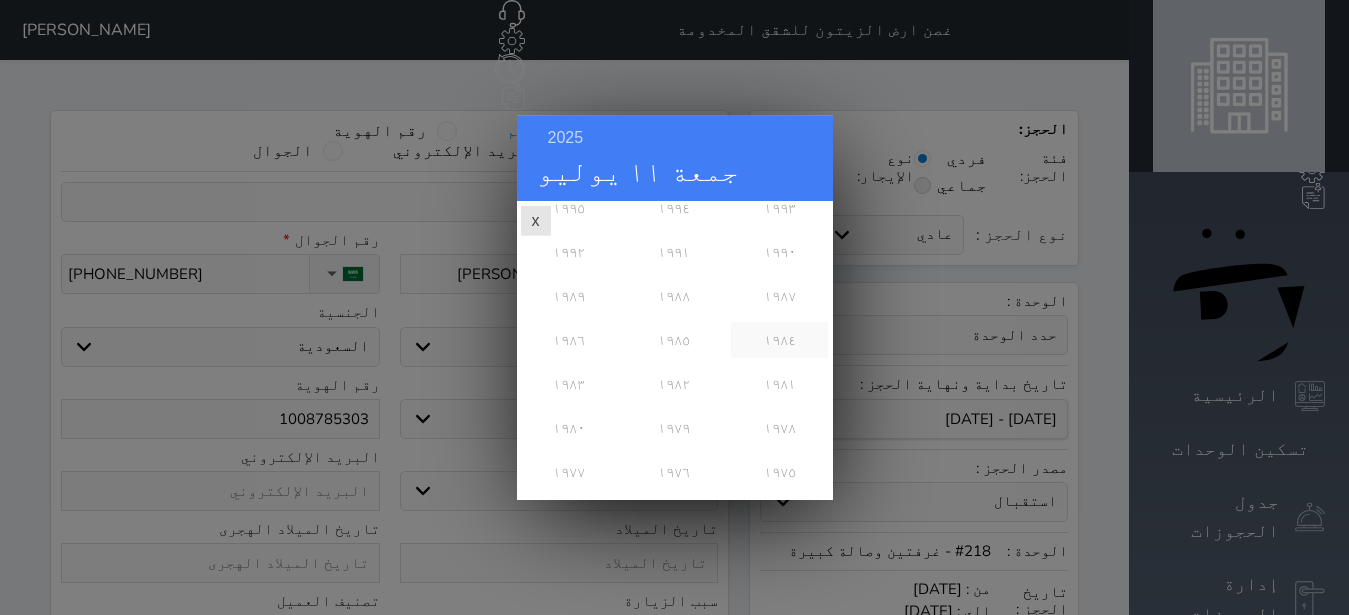 click on "١٩٨٤" at bounding box center (779, 339) 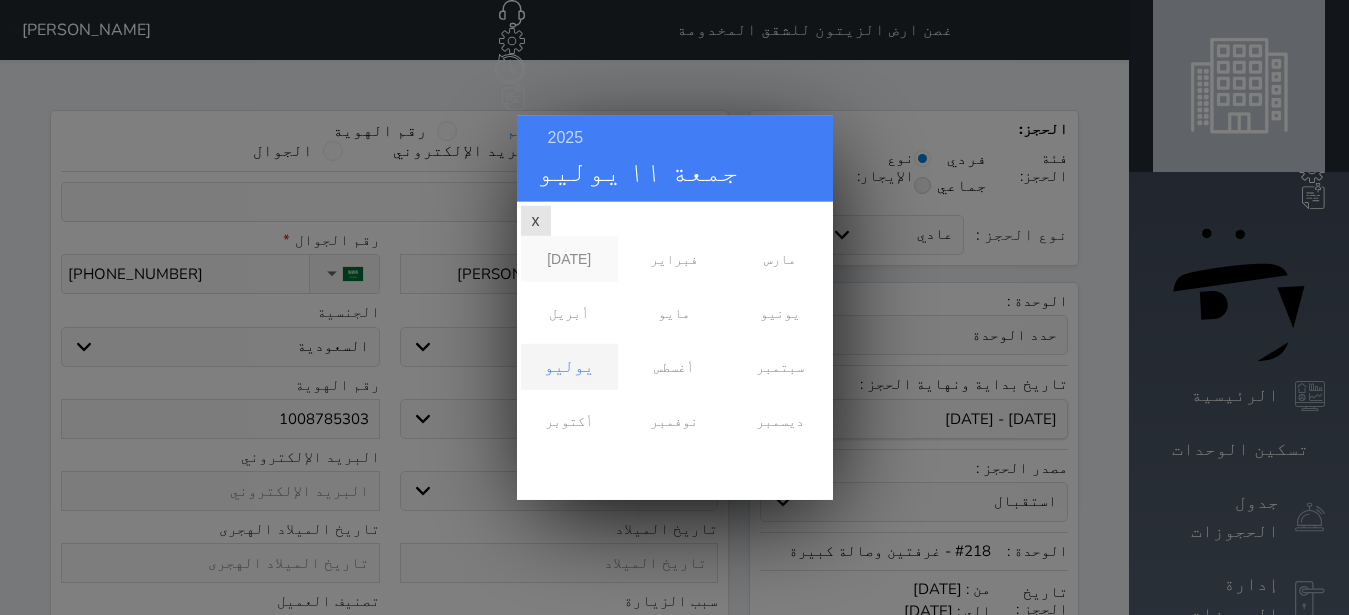 click on "[DATE]" at bounding box center [569, 258] 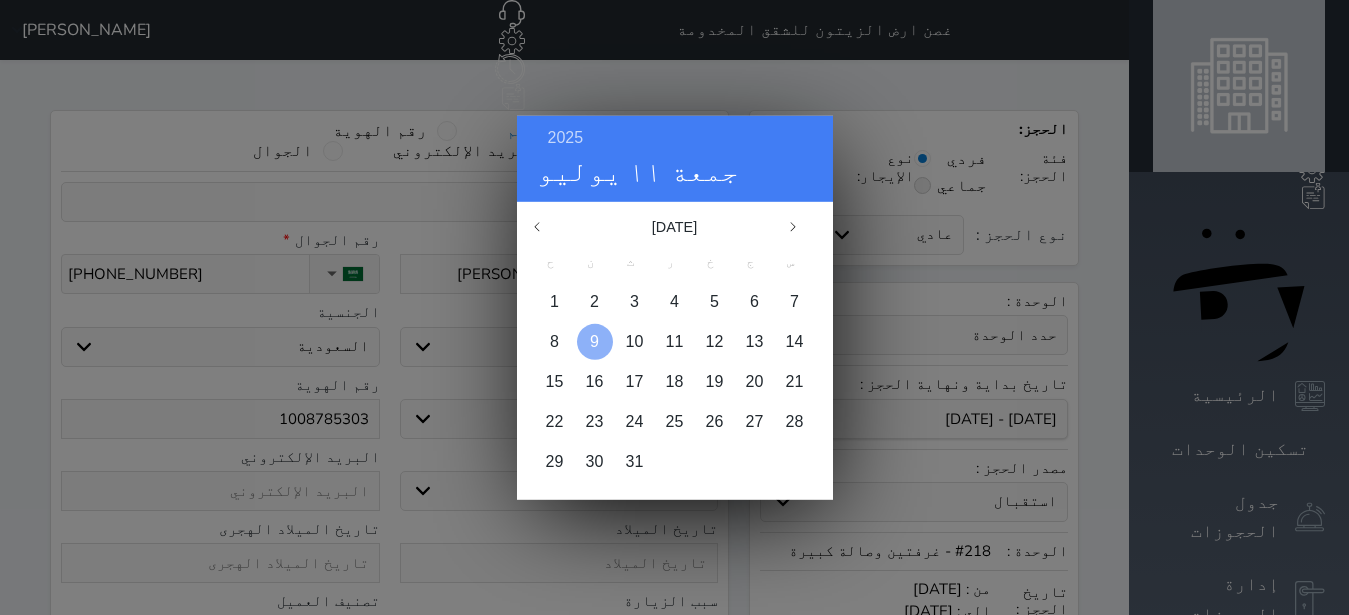 click on "9" at bounding box center (594, 340) 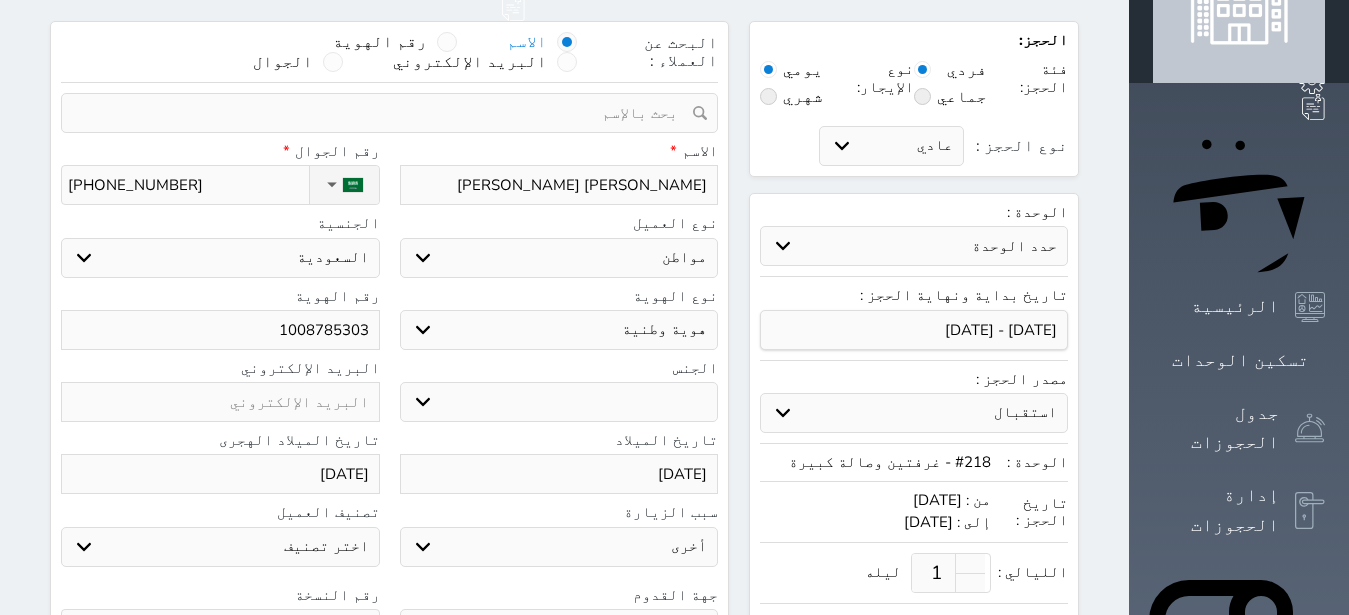 scroll, scrollTop: 126, scrollLeft: 0, axis: vertical 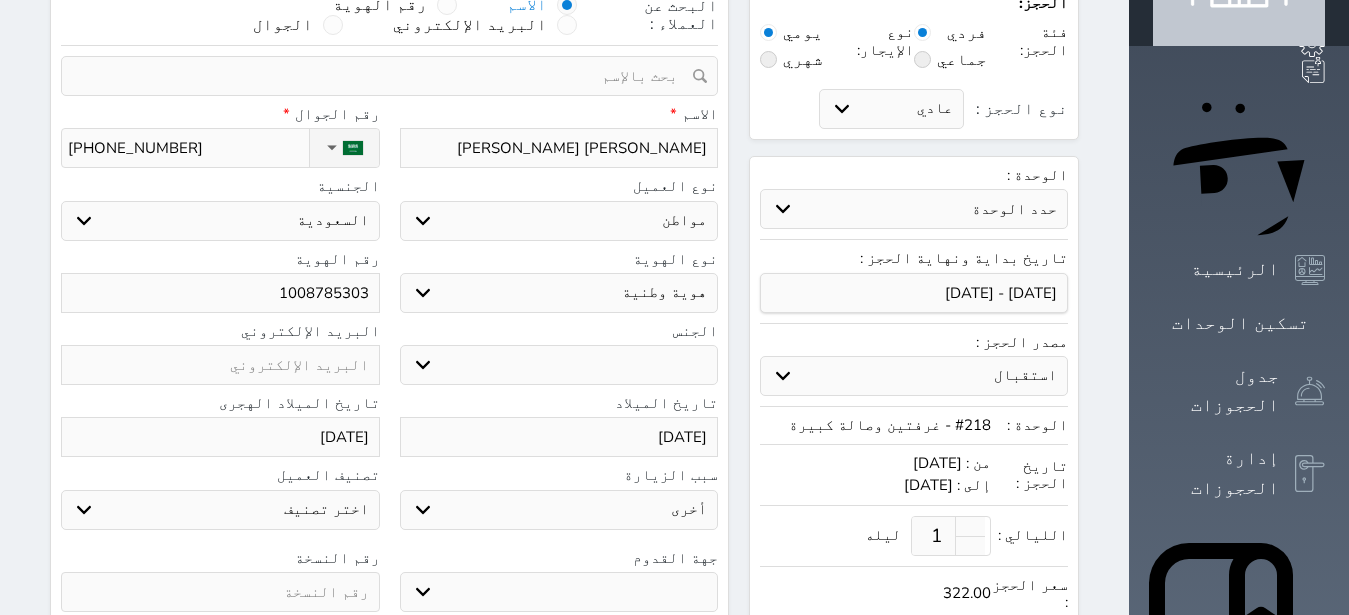 click at bounding box center [220, 592] 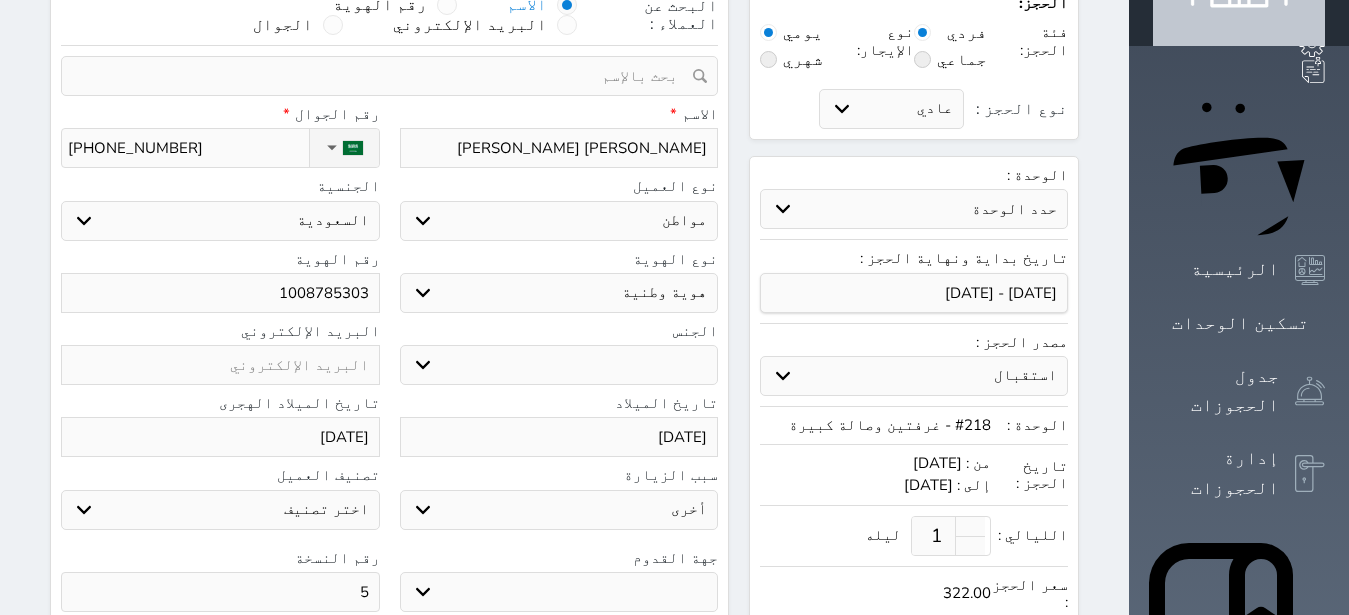 click on "البحث عن العملاء :        الاسم       رقم الهوية       البريد الإلكتروني       الجوال           تغيير العميل                      ملاحظات                           سجل حجوزات العميل ماجد رشيد مبارك العنزي                    إجمالى رصيد العميل : 0 ريال     رقم الحجز   الوحدة   من   إلى   نوع الحجز   الرصيد   الاجرائات         النتائج  : من (  ) - إلى  (  )   العدد  :              سجل الكمبيالات الغير محصلة على العميل ماجد رشيد مبارك العنزي                  رقم الحجز   المبلغ الكلى    المبلغ المحصل    المبلغ المتبقى    تاريخ الإستحقاق         النتائج  : من (  ) - إلى  (  )   العدد  :      الاسم *   ماجد رشيد مبارك العنزي   رقم الجوال *       ▼       +93   Albania (Shqipëri)" at bounding box center (389, 386) 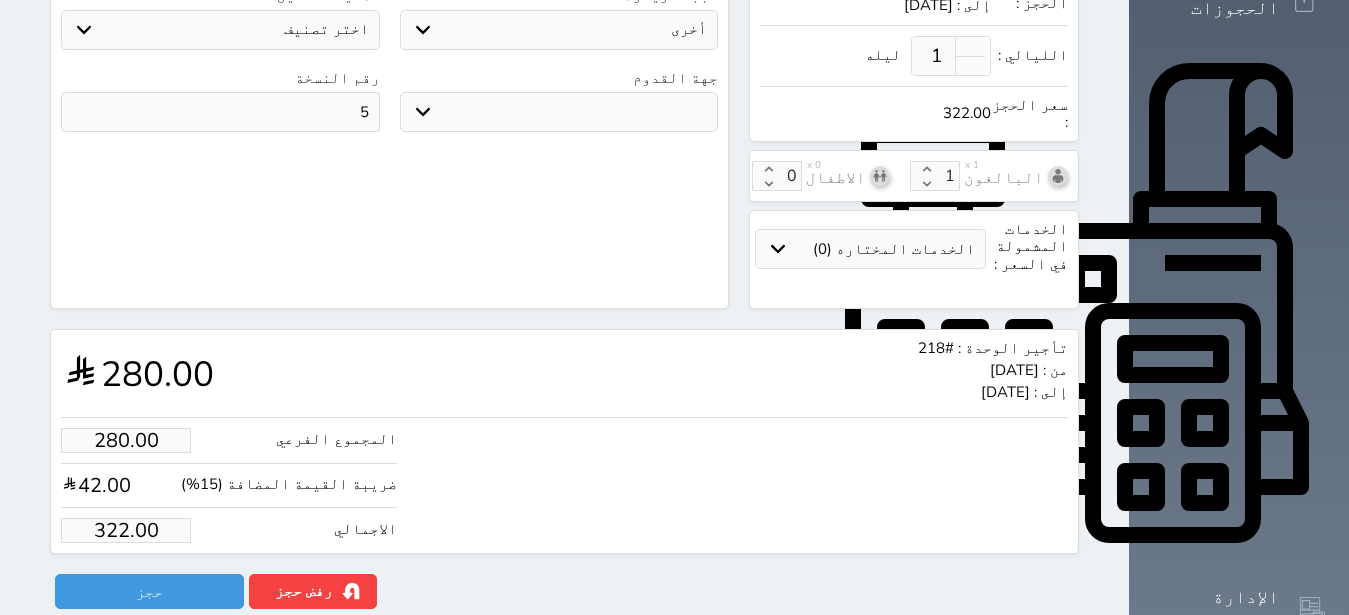 scroll, scrollTop: 694, scrollLeft: 0, axis: vertical 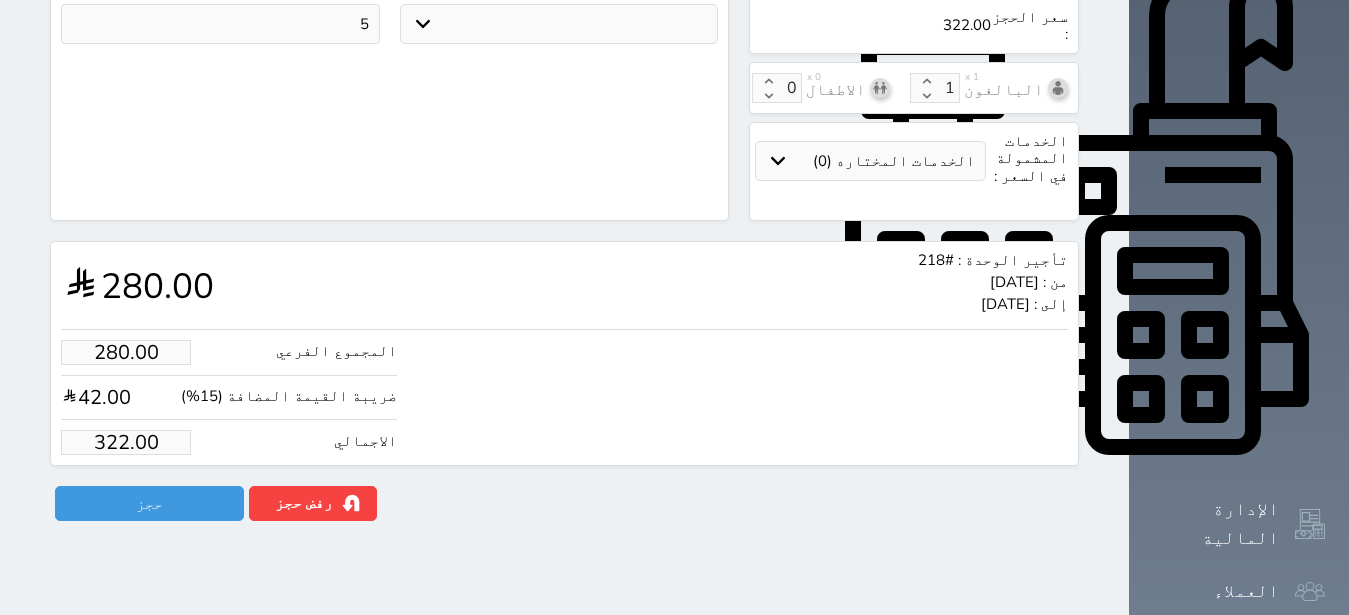 click on "322.00" at bounding box center [126, 442] 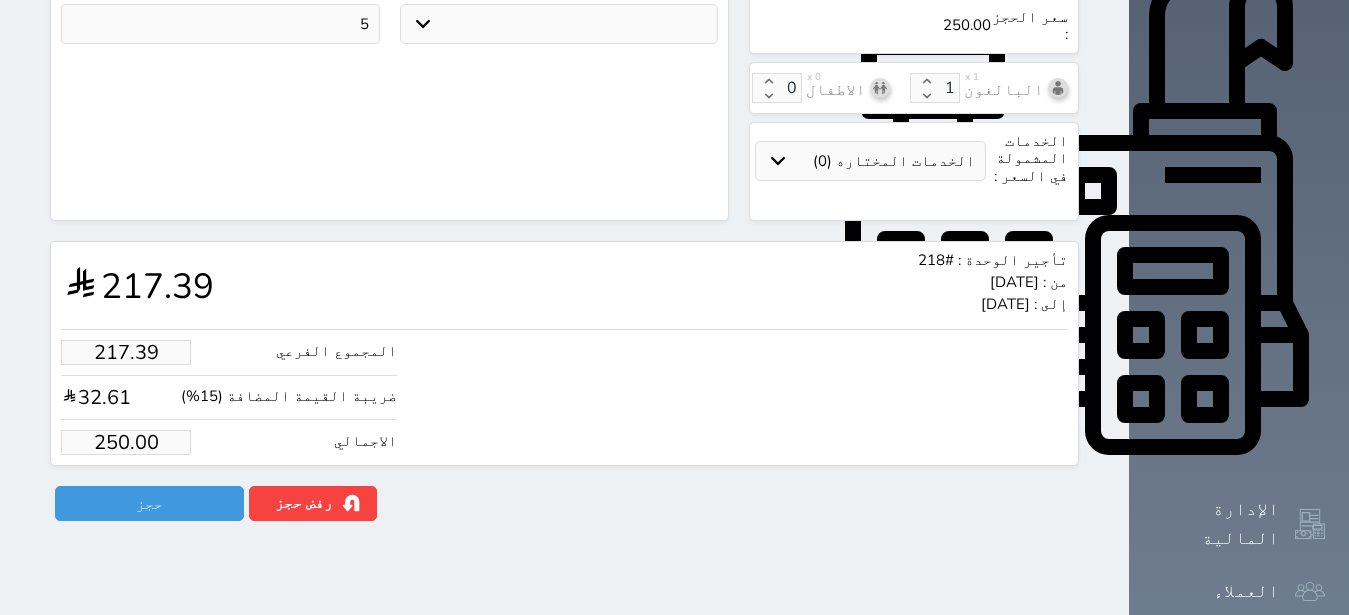 click on "المجموع الفرعي   217.39     ضريبة القيمة المضافة (15%)    32.61      الاجمالي   250.00" at bounding box center [564, 392] 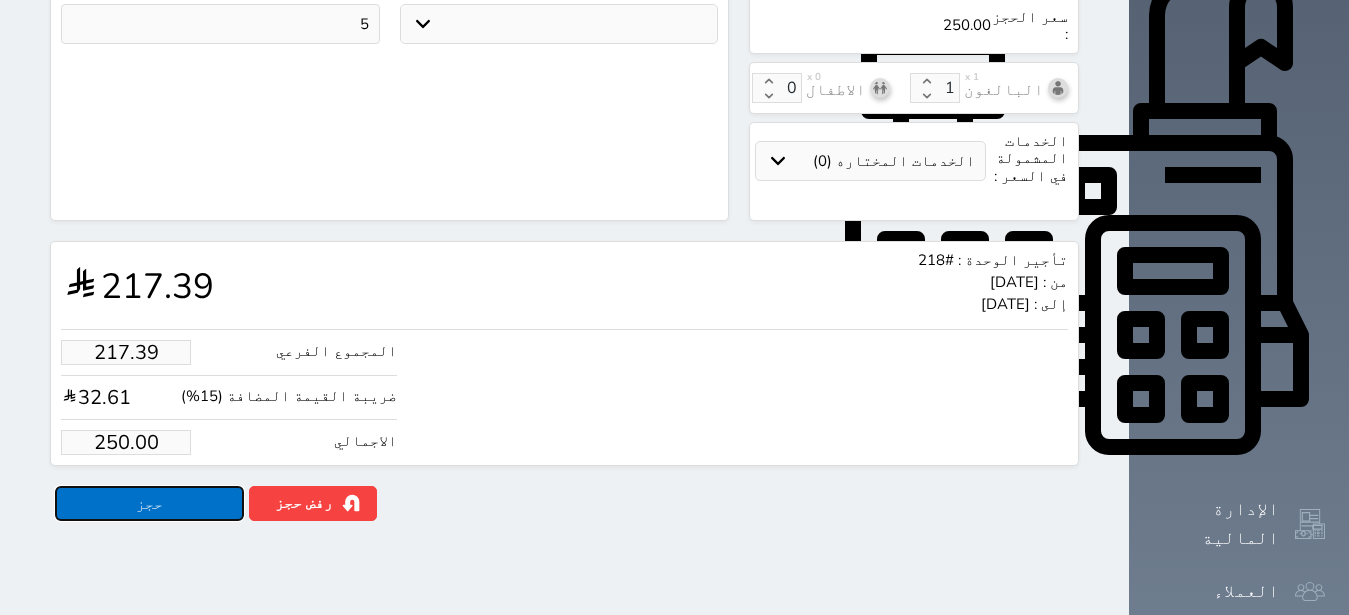 click on "حجز" at bounding box center (149, 503) 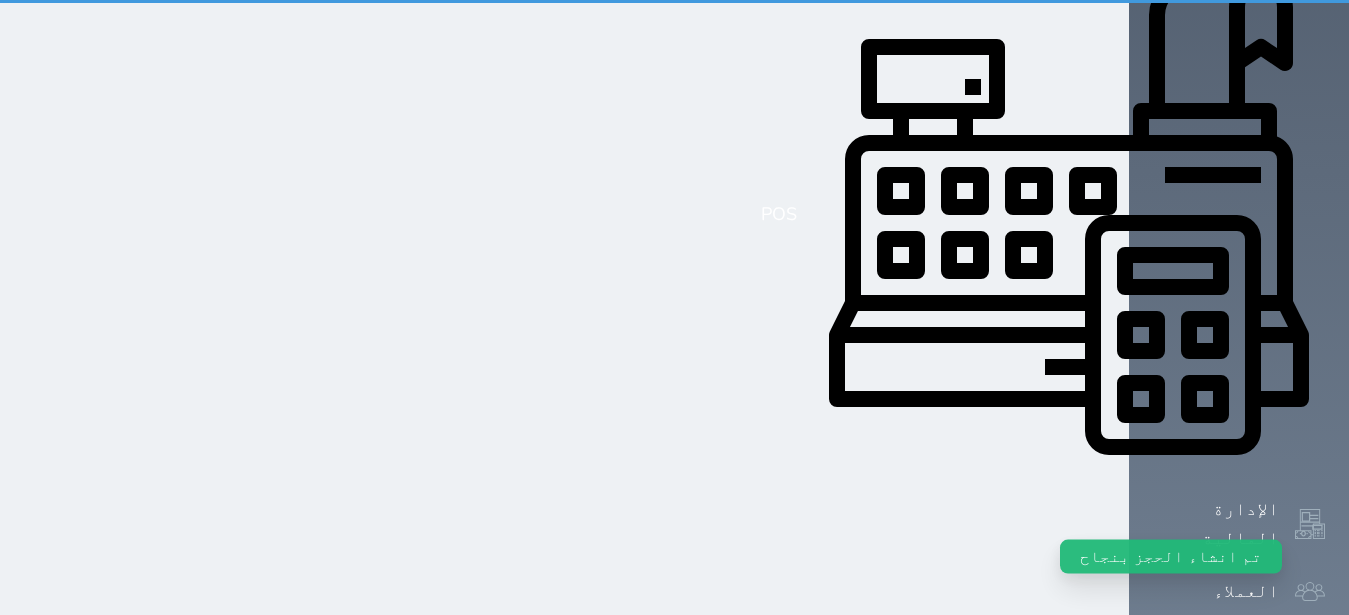 scroll, scrollTop: 0, scrollLeft: 0, axis: both 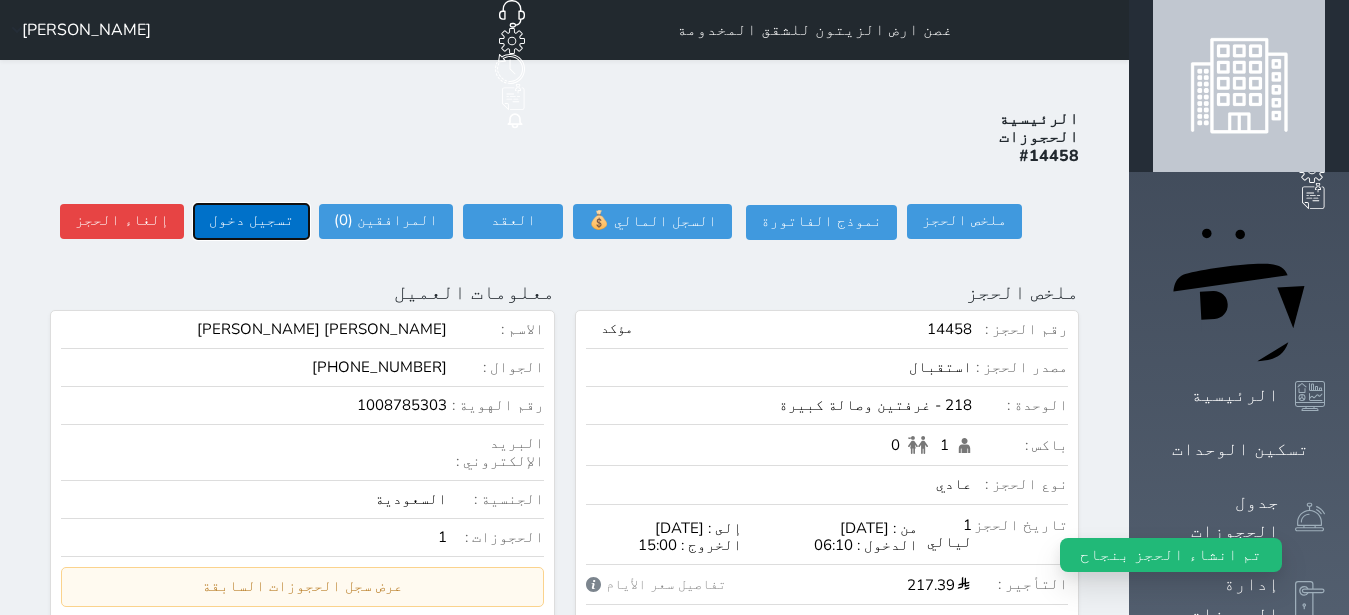 click on "تسجيل دخول" at bounding box center [251, 221] 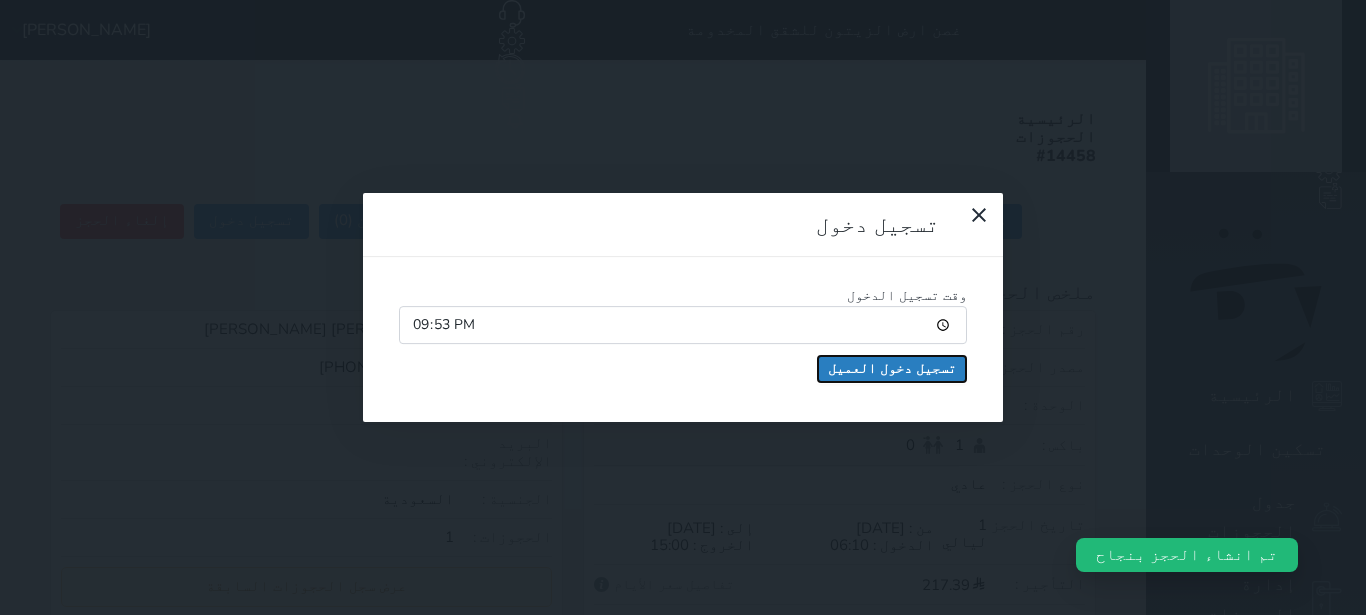 click on "تسجيل دخول العميل" at bounding box center [892, 369] 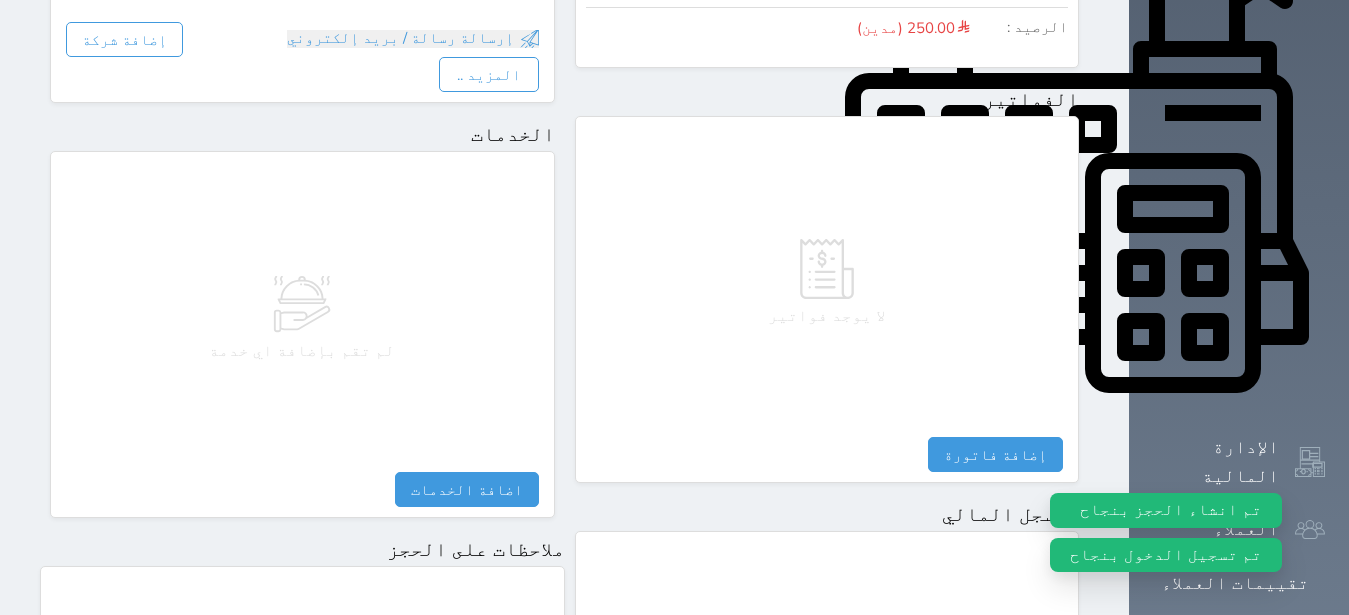 scroll, scrollTop: 1165, scrollLeft: 0, axis: vertical 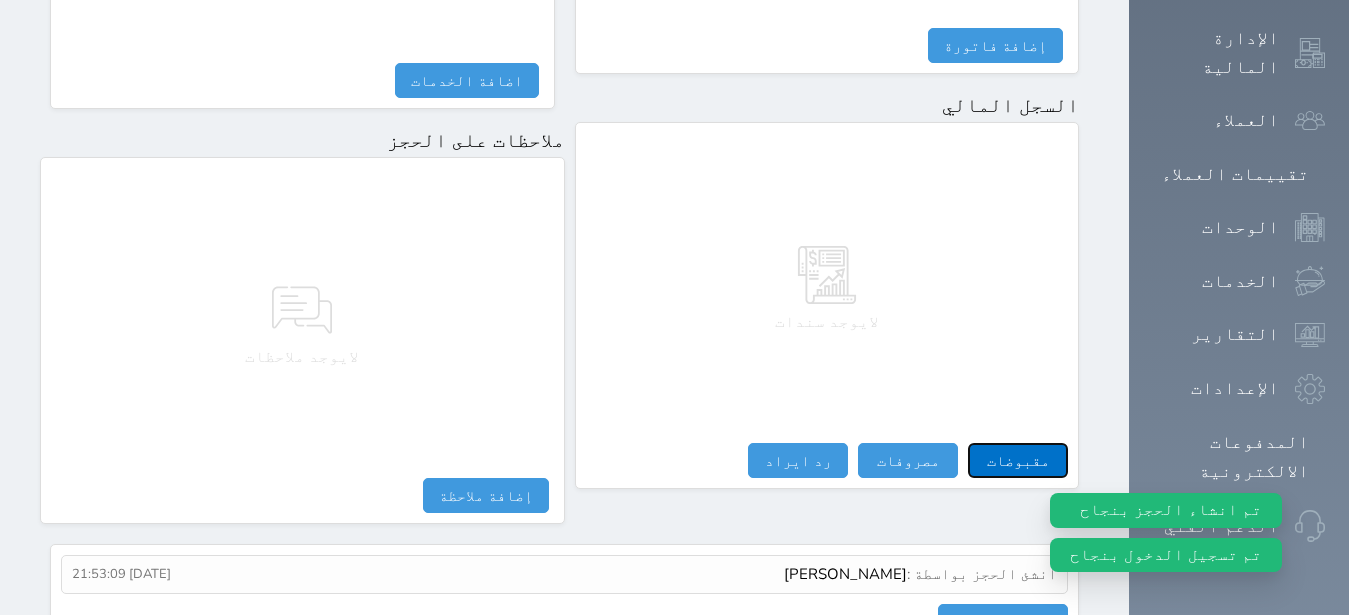 click on "مقبوضات" at bounding box center (1018, 460) 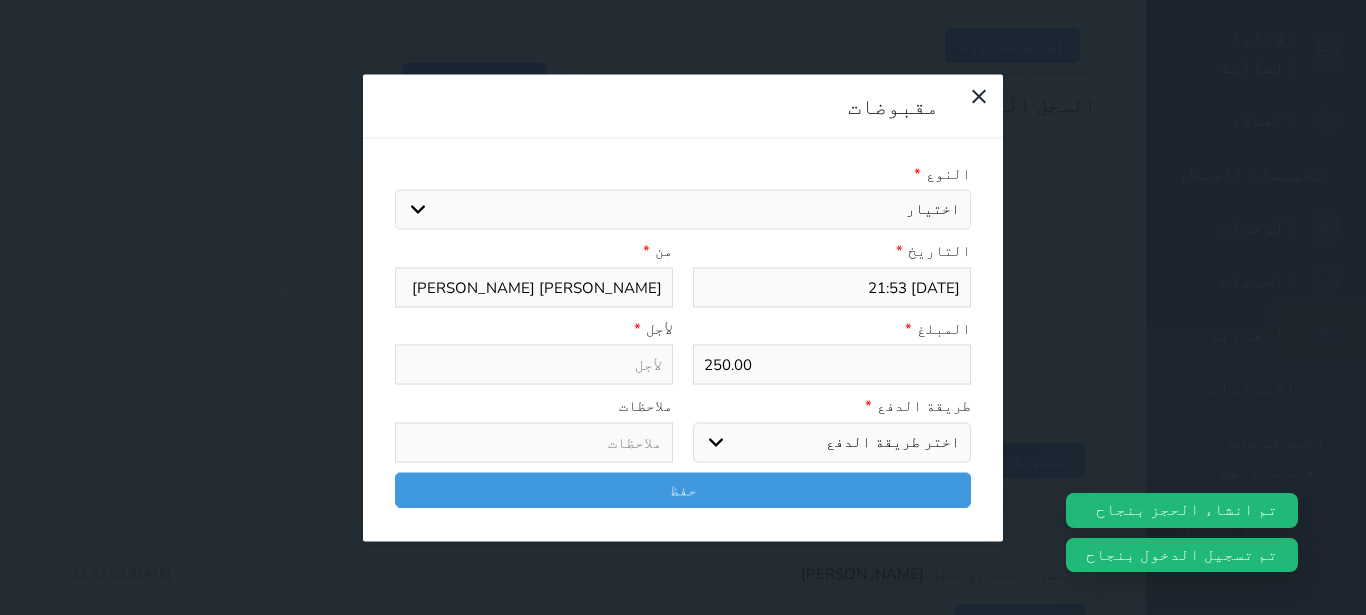 click on "اختيار   مقبوضات عامة قيمة إيجار فواتير تامين عربون لا ينطبق آخر مغسلة واي فاي - الإنترنت مواقف السيارات طعام الأغذية والمشروبات مشروبات المشروبات الباردة المشروبات الساخنة الإفطار غداء عشاء مخبز و كعك حمام سباحة الصالة الرياضية سبا و خدمات الجمال اختيار وإسقاط (خدمات النقل) ميني بار كابل - تلفزيون سرير إضافي تصفيف الشعر التسوق خدمات الجولات السياحية المنظمة خدمات الدليل السياحي" at bounding box center (683, 210) 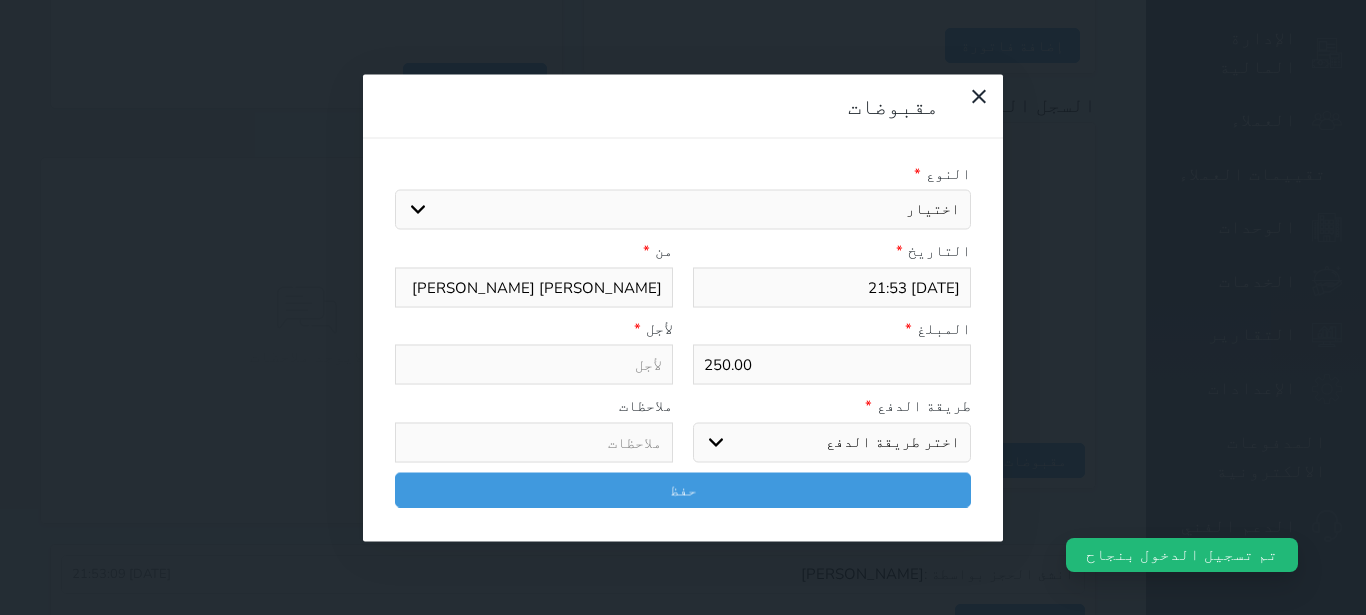 click on "قيمة إيجار" at bounding box center (0, 0) 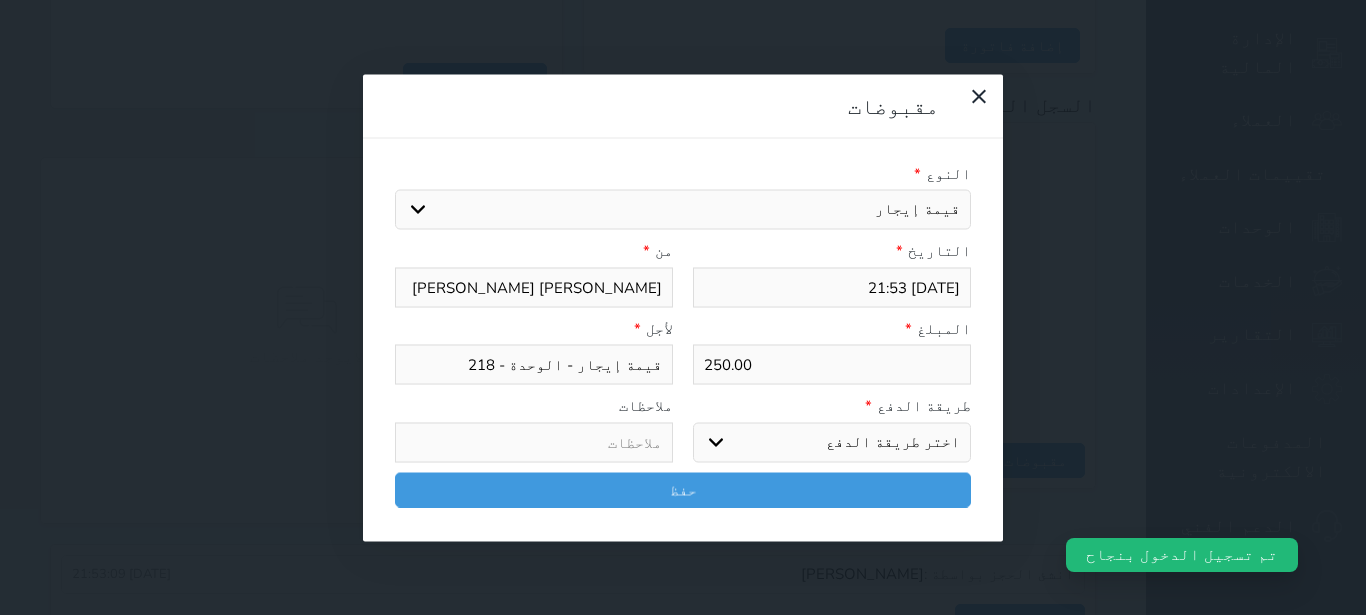 click on "اختر طريقة الدفع   دفع نقدى   تحويل بنكى   مدى   بطاقة ائتمان   آجل" at bounding box center (832, 442) 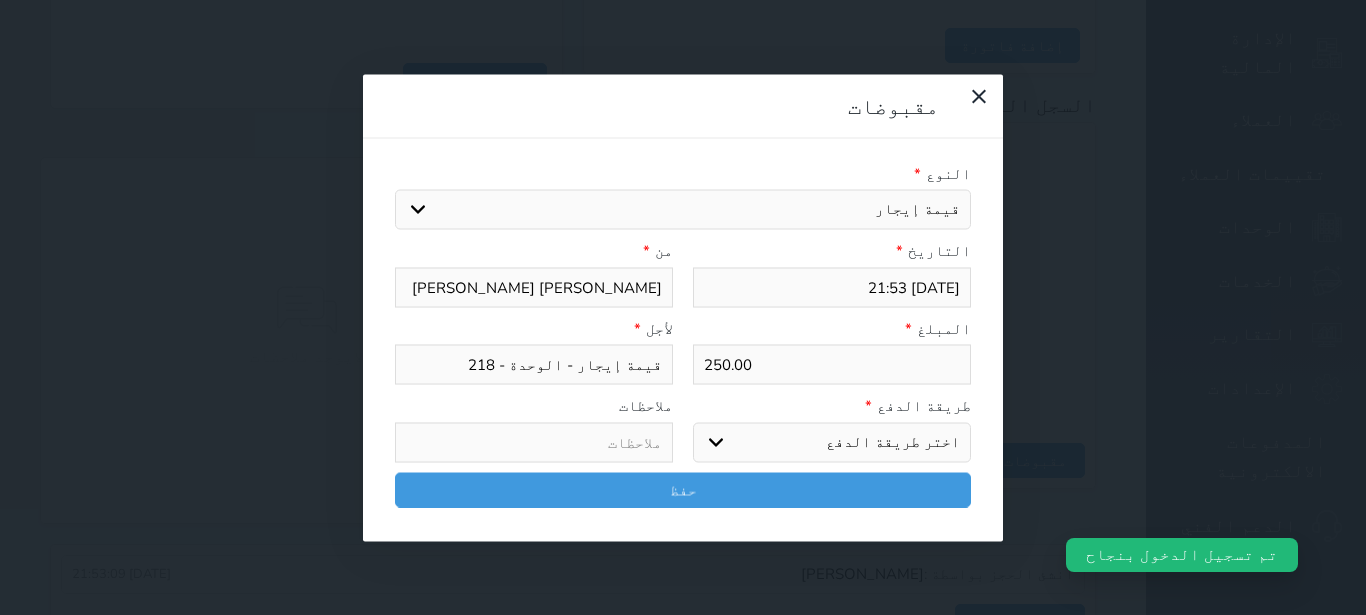 click on "مدى" at bounding box center (0, 0) 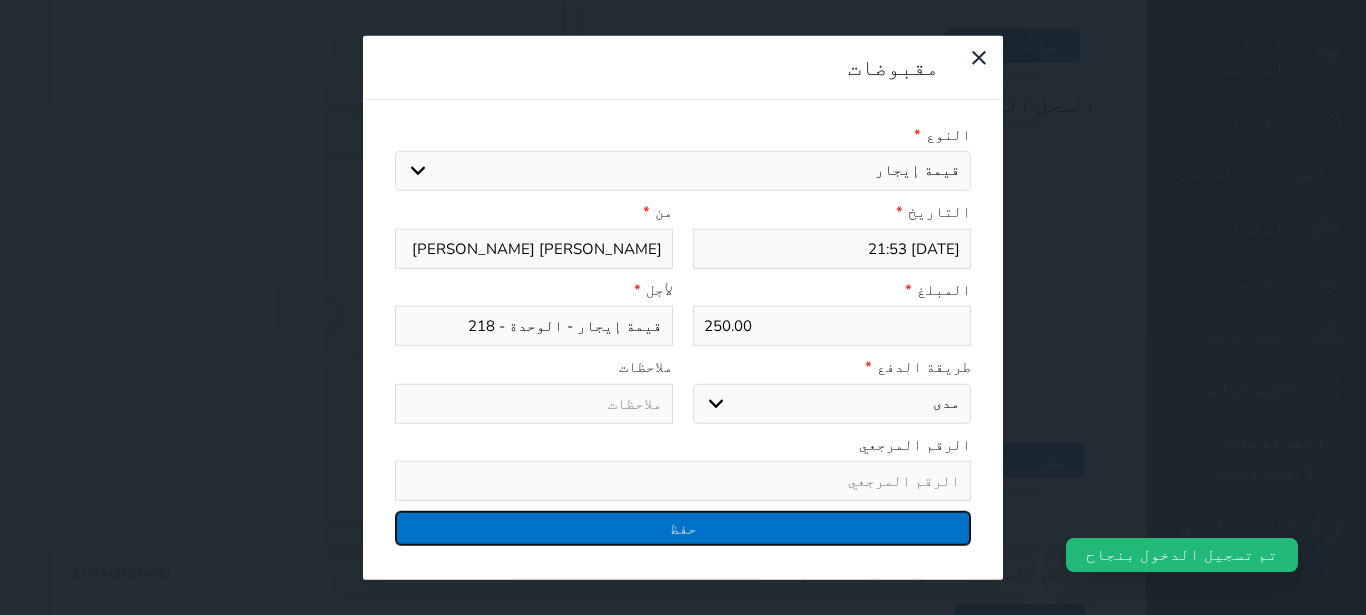 click on "حفظ" at bounding box center [683, 528] 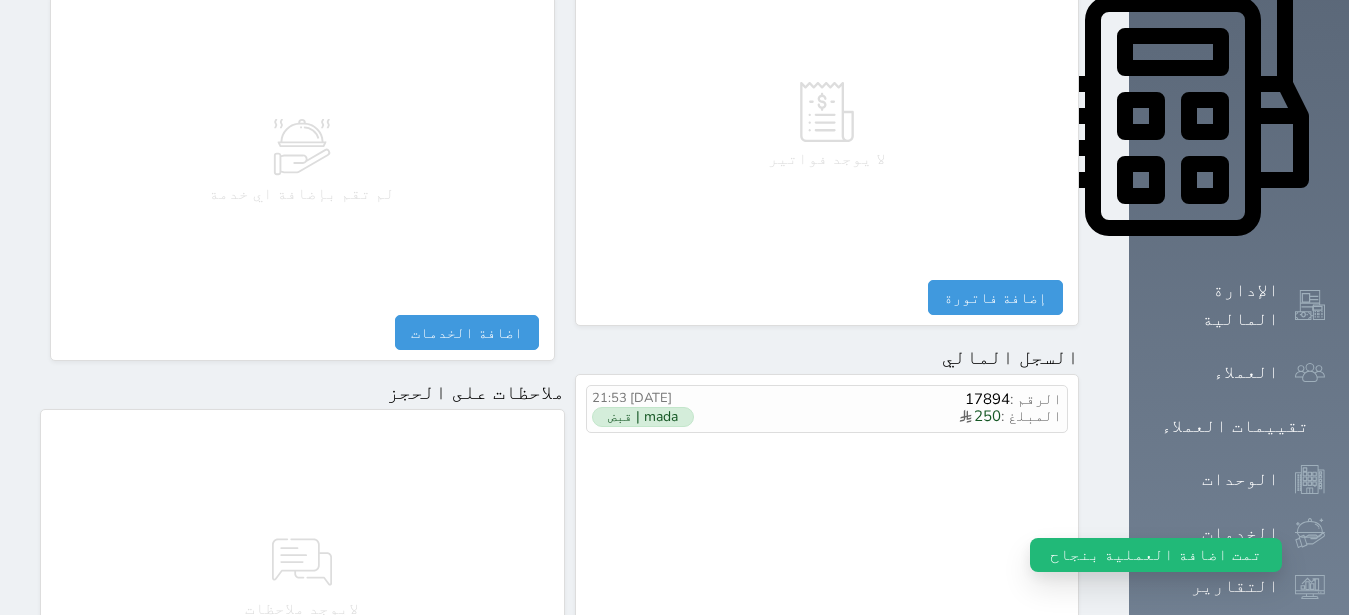 scroll, scrollTop: 1165, scrollLeft: 0, axis: vertical 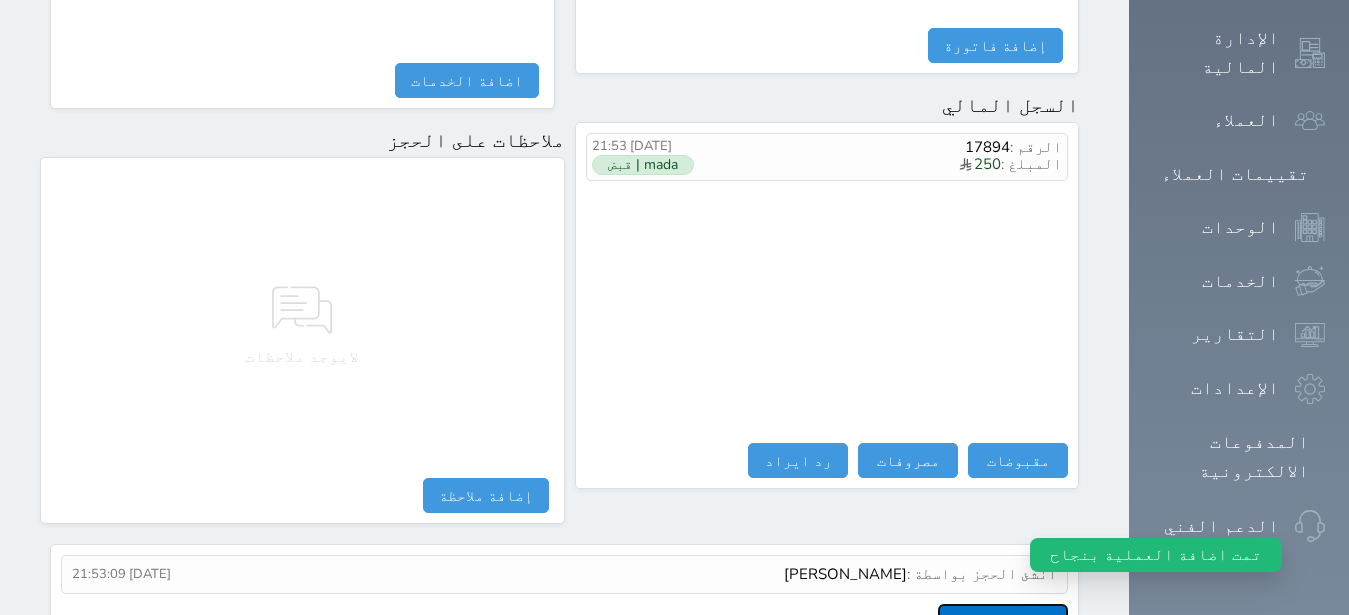 click on "عرض سجل شموس" at bounding box center (1003, 621) 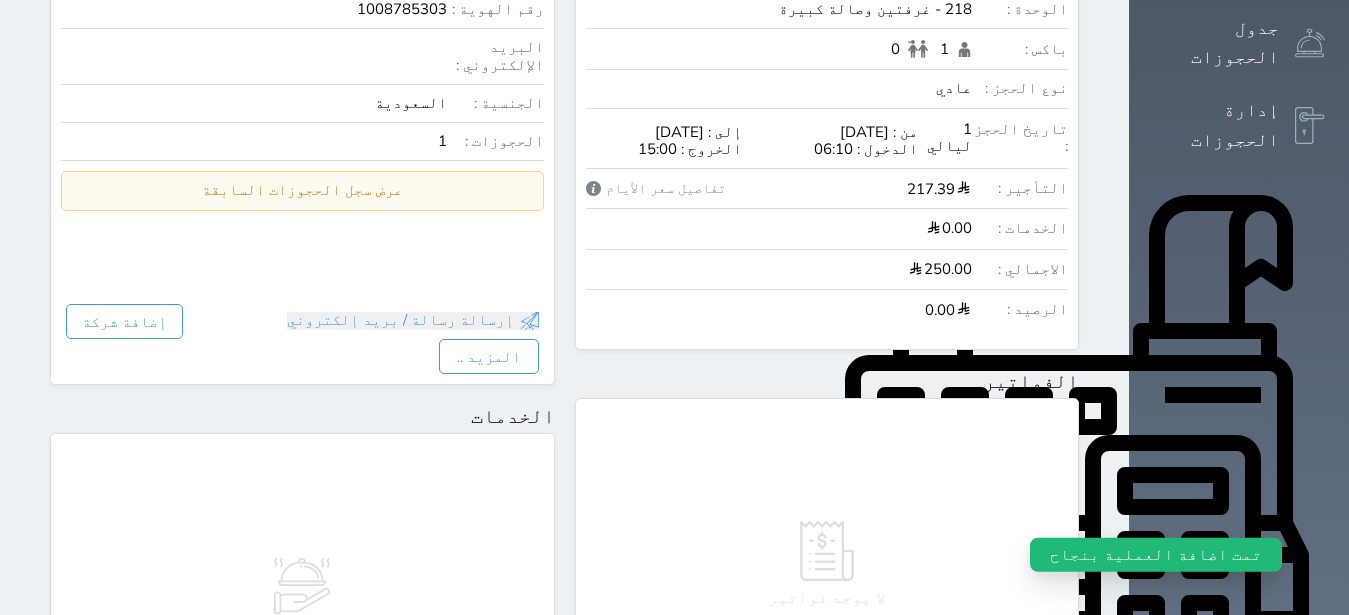 scroll, scrollTop: 0, scrollLeft: 0, axis: both 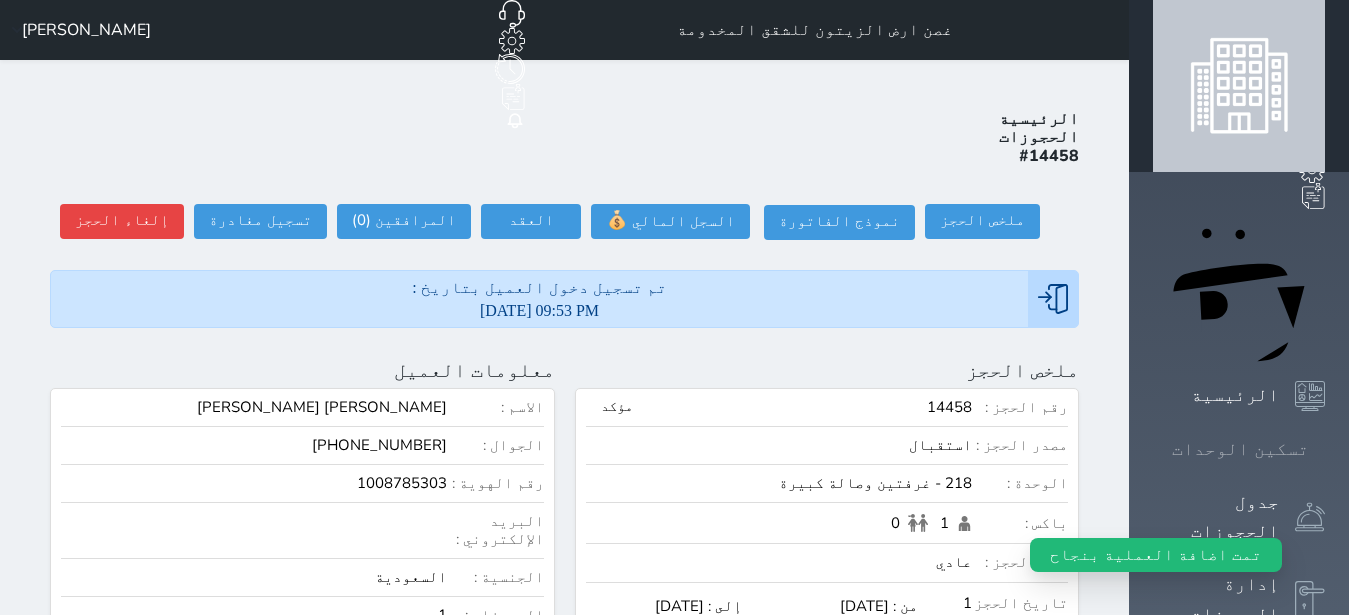 click at bounding box center [1325, 449] 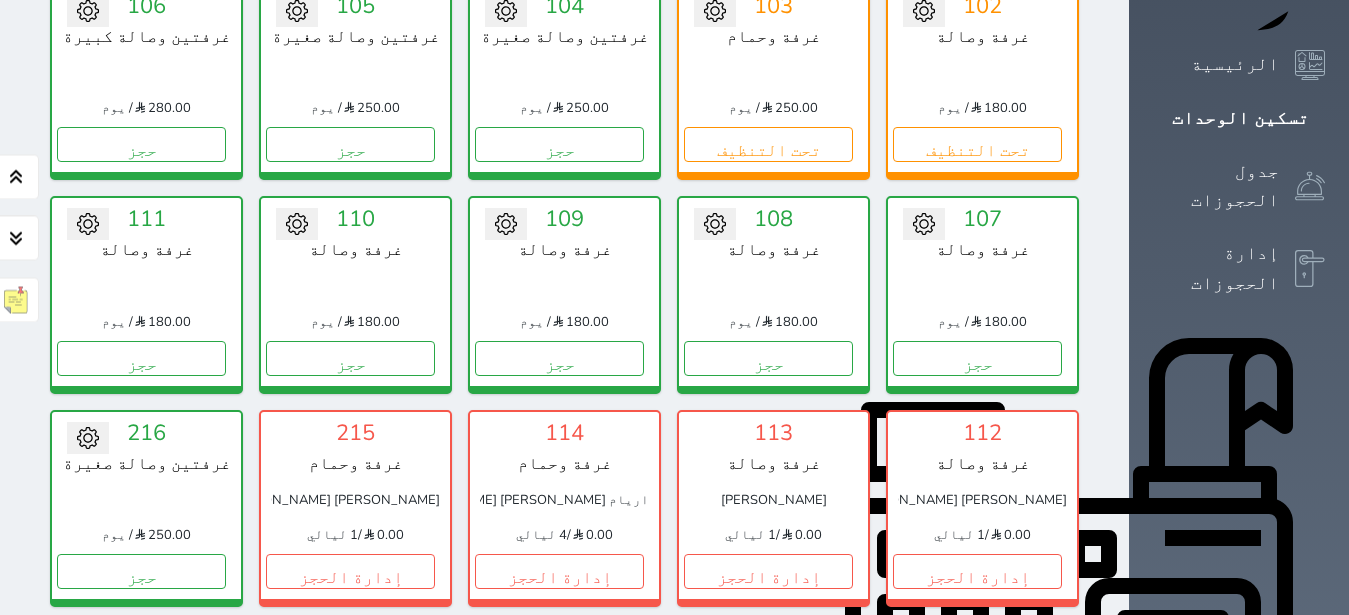 scroll, scrollTop: 330, scrollLeft: 0, axis: vertical 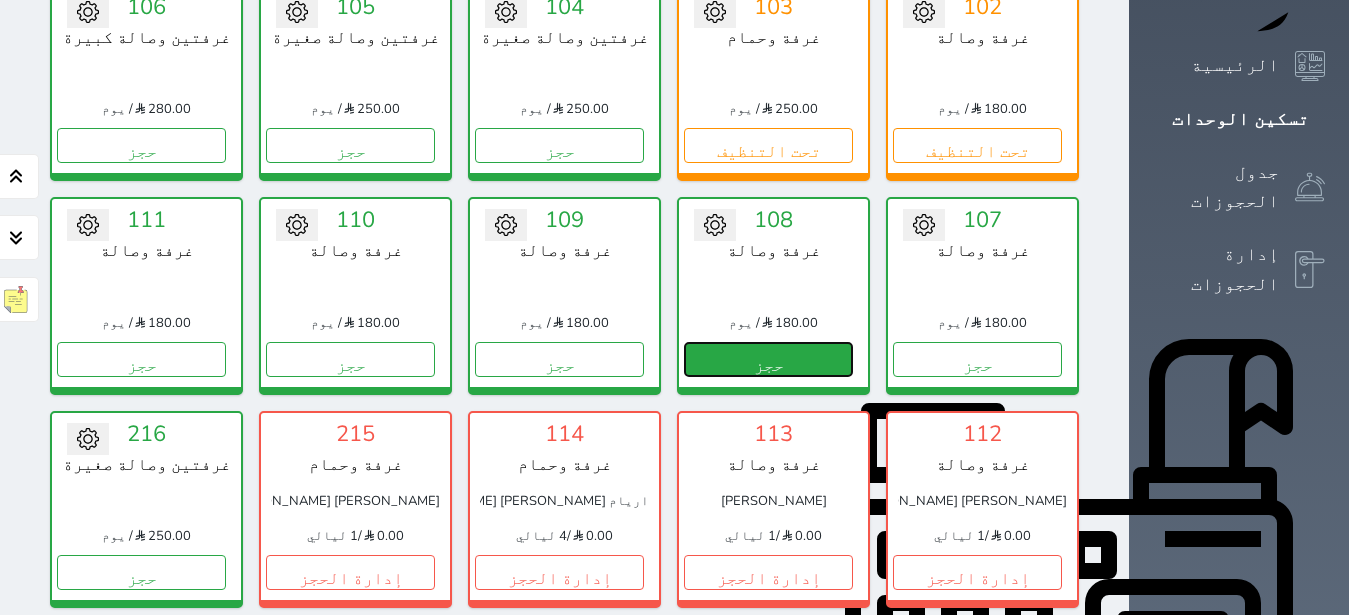 click on "حجز" at bounding box center [768, 359] 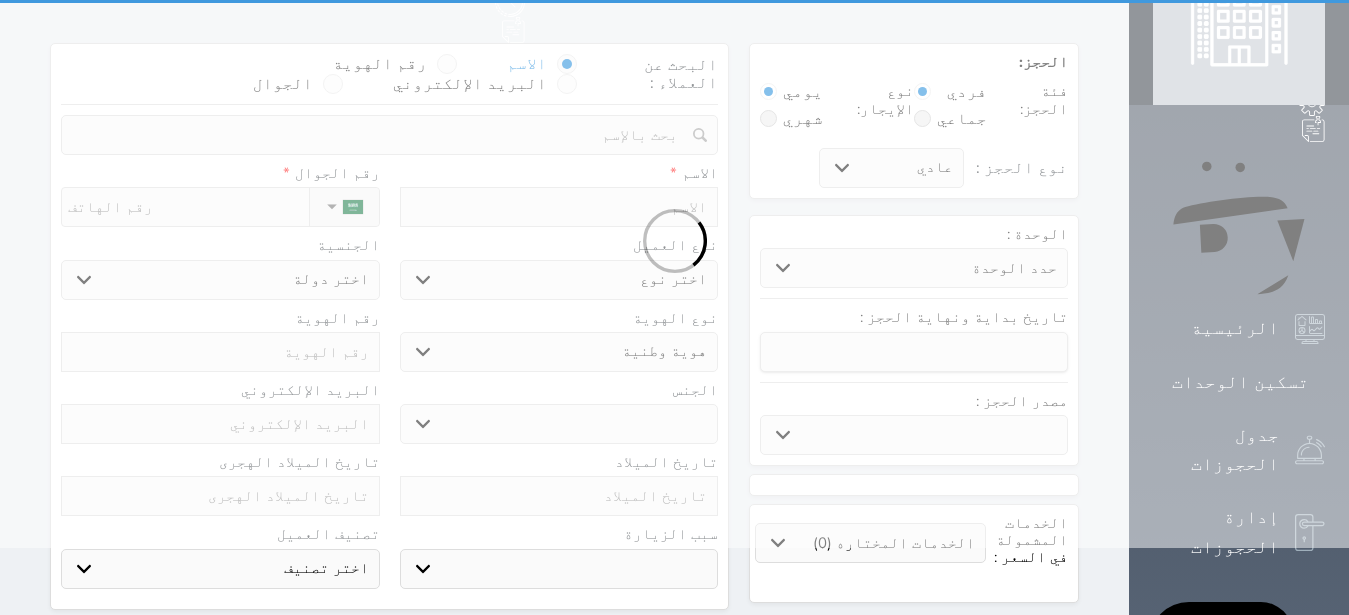 scroll, scrollTop: 0, scrollLeft: 0, axis: both 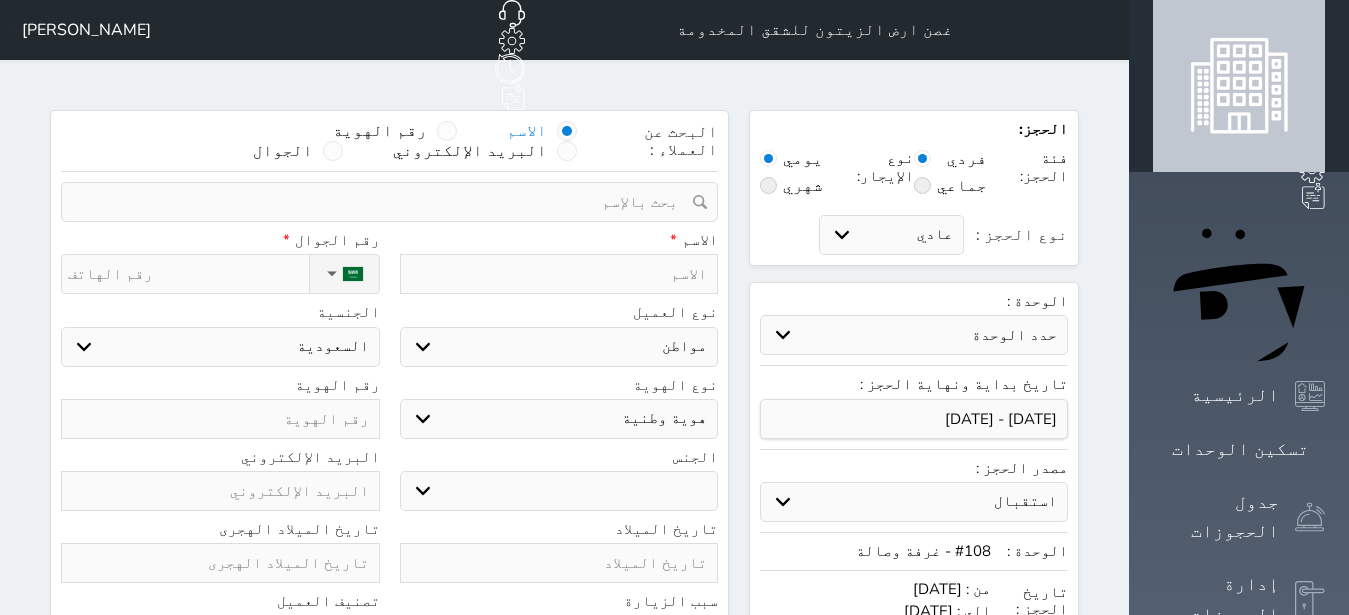 click on "الاسم *     رقم الجوال *       ▼     Afghanistan (‫افغانستان‬‎)   +93   Albania (Shqipëri)   +355   Algeria (‫الجزائر‬‎)   +213   American Samoa   +1684   Andorra   +376   Angola   +244   Anguilla   +1264   Antigua and Barbuda   +1268   Argentina   +54   Armenia (Հայաստան)   +374   Aruba   +297   Australia   +61   Austria (Österreich)   +43   Azerbaijan (Azərbaycan)   +994   Bahamas   +1242   Bahrain (‫البحرين‬‎)   +973   Bangladesh (বাংলাদেশ)   +880   Barbados   +1246   Belarus (Беларусь)   +375   Belgium (België)   +32   Belize   +501   Benin (Bénin)   +229   Bermuda   +1441   Bhutan (འབྲུག)   +975   Bolivia   +591   Bosnia and Herzegovina (Босна и Херцеговина)   +387   Botswana   +267   Brazil (Brasil)   +55   British Indian Ocean Territory   +246   British Virgin Islands   +1284   Brunei   +673   Bulgaria (България)   +359   Burkina Faso   +226   Burundi (Uburundi)   +257" at bounding box center [389, 268] 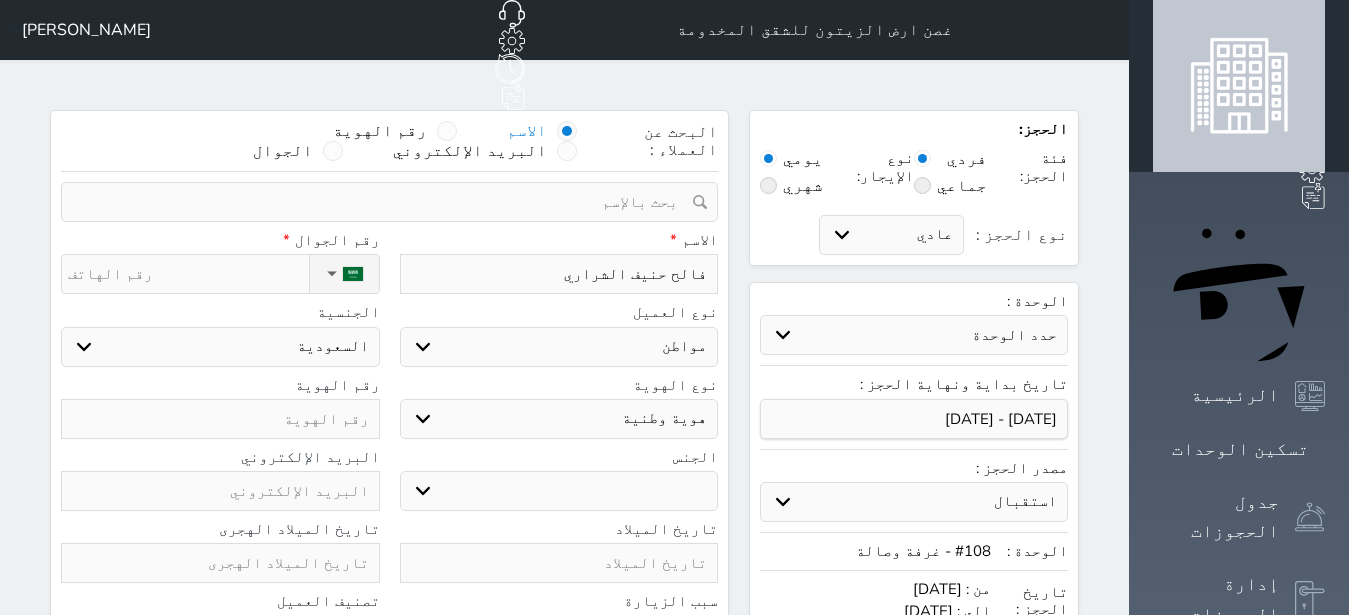 click on "نوع الحجز :" at bounding box center (188, 274) 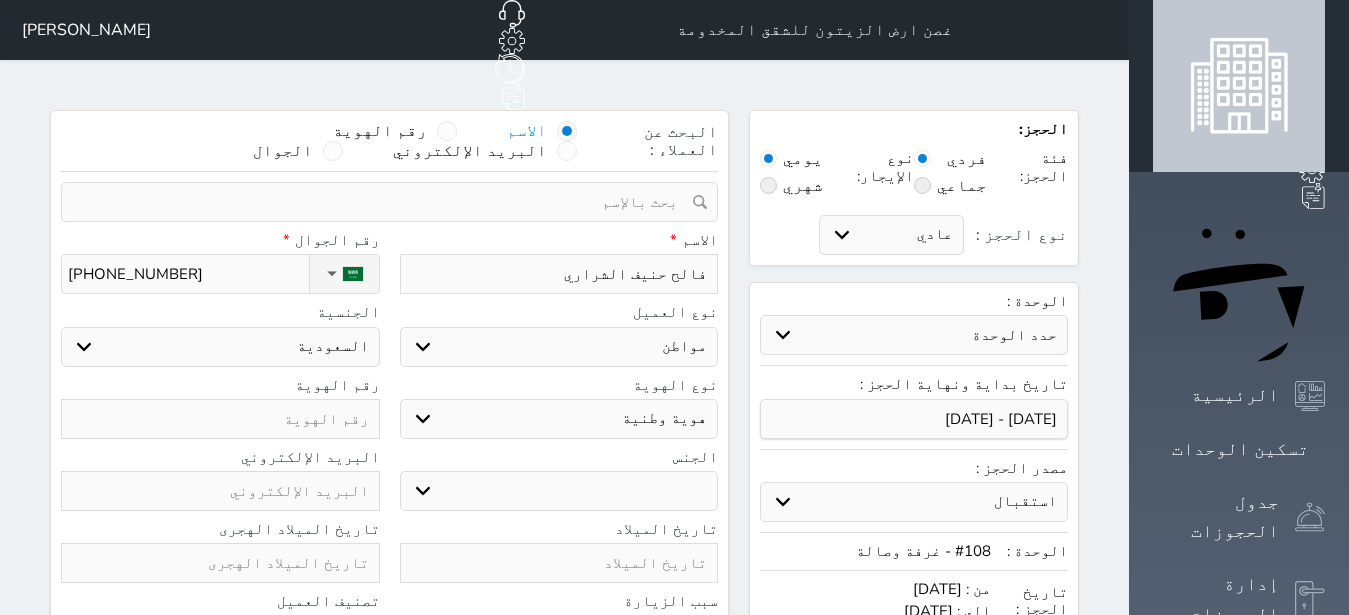 click at bounding box center (220, 419) 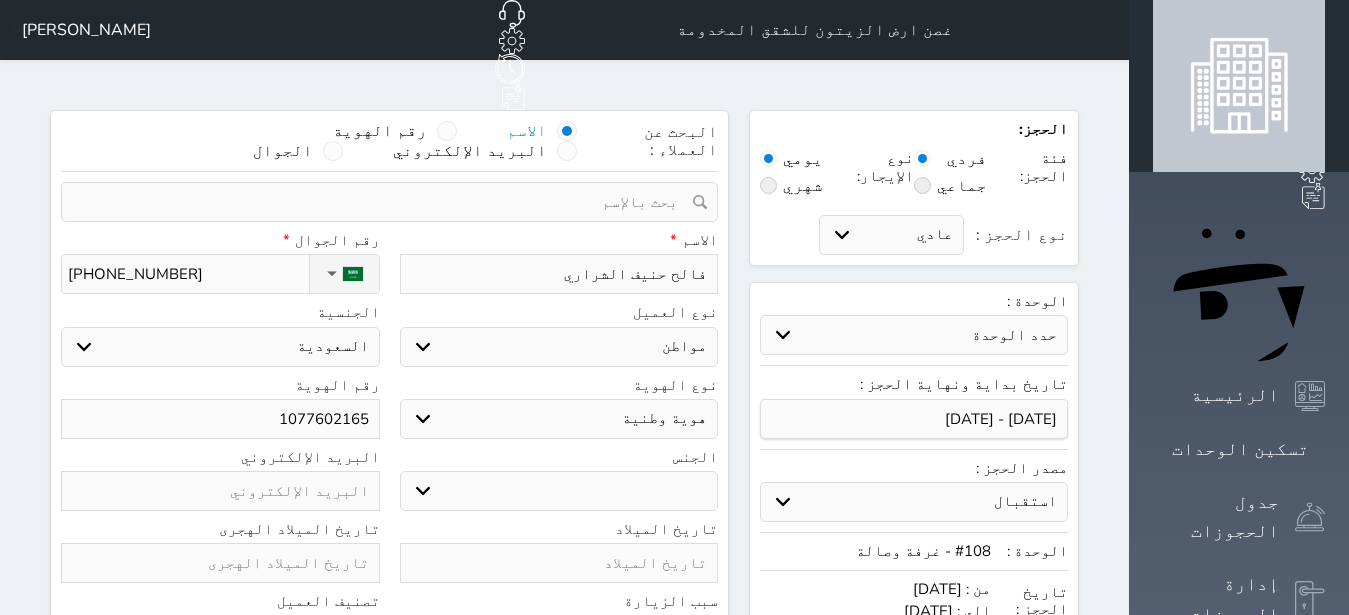 click on "ذكر   انثى" at bounding box center [559, 491] 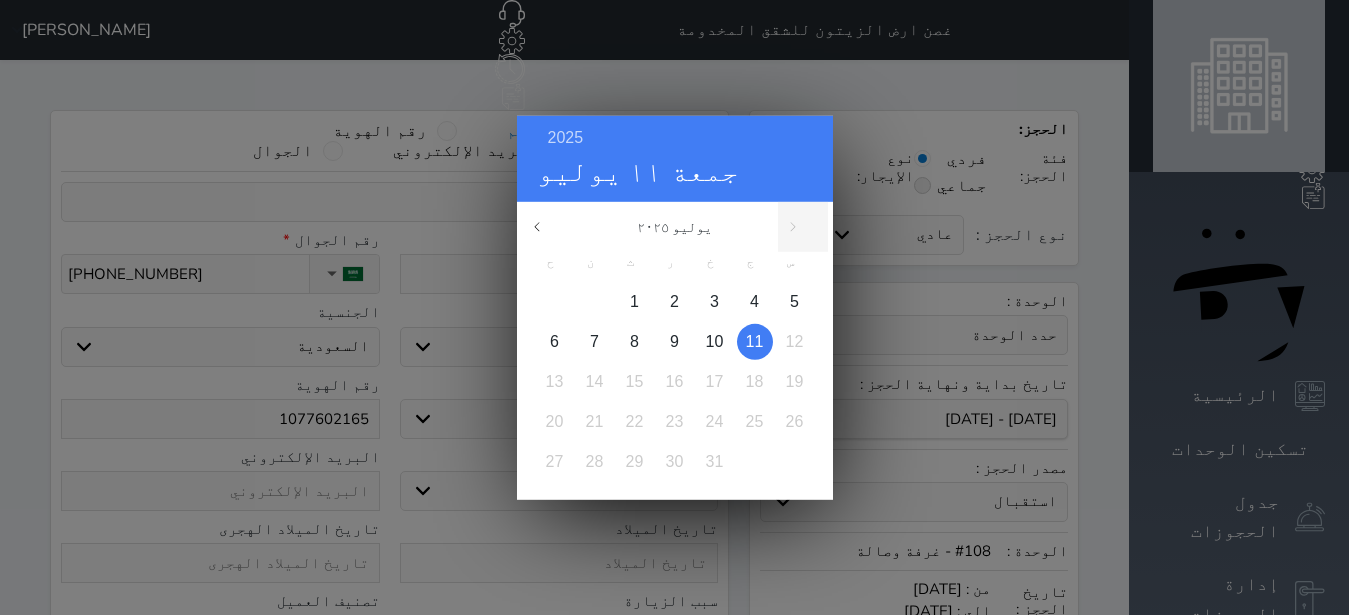 click on "2025   جمعة ١١ يوليو" at bounding box center (675, 158) 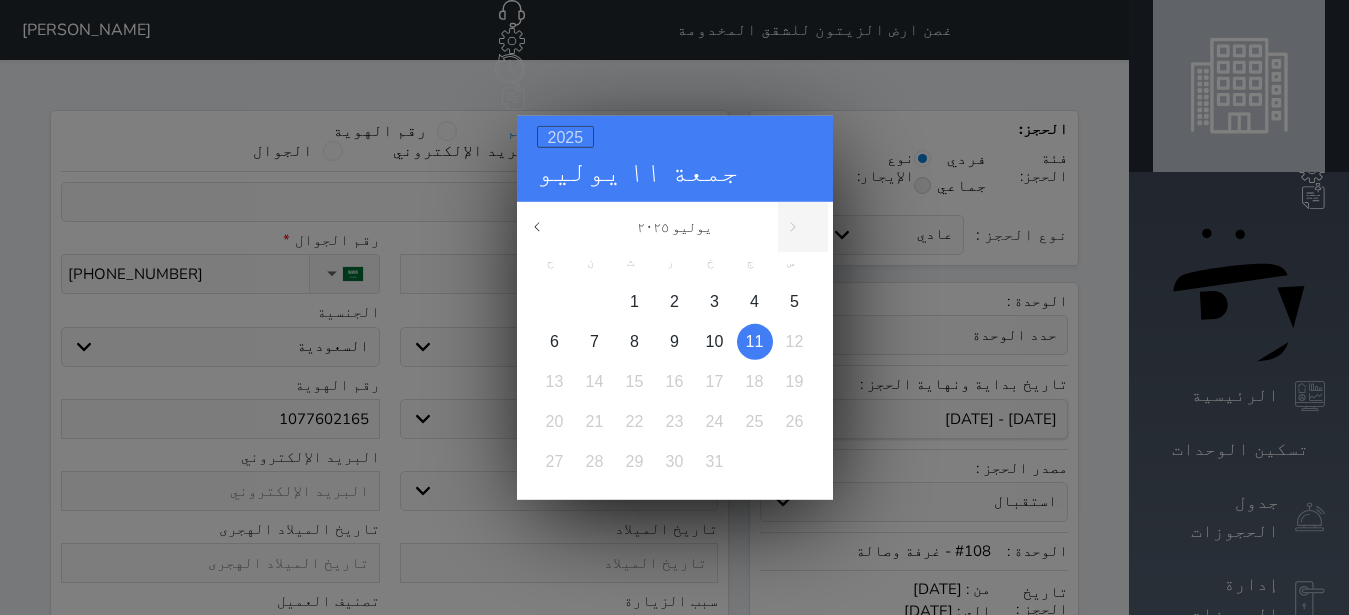 click on "2025" at bounding box center (566, 136) 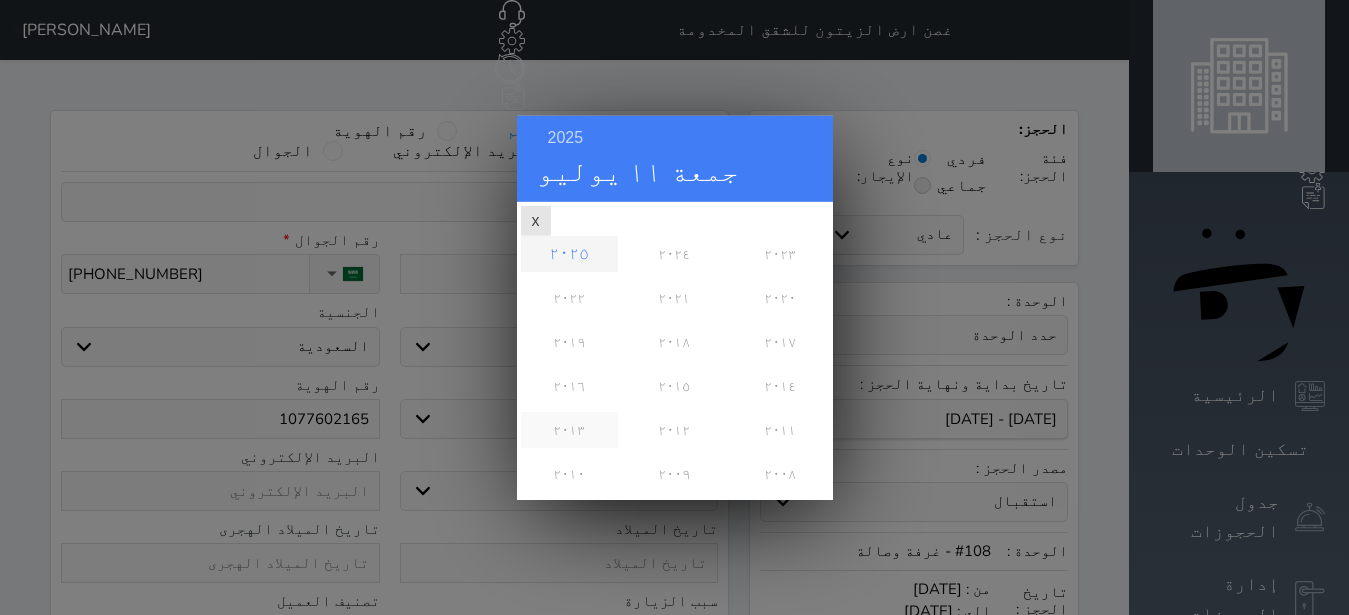 scroll, scrollTop: 810, scrollLeft: 0, axis: vertical 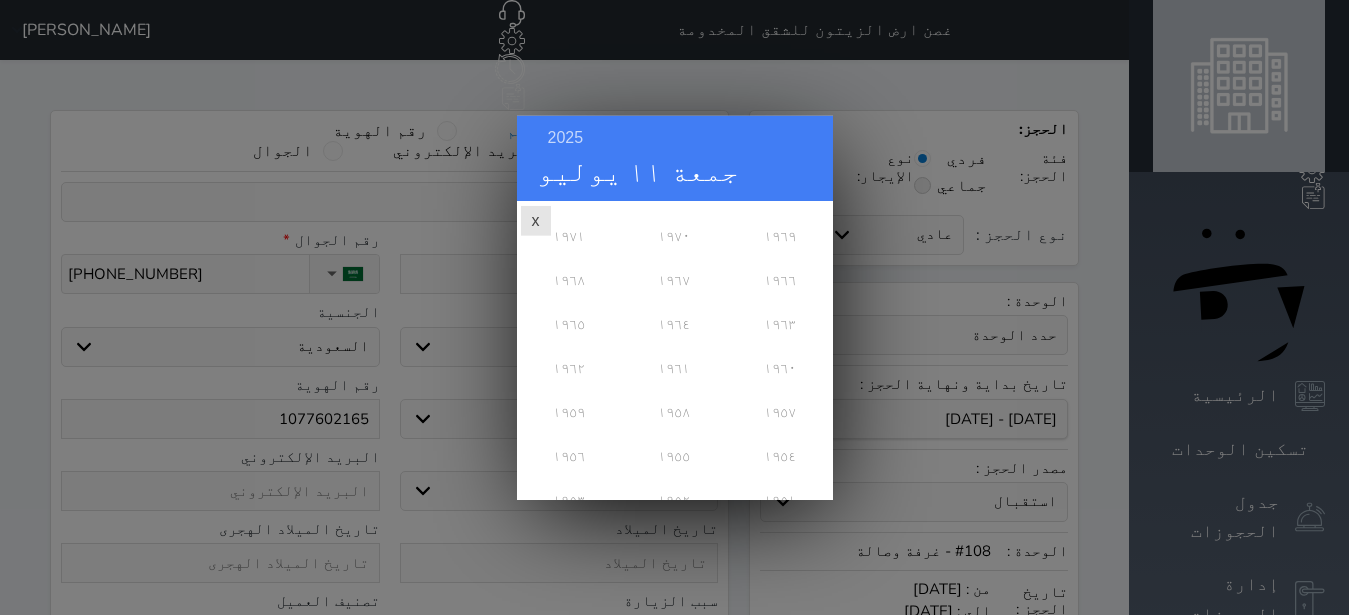 click on "2025   [PERSON_NAME][DATE]         [DATE]
ح
ن
ث
ر
خ
ج
س
1   2   3   4   5   6   7   8   9   10   11   12   13   14   15   16   17   18   19   20   21   22   23   24   25   26   27   28   29   30   31
٢٠٢٥
٢٠٢٤
٢٠٢٣
٢٠٢٢
٢٠٢١
٢٠٢٠
٢٠١٩
٢٠١٨
٢٠١٧
٢٠١٦
x" at bounding box center [674, 307] 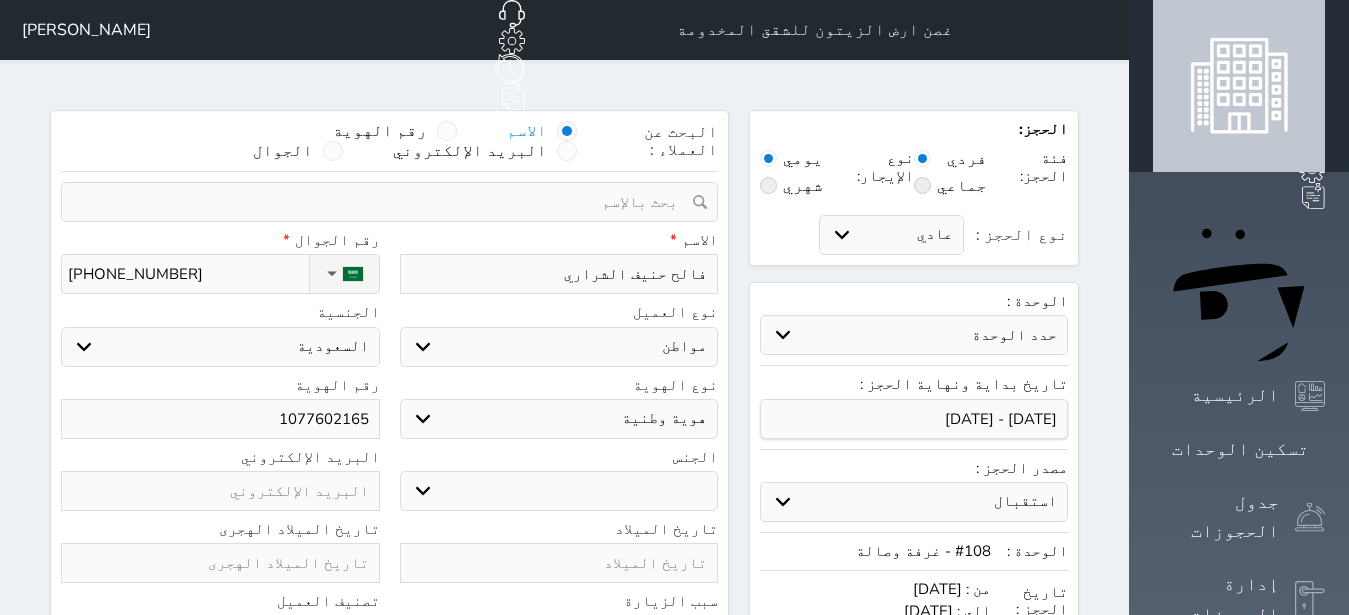 click at bounding box center [220, 563] 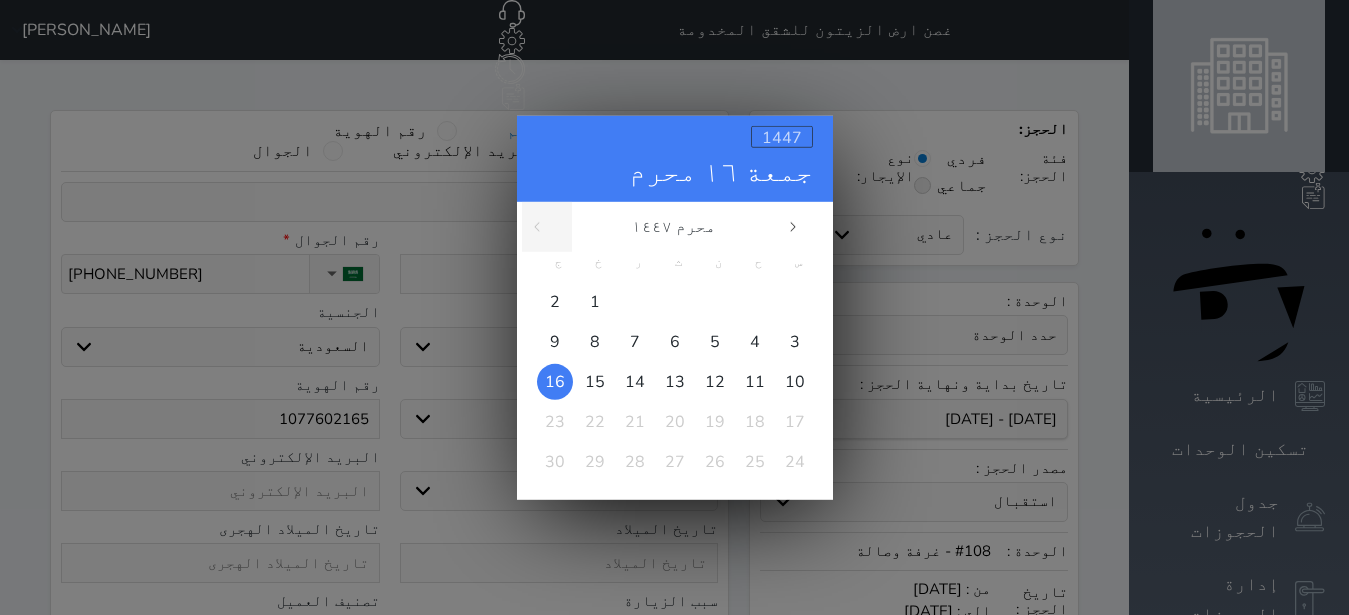 click on "1447" at bounding box center [782, 137] 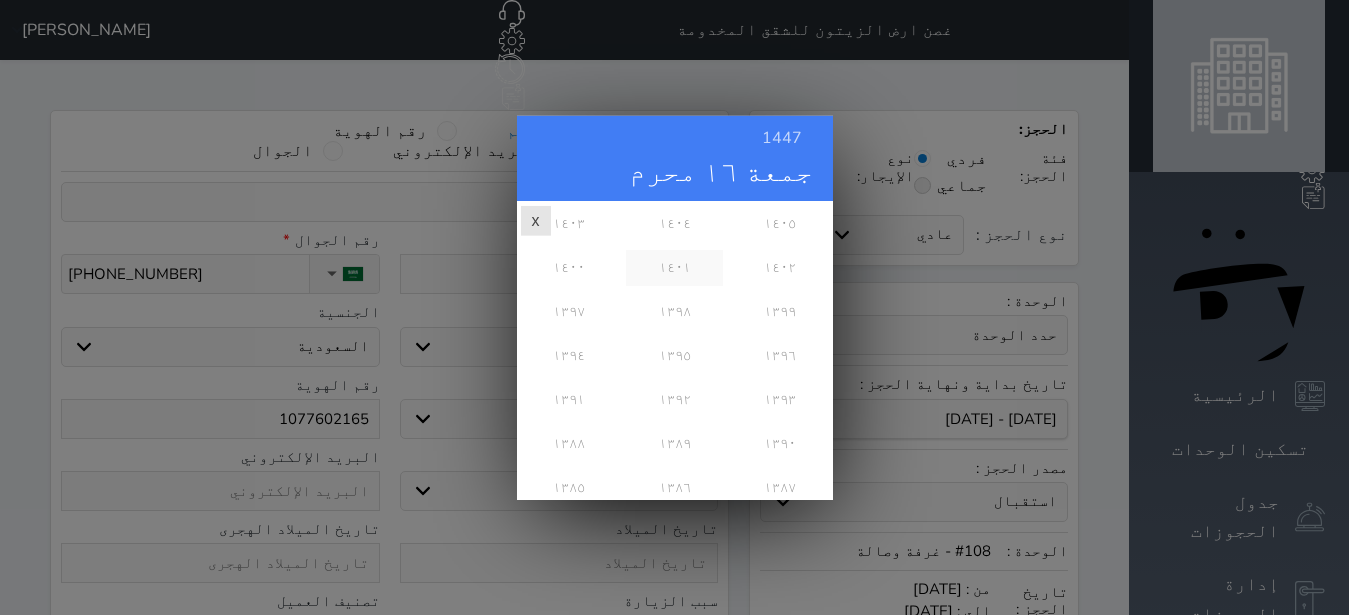 scroll, scrollTop: 484, scrollLeft: 0, axis: vertical 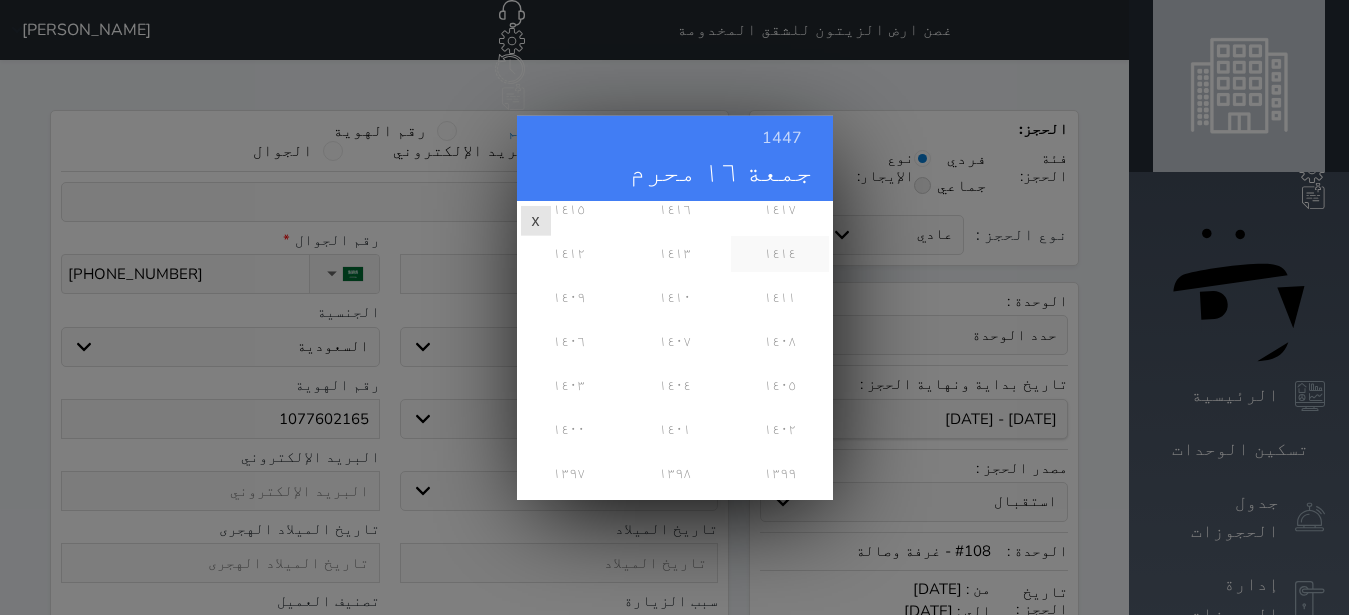 click on "١٤١٤" at bounding box center [779, 253] 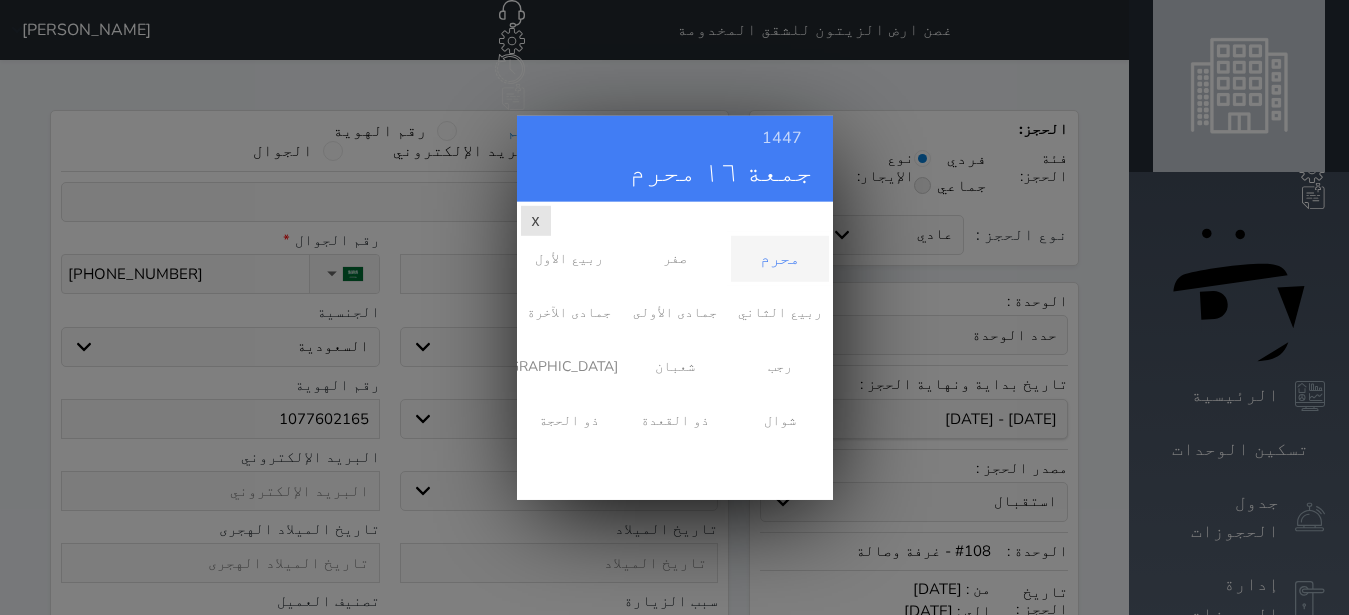 scroll, scrollTop: 0, scrollLeft: 0, axis: both 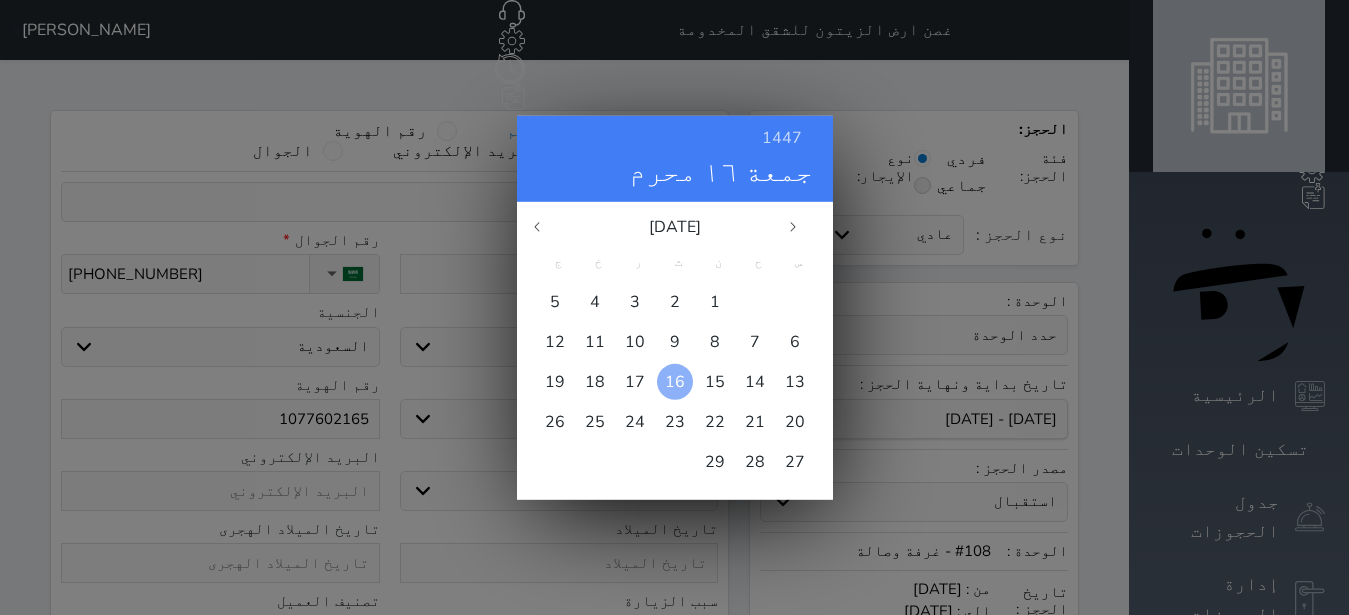 click on "16" at bounding box center [675, 381] 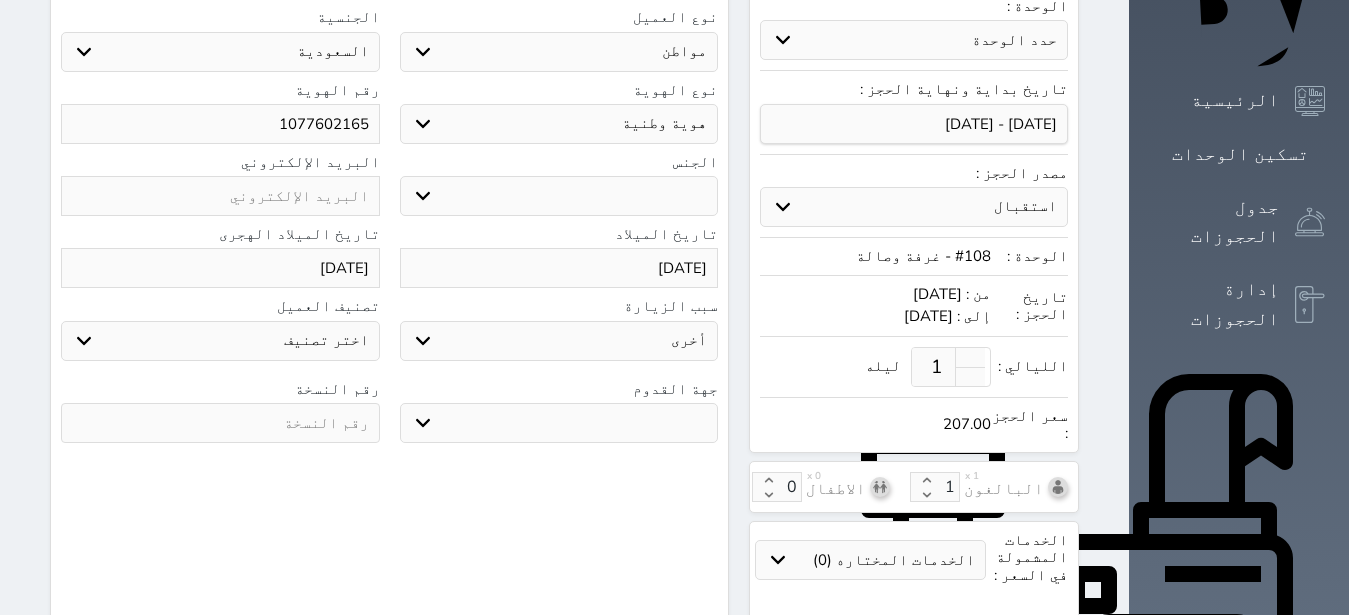 scroll, scrollTop: 378, scrollLeft: 0, axis: vertical 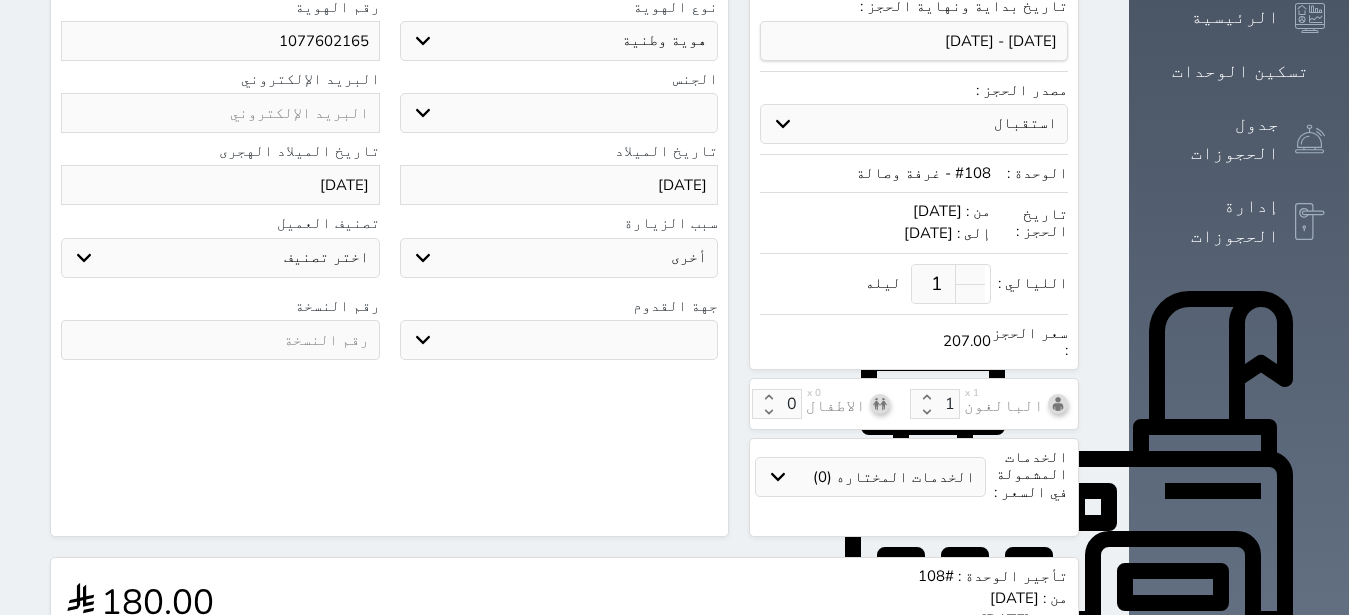 click at bounding box center (220, 340) 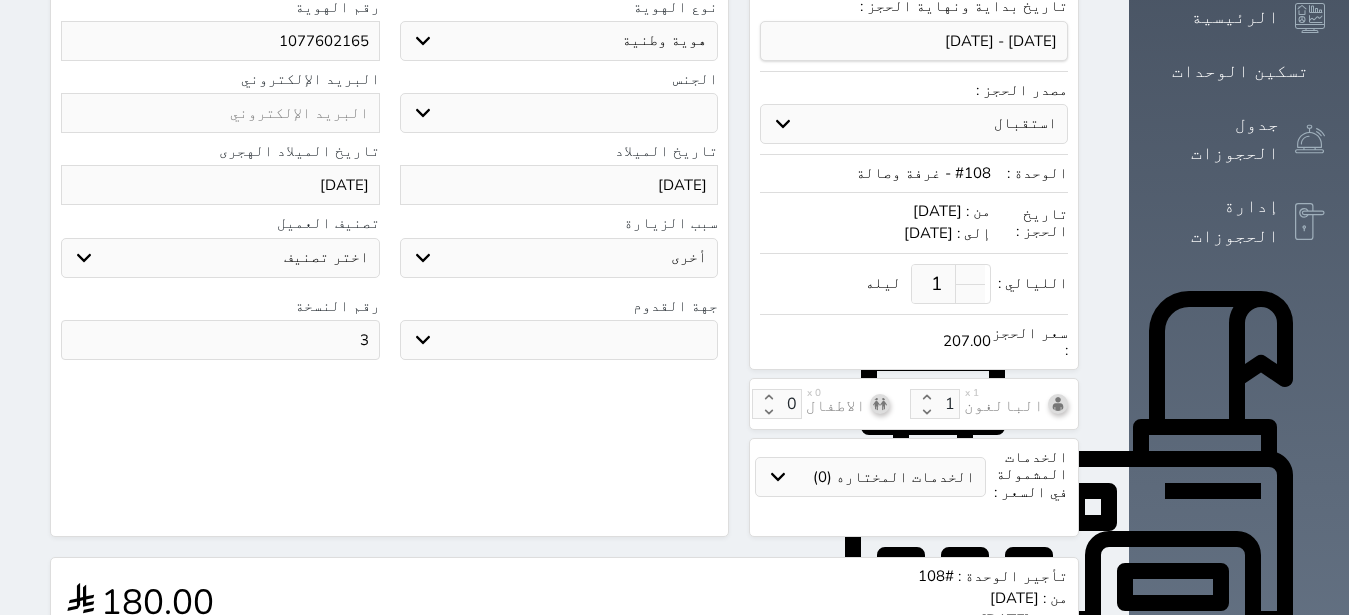 click on "البحث عن العملاء :        الاسم       رقم الهوية       البريد الإلكتروني       الجوال           تغيير العميل                      ملاحظات                           سجل حجوزات العميل فالح حنيف الشراري                    إجمالى رصيد العميل : 0 ريال     رقم الحجز   الوحدة   من   إلى   نوع الحجز   الرصيد   الاجرائات         النتائج  : من (  ) - إلى  (  )   العدد  :              سجل الكمبيالات الغير محصلة على العميل فالح حنيف الشراري                  رقم الحجز   المبلغ الكلى    المبلغ المحصل    المبلغ المتبقى    تاريخ الإستحقاق         النتائج  : من (  ) - إلى  (  )   العدد  :      الاسم *   فالح حنيف الشراري   رقم الجوال *       ▼     Afghanistan (‫افغانستان‬‎)   +93" at bounding box center (389, 134) 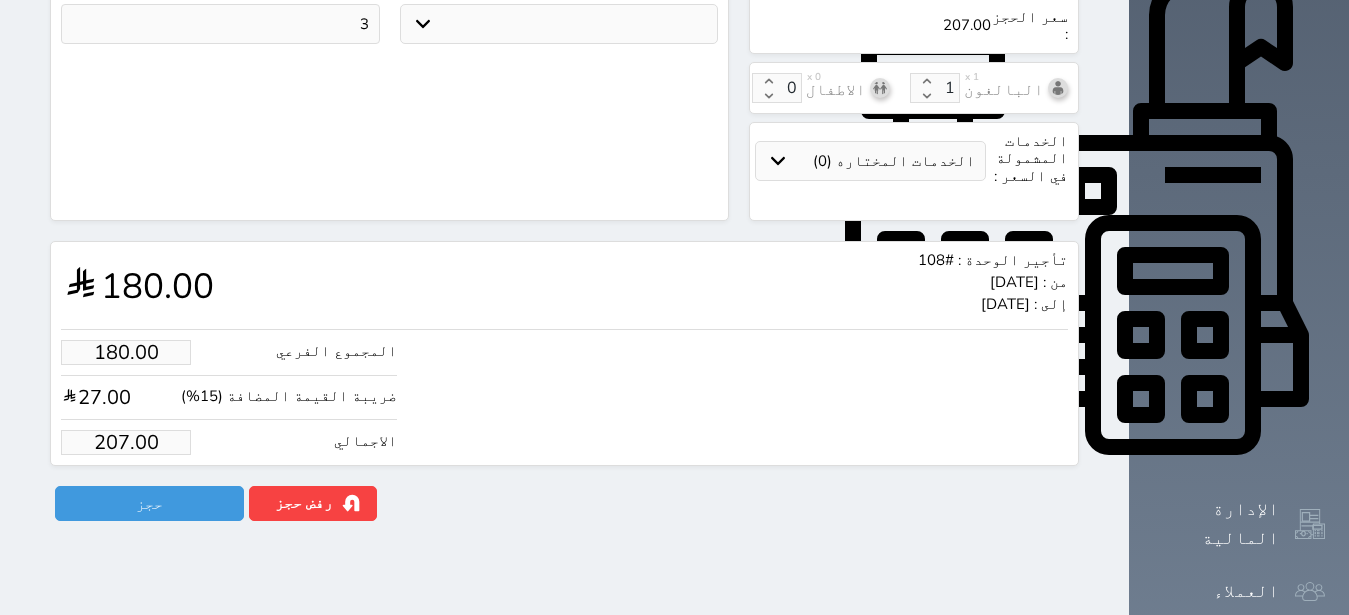 click on "207.00" at bounding box center (126, 442) 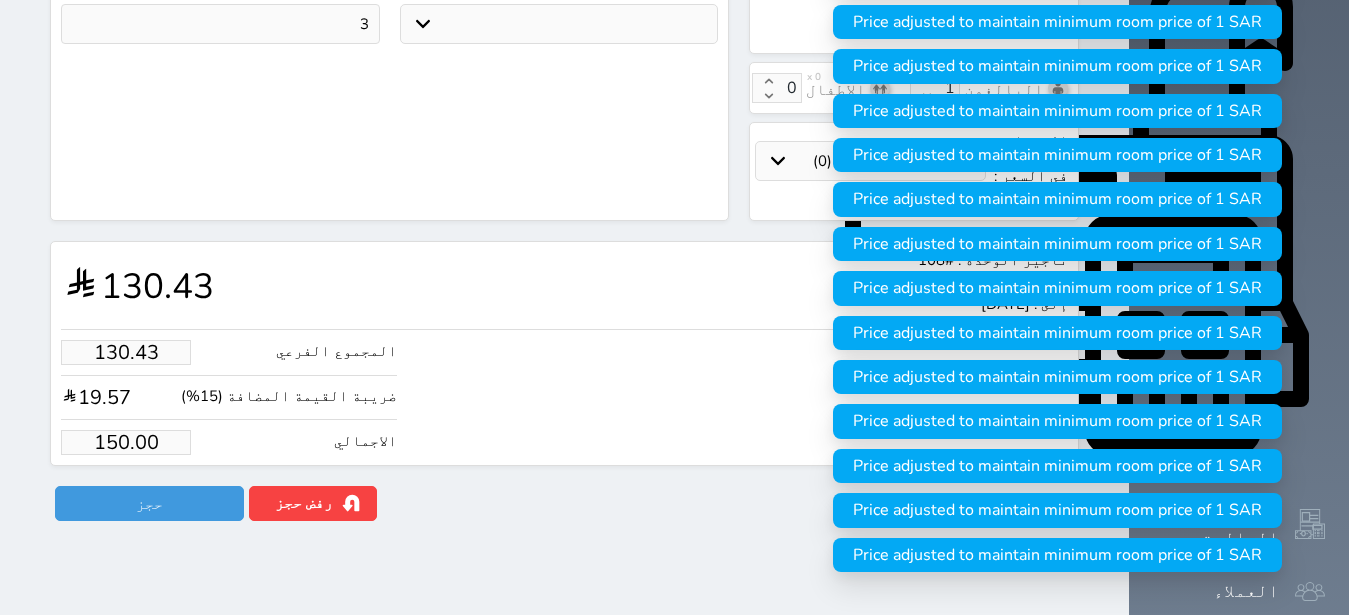 click on "المجموع الفرعي   130.43     ضريبة القيمة المضافة (15%)    19.57      الاجمالي   150.00" at bounding box center [564, 392] 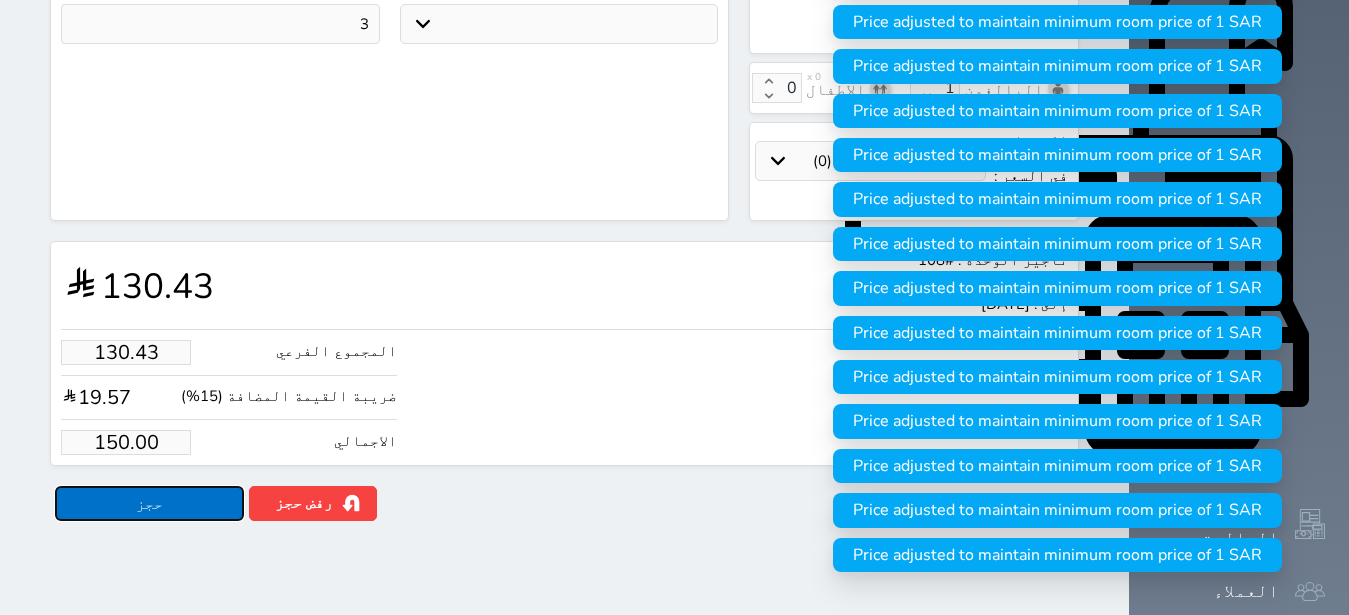 click on "حجز" at bounding box center [149, 503] 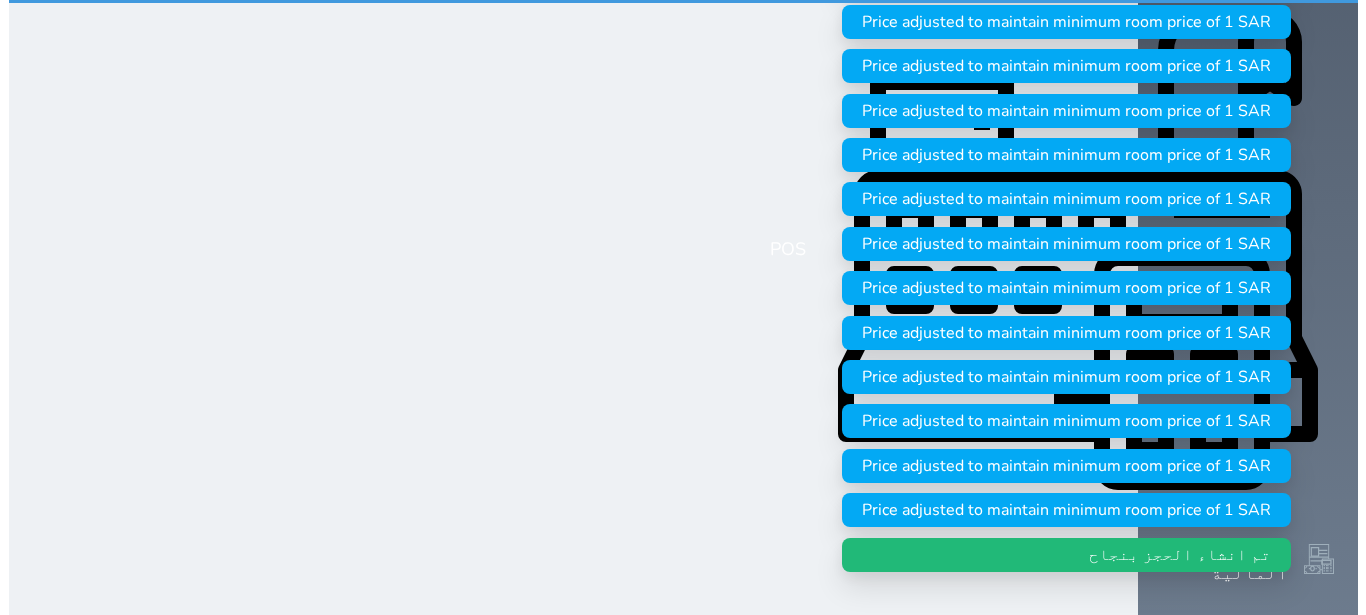 scroll, scrollTop: 0, scrollLeft: 0, axis: both 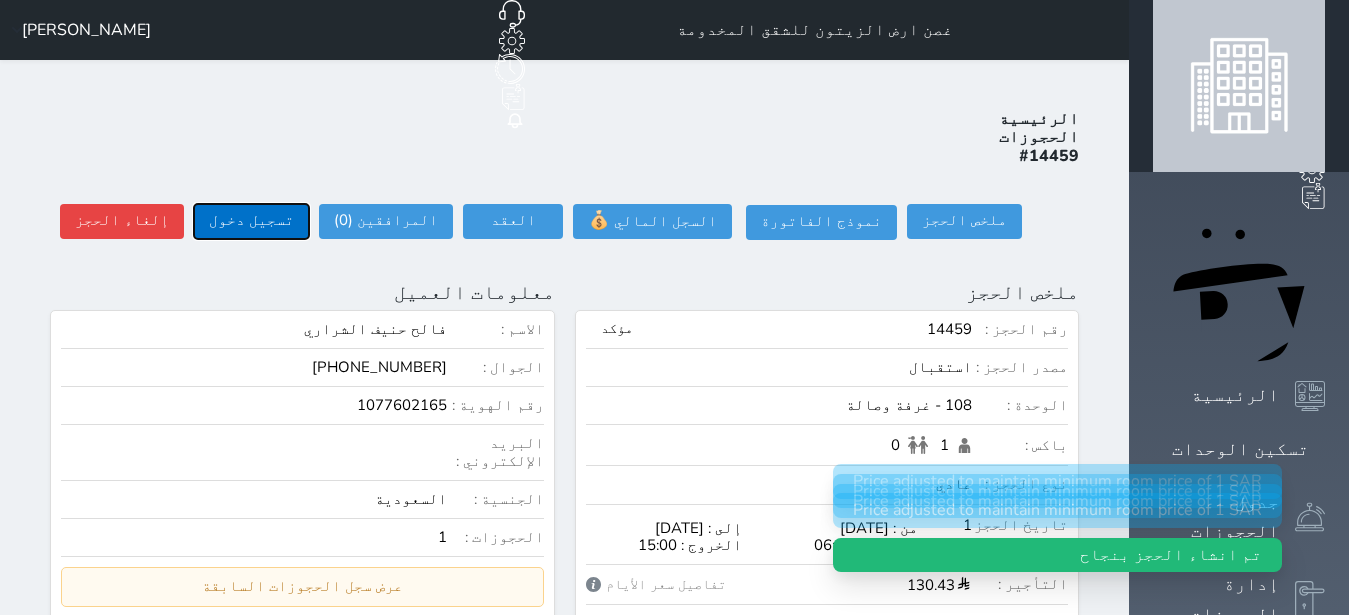 click on "تسجيل دخول" at bounding box center (251, 221) 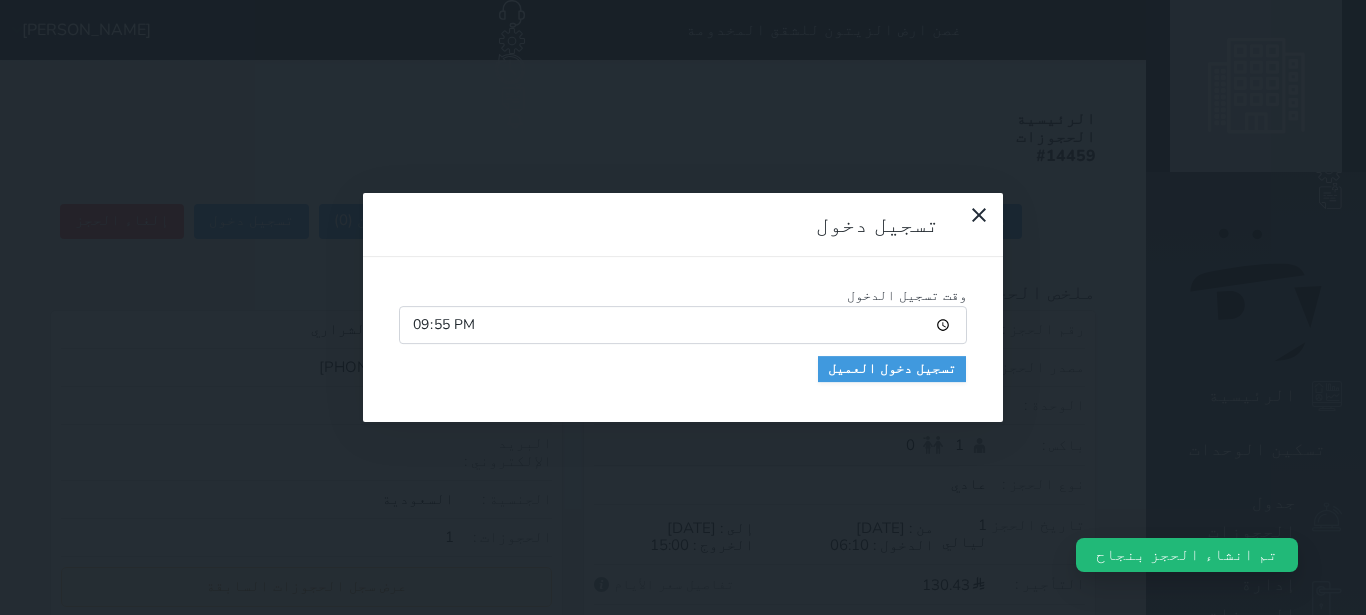 click on "وقت تسجيل الدخول    21:55   تسجيل دخول العميل" at bounding box center (683, 340) 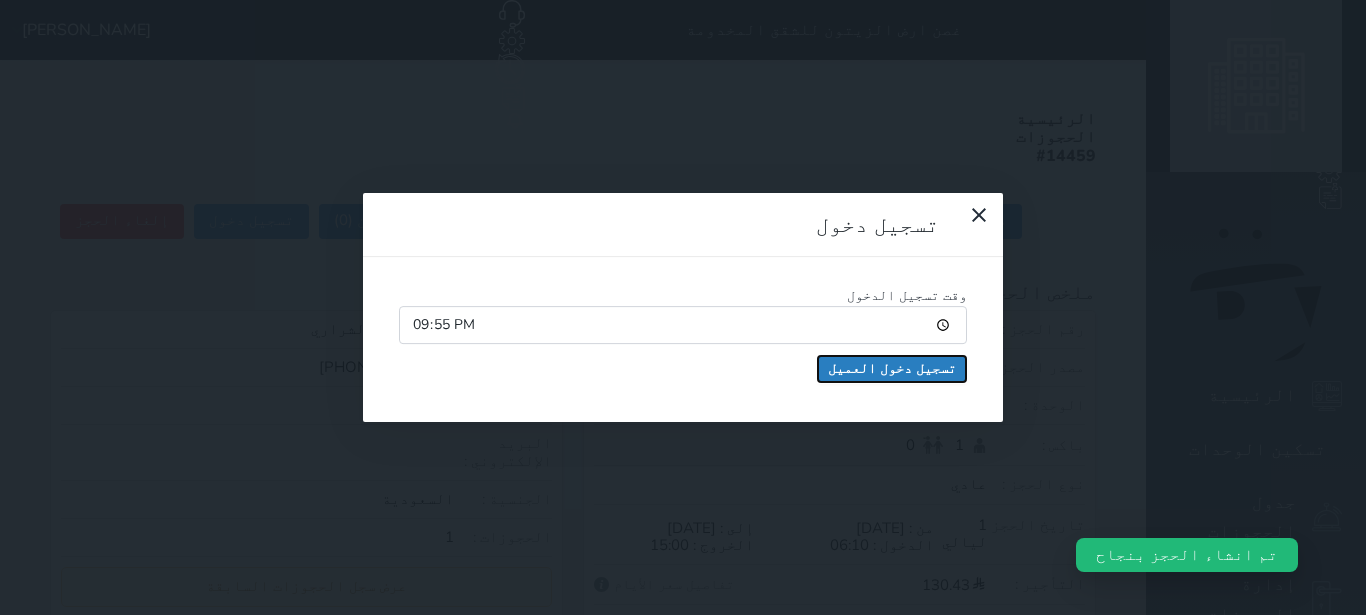 click on "تسجيل دخول العميل" at bounding box center (892, 369) 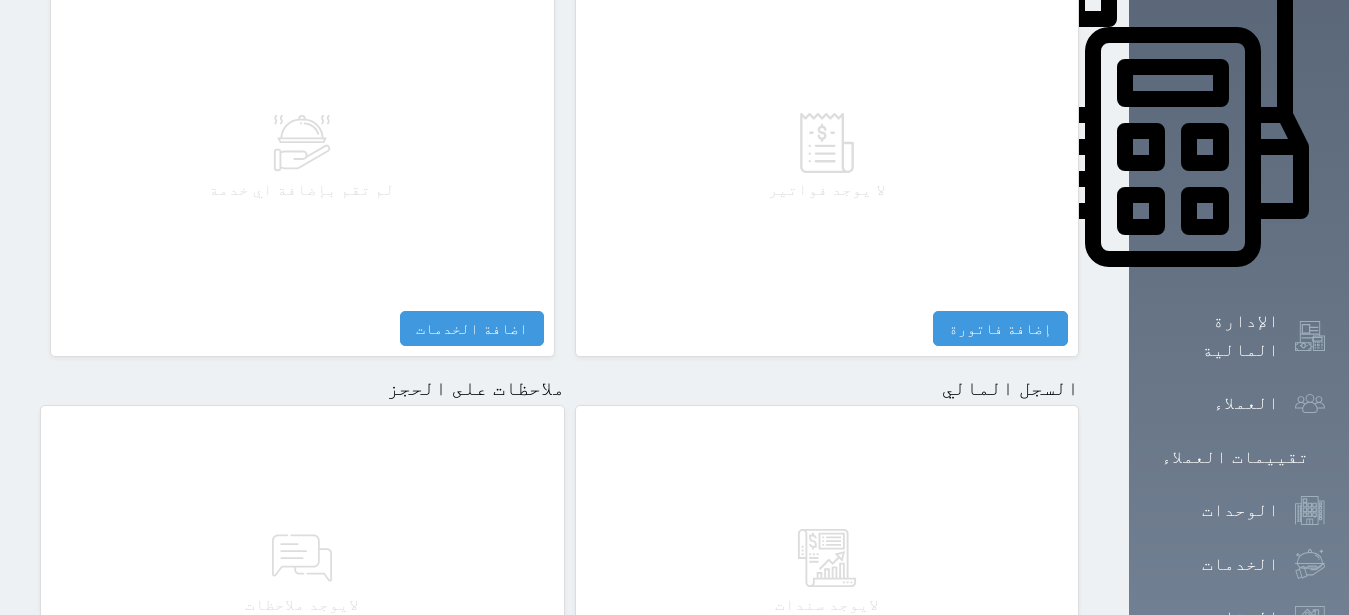 scroll, scrollTop: 1134, scrollLeft: 0, axis: vertical 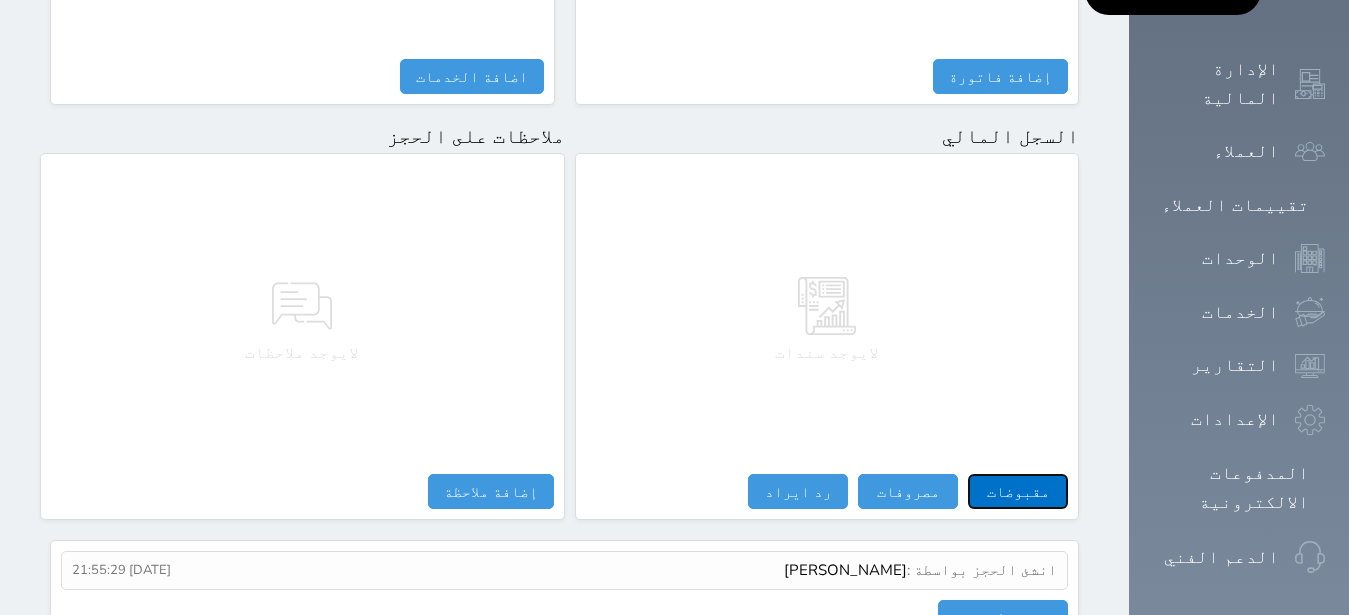 click on "مقبوضات" at bounding box center (1018, 491) 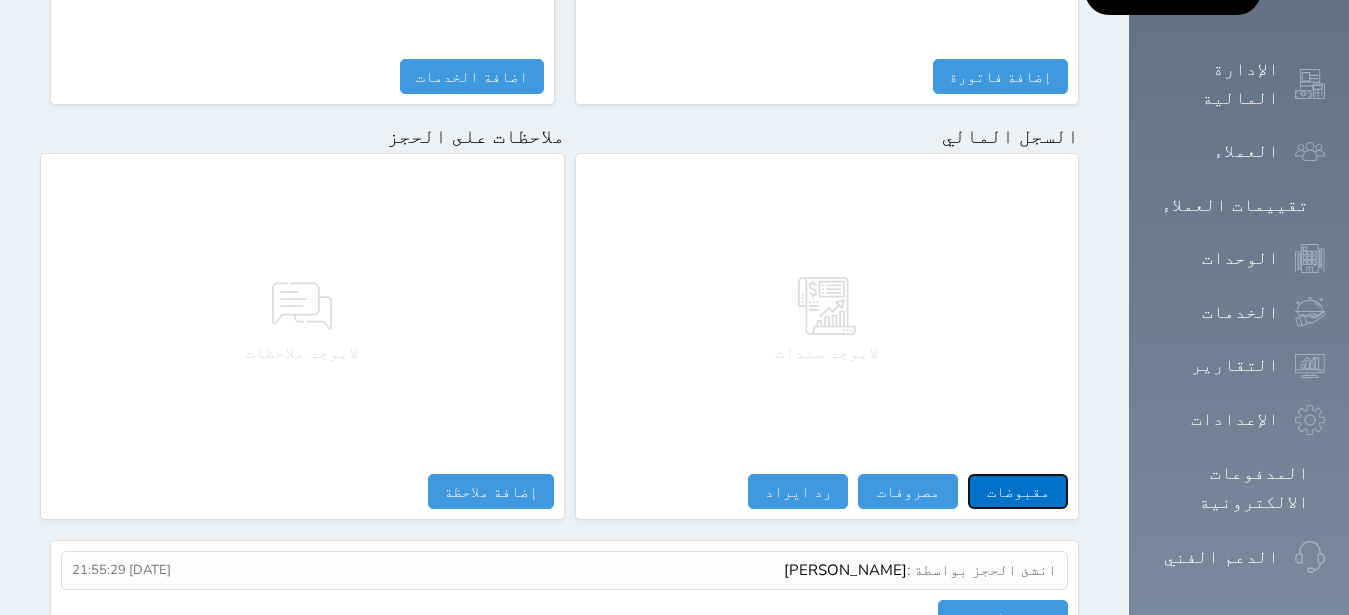 select 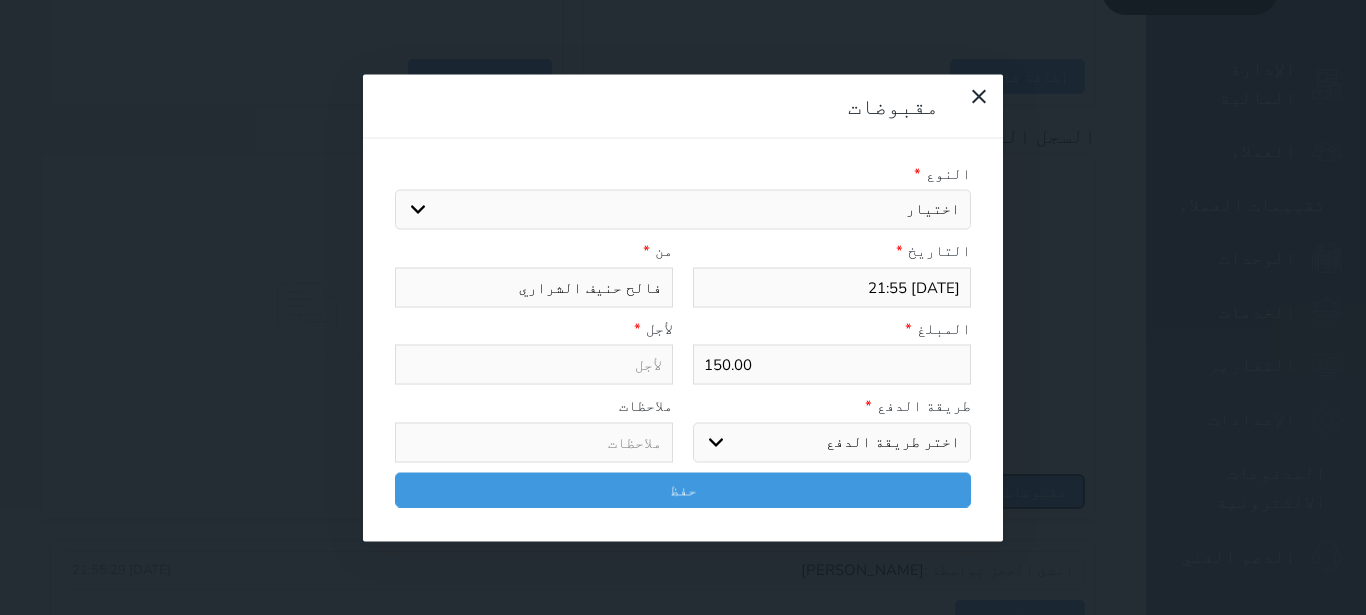 select 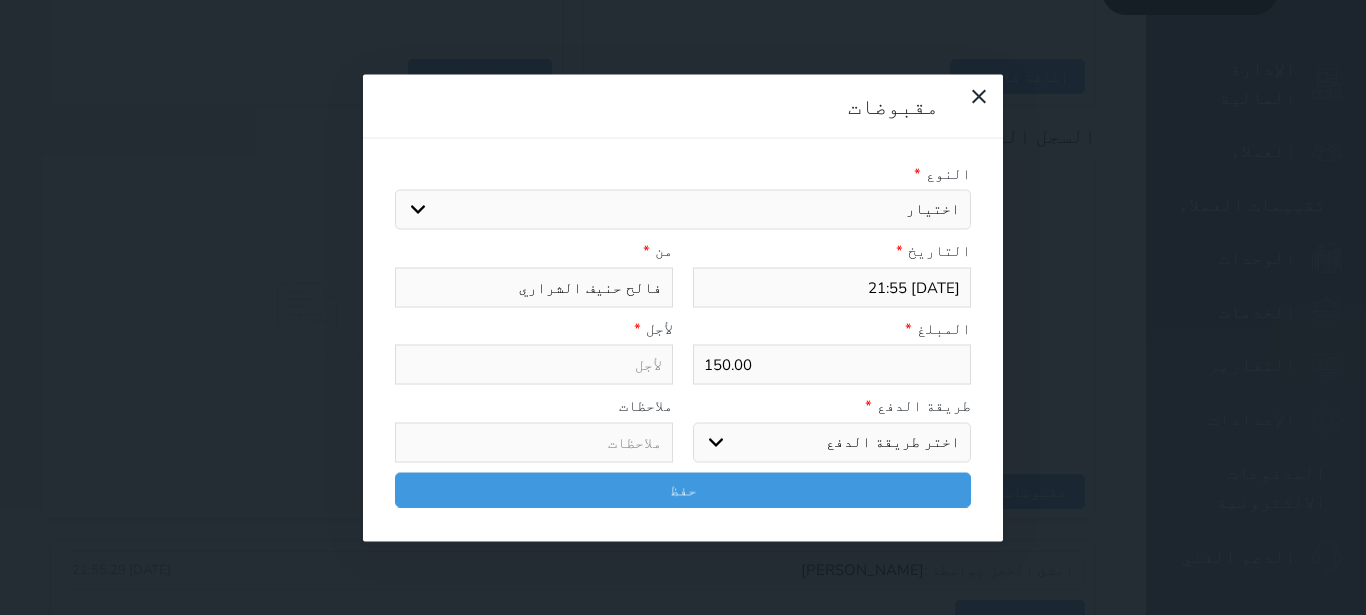 click on "اختيار   مقبوضات عامة قيمة إيجار فواتير تامين عربون لا ينطبق آخر مغسلة واي فاي - الإنترنت مواقف السيارات طعام الأغذية والمشروبات مشروبات المشروبات الباردة المشروبات الساخنة الإفطار غداء عشاء مخبز و كعك حمام سباحة الصالة الرياضية سبا و خدمات الجمال اختيار وإسقاط (خدمات النقل) ميني بار كابل - تلفزيون سرير إضافي تصفيف الشعر التسوق خدمات الجولات السياحية المنظمة خدمات الدليل السياحي" at bounding box center [683, 210] 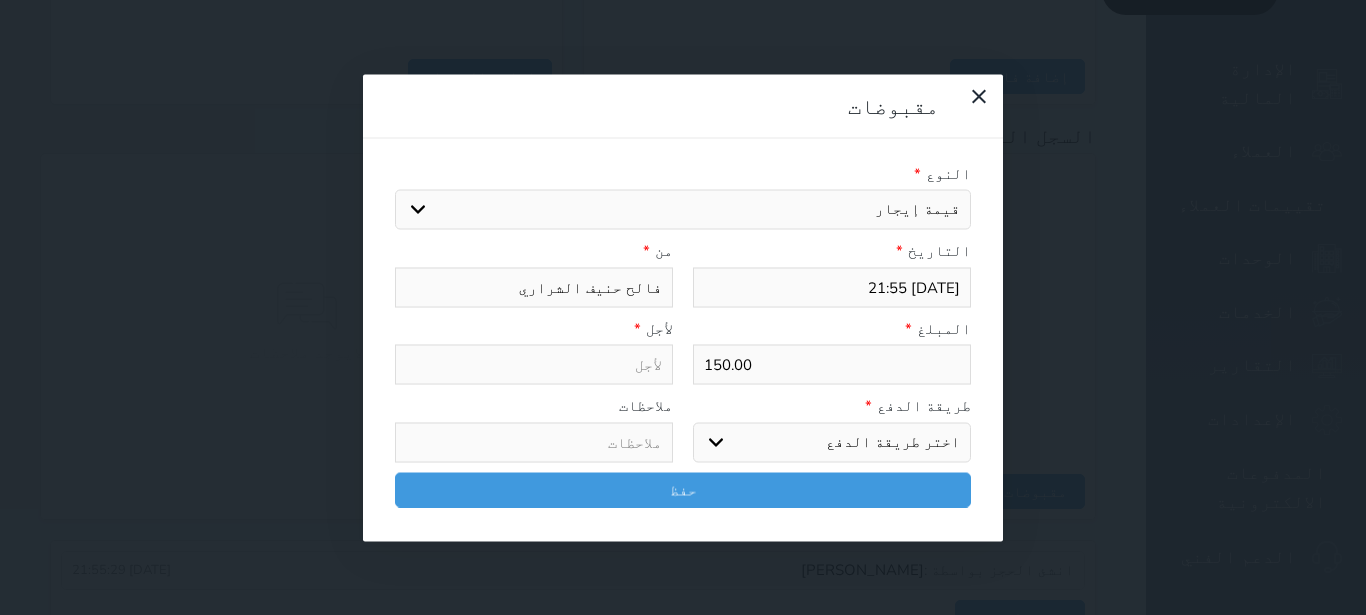 click on "قيمة إيجار" at bounding box center [0, 0] 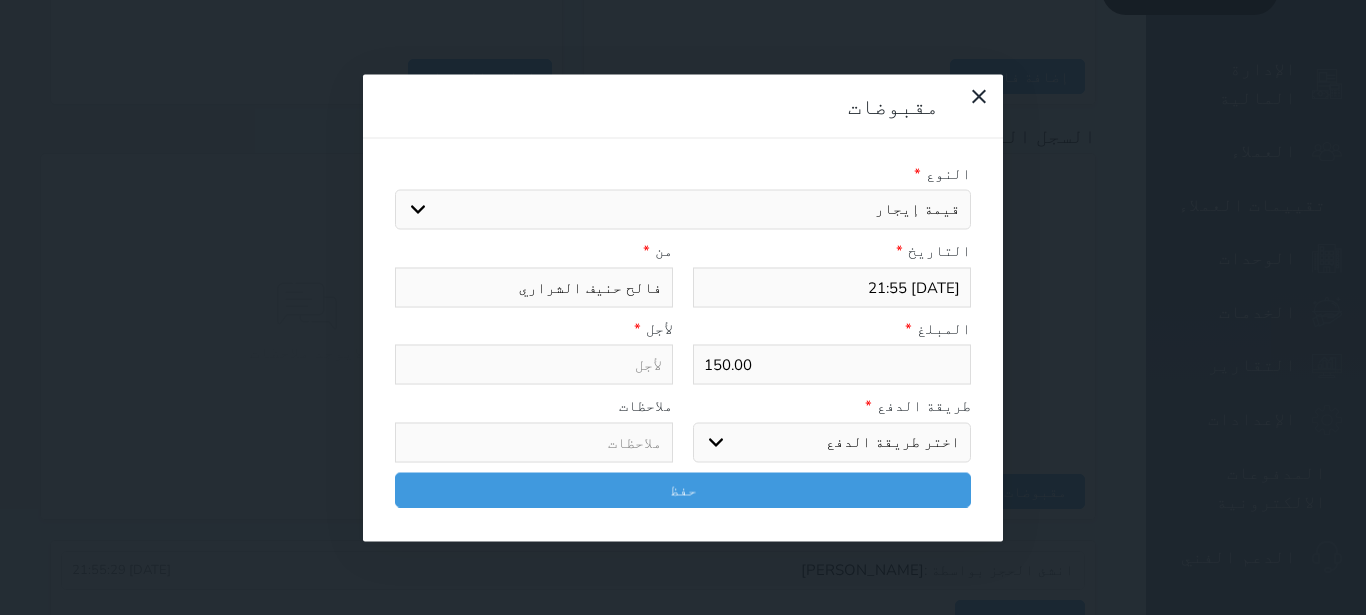 select 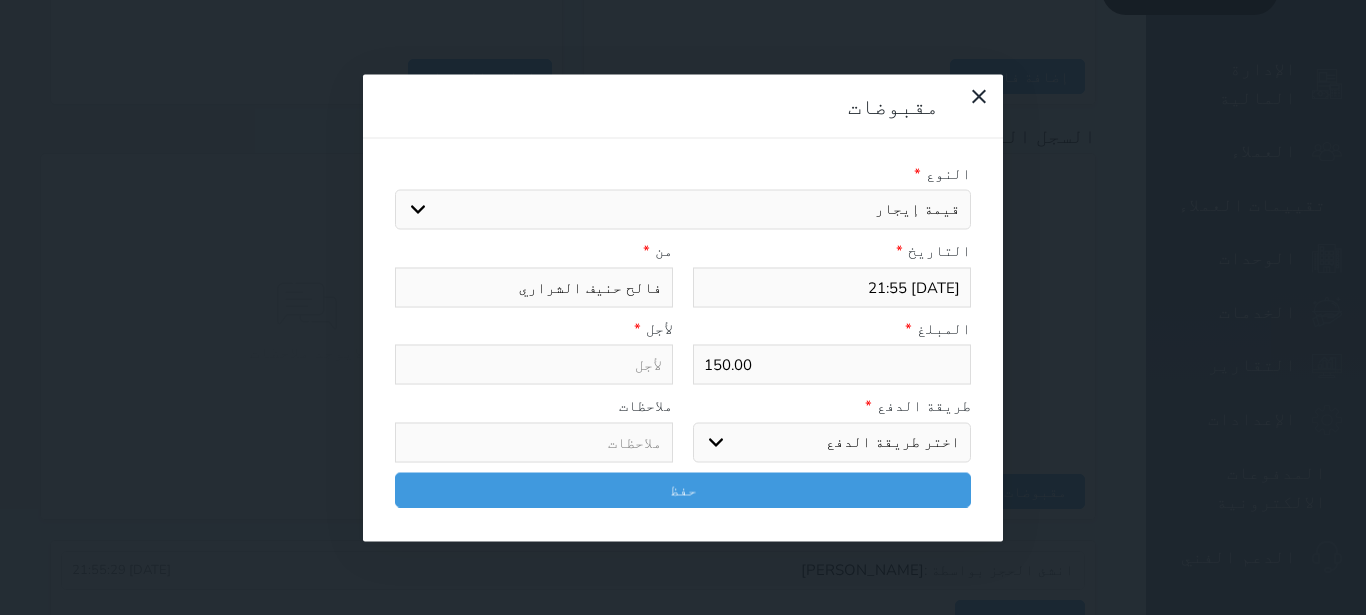 type on "قيمة إيجار - الوحدة - 108" 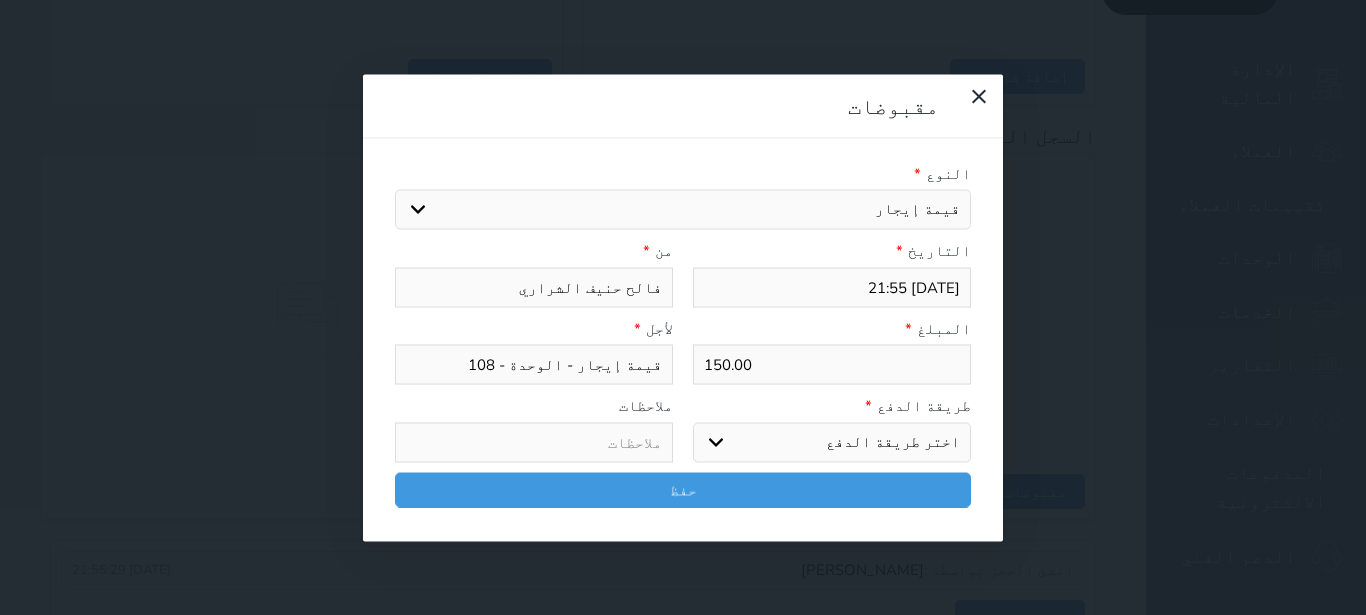 click on "اختر طريقة الدفع   دفع نقدى   تحويل بنكى   مدى   بطاقة ائتمان   آجل" at bounding box center (832, 442) 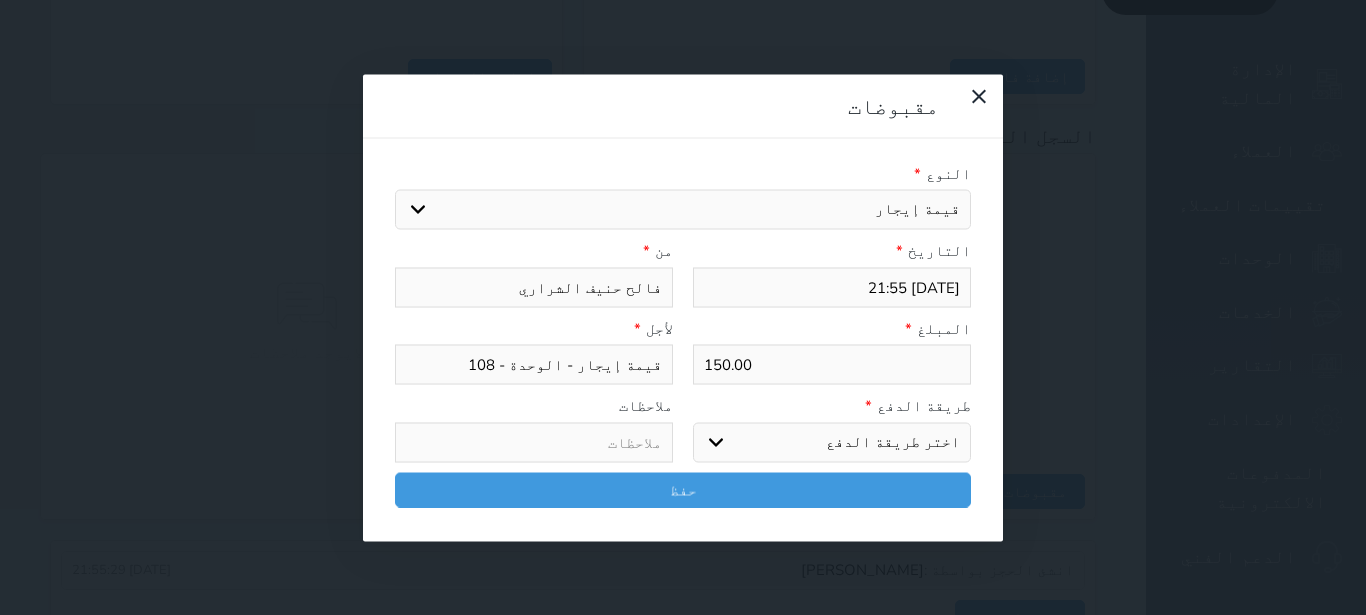select on "mada" 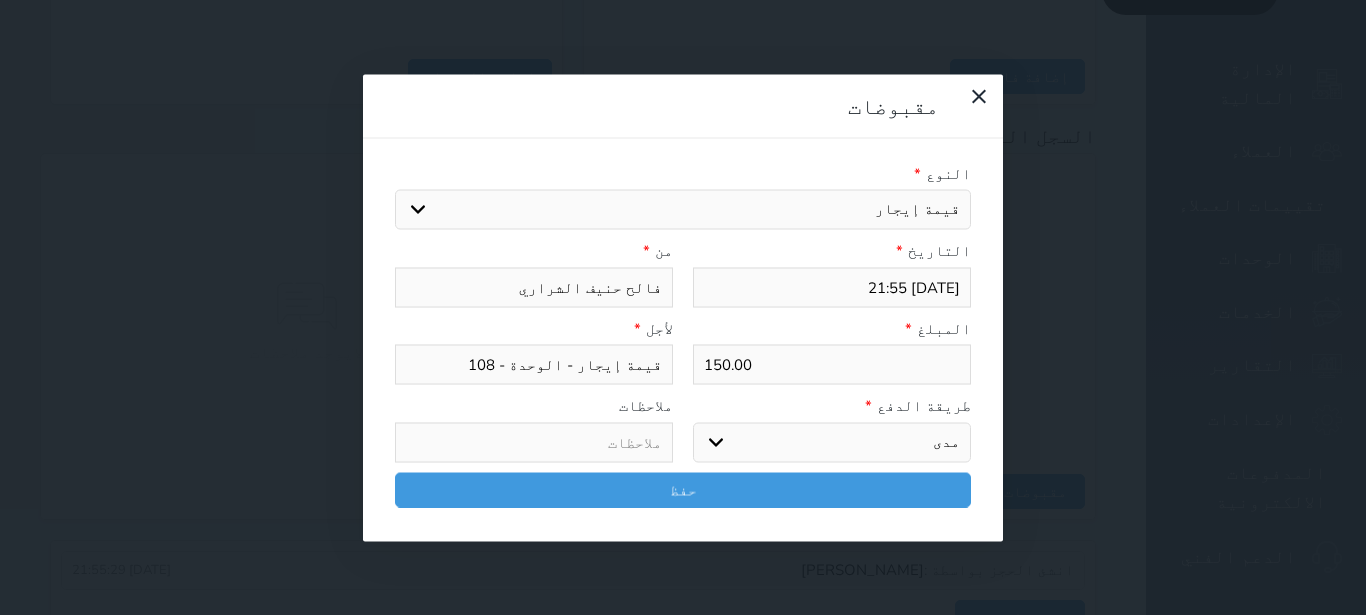 click on "مدى" at bounding box center (0, 0) 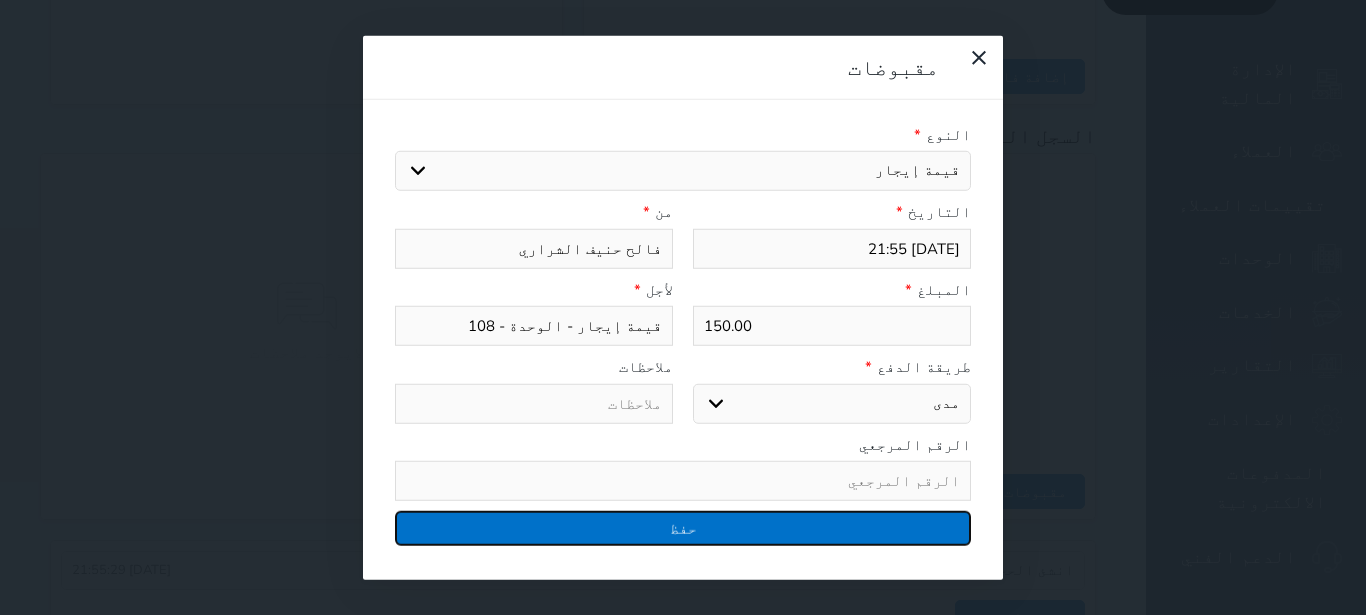 click on "حفظ" at bounding box center (683, 528) 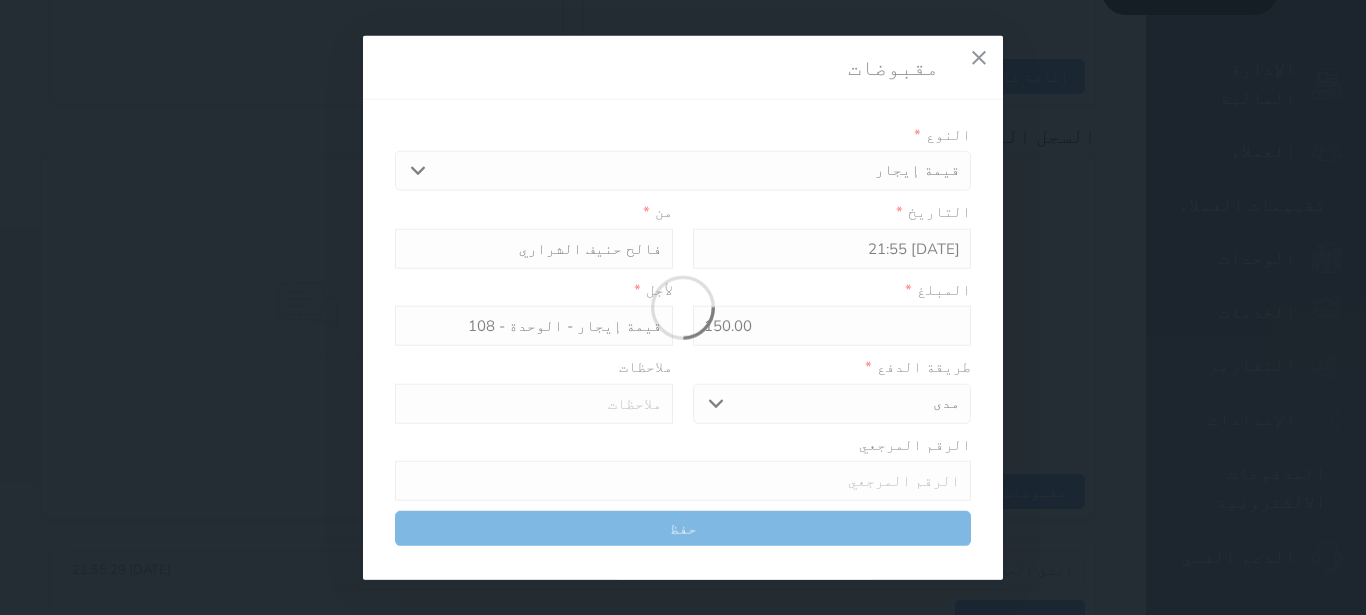 select 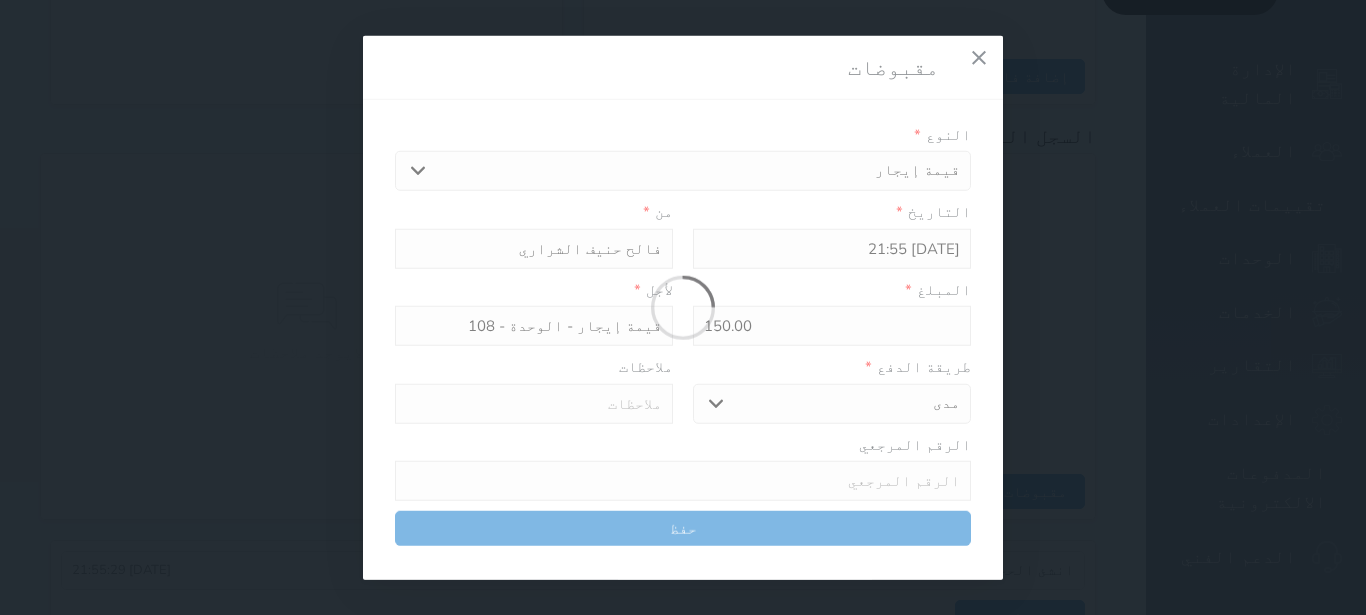 type 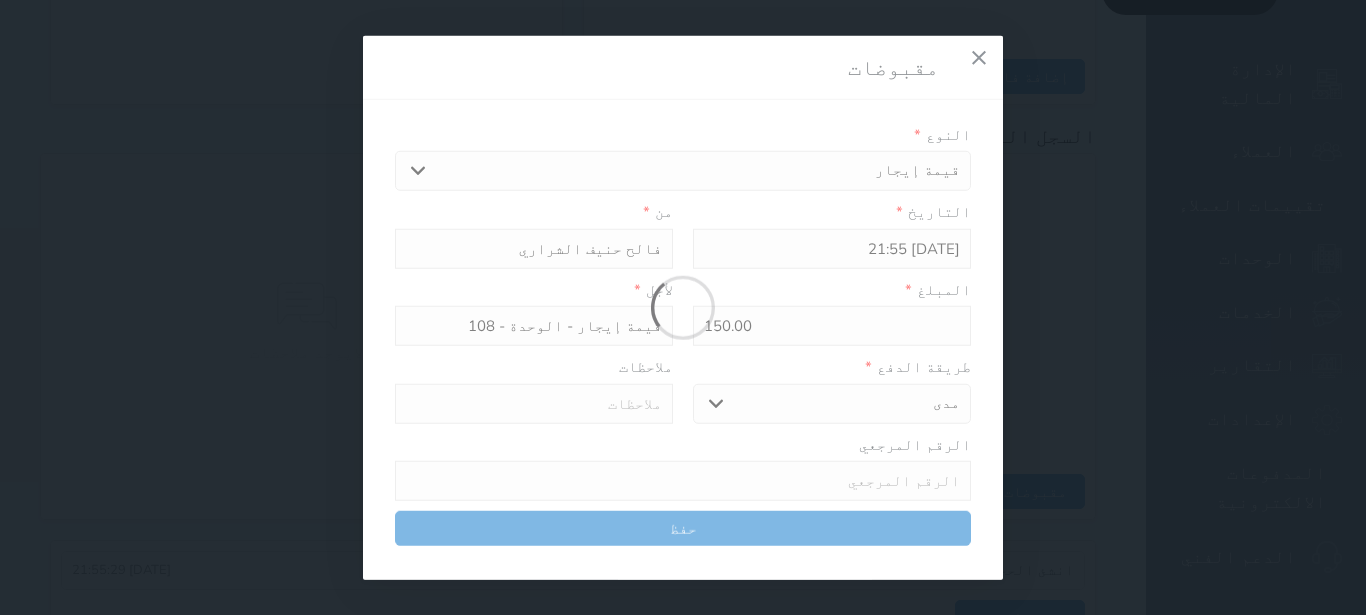 type on "0" 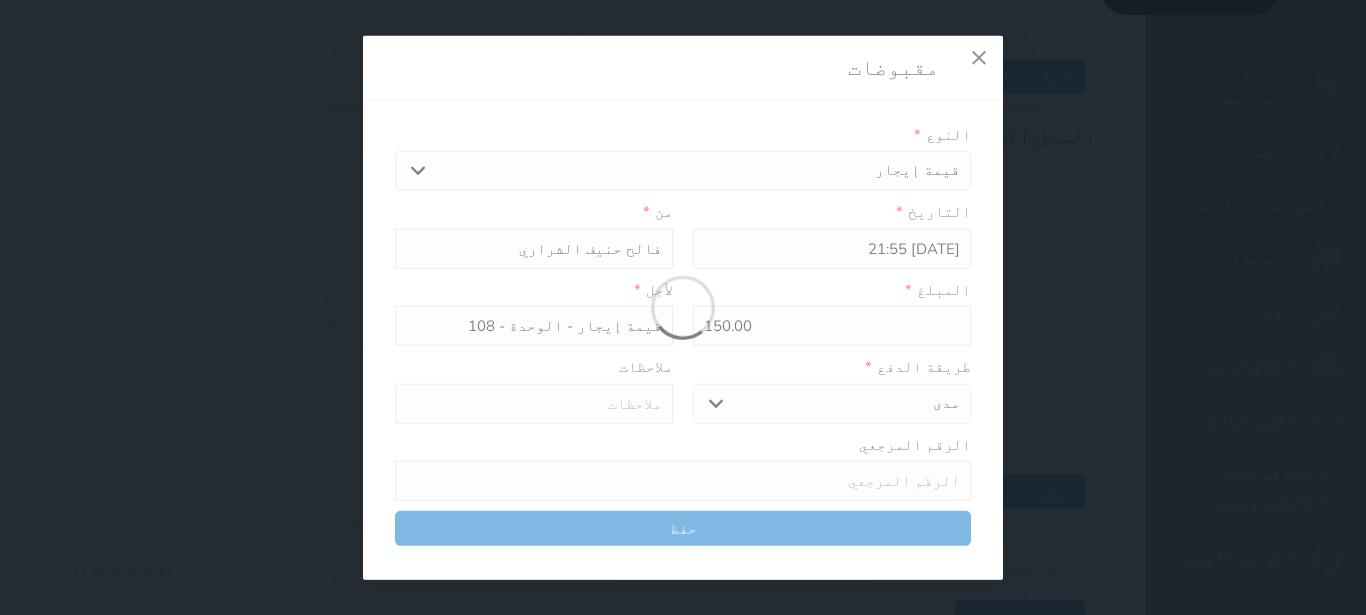 select 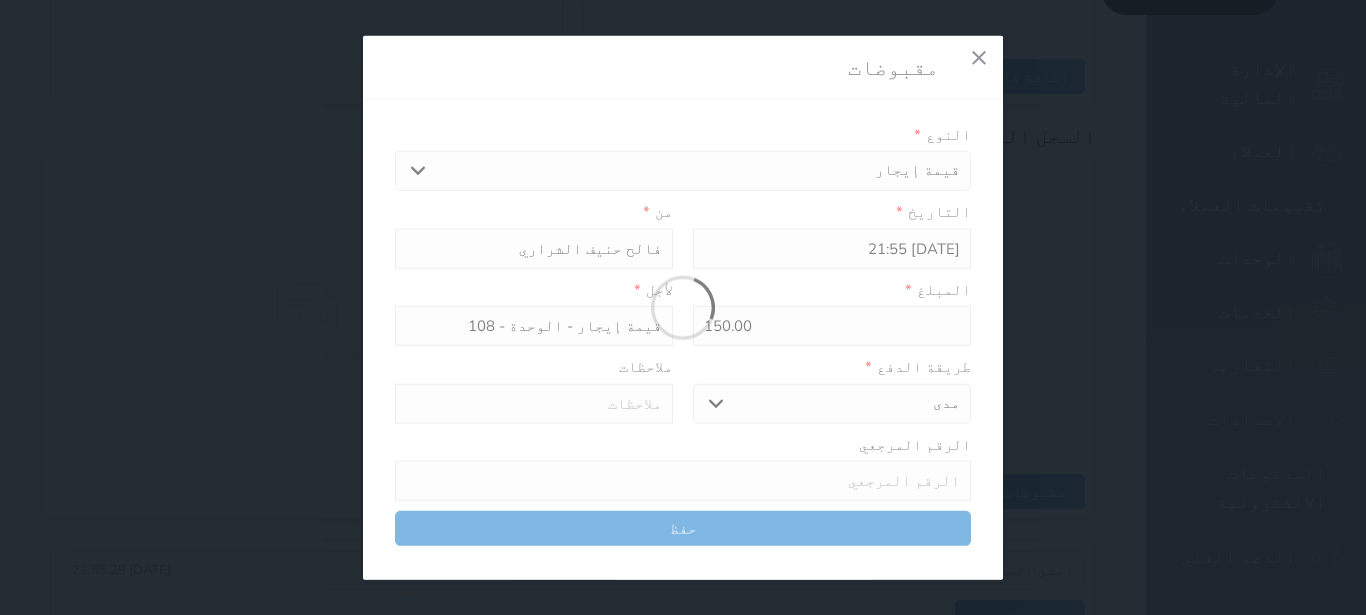 type on "0" 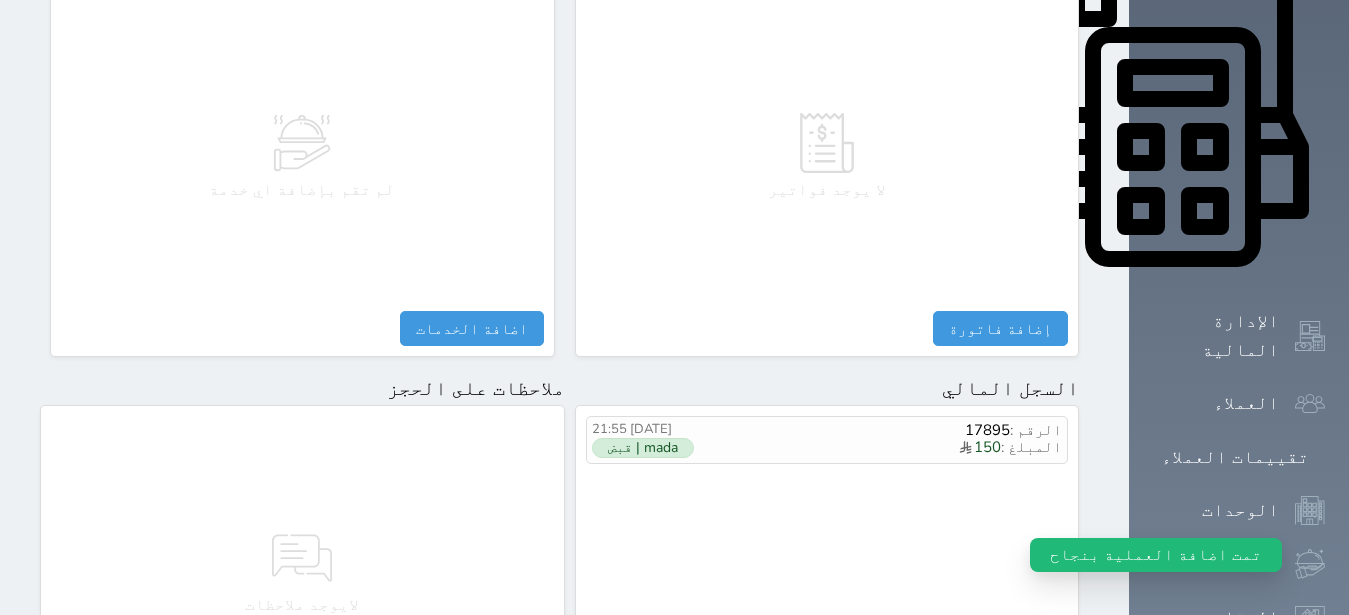scroll, scrollTop: 1165, scrollLeft: 0, axis: vertical 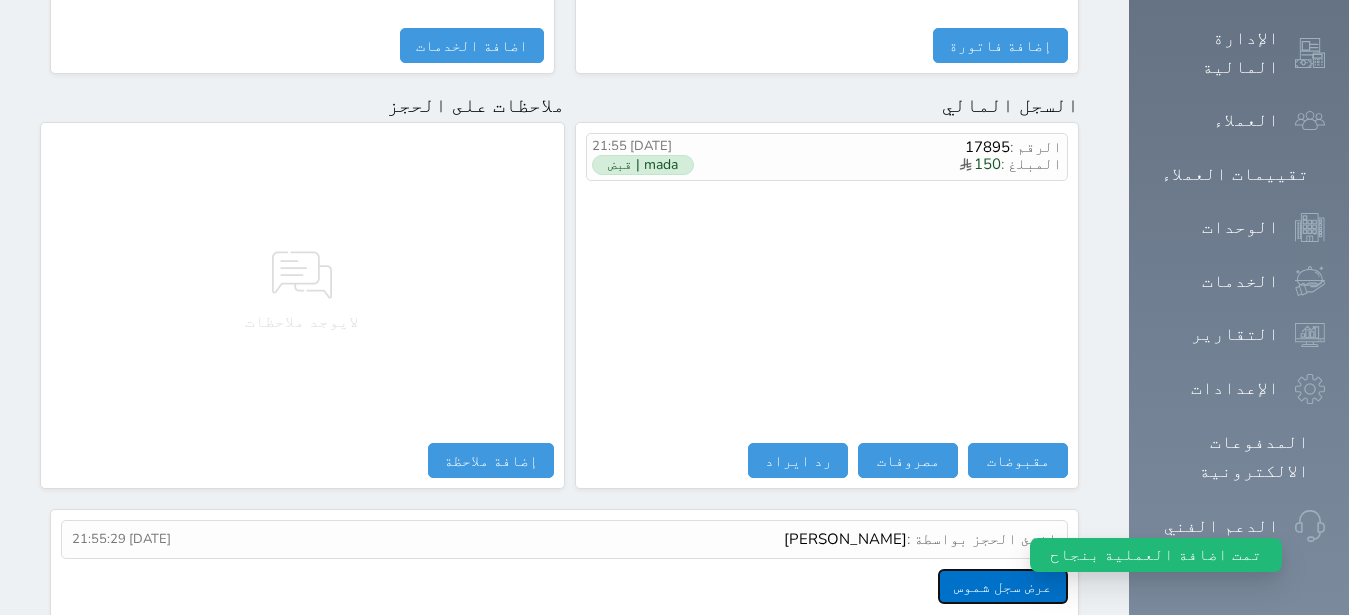 click on "عرض سجل شموس" at bounding box center (1003, 586) 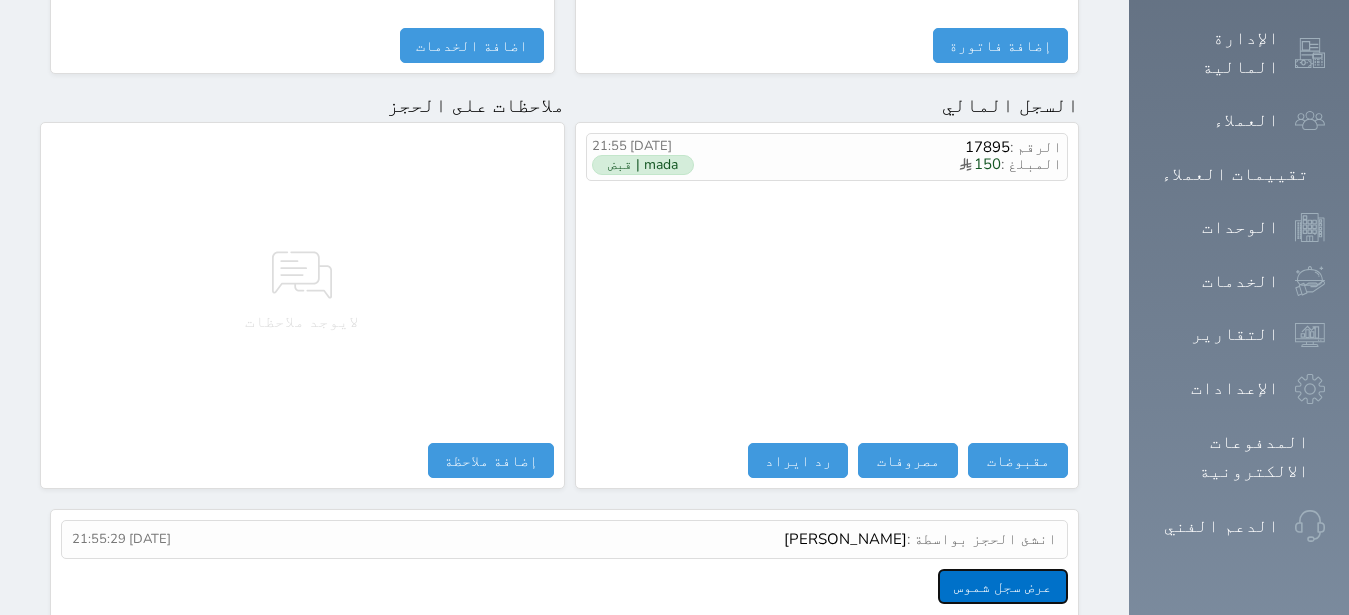click on "عرض سجل شموس" at bounding box center (1003, 586) 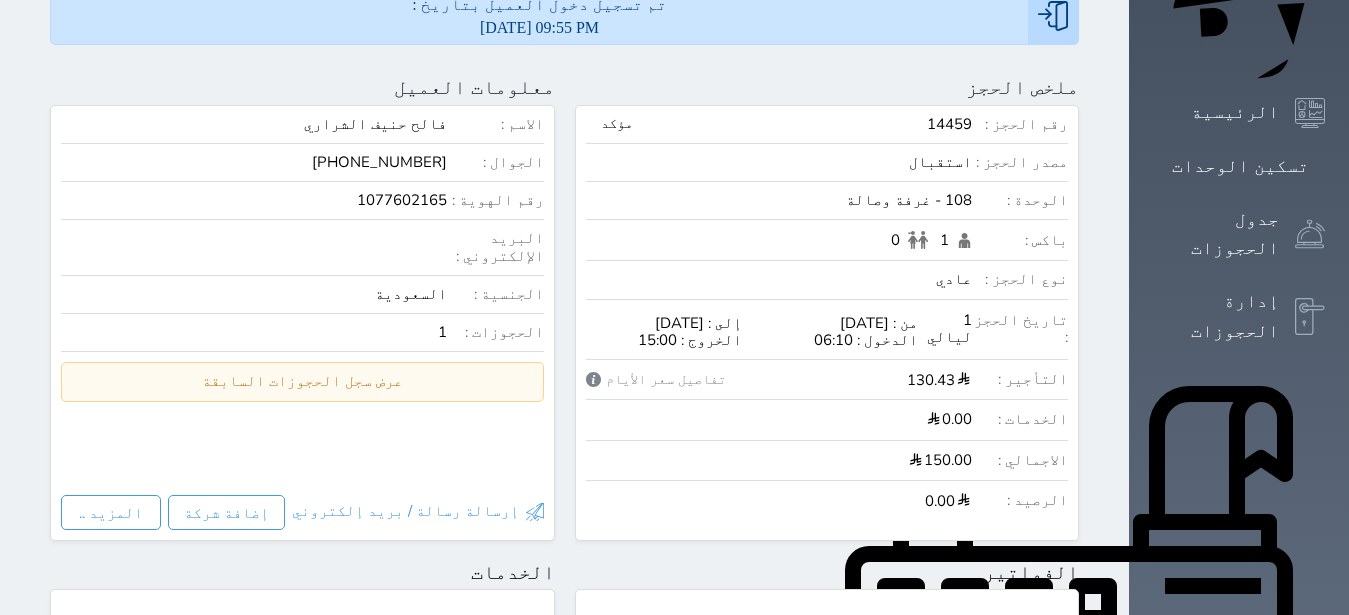 scroll, scrollTop: 0, scrollLeft: 0, axis: both 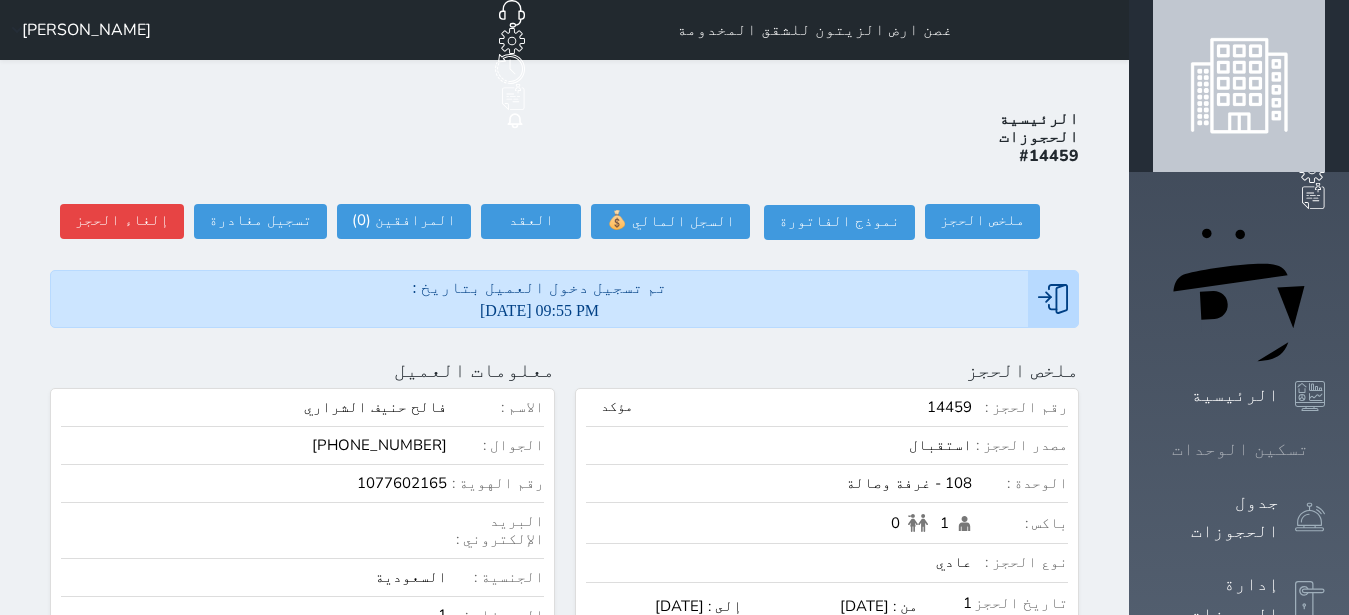 click 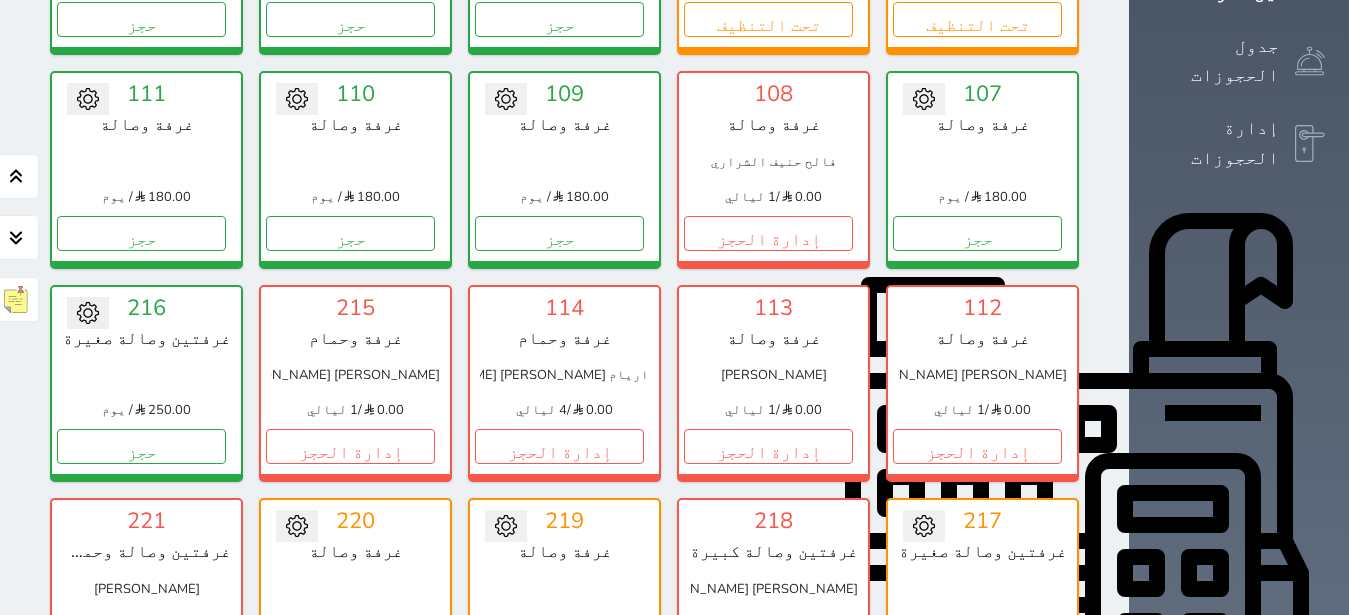 scroll, scrollTop: 582, scrollLeft: 0, axis: vertical 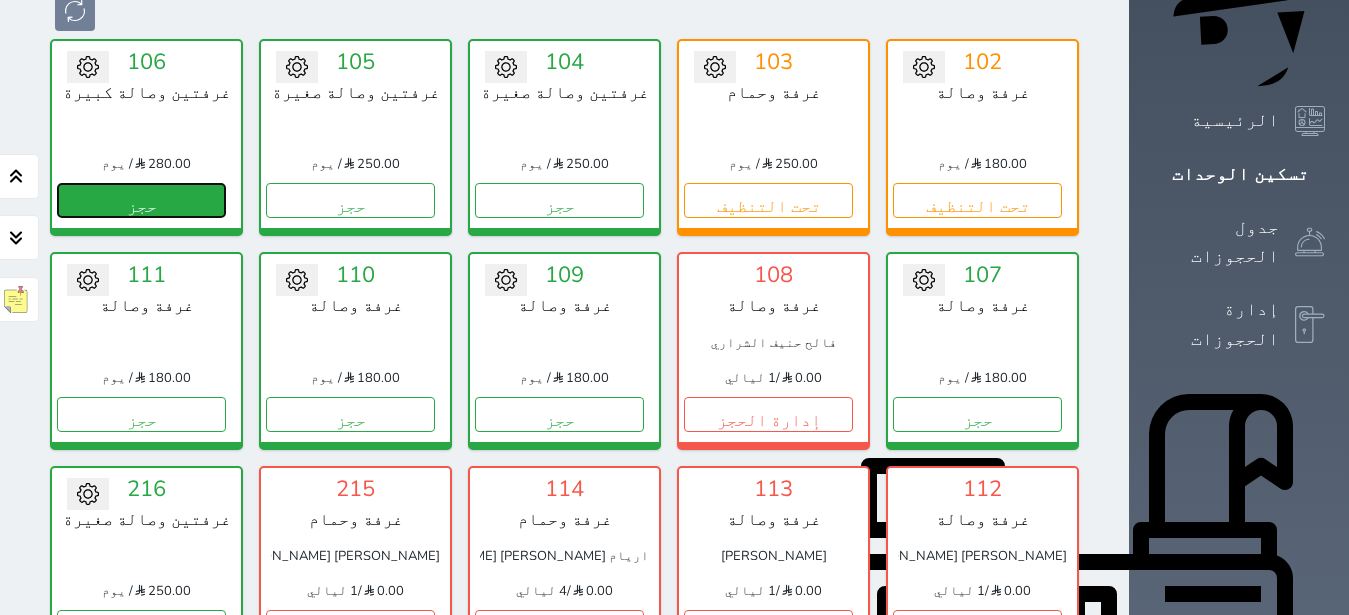 click on "حجز" at bounding box center (141, 200) 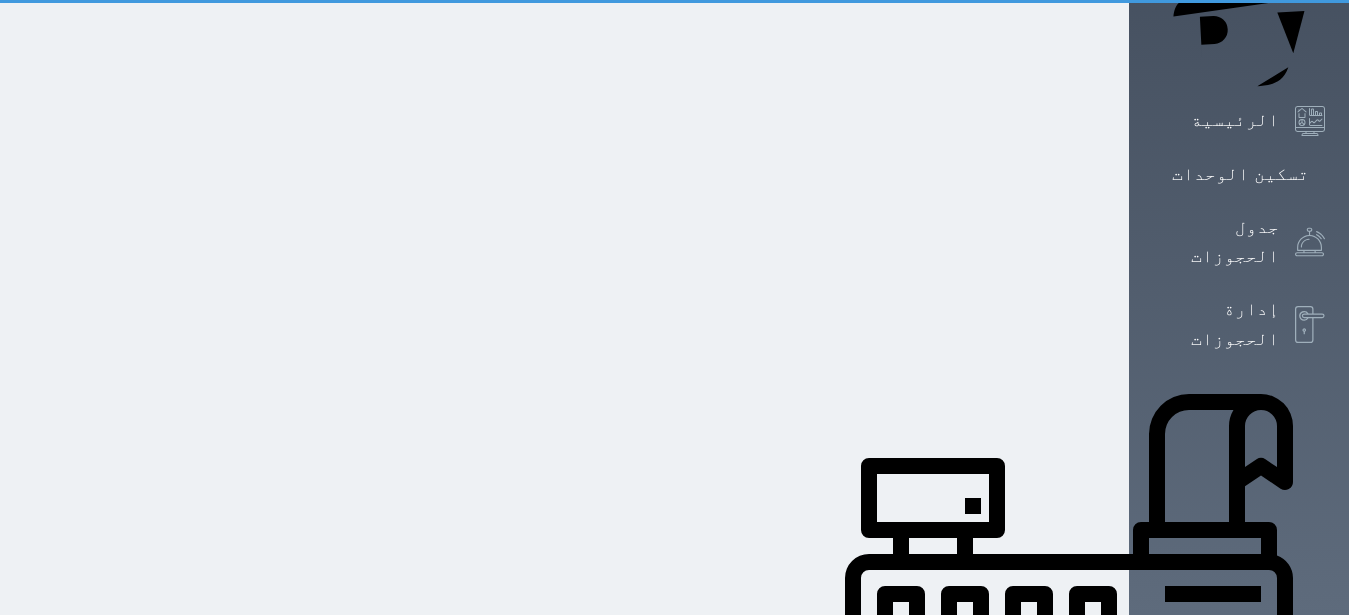 scroll, scrollTop: 0, scrollLeft: 0, axis: both 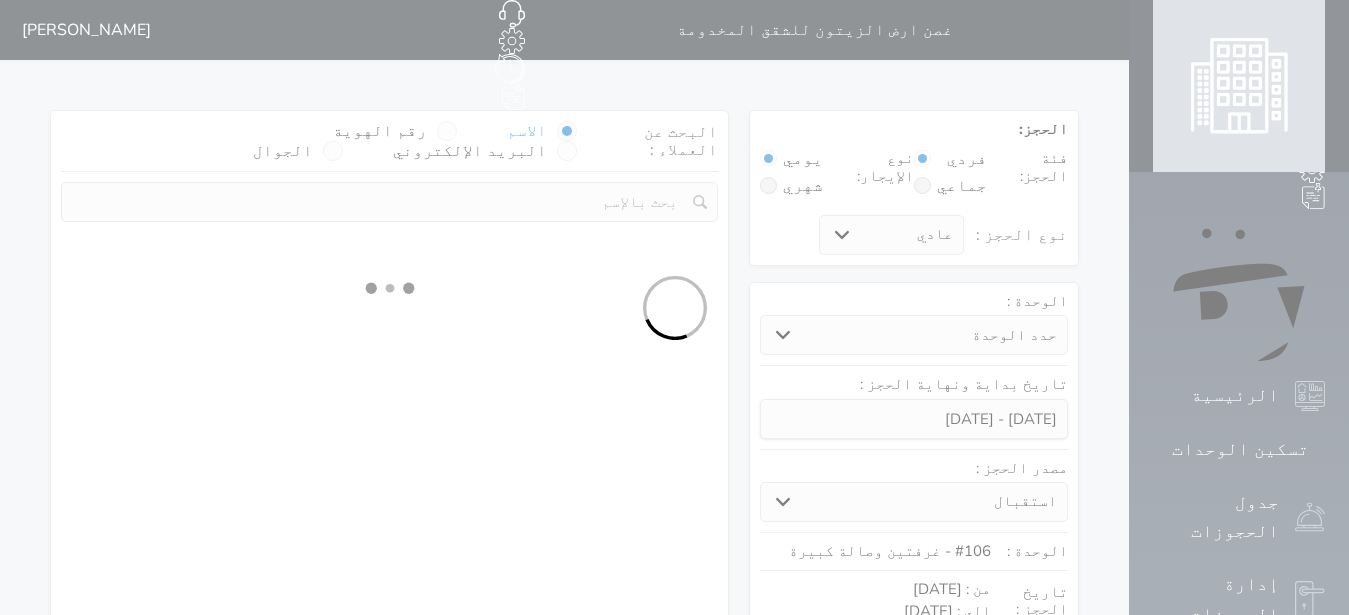 select 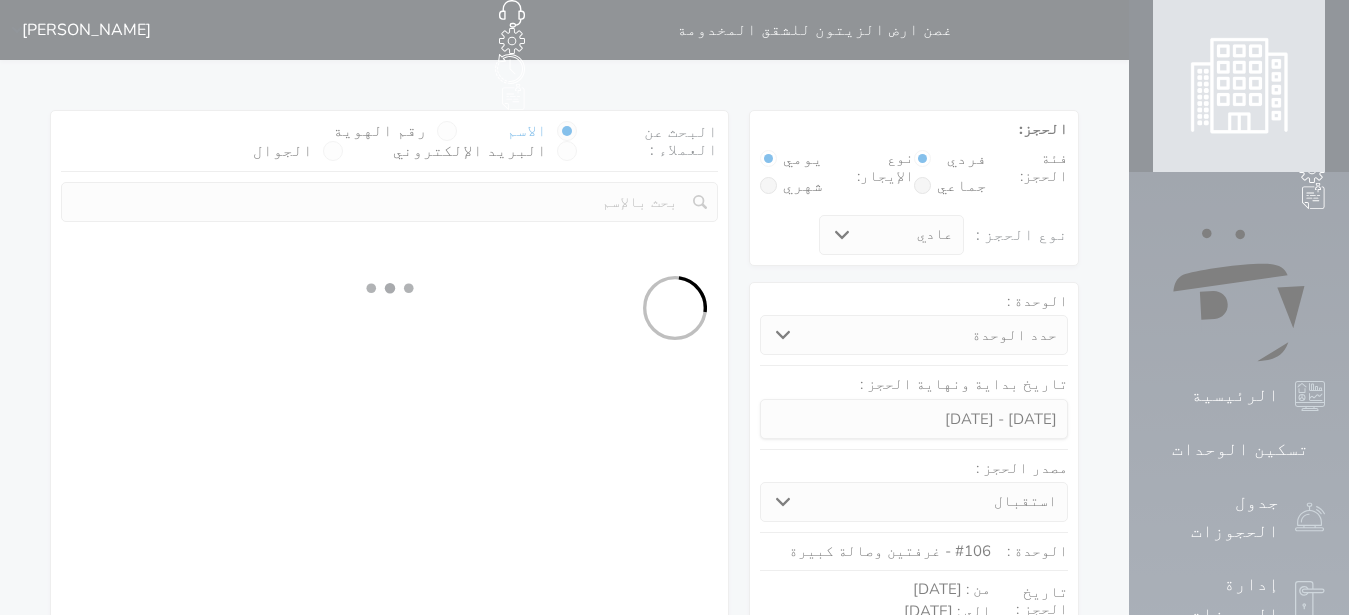 select on "113" 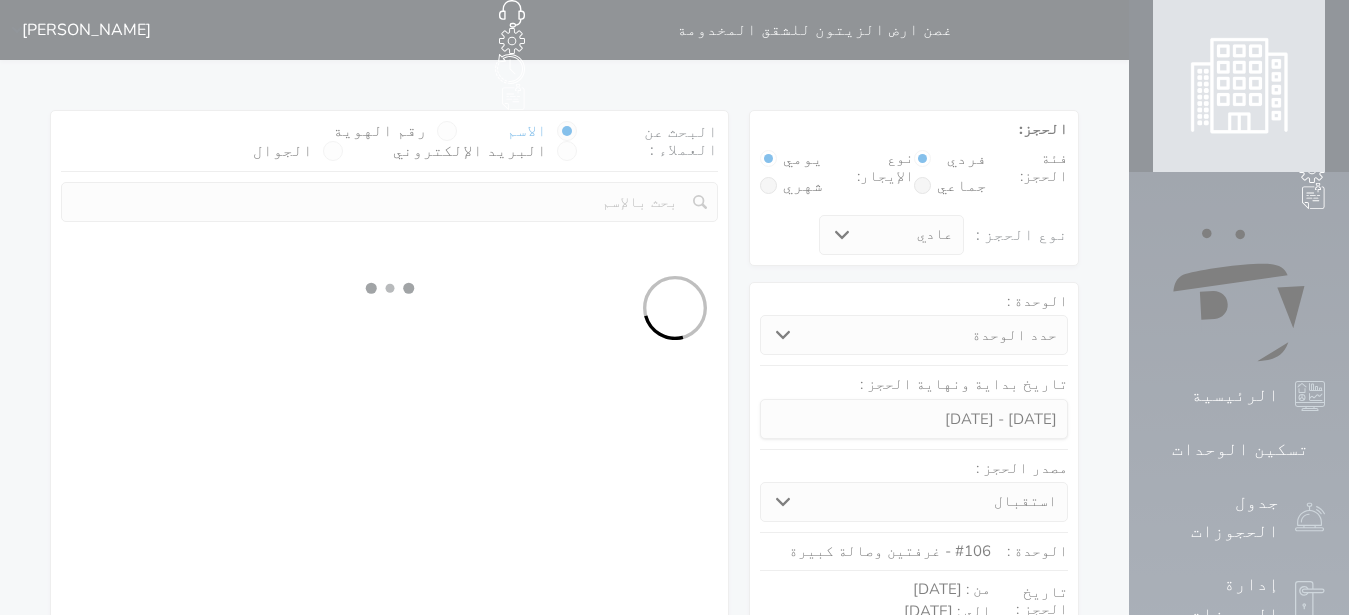 select on "1" 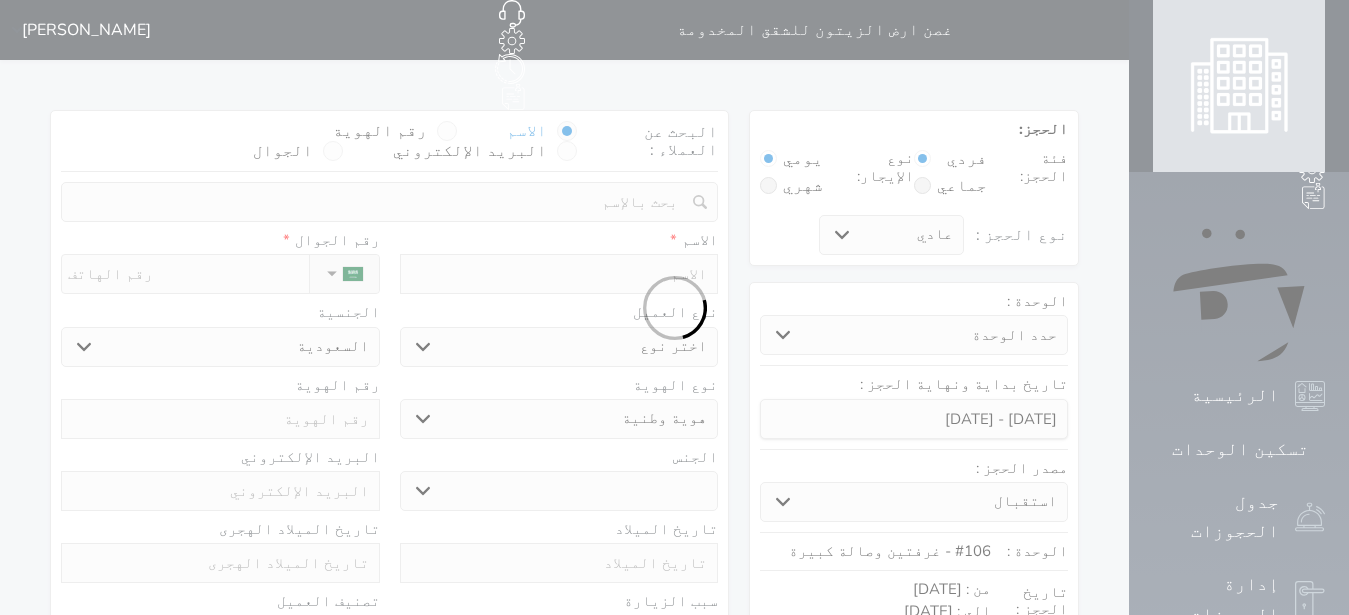 select 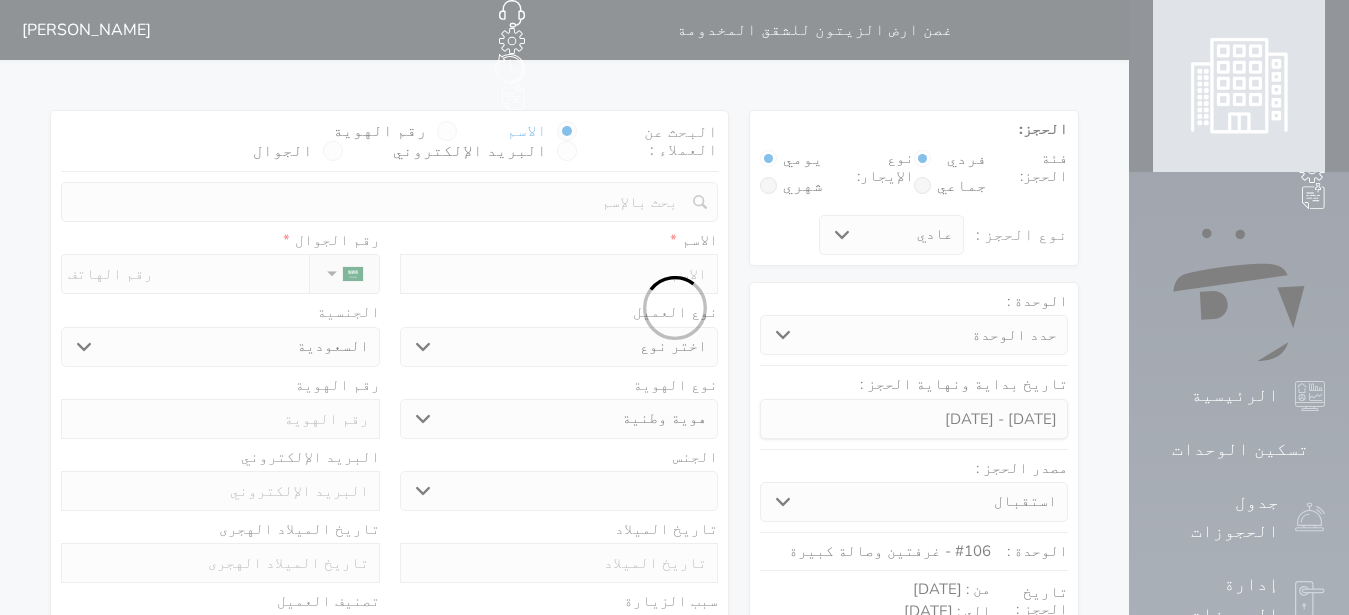 select on "1" 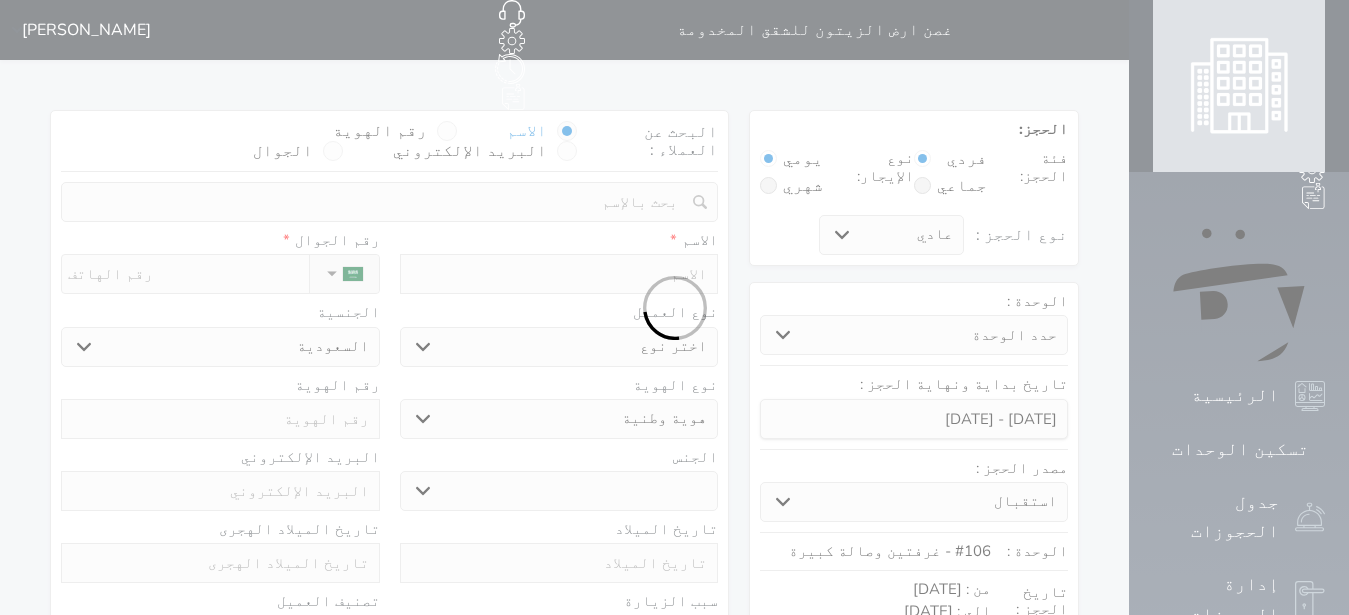 select on "7" 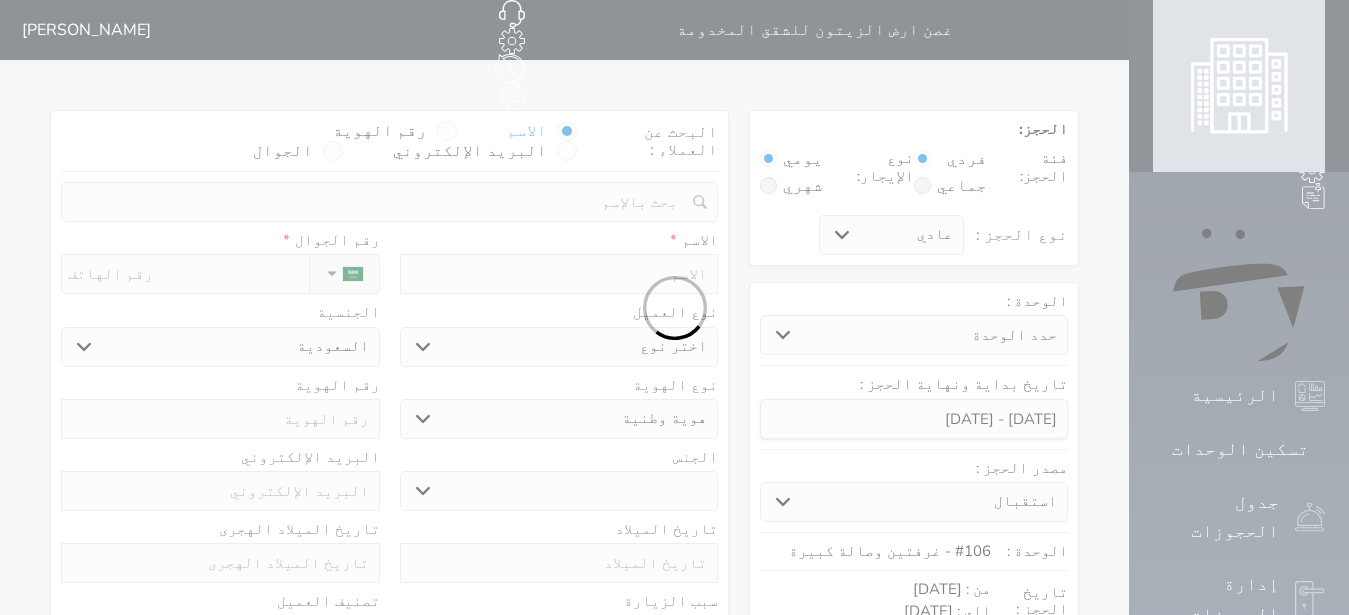 select 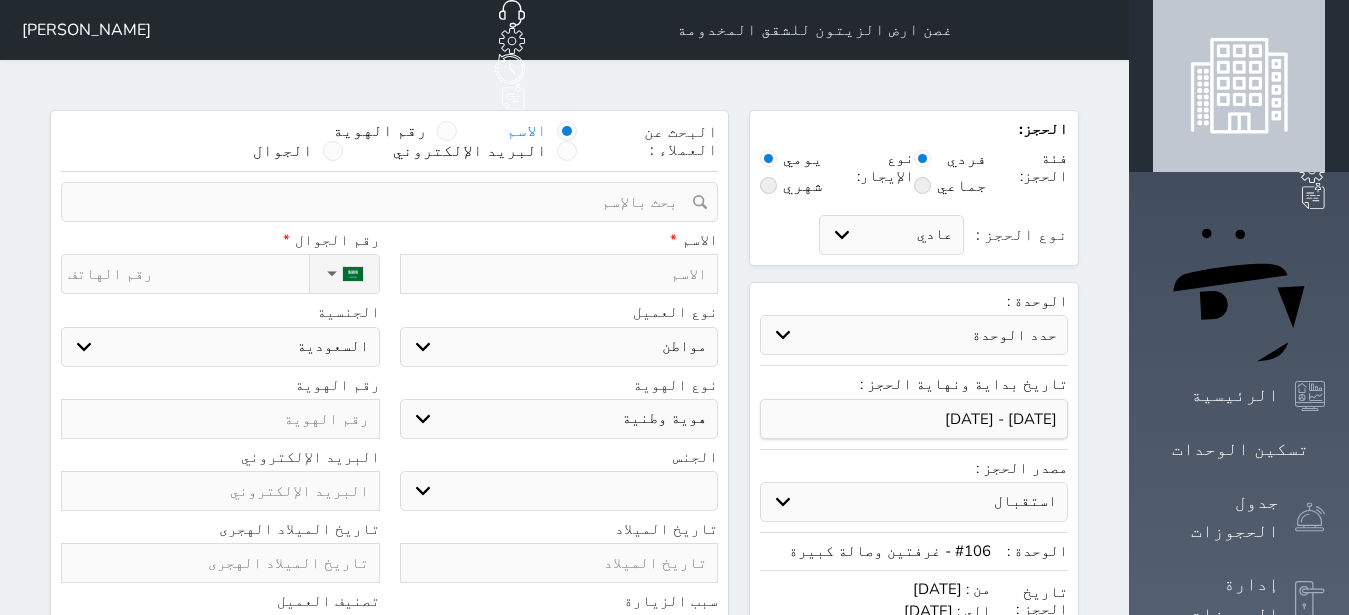 select 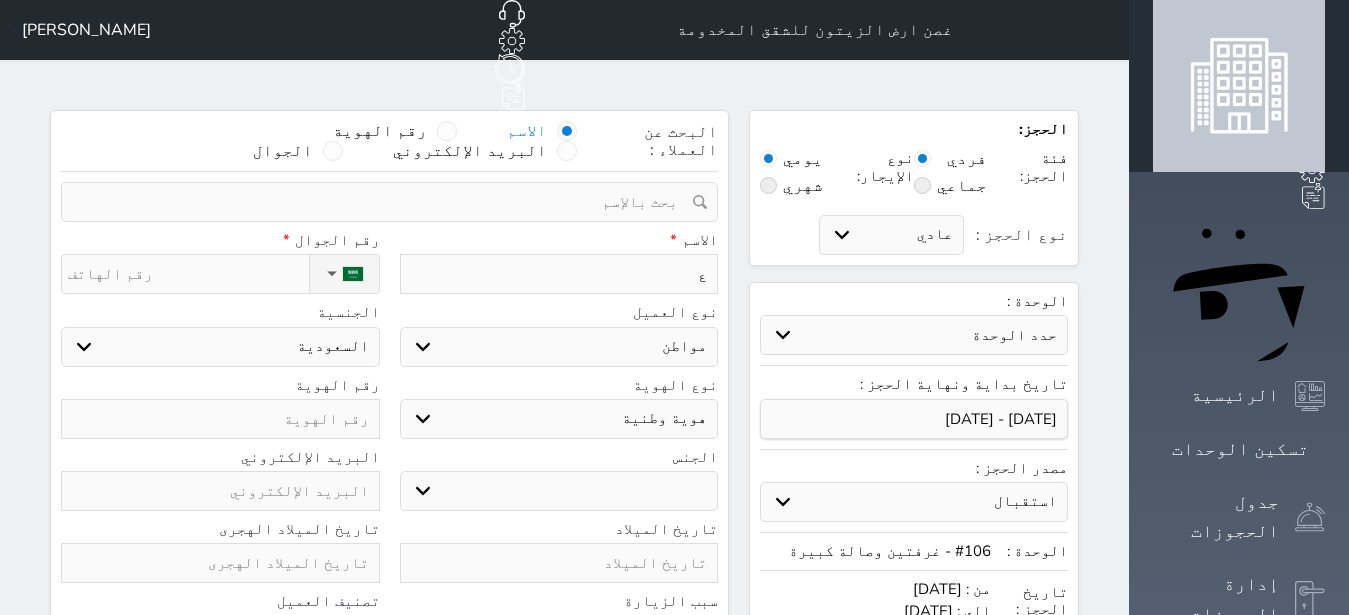 type on "عب" 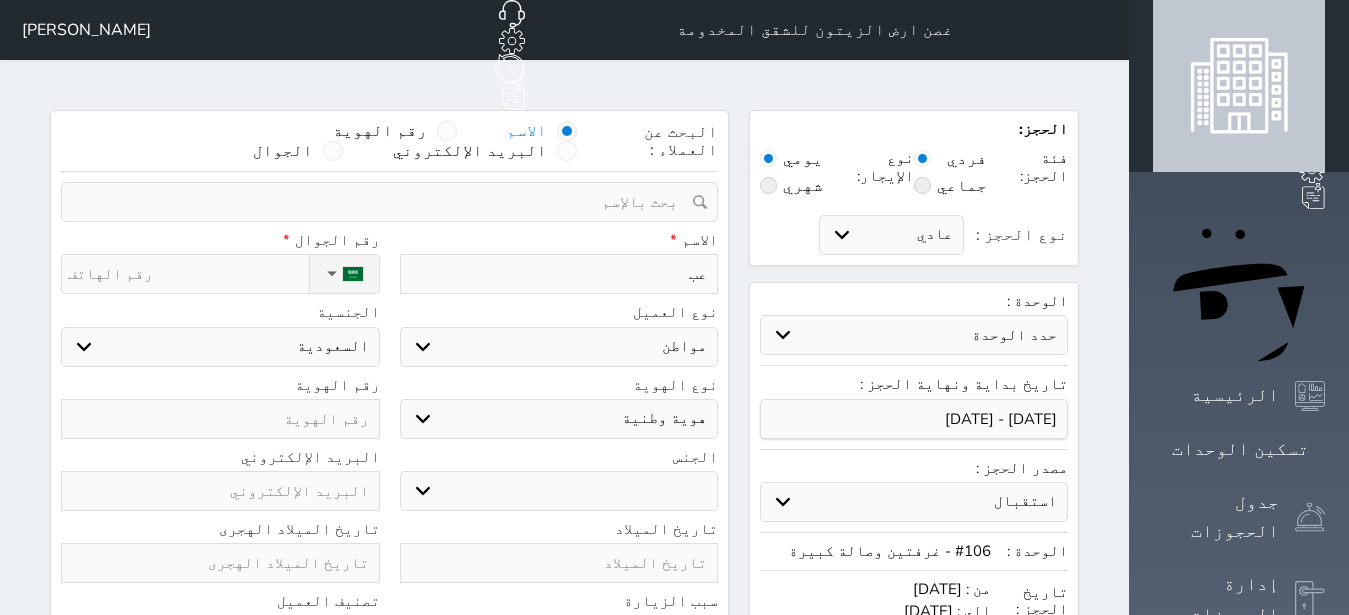 type on "عبد" 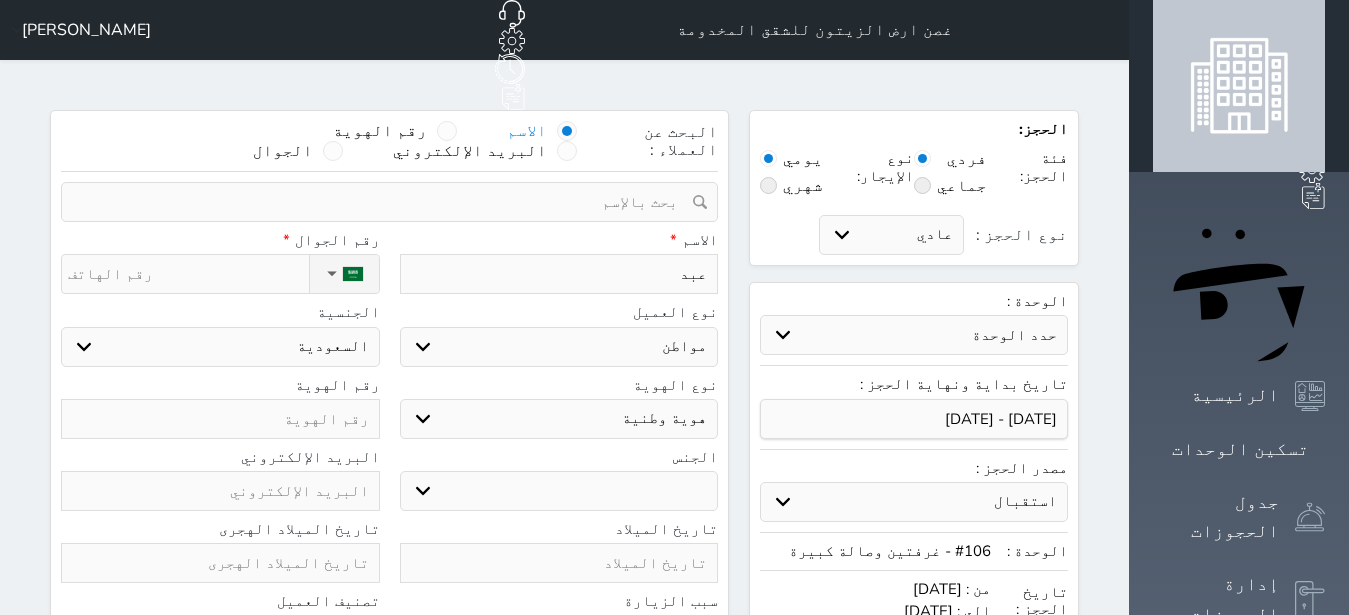 type on "[PERSON_NAME]" 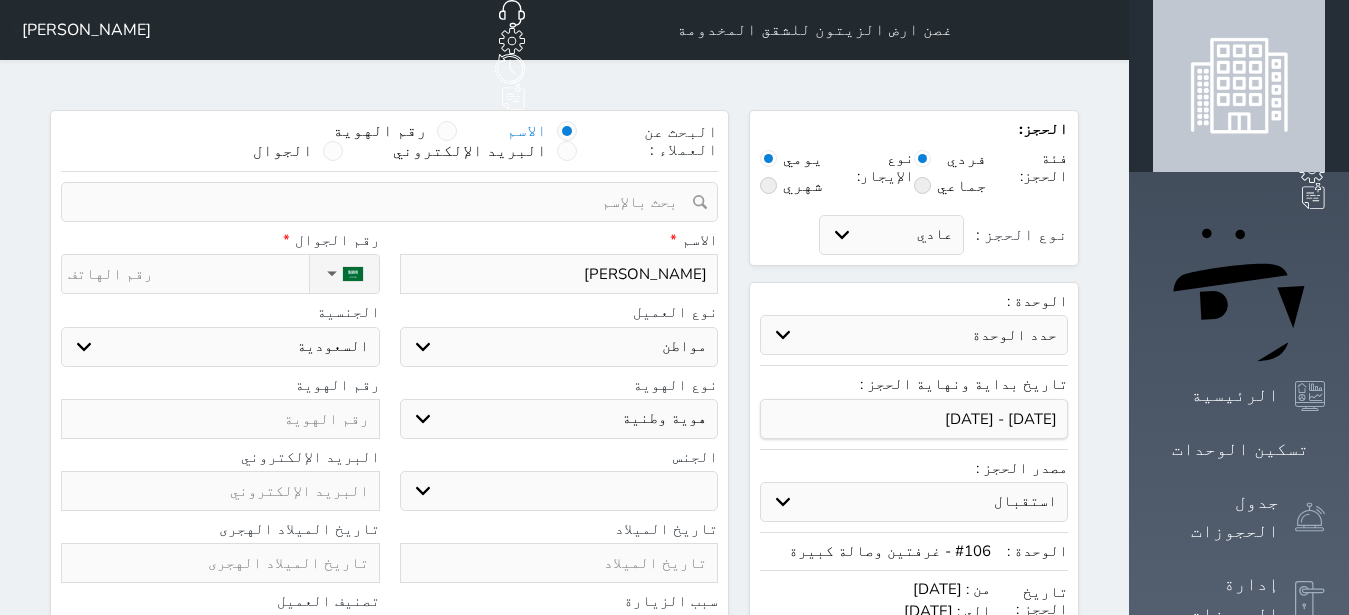 type on "عبدال" 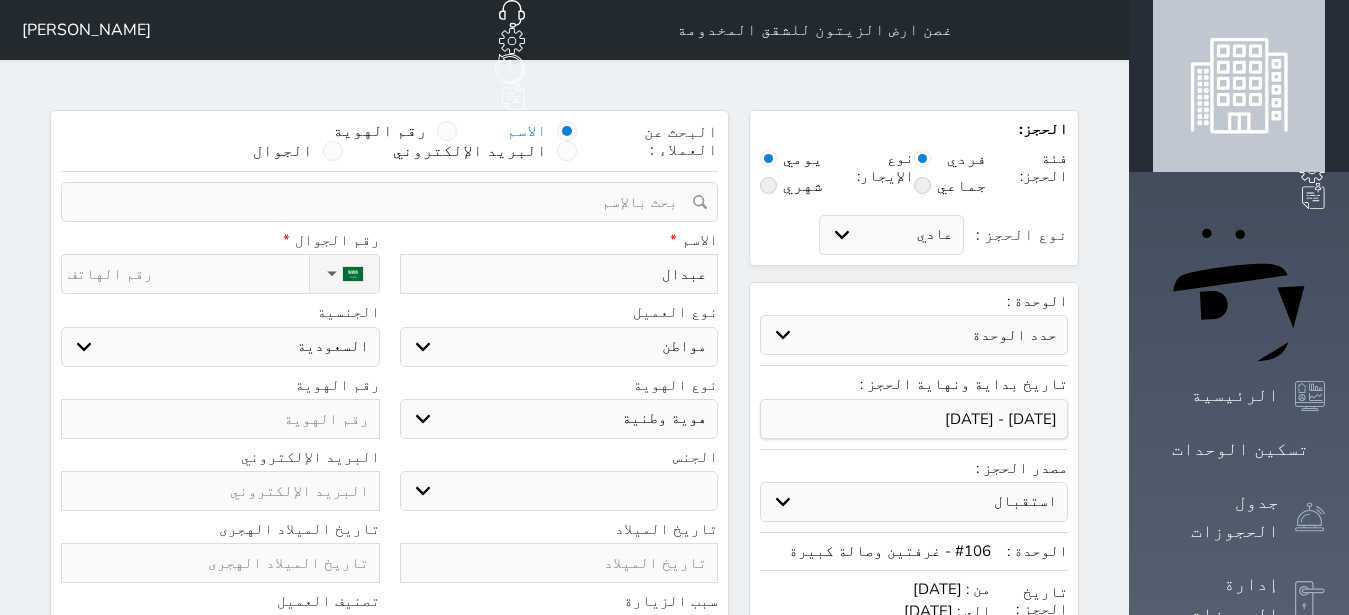 type on "عبدالل" 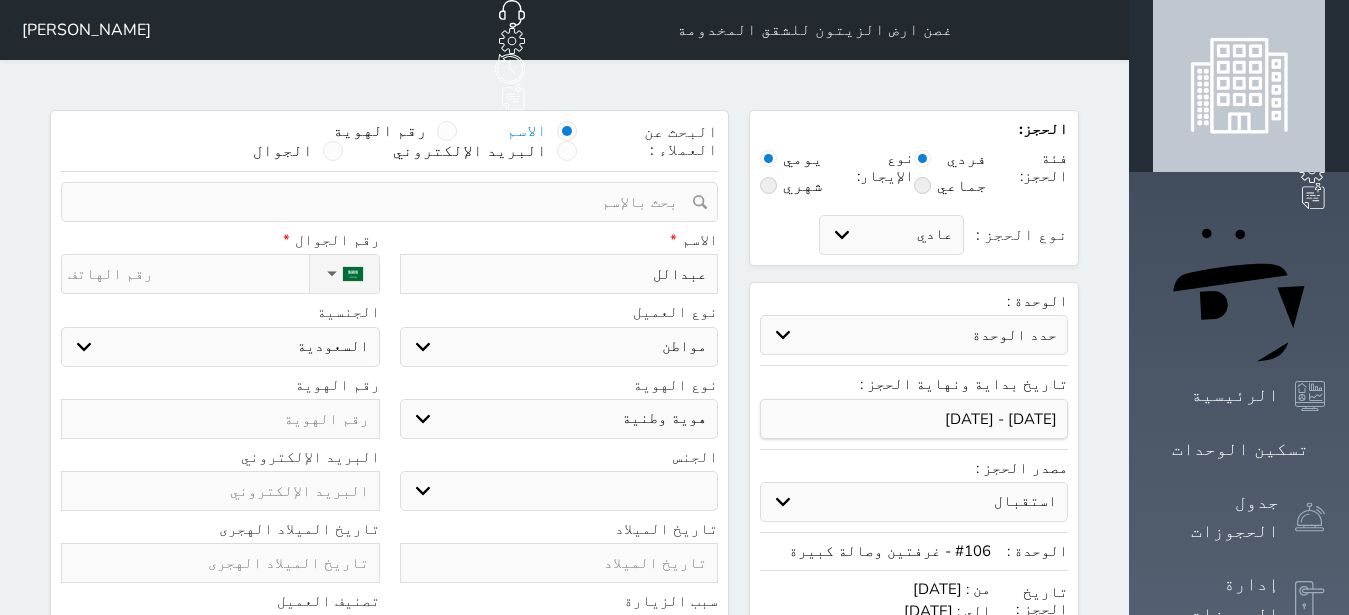 type on "[PERSON_NAME]" 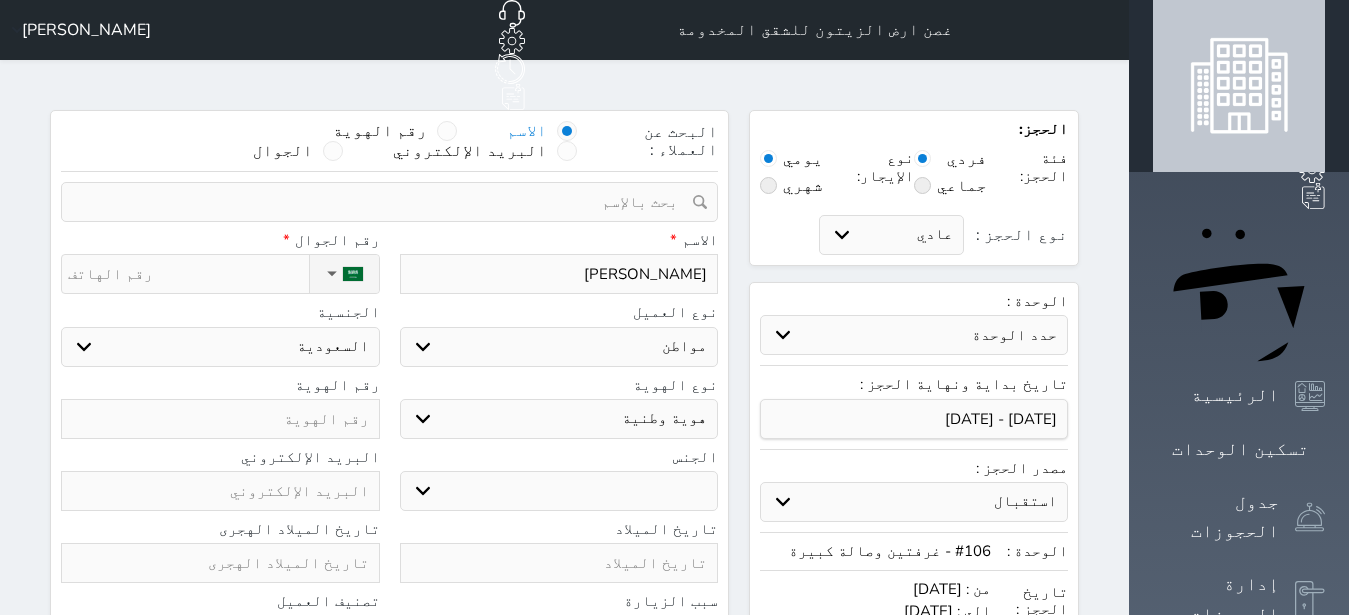 type on "[PERSON_NAME]" 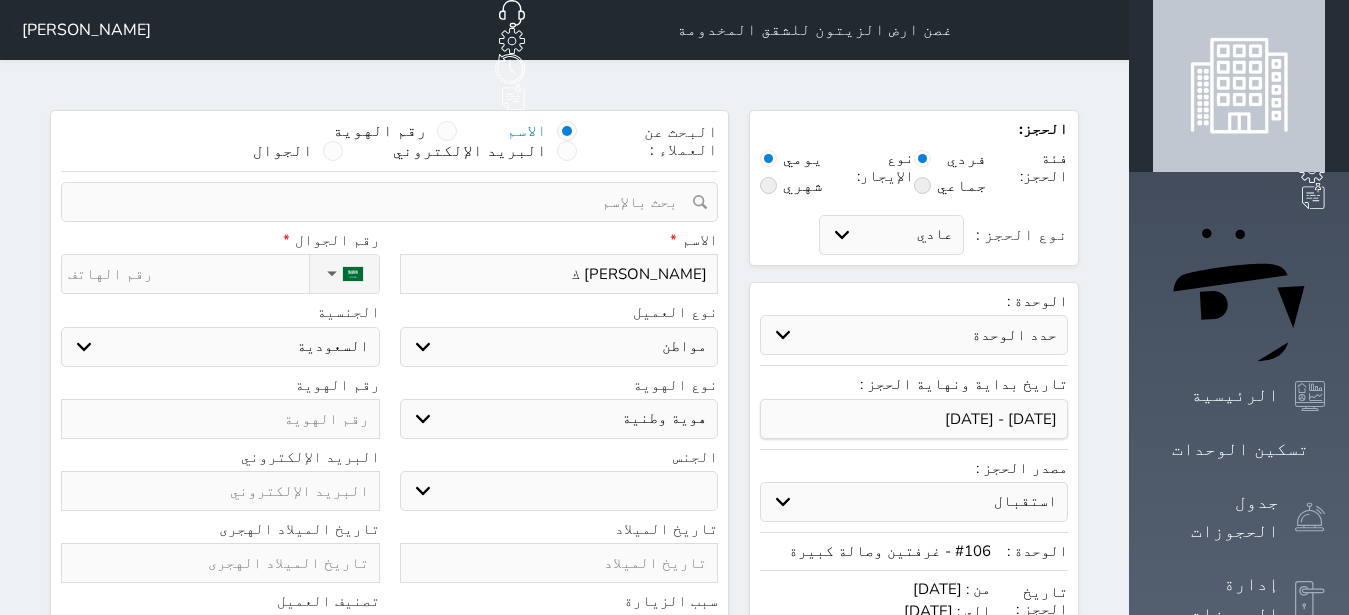 type on "[PERSON_NAME] كم" 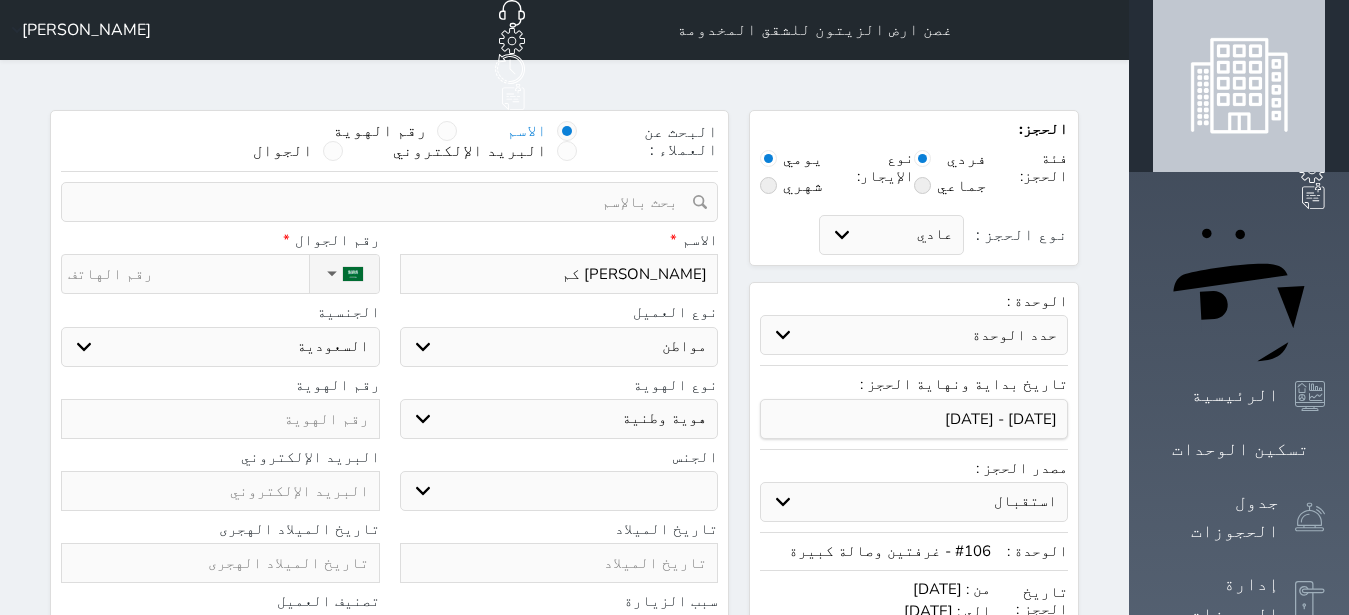 type on "[PERSON_NAME]" 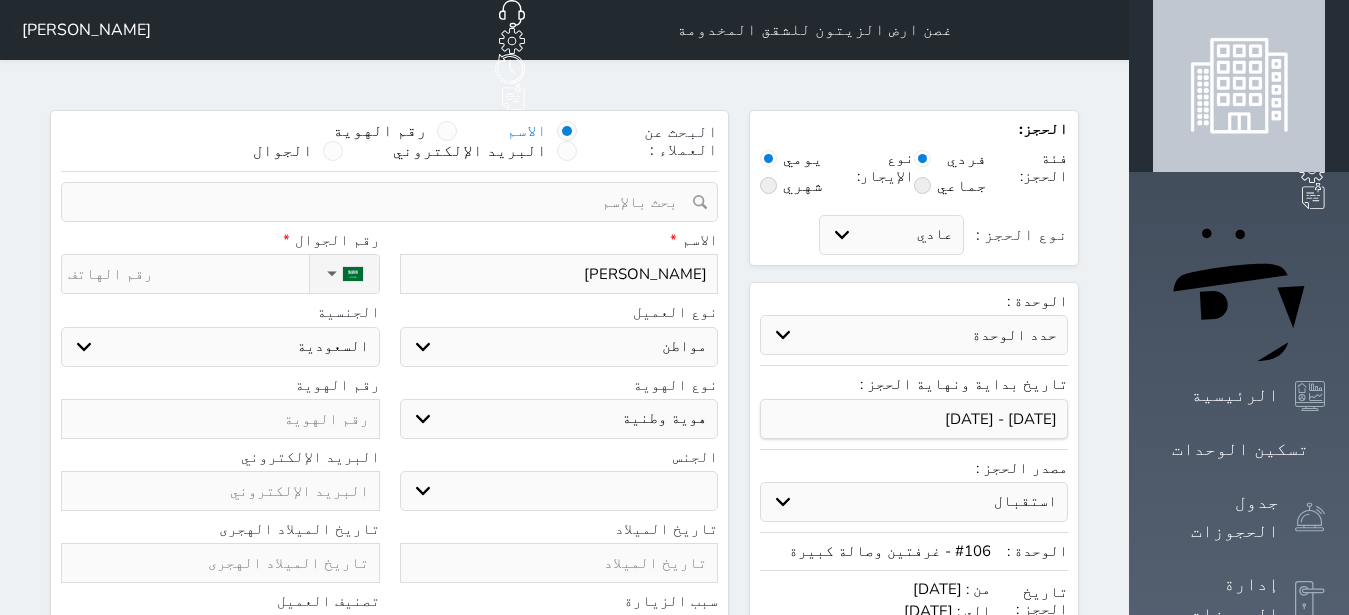 type on "[PERSON_NAME]" 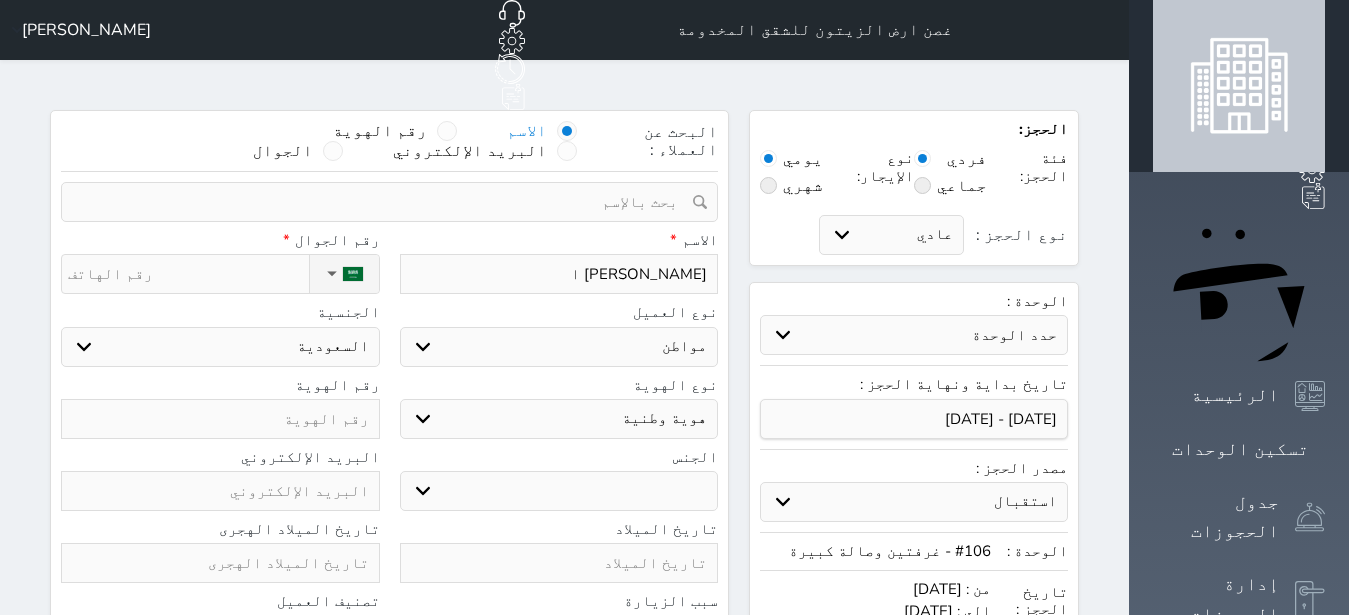 type on "[PERSON_NAME] ال" 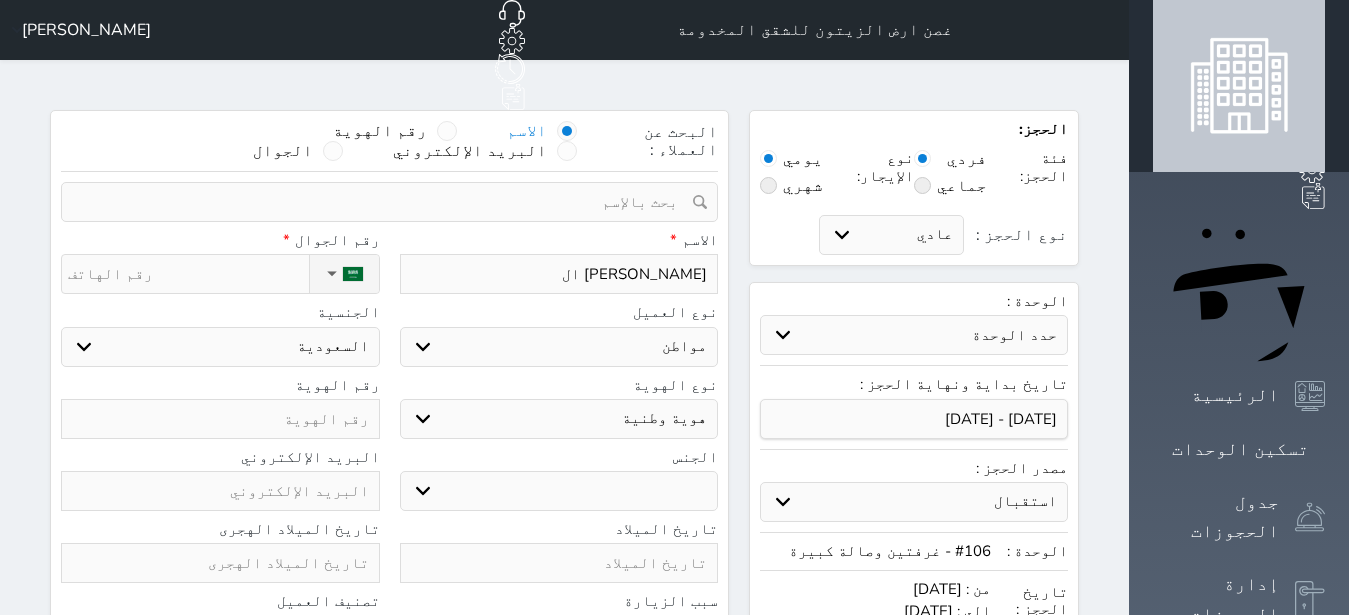 type on "[PERSON_NAME] الظ" 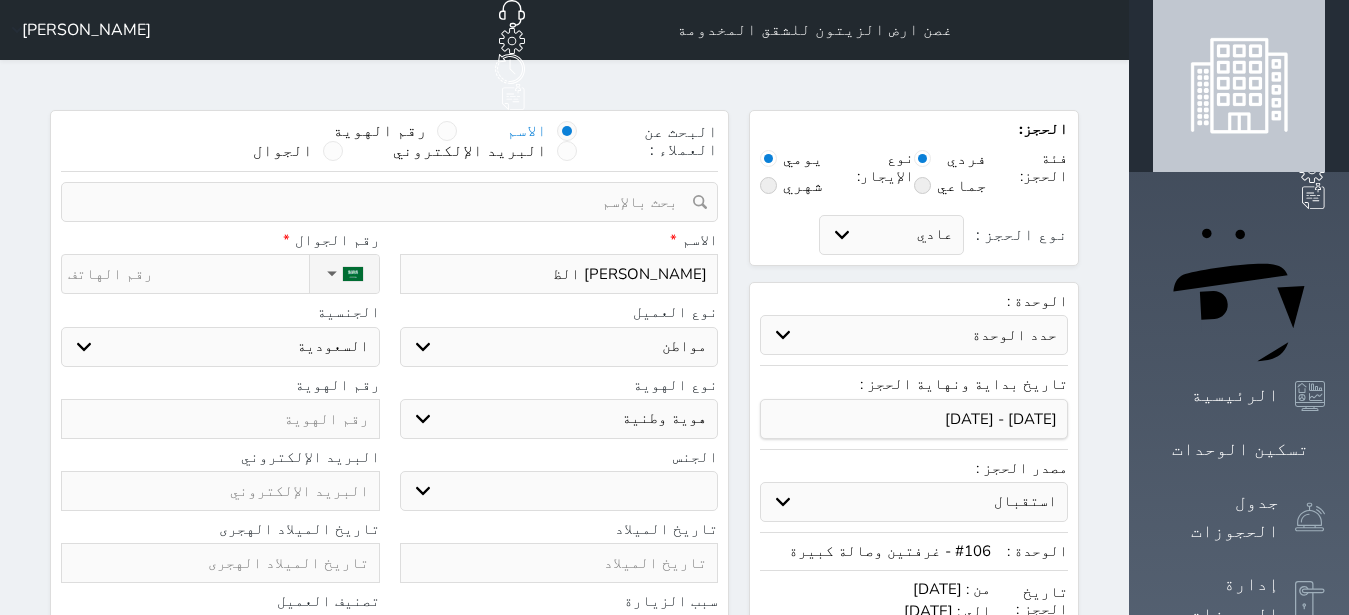 type on "[PERSON_NAME] الظف" 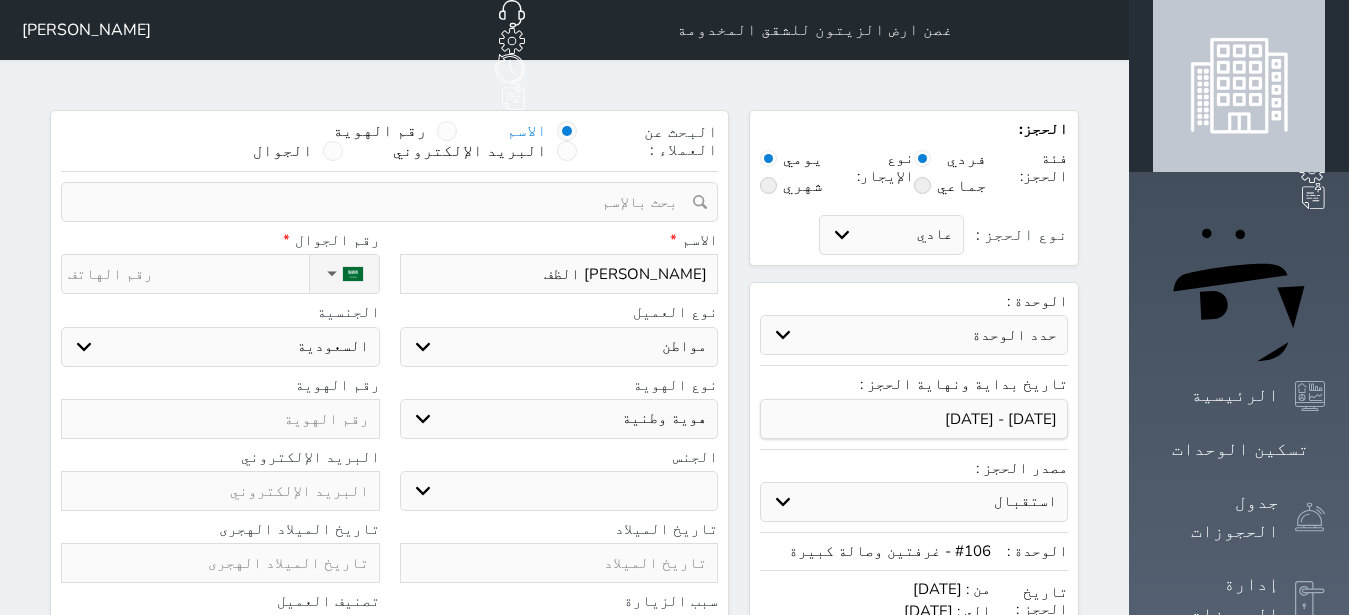 type on "[PERSON_NAME] الظفي" 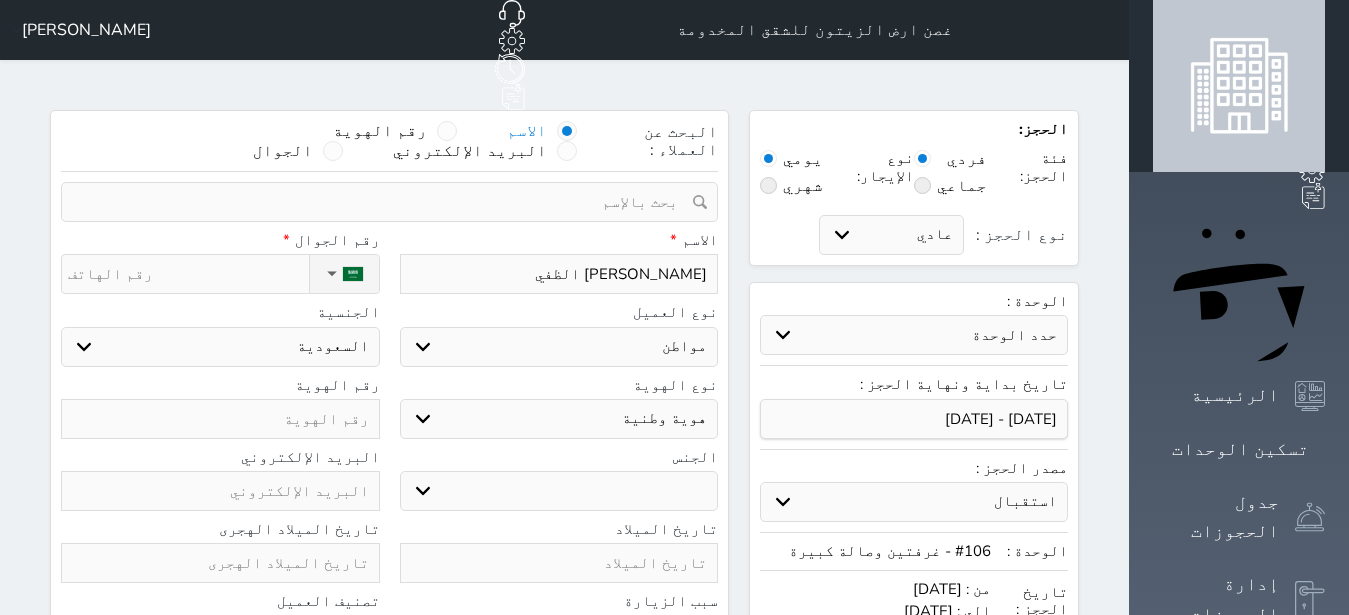 type on "[PERSON_NAME] الظفير" 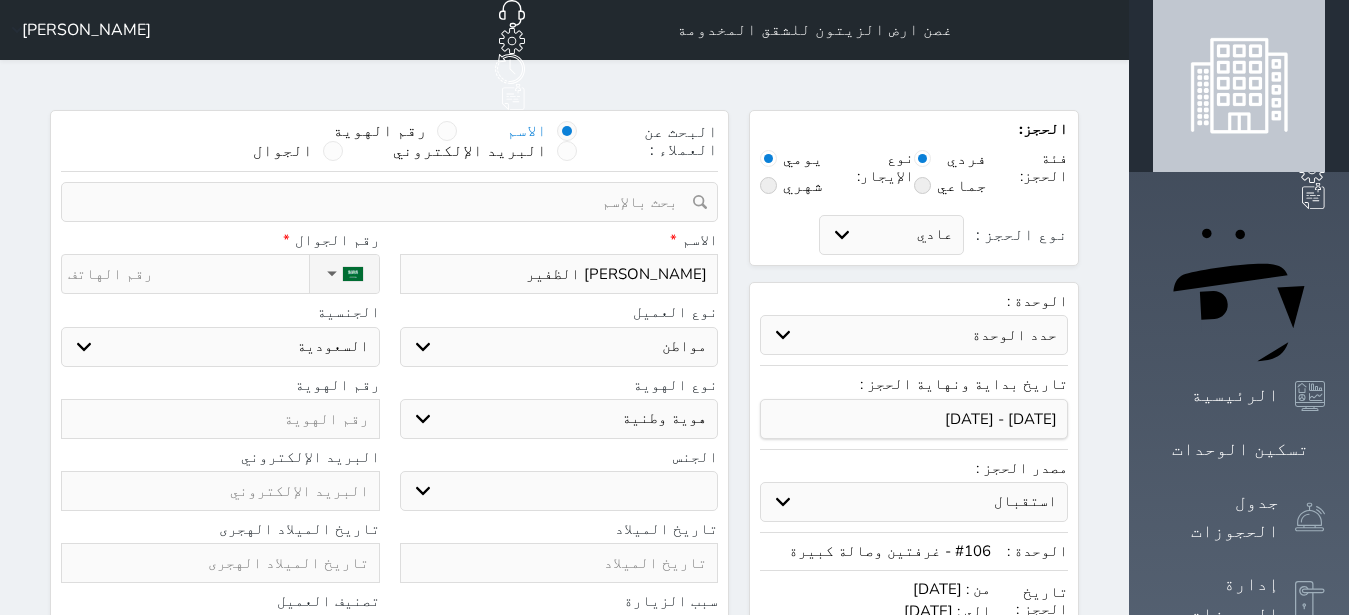 type on "[PERSON_NAME] الظفيري" 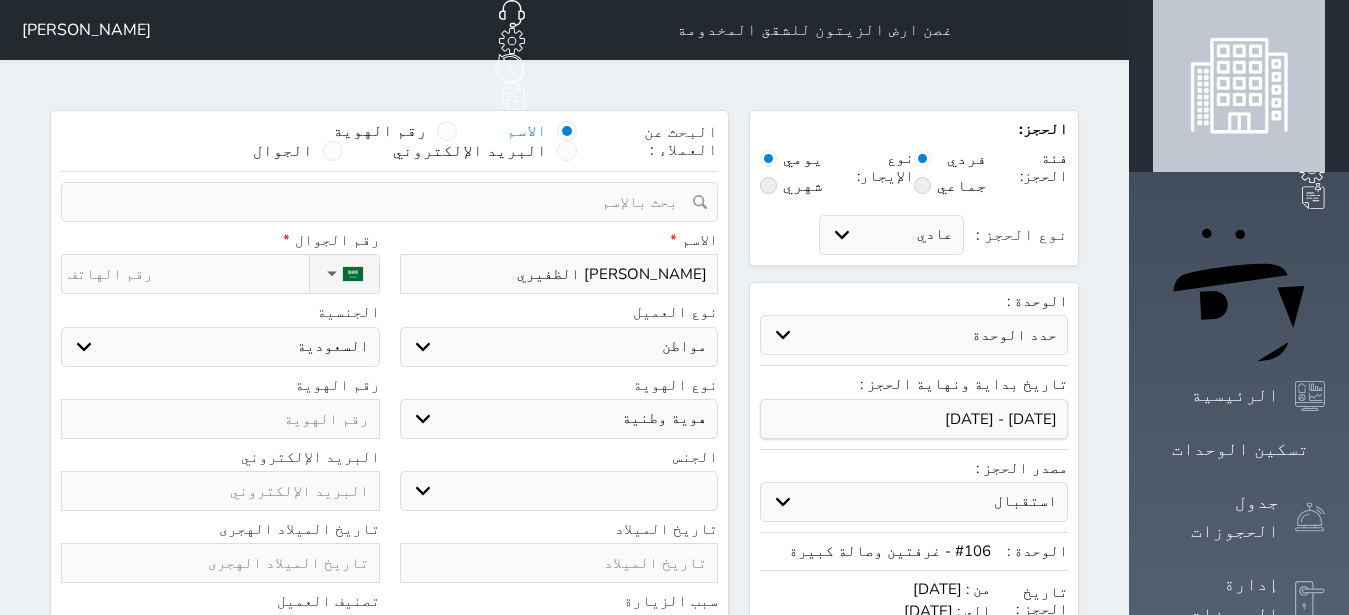 type on "[PERSON_NAME] الظفيري" 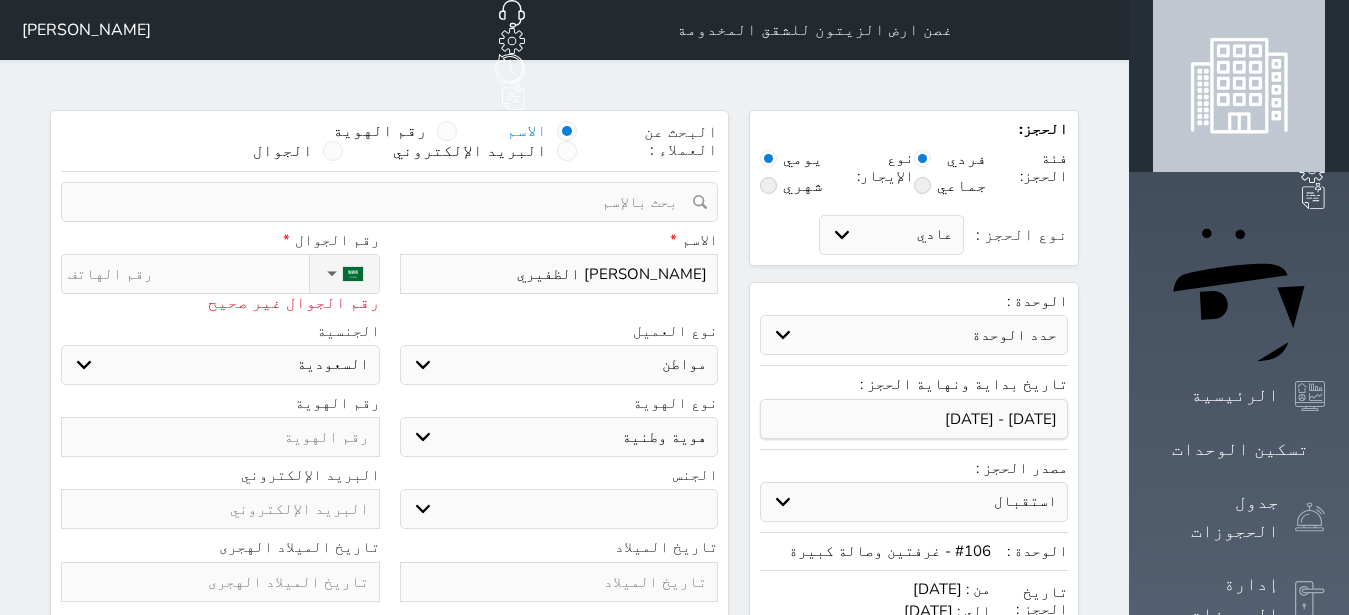 type on "0" 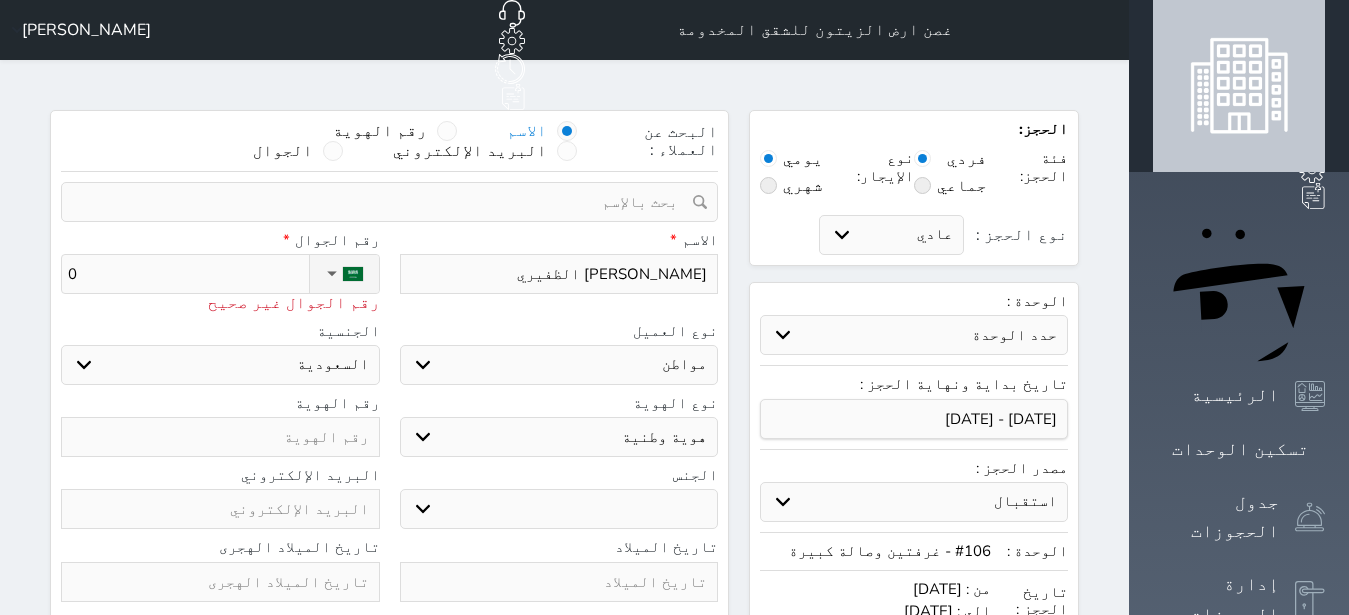 type on "05" 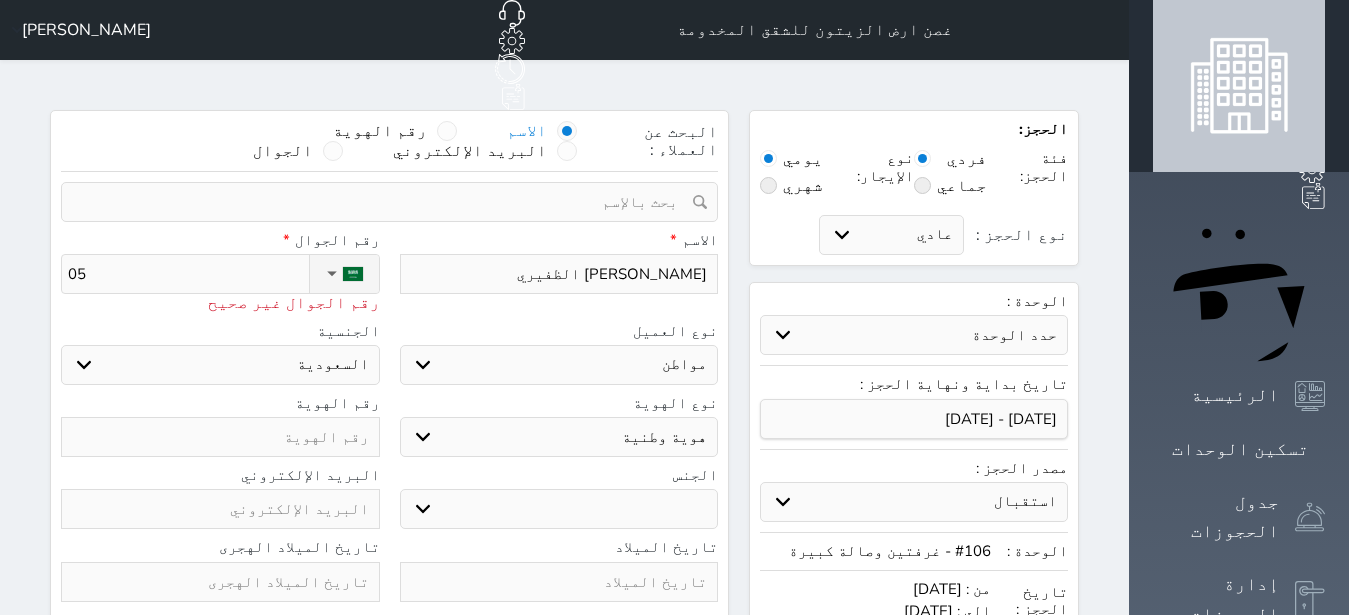 type on "059" 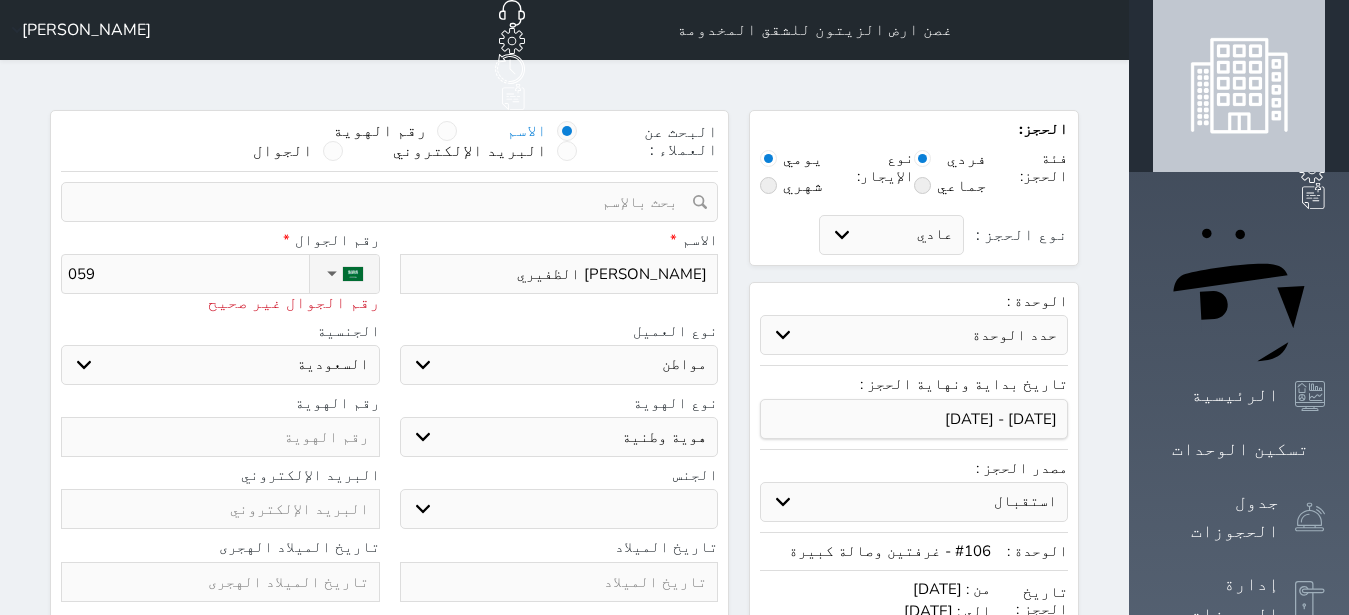 type on "0591" 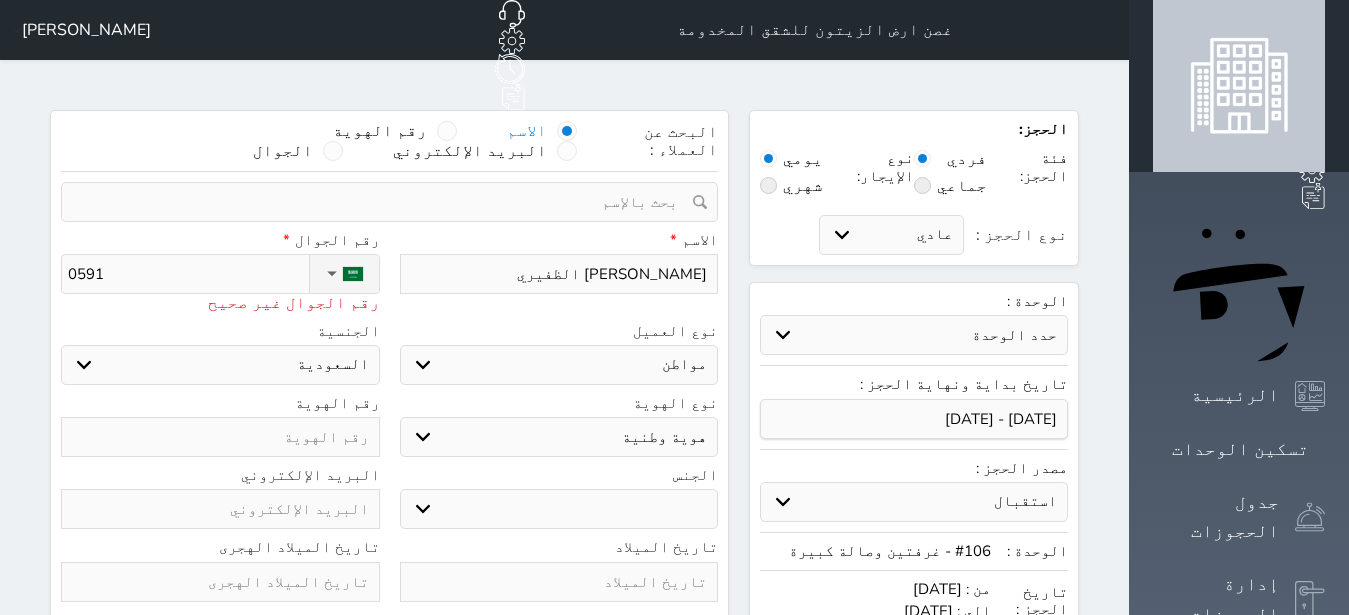 type on "05911" 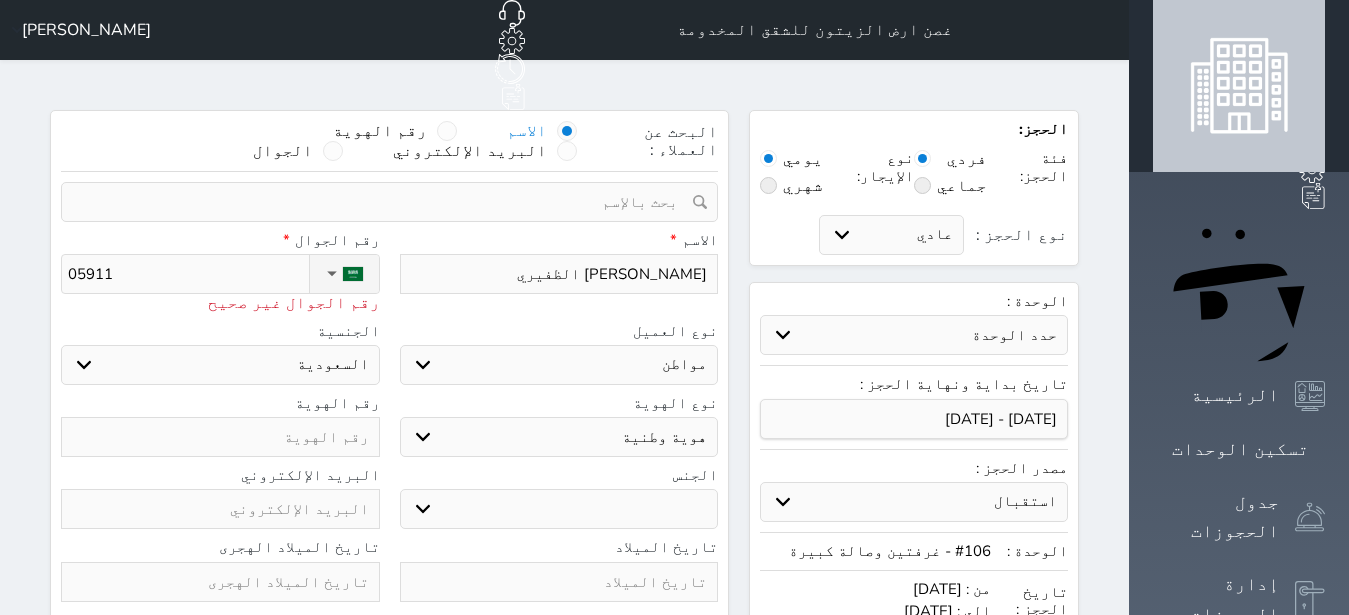 type on "059119" 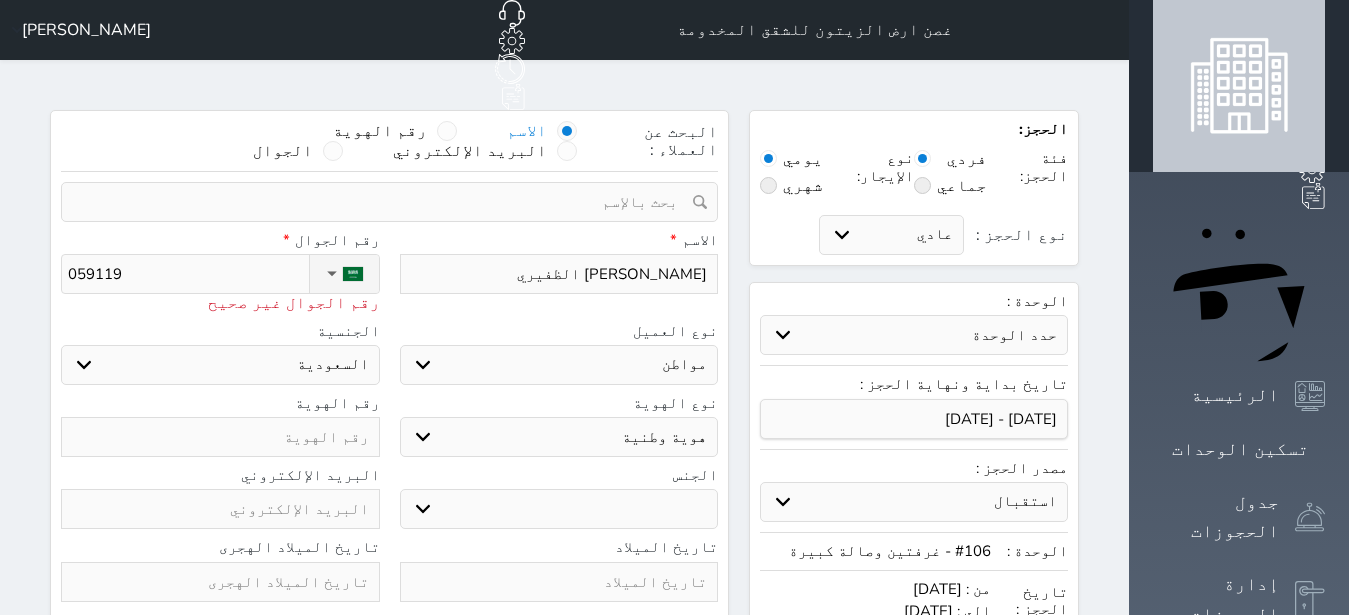 type on "0591190" 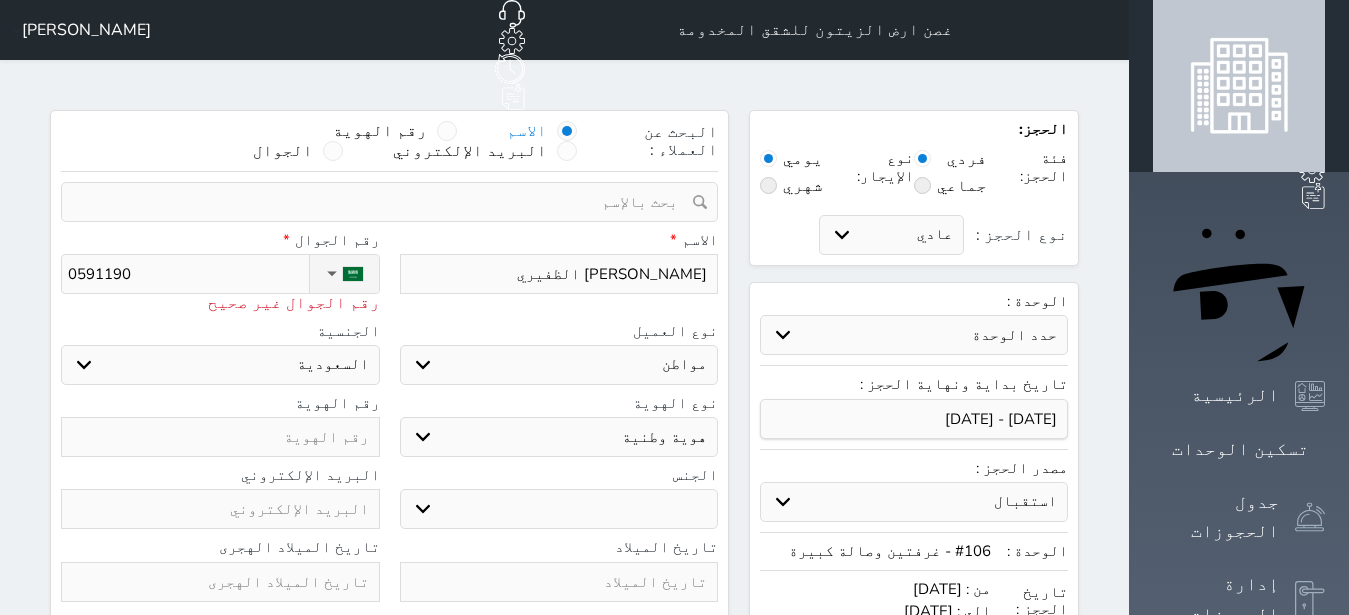 type on "05911900" 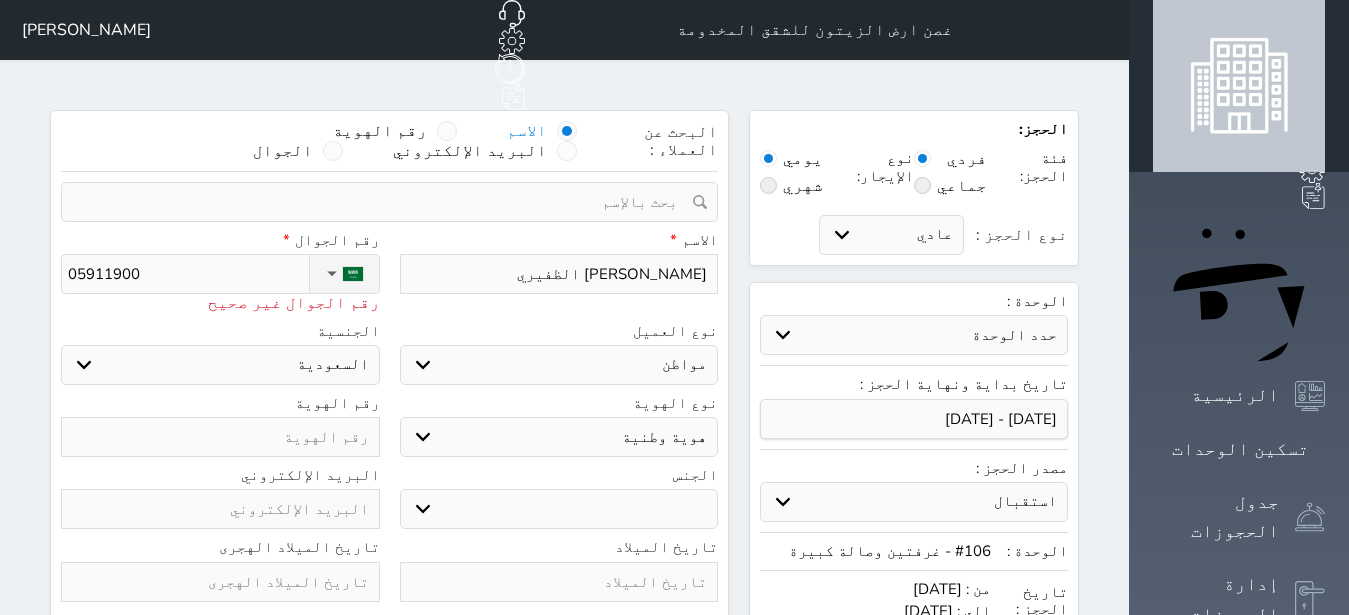 type on "059119001" 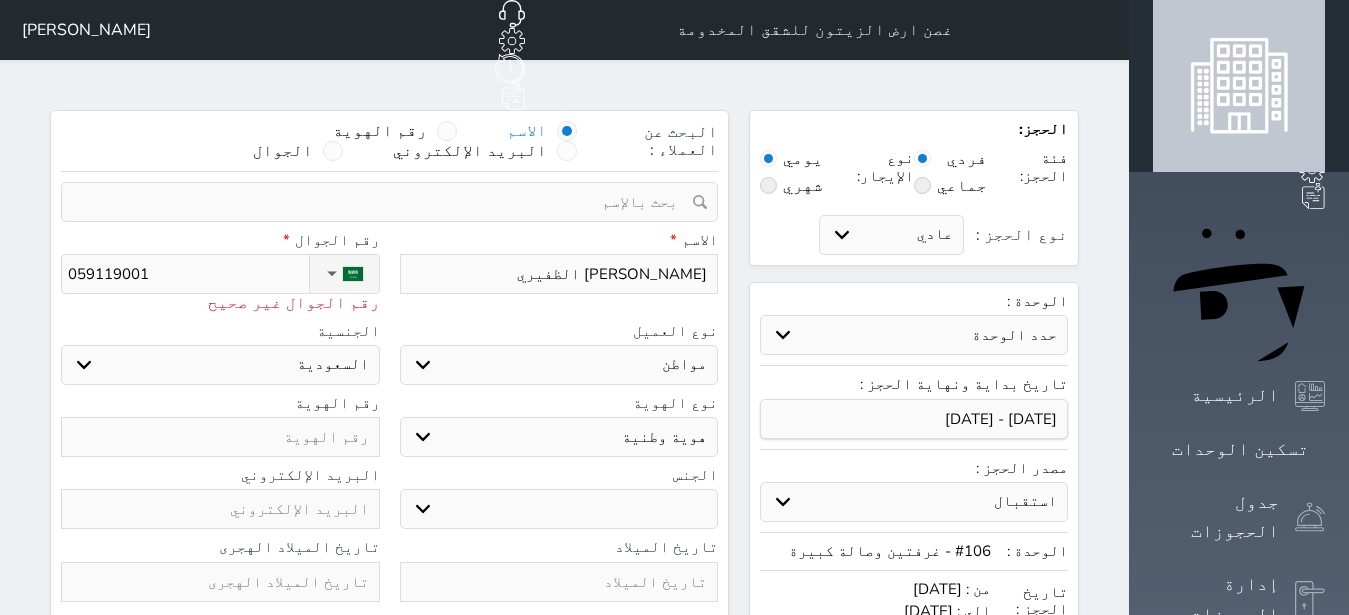 type on "[PHONE_NUMBER]" 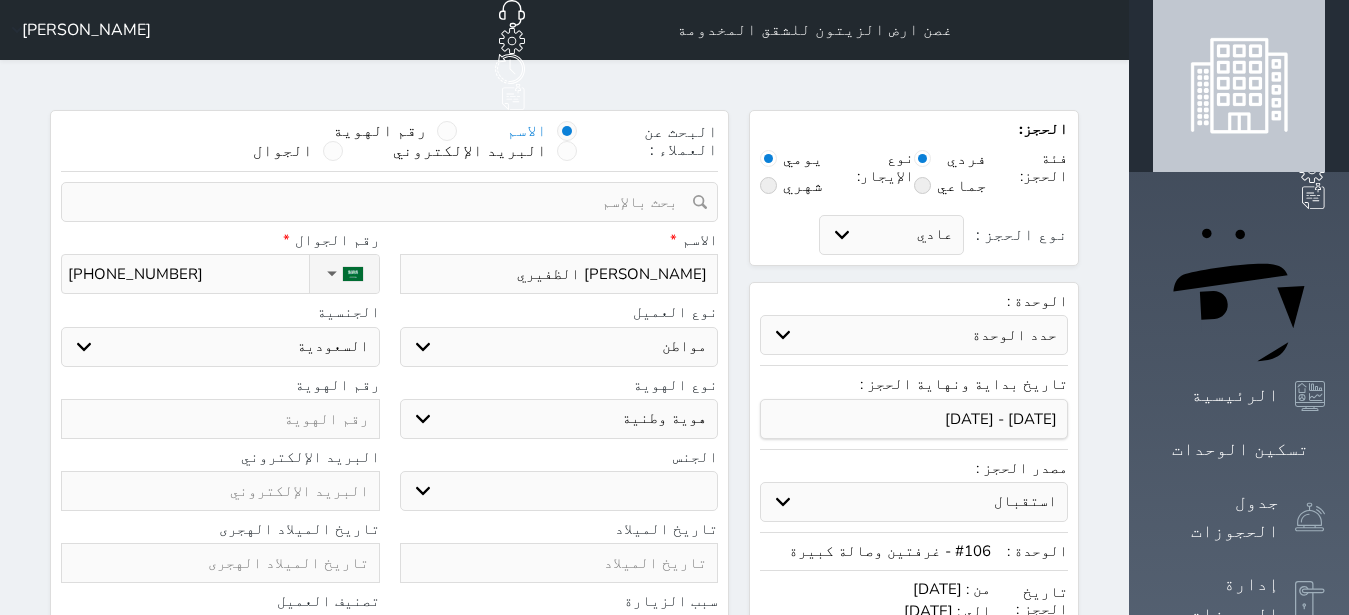 type on "[PHONE_NUMBER]" 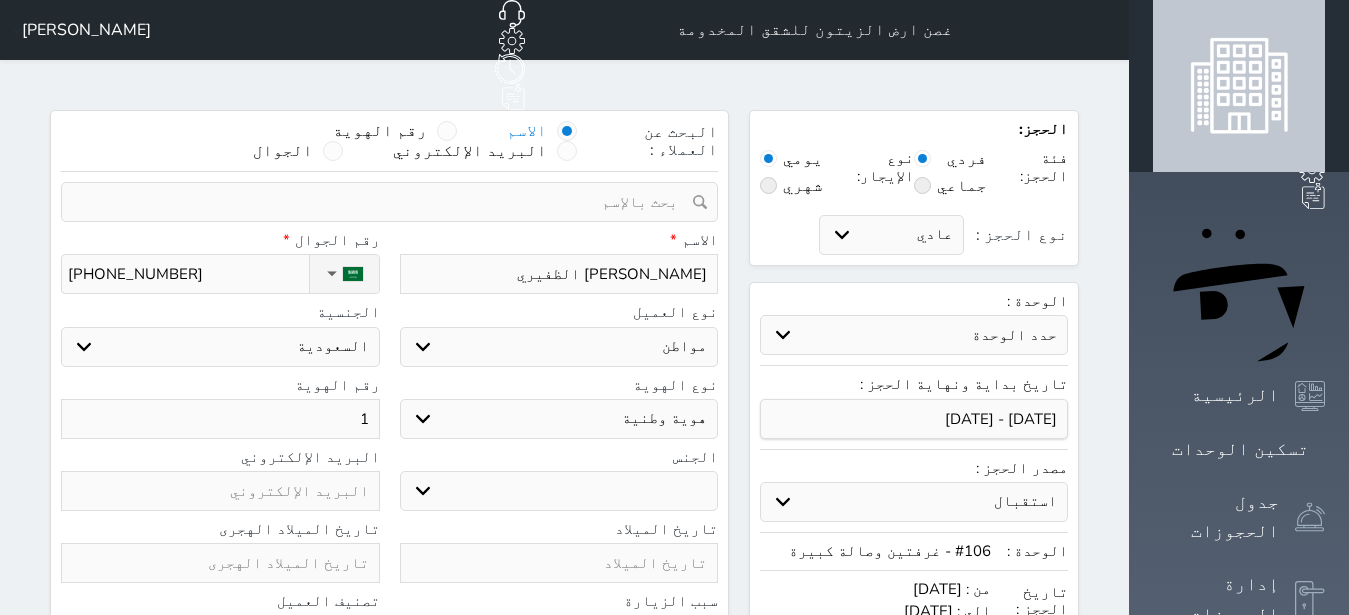 type on "10" 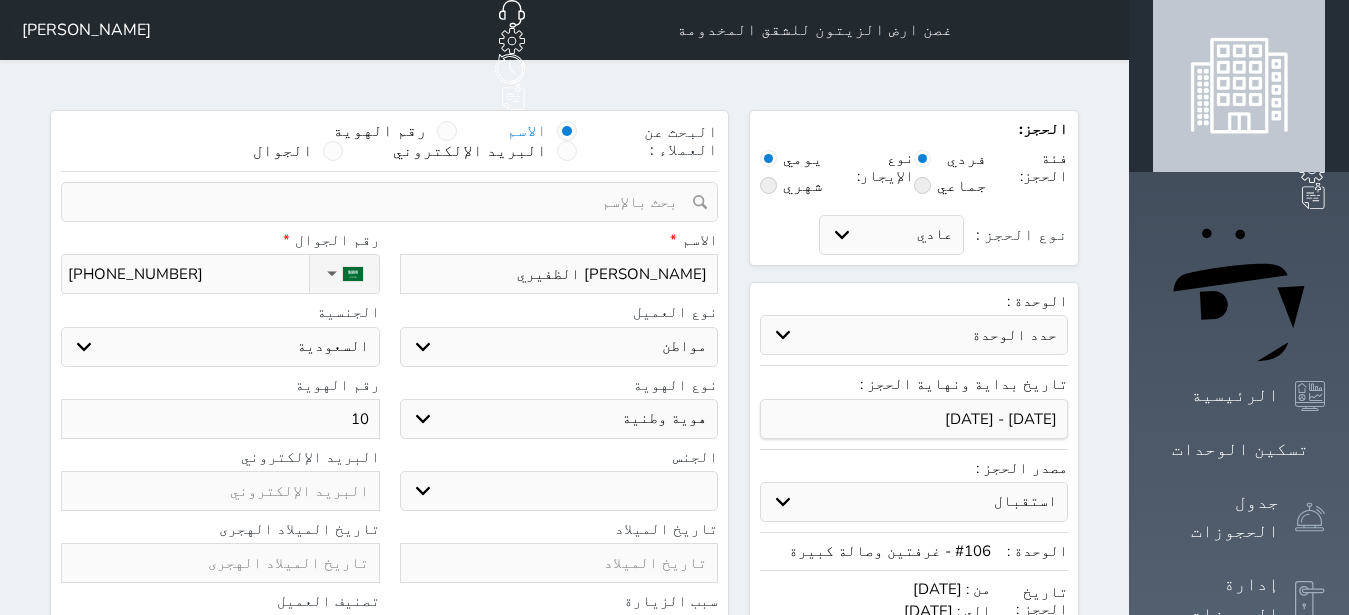 type on "106" 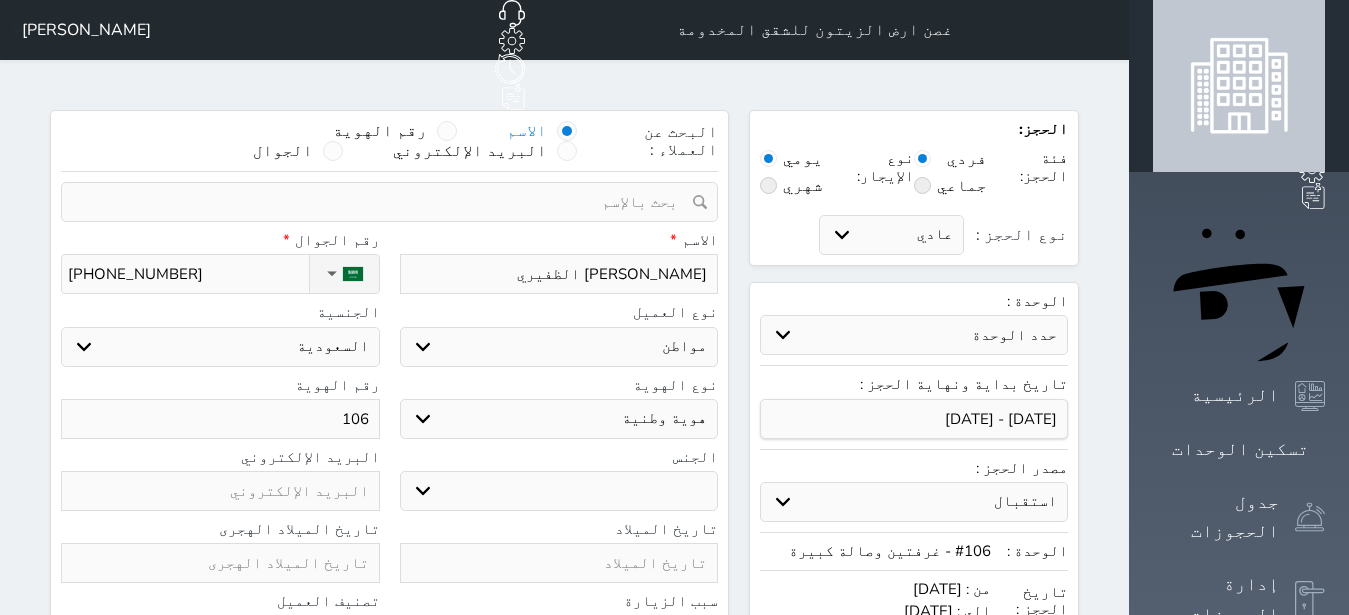 type on "1068" 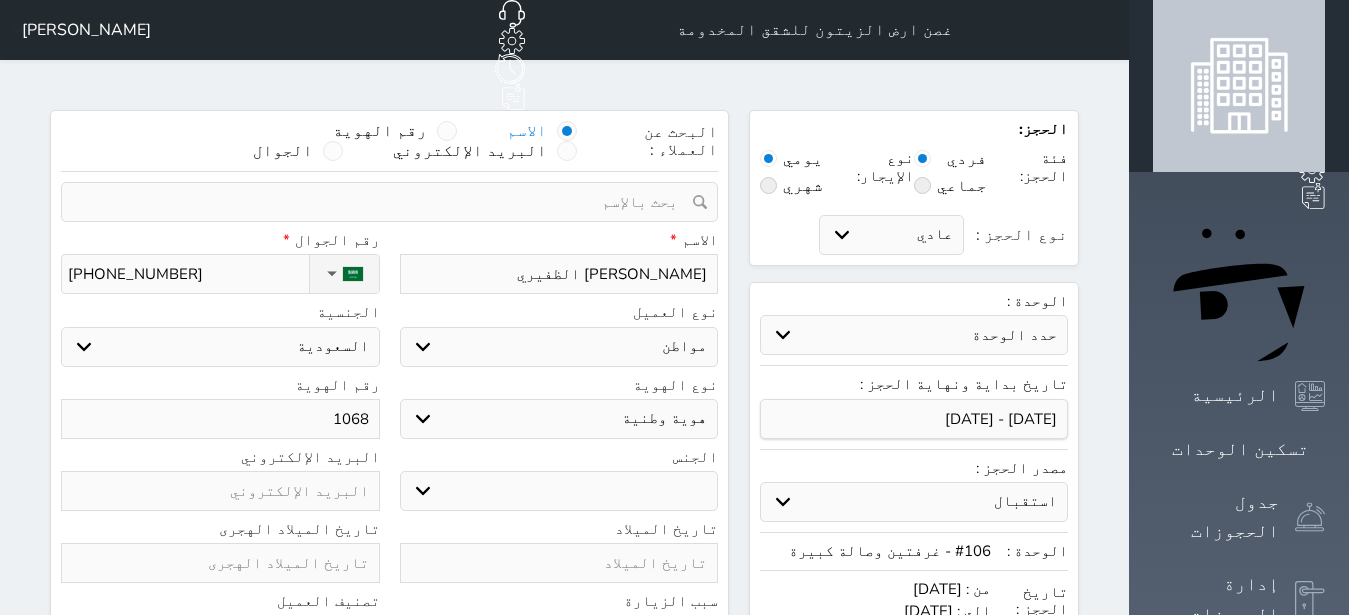 type on "10680" 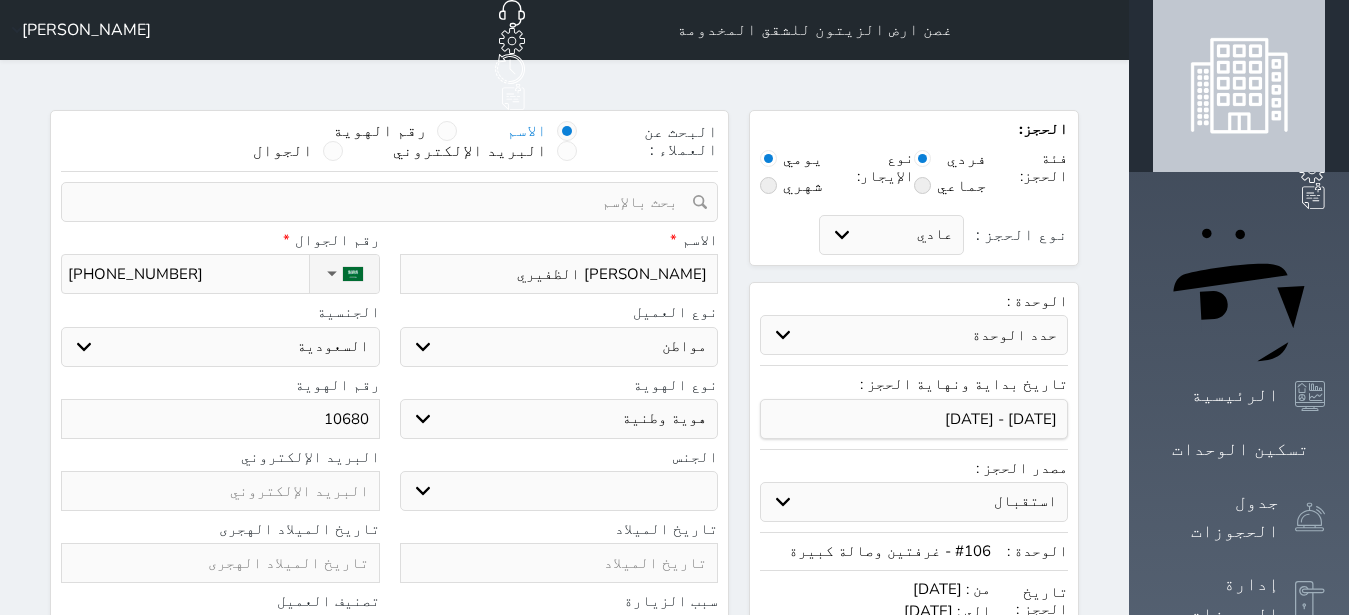 type on "106806" 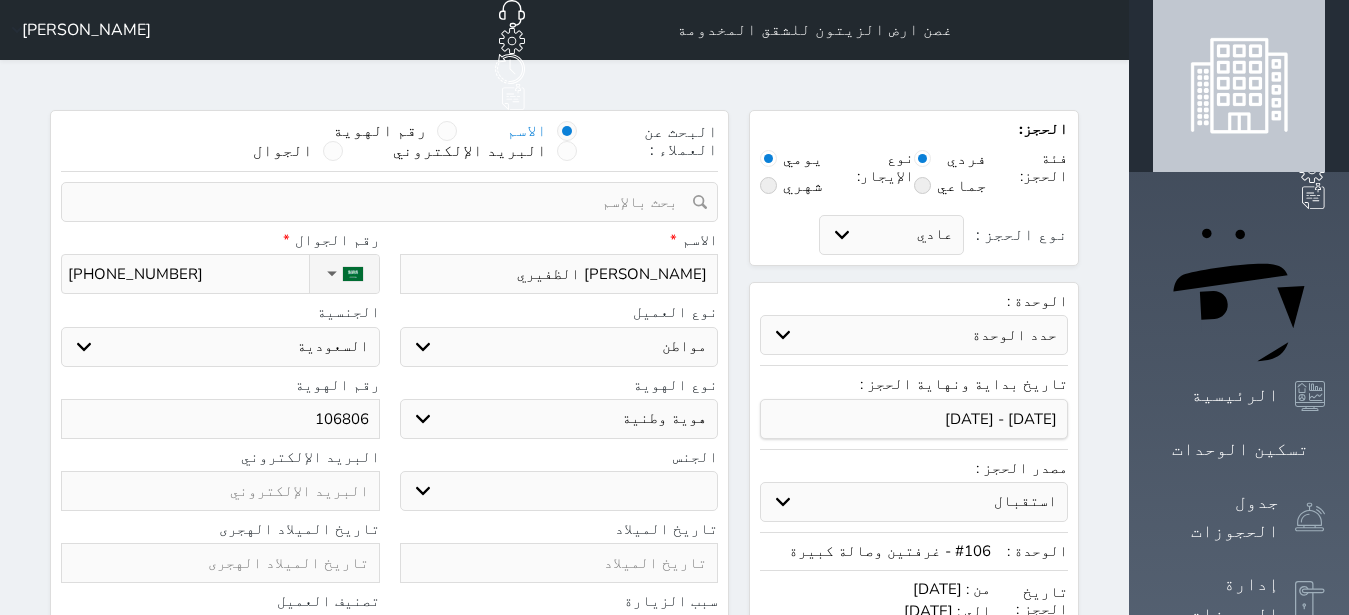 type on "1068063" 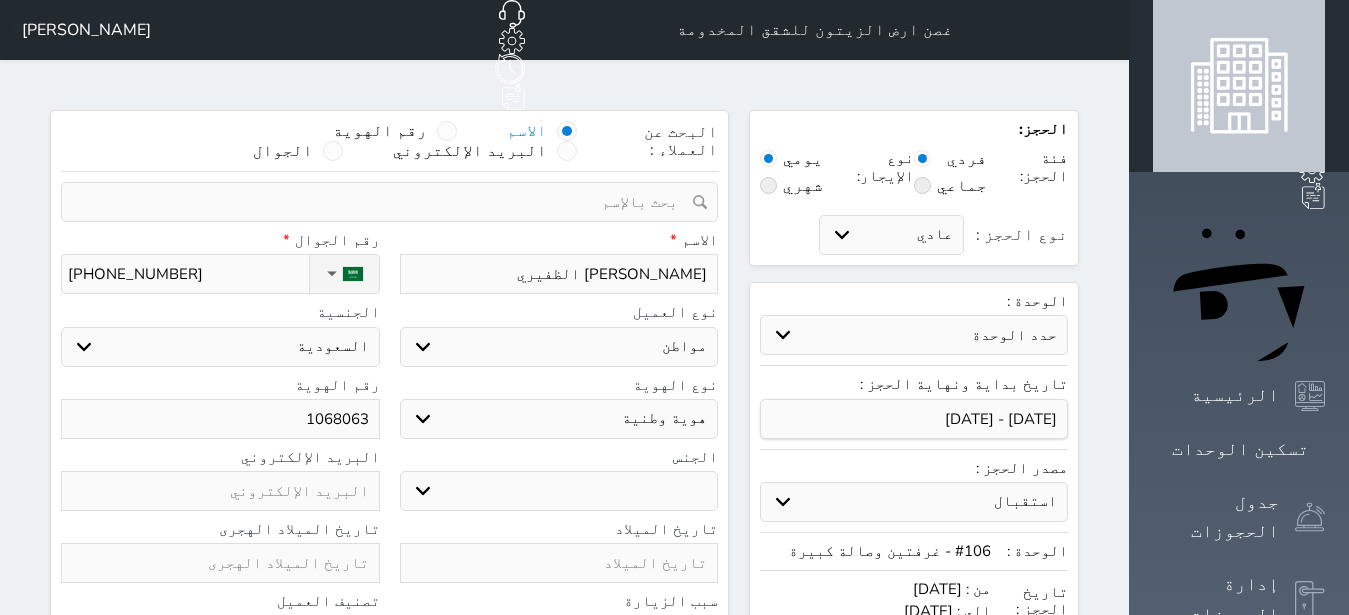 type on "10680636" 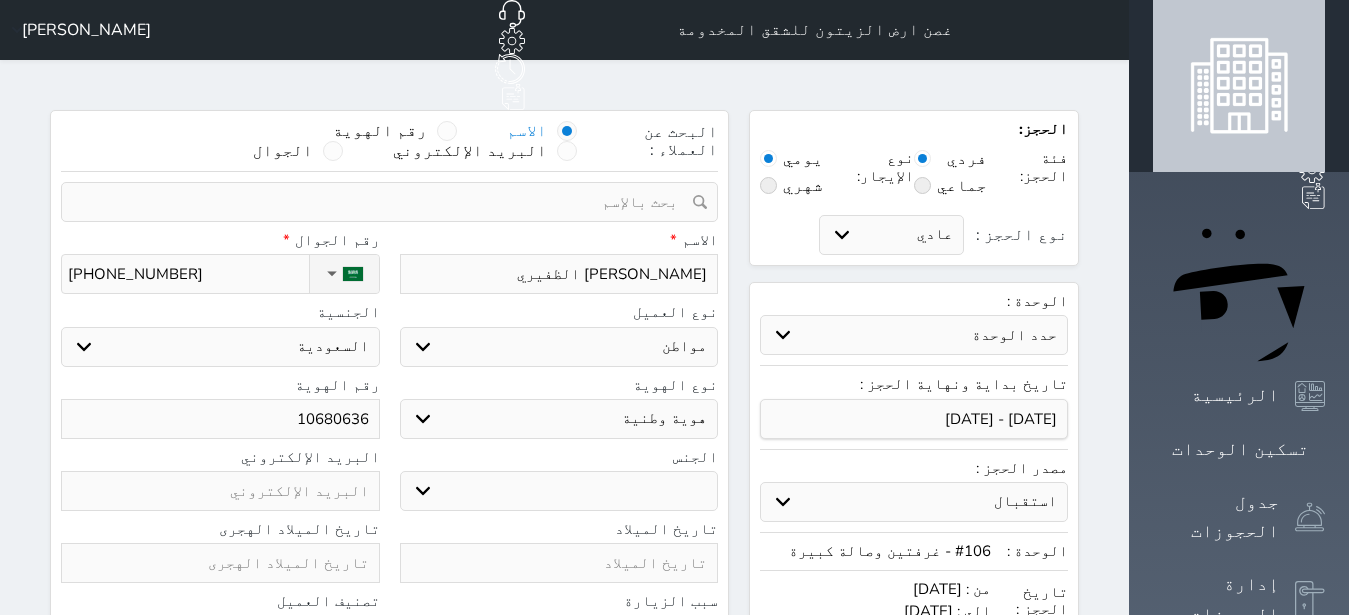 type on "106806365" 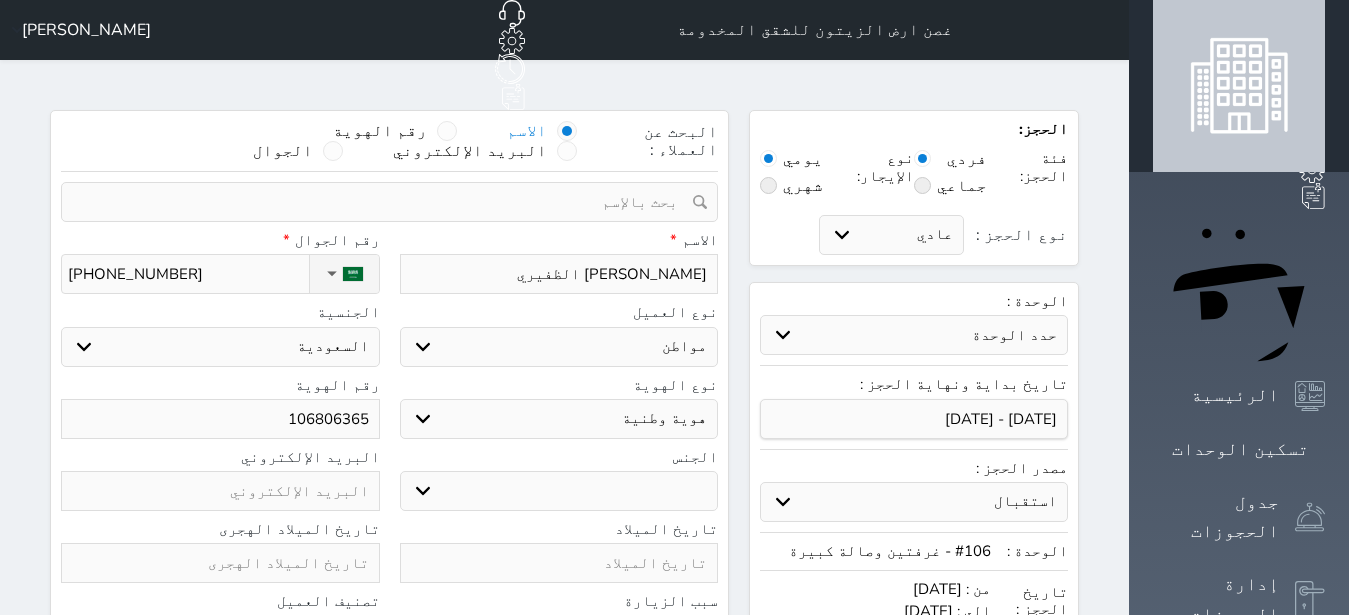 type on "1068063658" 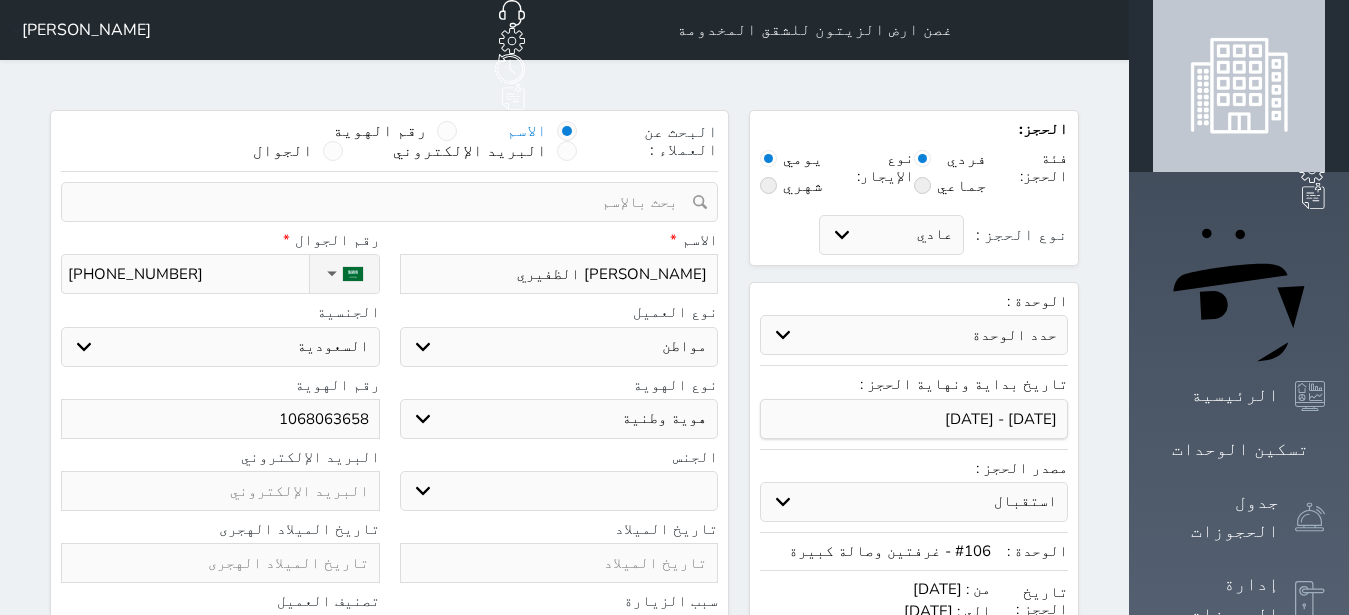 type on "1068063658" 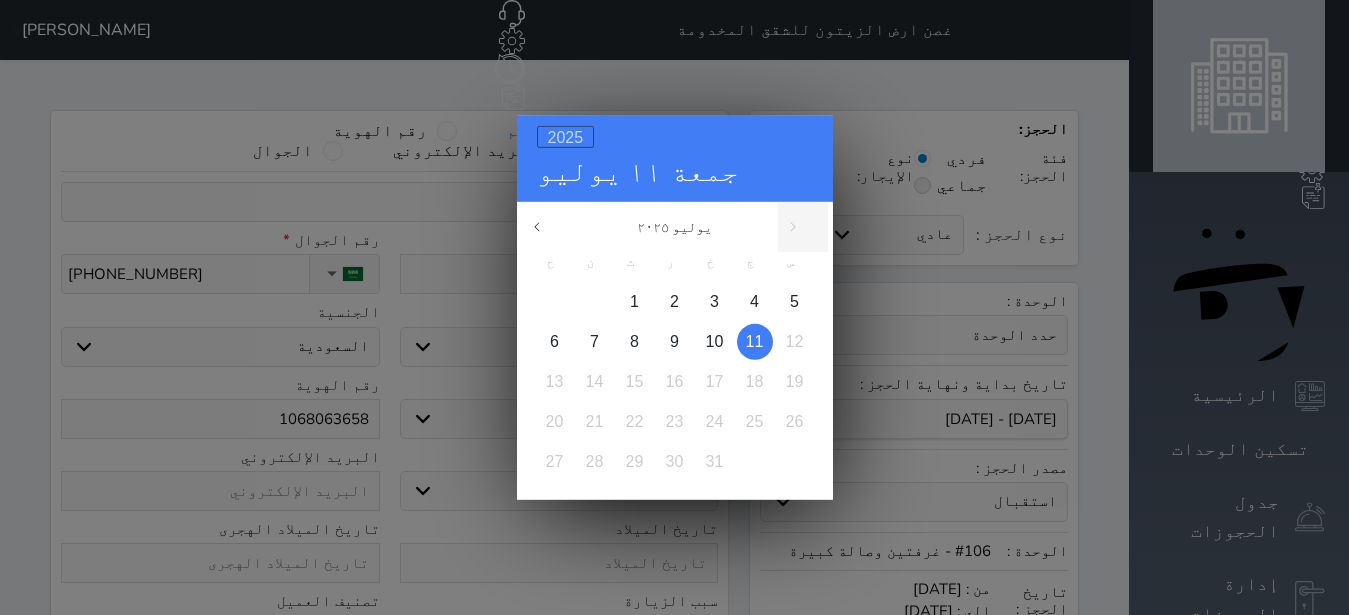 click on "2025" at bounding box center (566, 136) 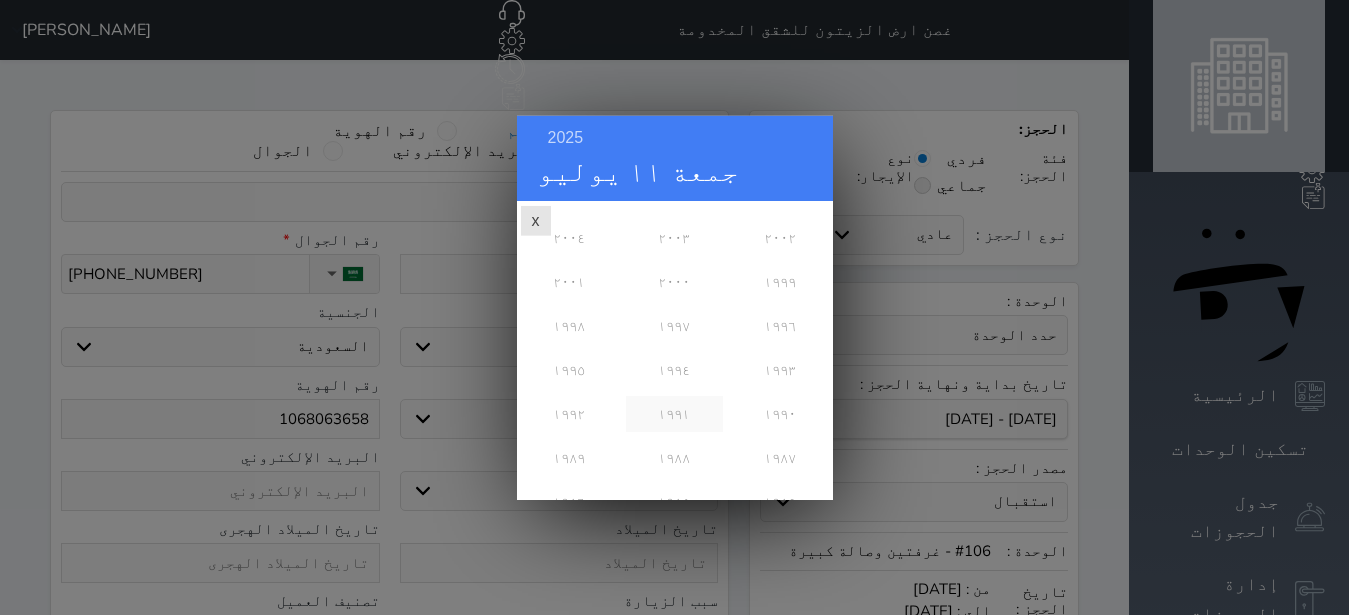 scroll, scrollTop: 486, scrollLeft: 0, axis: vertical 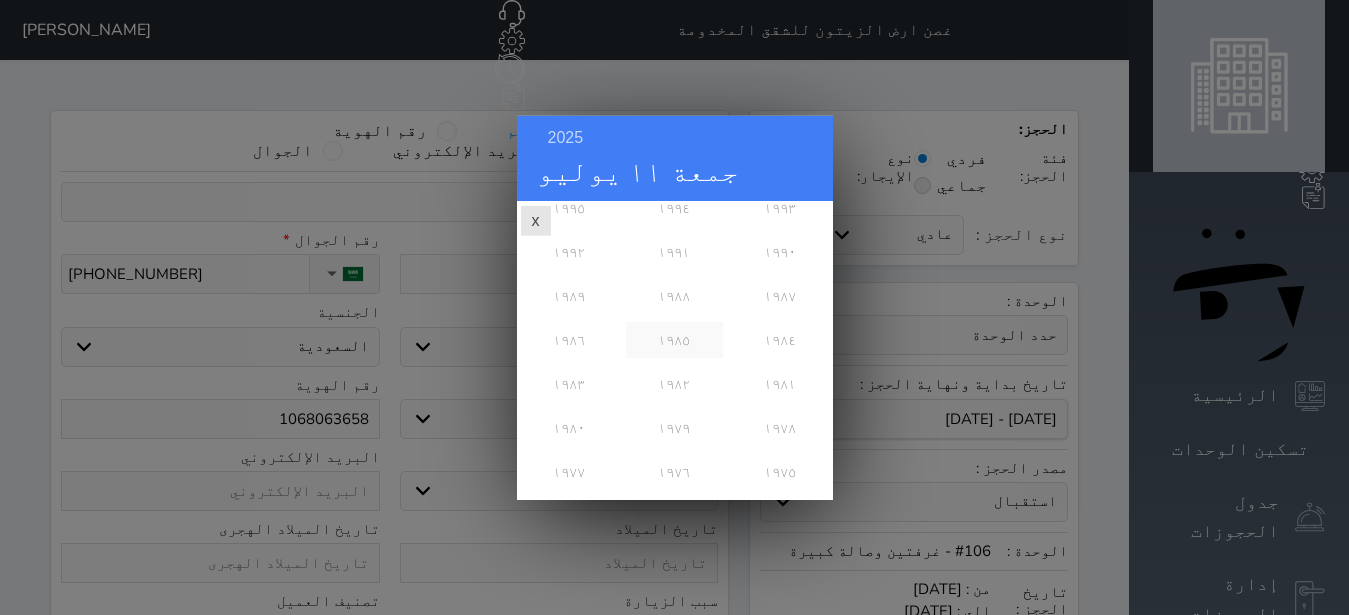 click on "١٩٨٥" at bounding box center [674, 339] 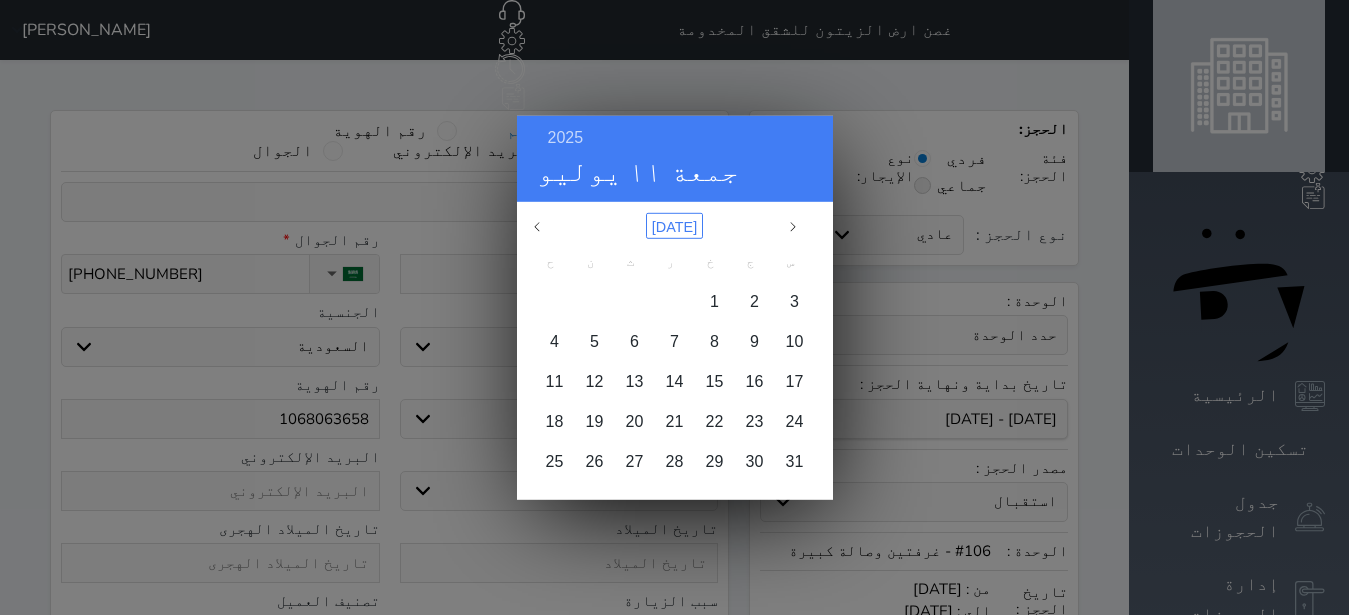 click on "[DATE]" at bounding box center (674, 225) 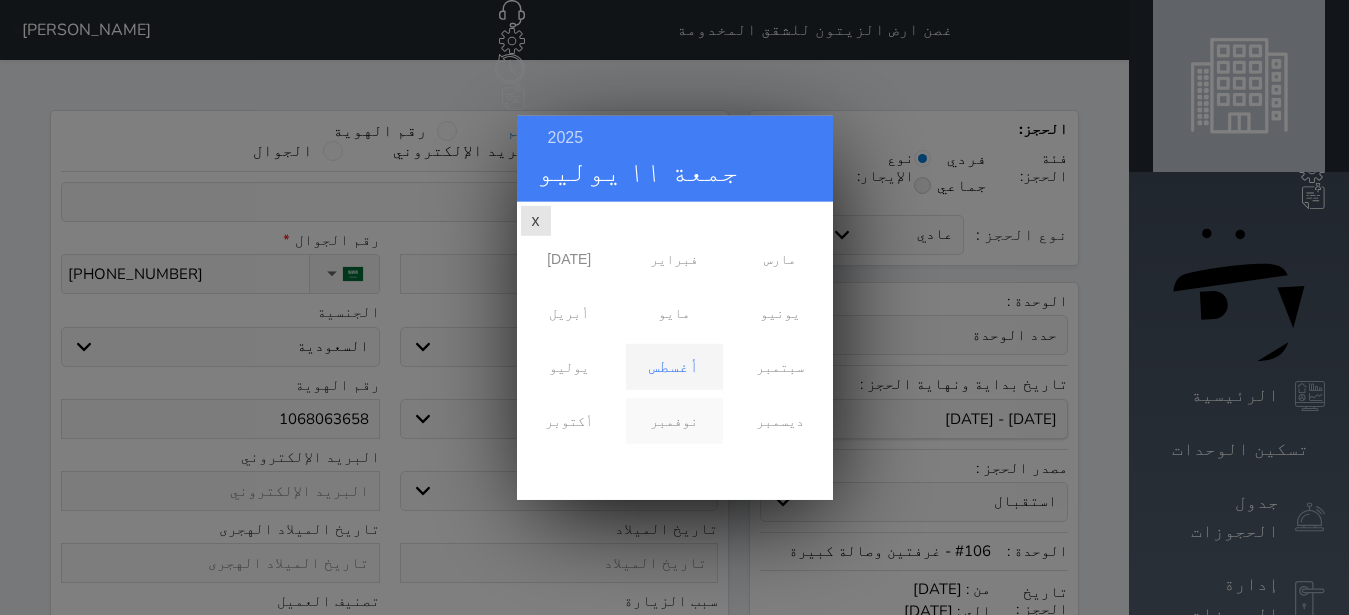 click on "نوفمبر" at bounding box center [674, 420] 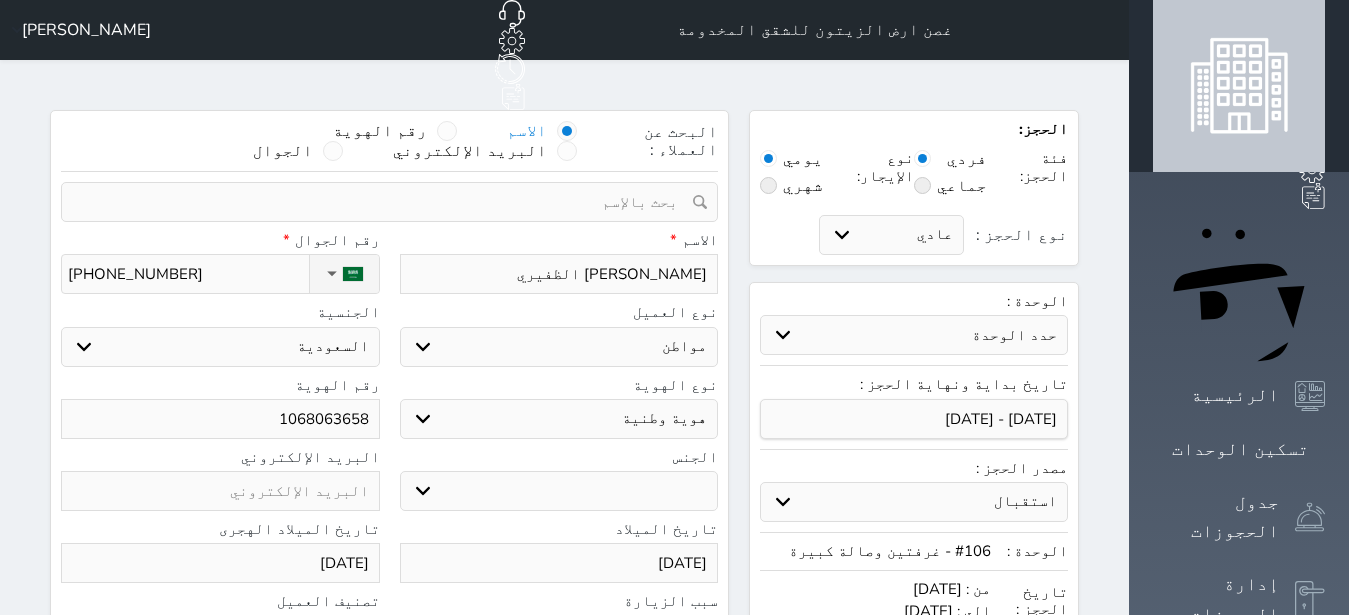click on "[DATE]" at bounding box center [559, 563] 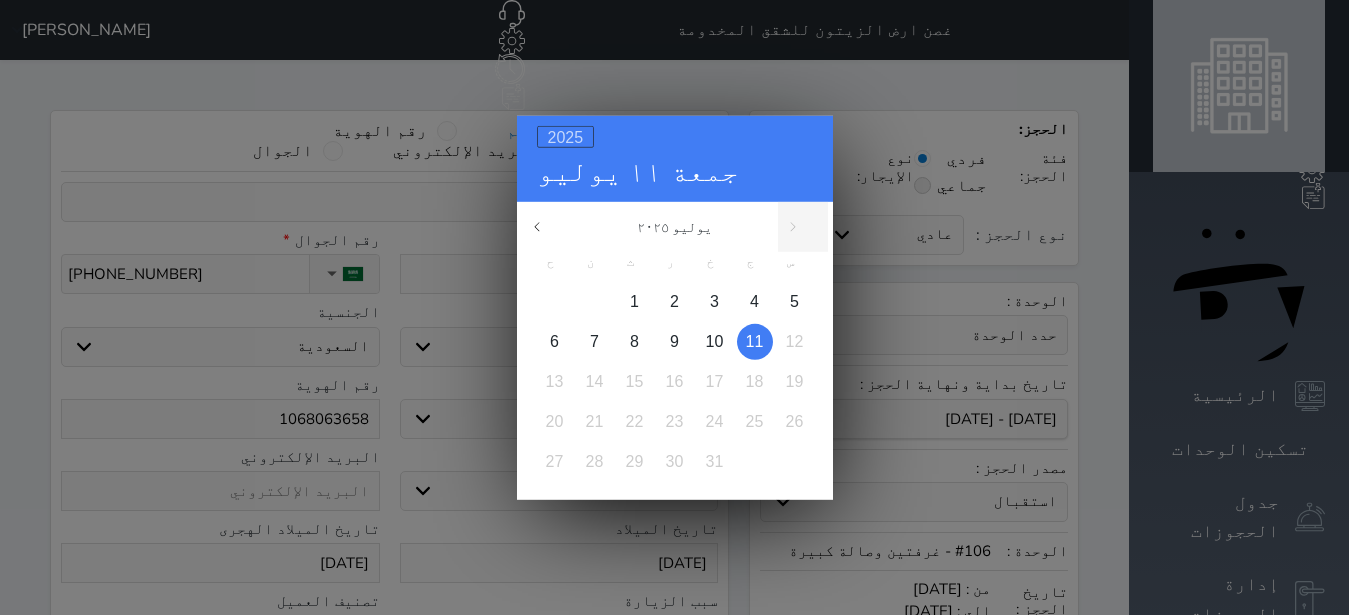 click on "2025" at bounding box center [566, 136] 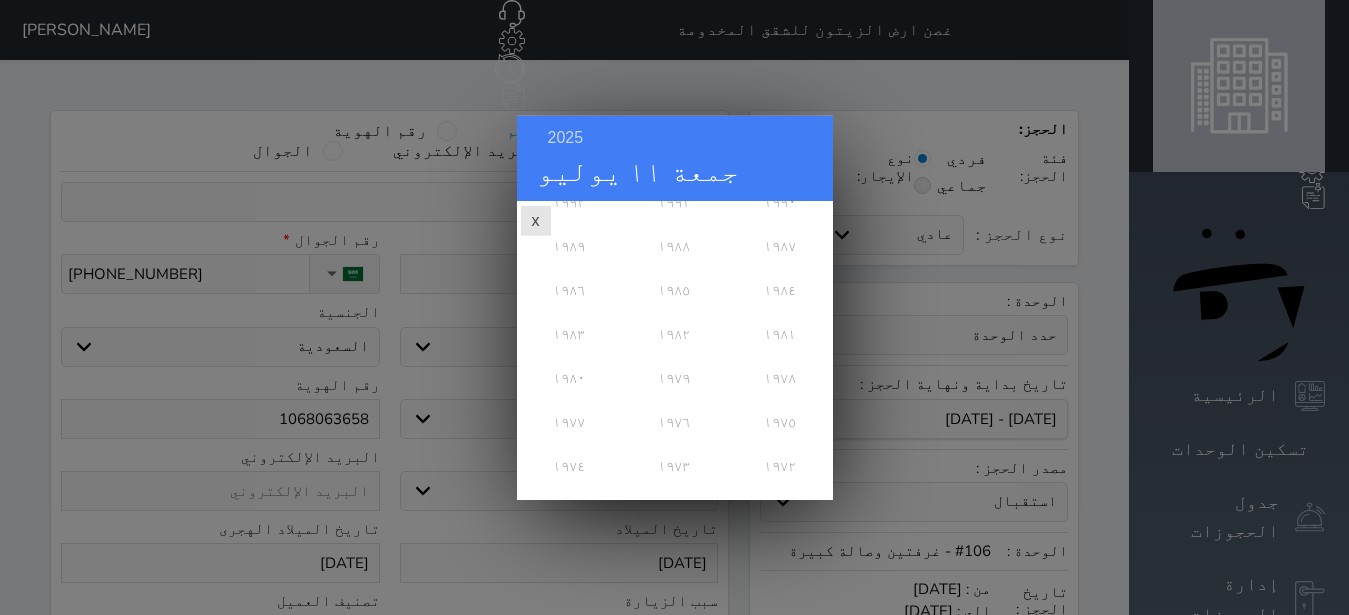 scroll, scrollTop: 486, scrollLeft: 0, axis: vertical 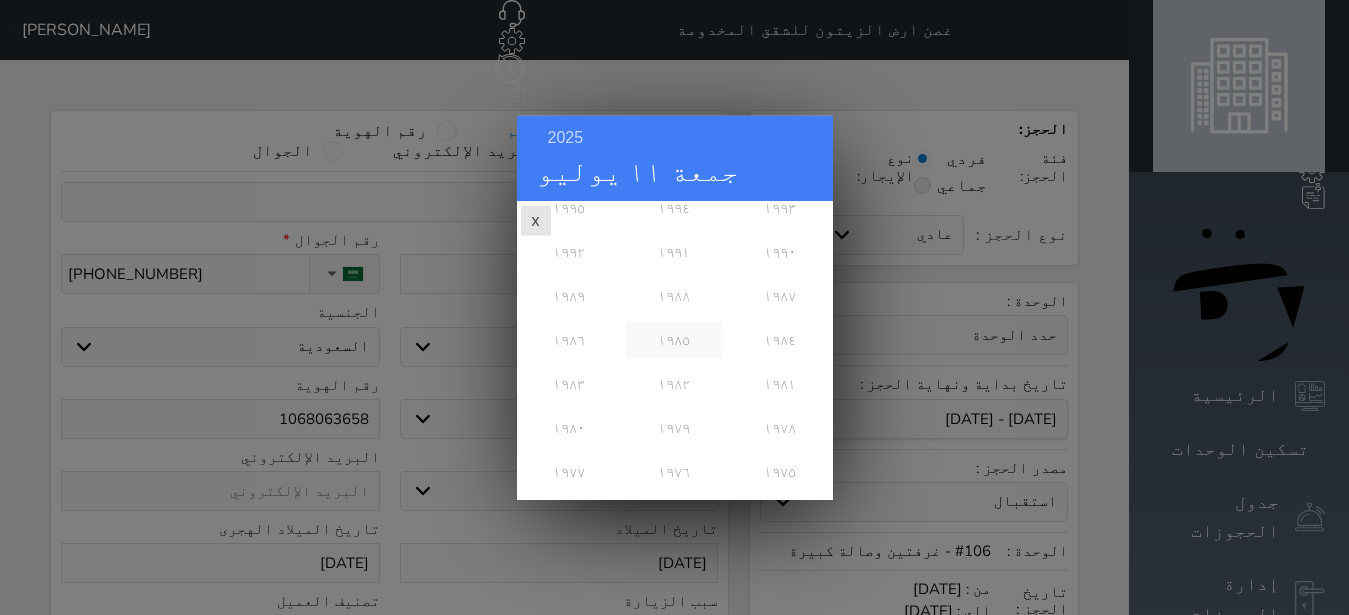 click on "١٩٨٥" at bounding box center [674, 339] 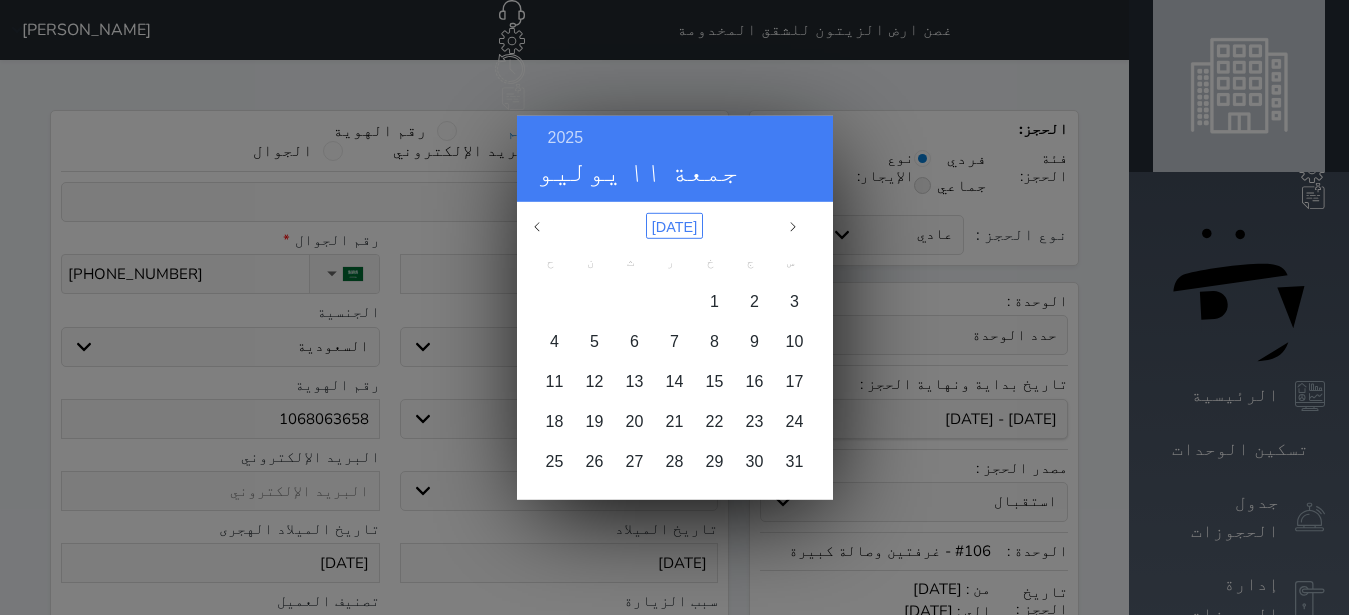 click on "[DATE]" at bounding box center [674, 225] 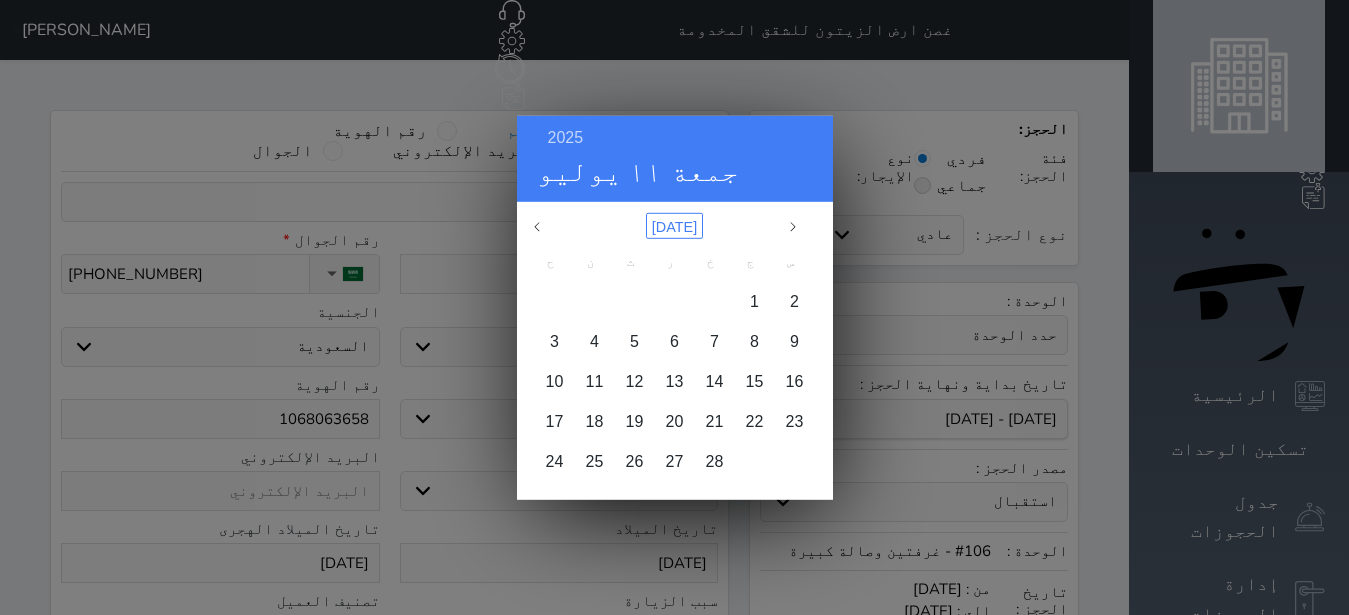 click on "[DATE]" at bounding box center (674, 225) 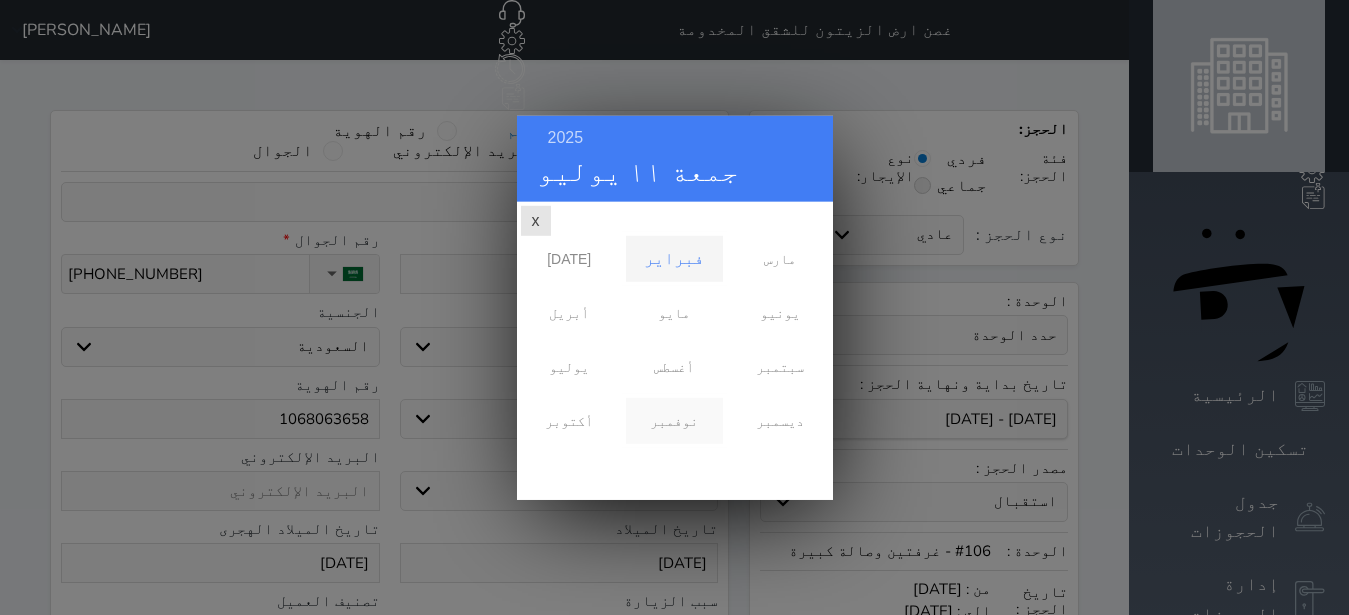 click on "نوفمبر" at bounding box center [674, 420] 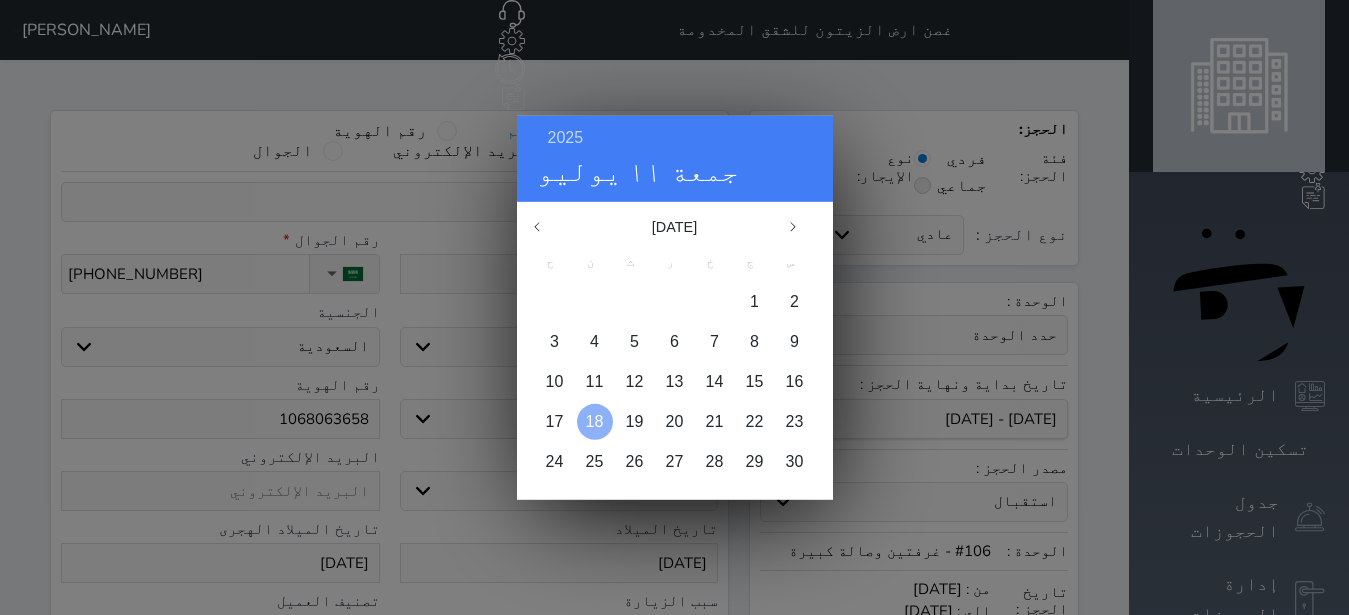 click at bounding box center [595, 421] 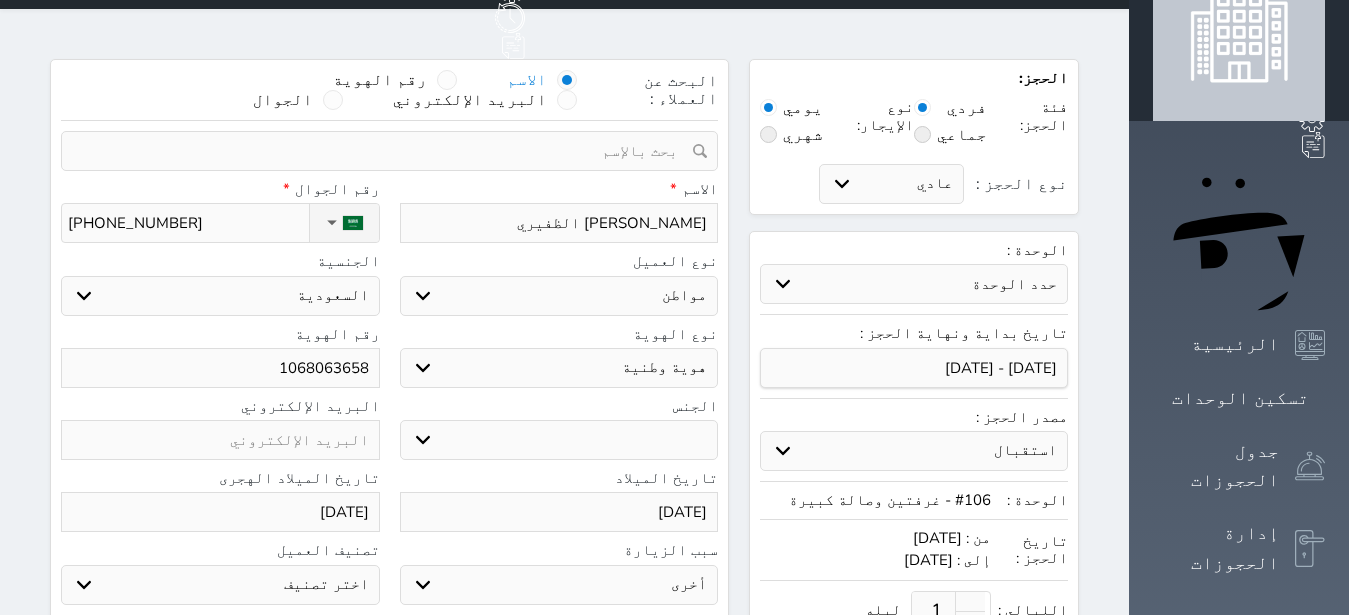 scroll, scrollTop: 126, scrollLeft: 0, axis: vertical 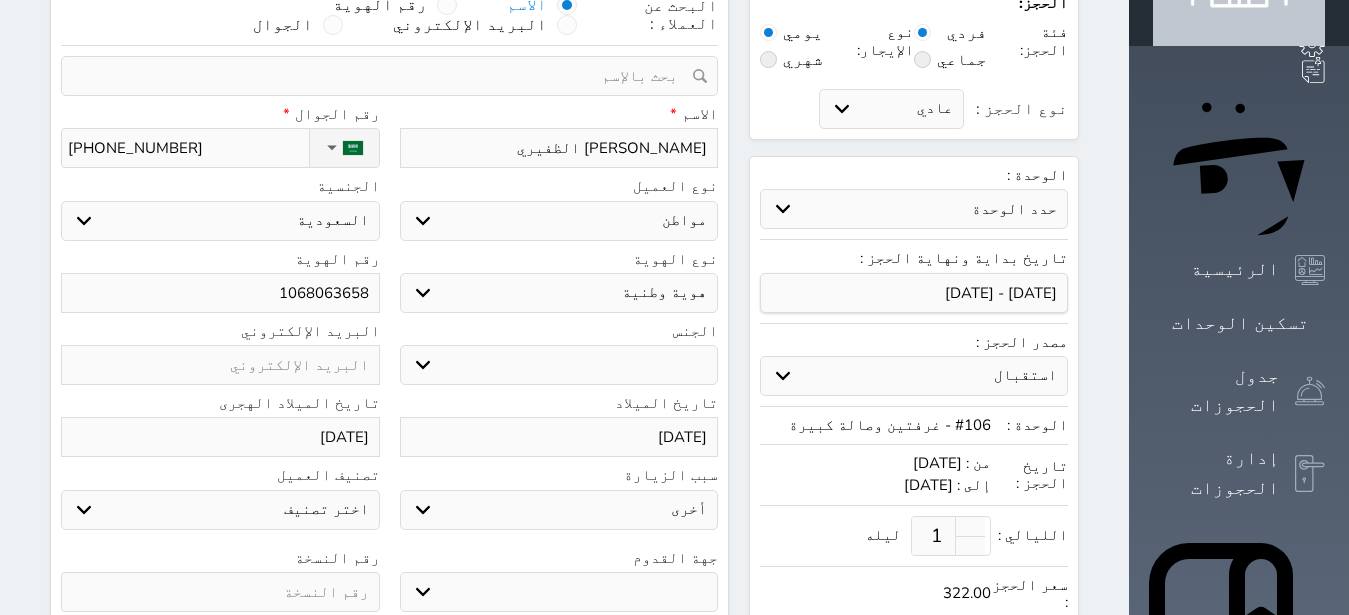 click at bounding box center [220, 592] 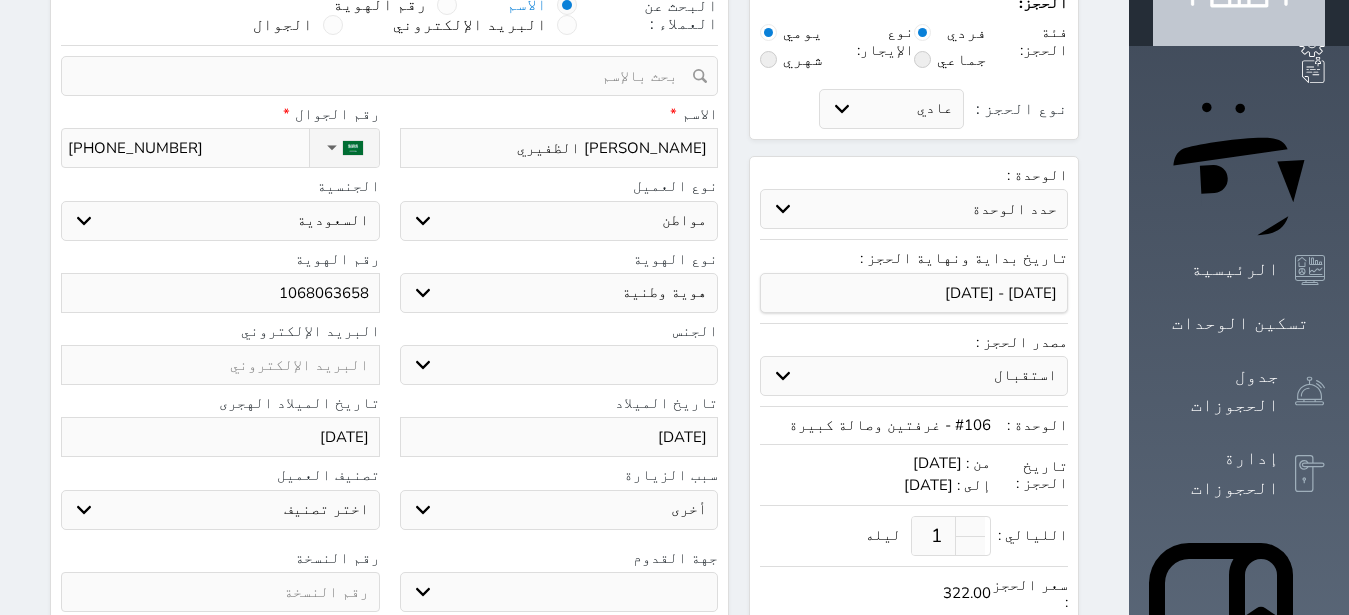 select 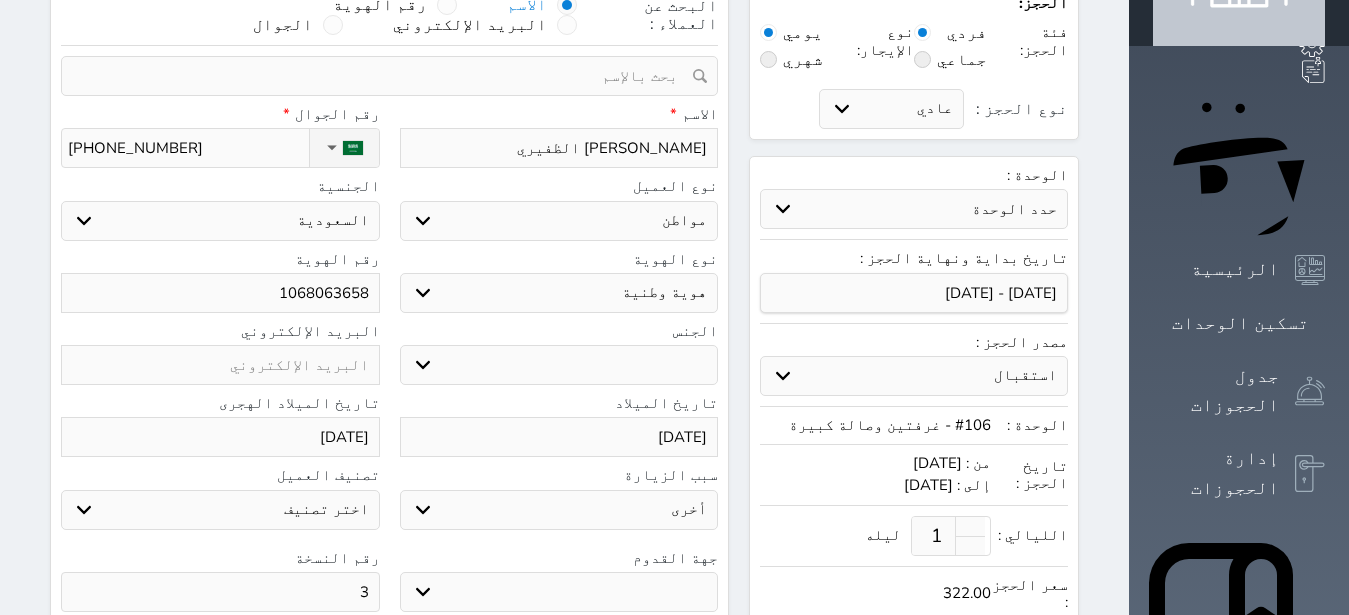 type on "3" 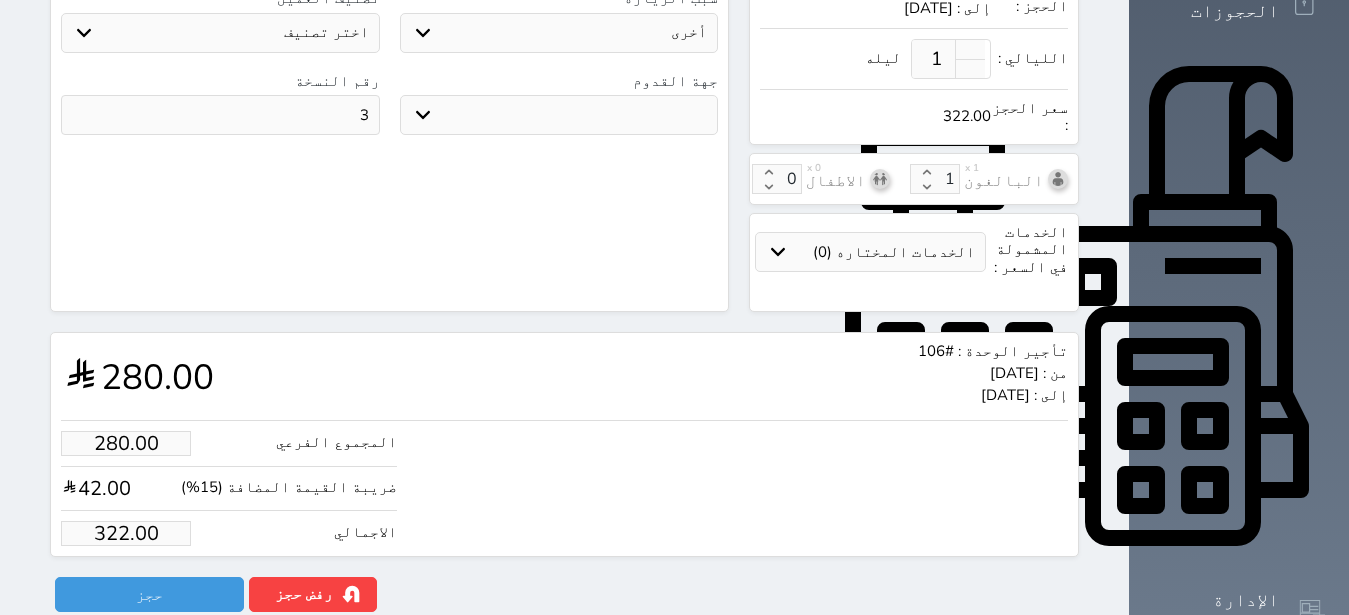 scroll, scrollTop: 630, scrollLeft: 0, axis: vertical 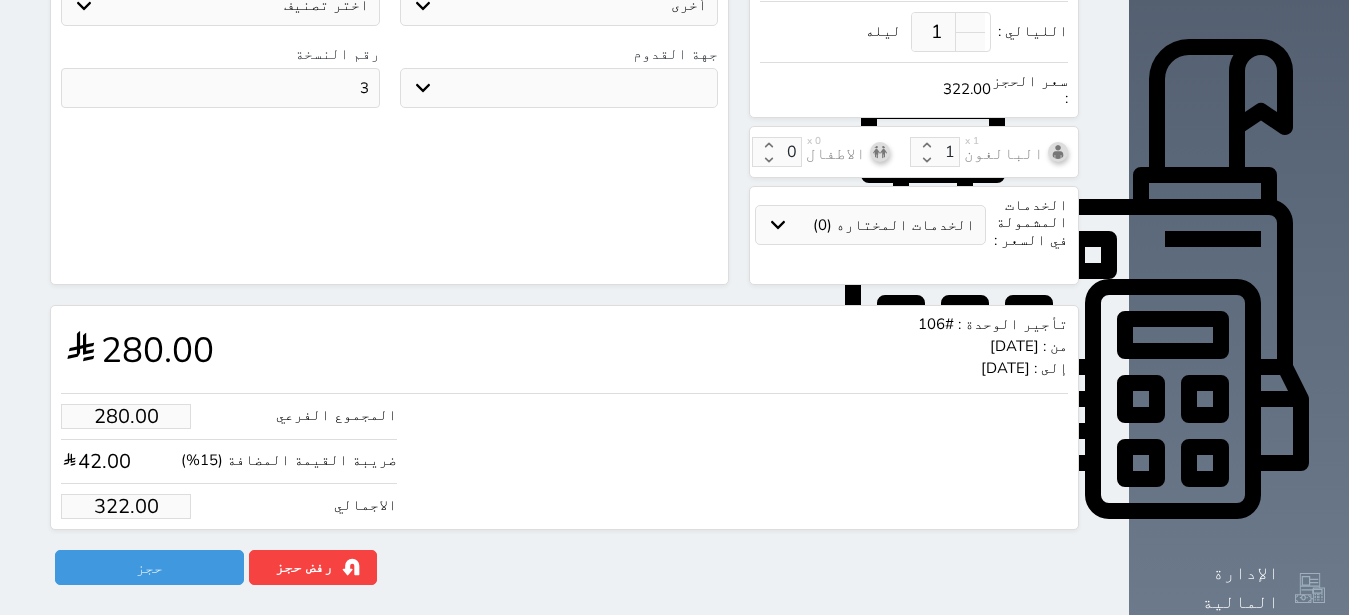 click on "322.00" at bounding box center [126, 506] 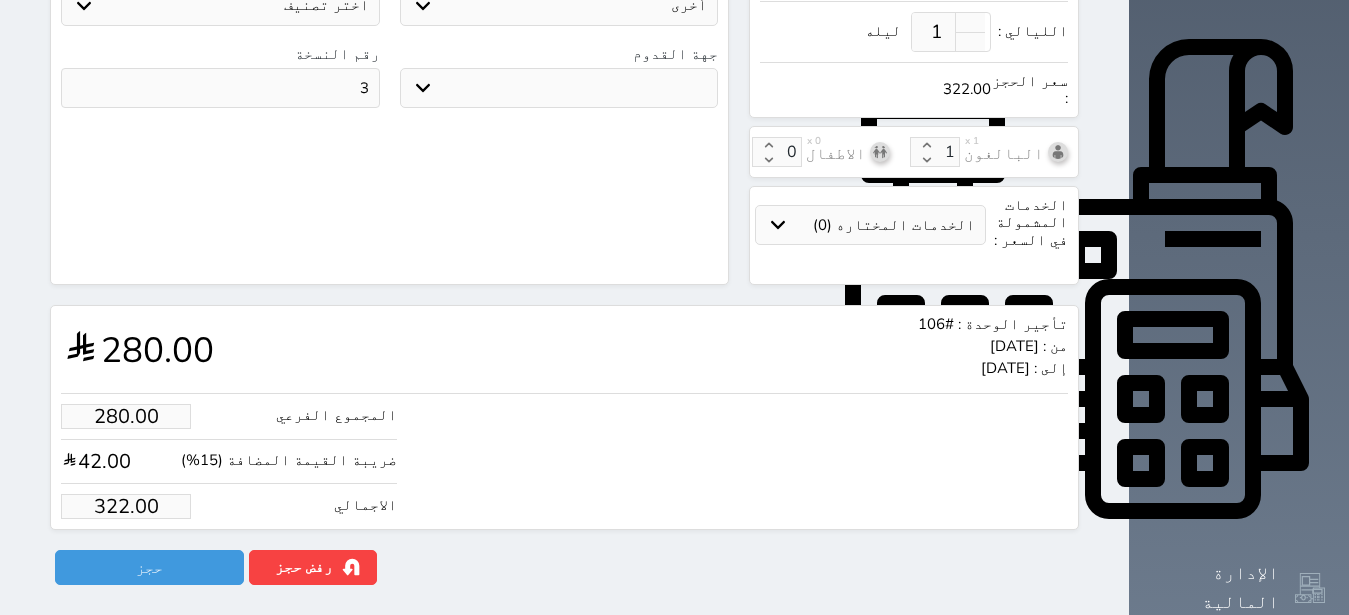 type on "1.74" 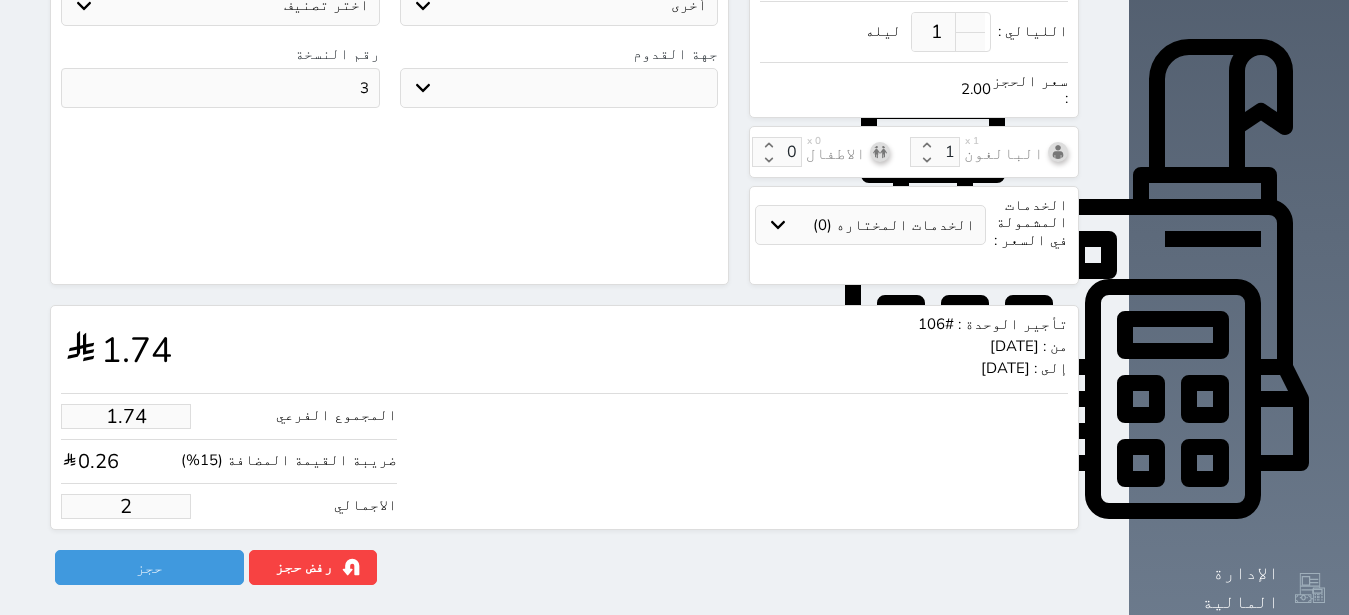 type on "17.39" 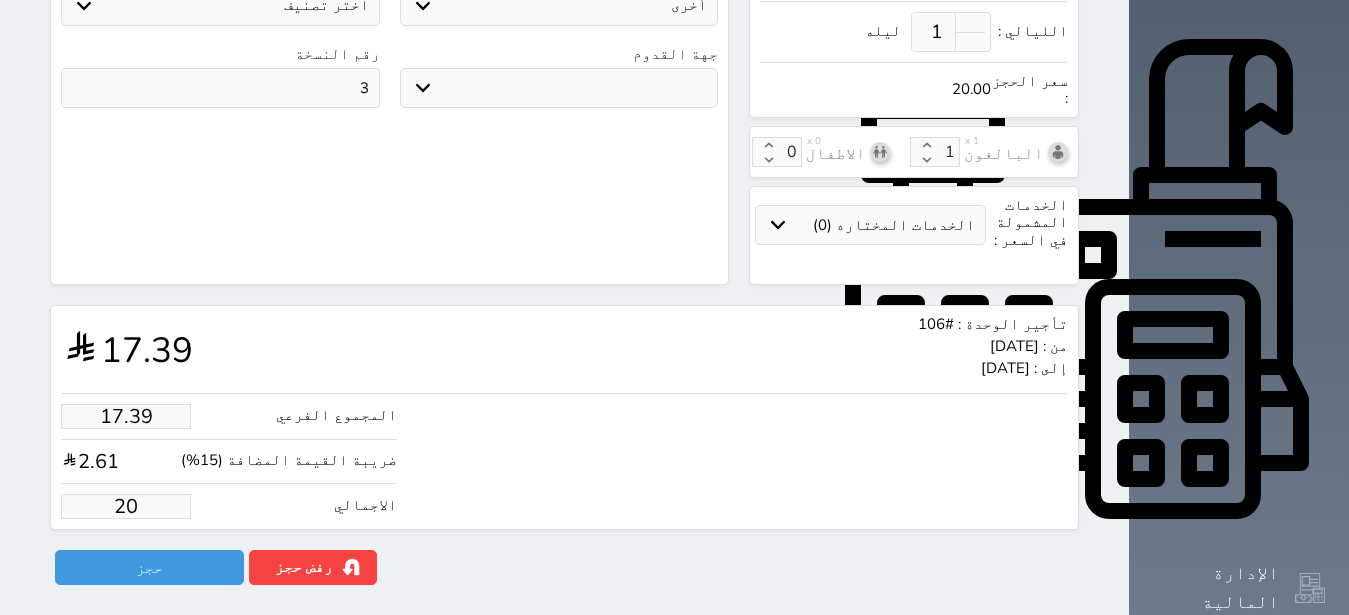 type on "173.91" 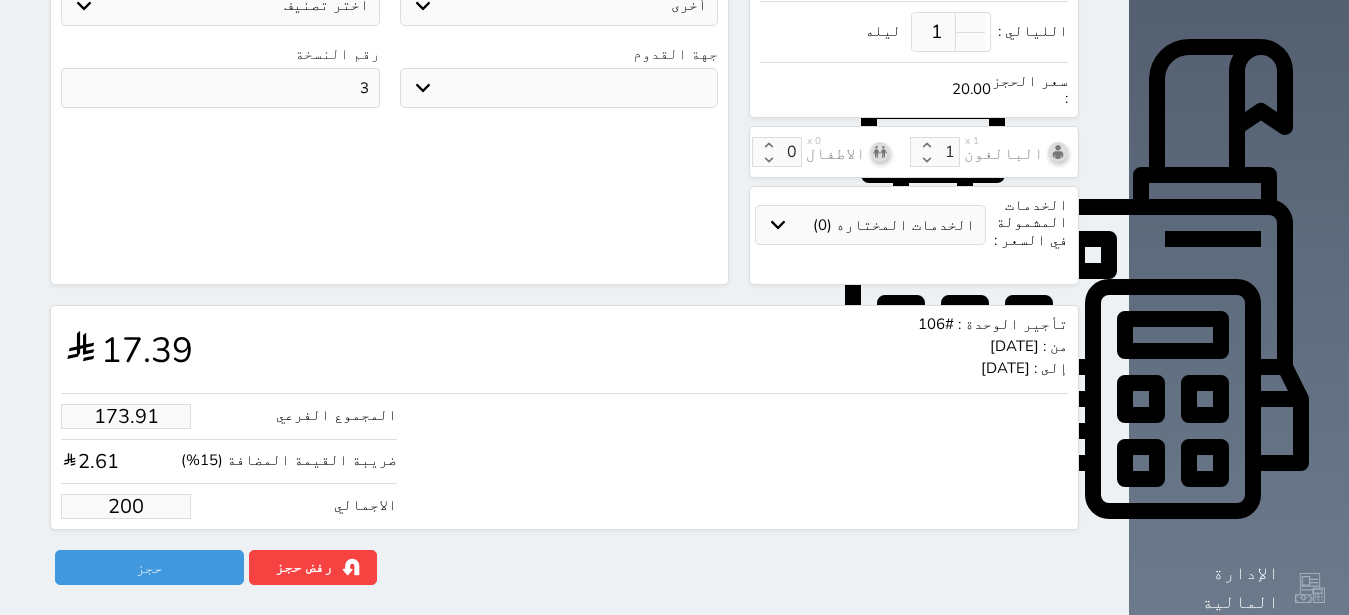 select 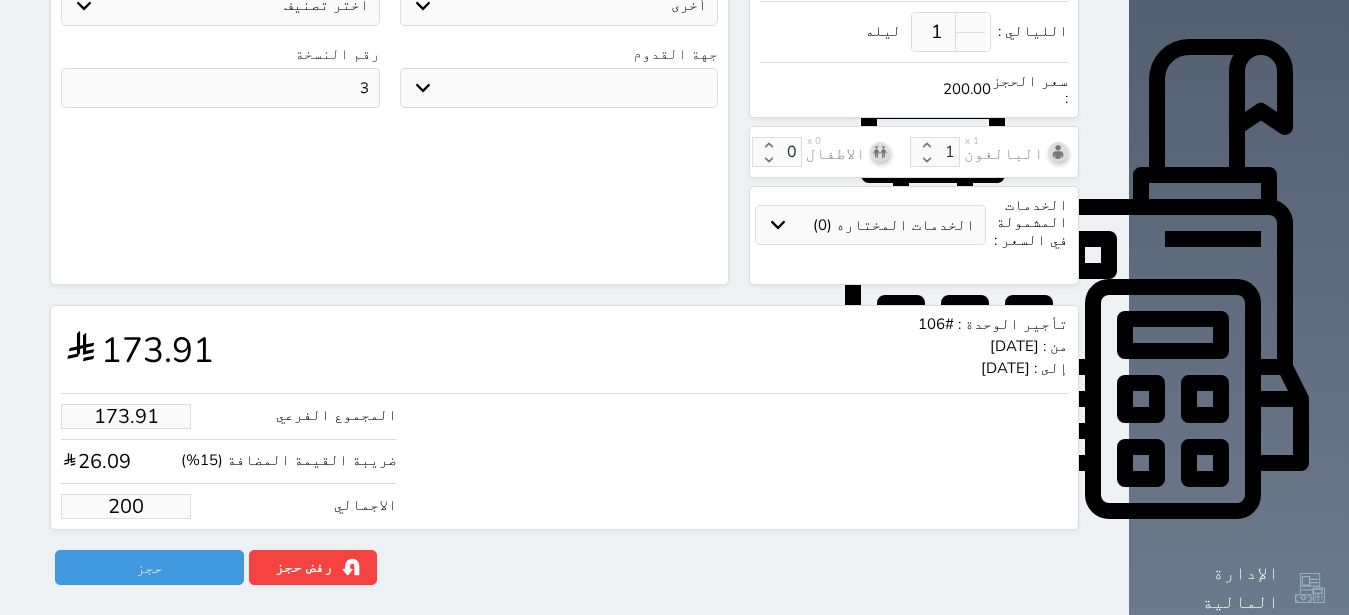 type on "200.00" 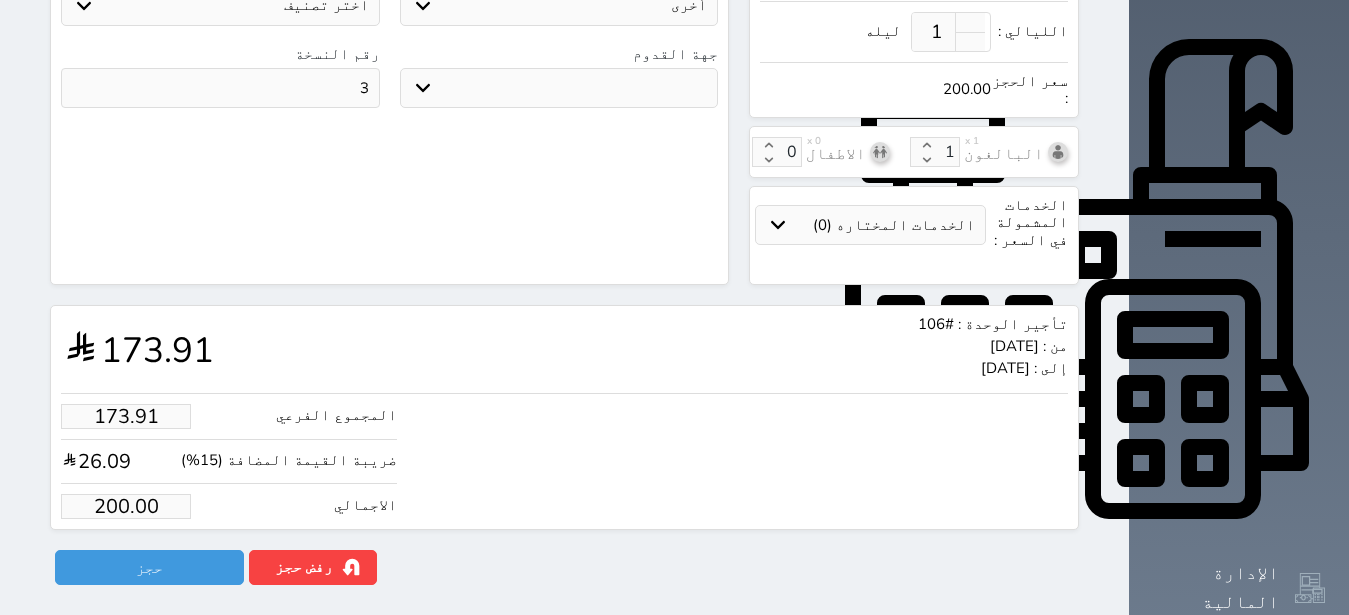 click on "المجموع الفرعي   173.91     ضريبة القيمة المضافة (15%)    26.09      الاجمالي   200.00" at bounding box center (564, 456) 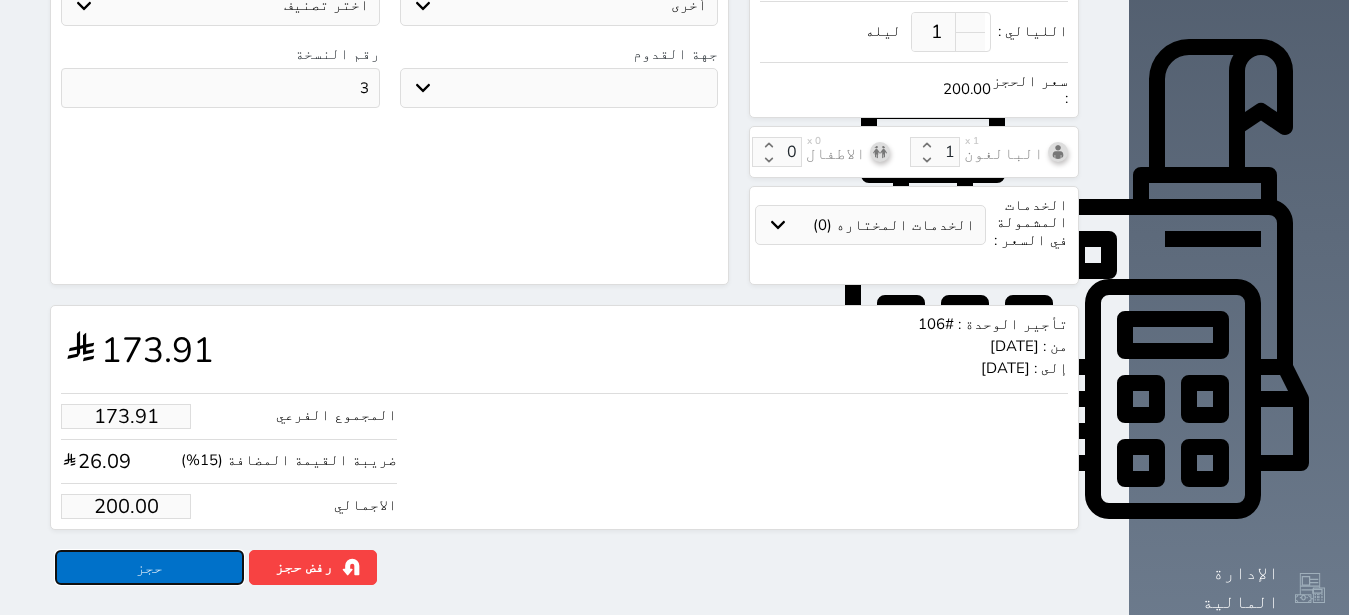 click on "حجز" at bounding box center (149, 567) 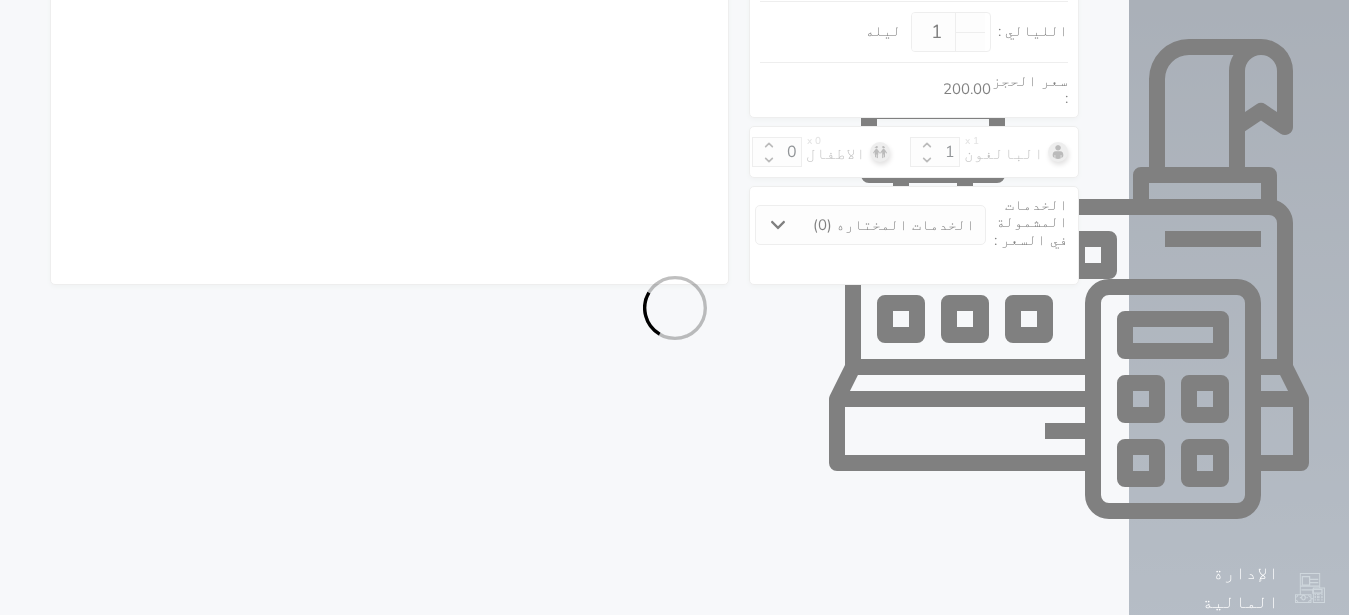 select on "1" 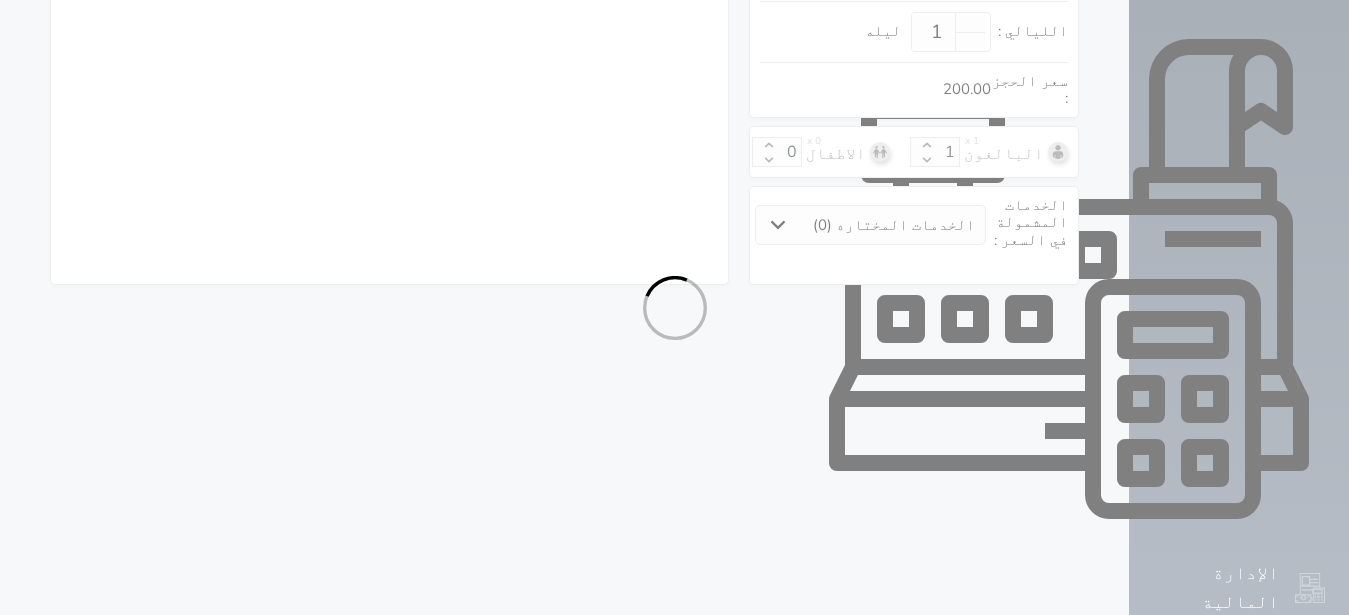 select on "113" 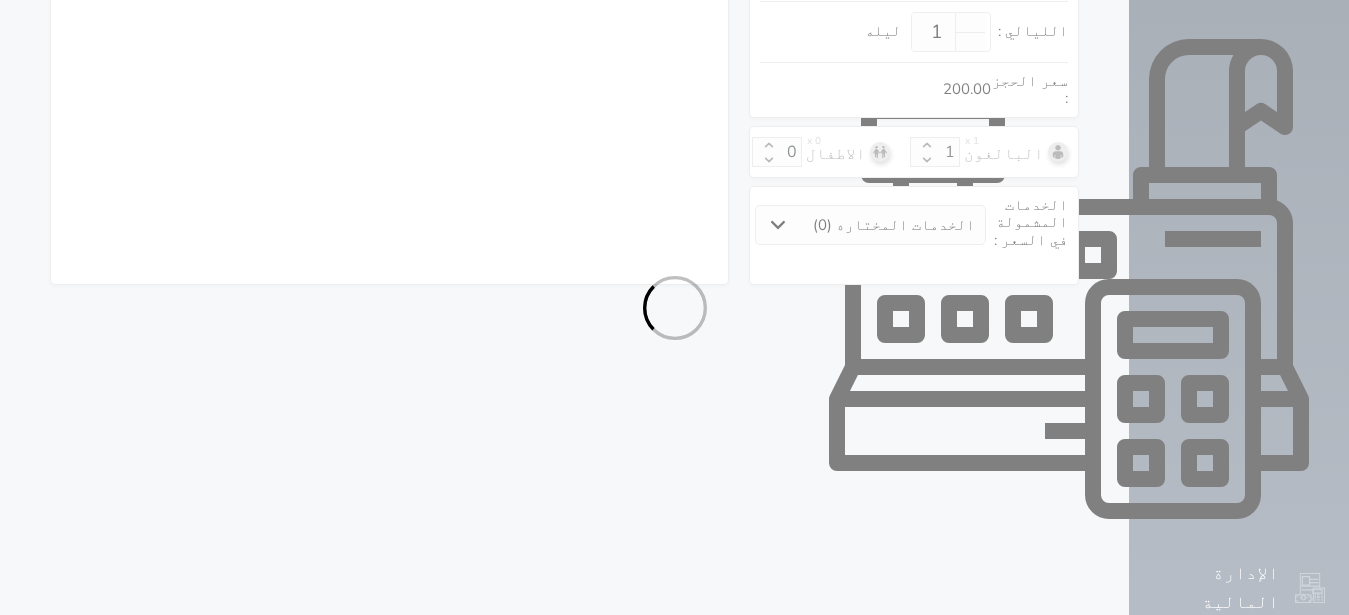 select on "1" 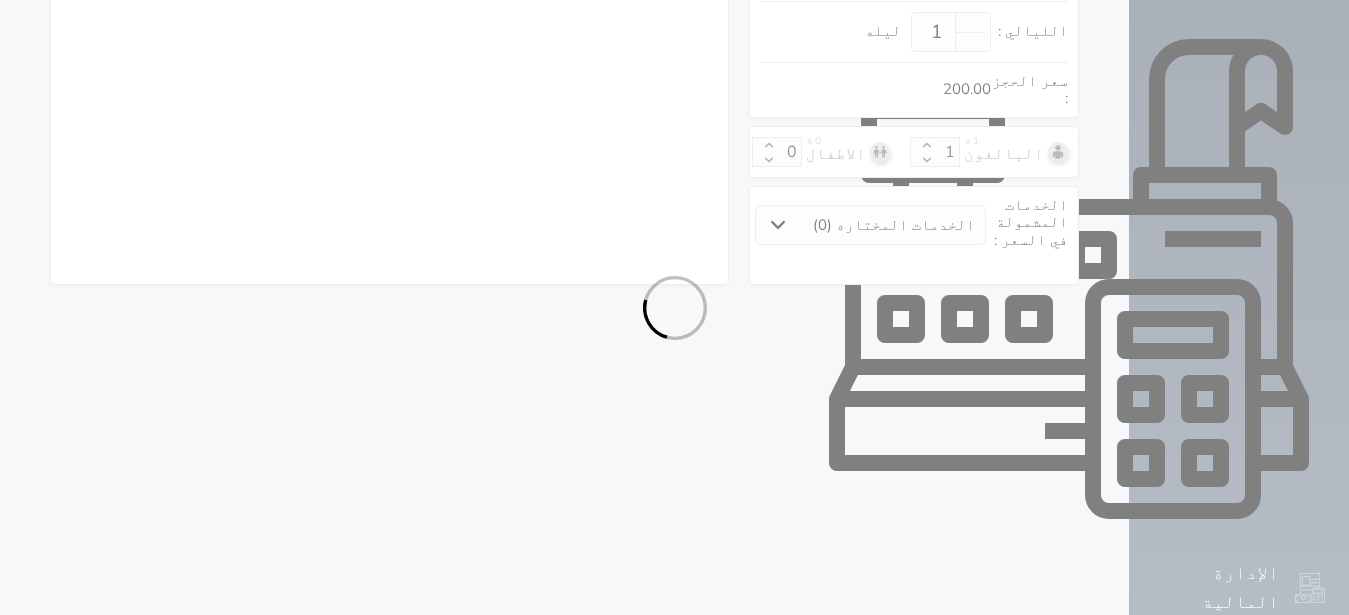 select on "7" 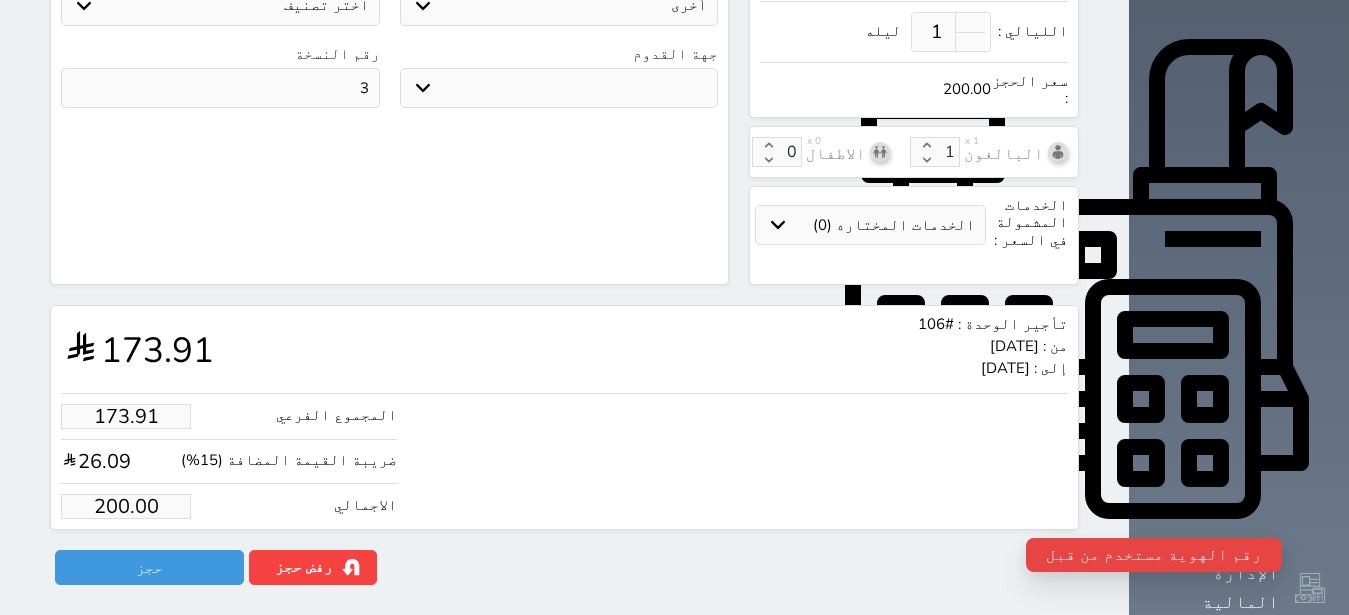 scroll, scrollTop: 252, scrollLeft: 0, axis: vertical 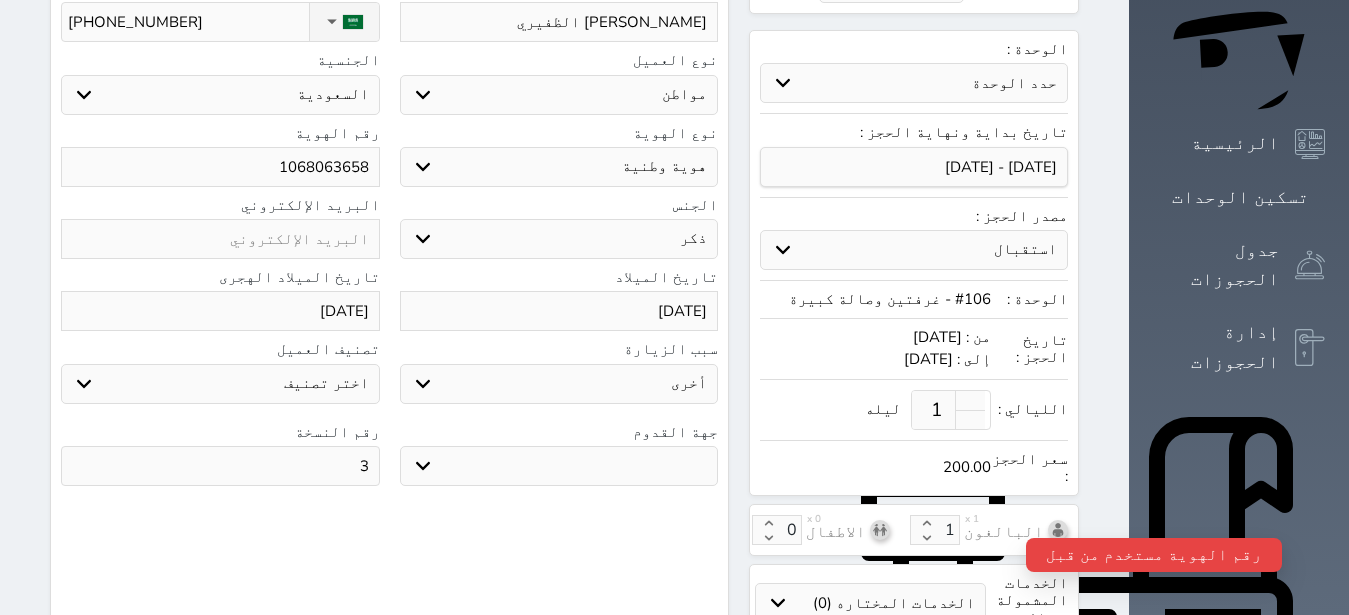 click on "1068063658" at bounding box center [220, 167] 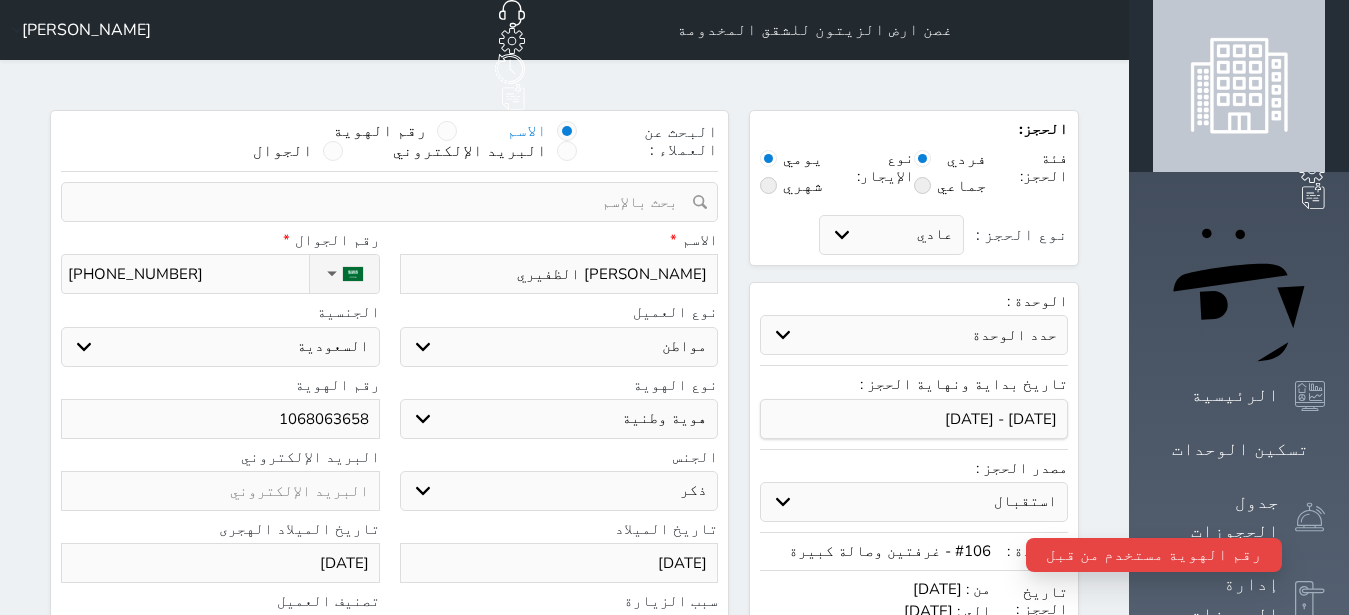 click on "البحث عن العملاء :        الاسم       رقم الهوية       البريد الإلكتروني       الجوال" at bounding box center (389, 146) 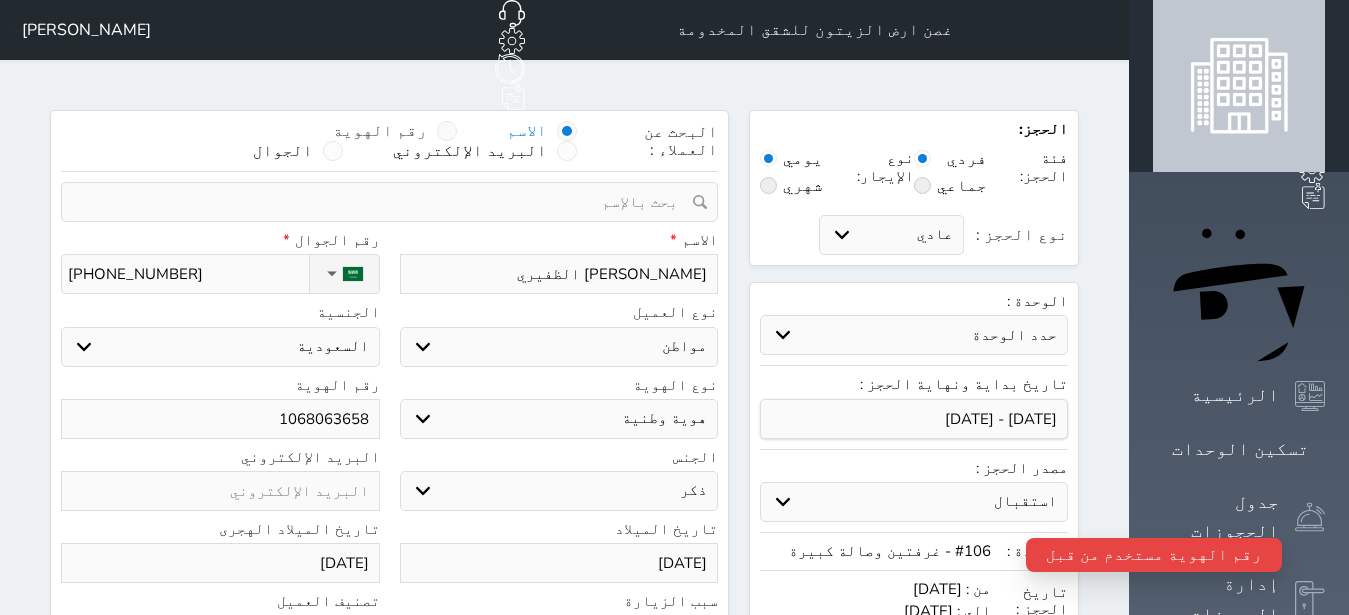 click at bounding box center [447, 131] 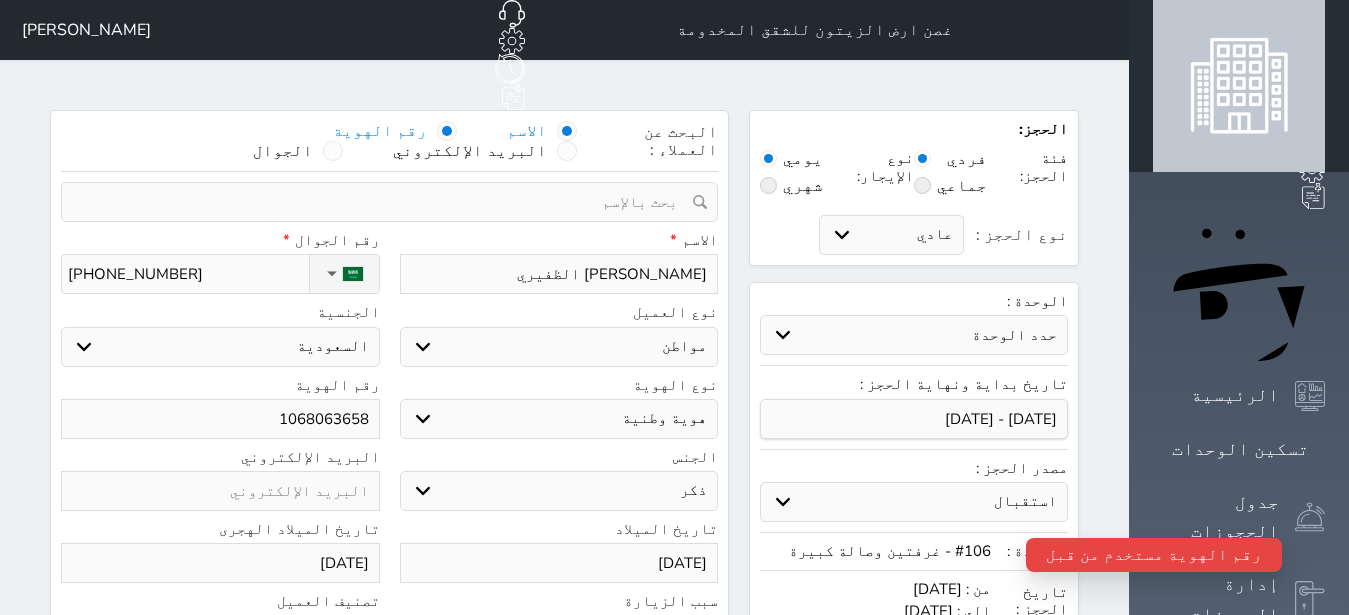 select 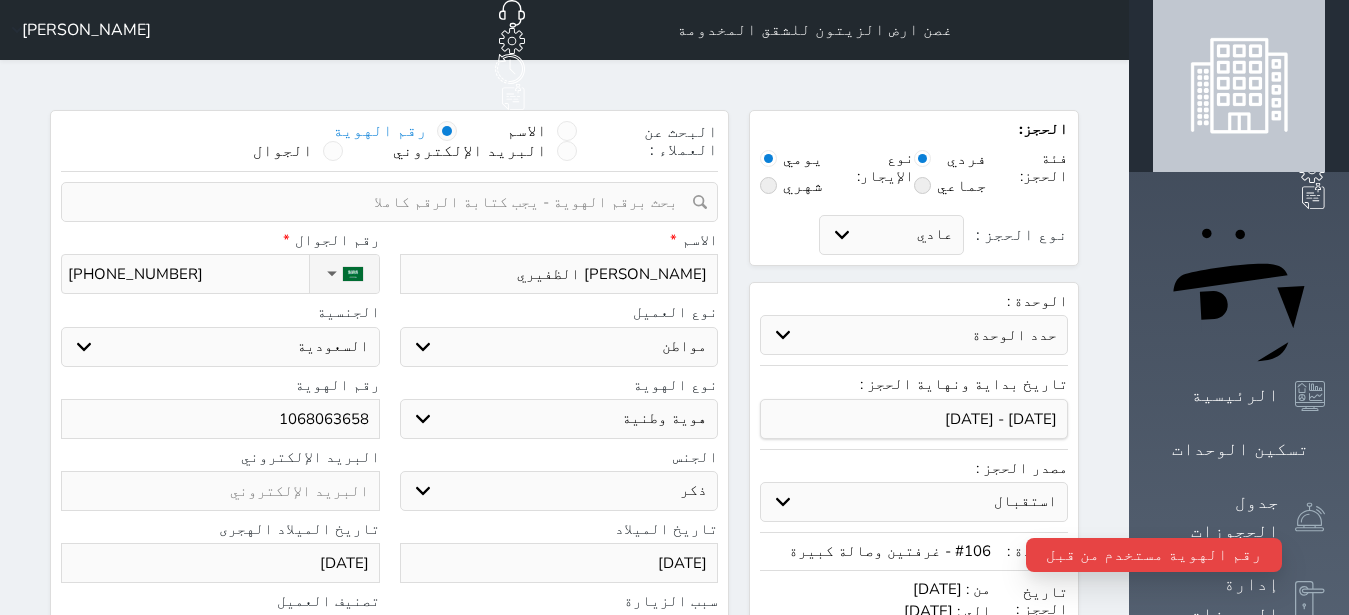 click at bounding box center [382, 202] 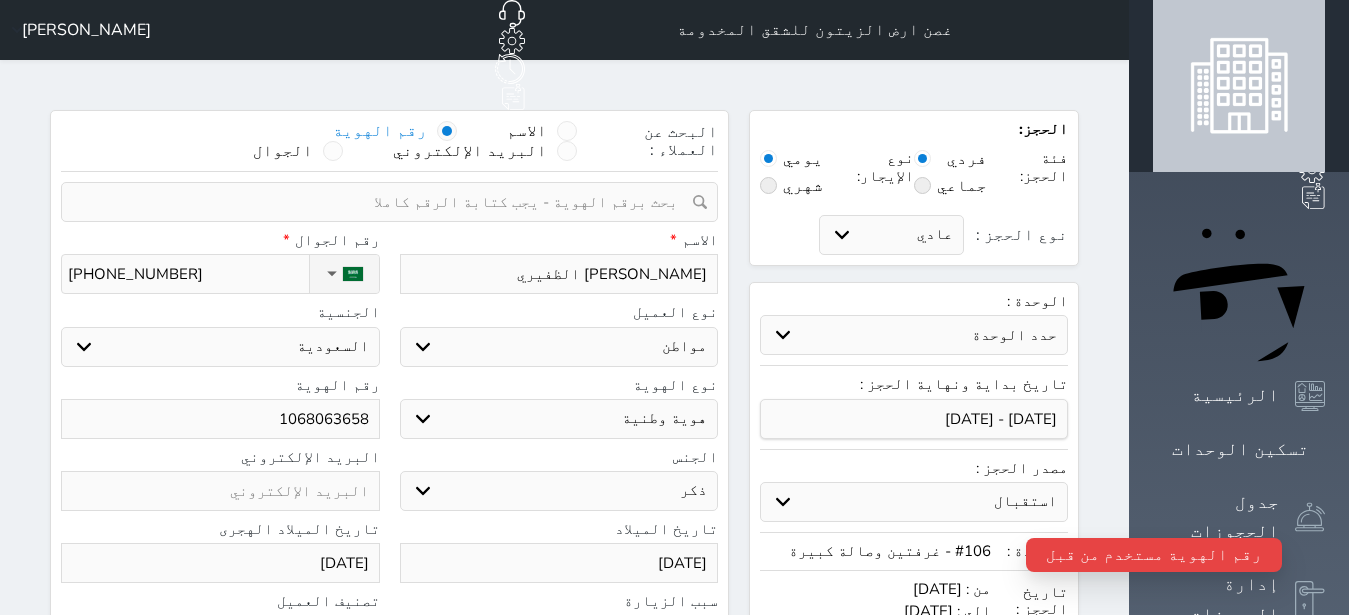paste on "1068063658" 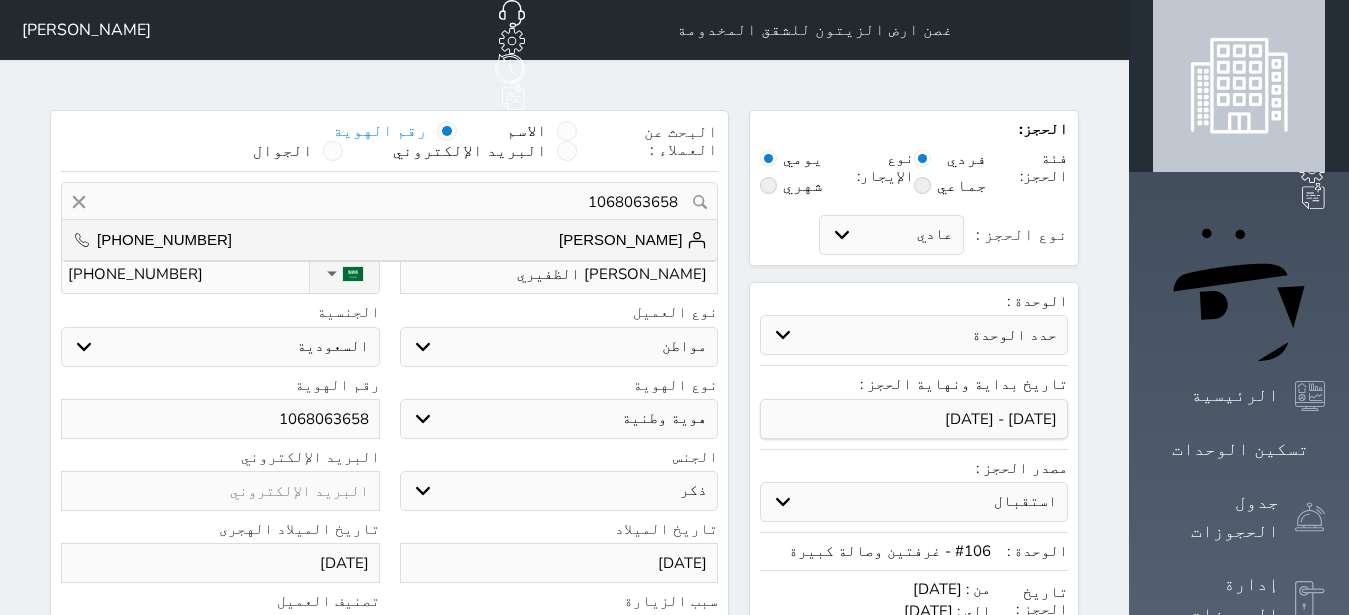 click on "[PERSON_NAME]   [PHONE_NUMBER]" at bounding box center (389, 240) 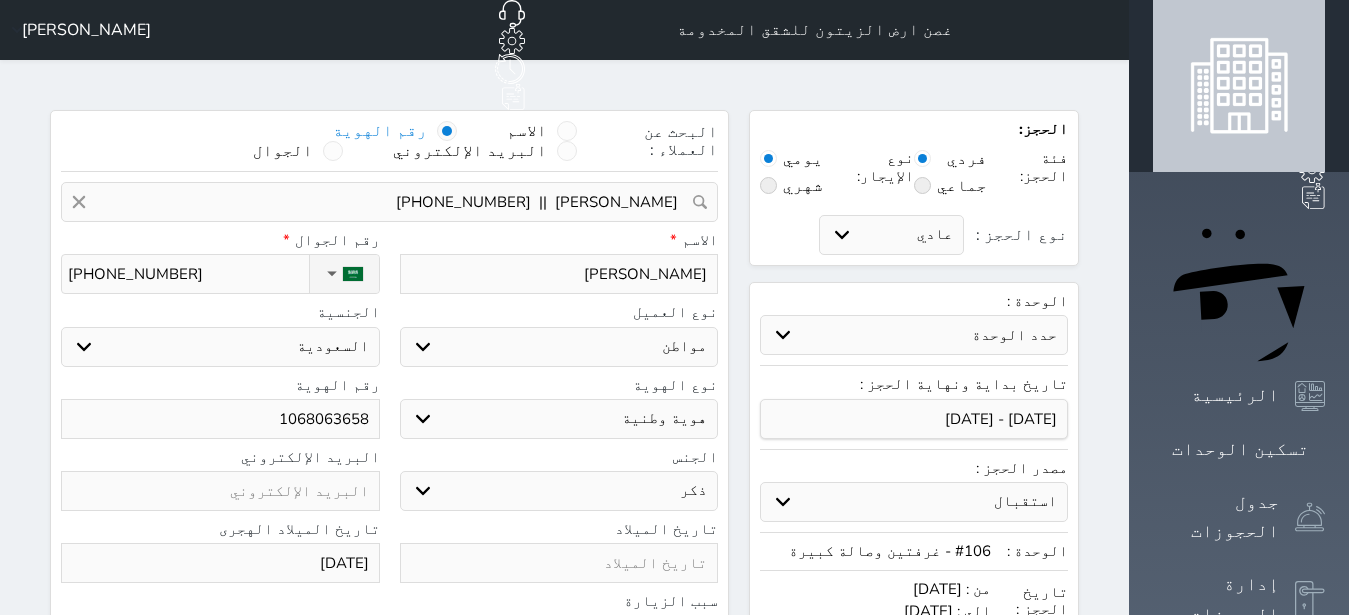select 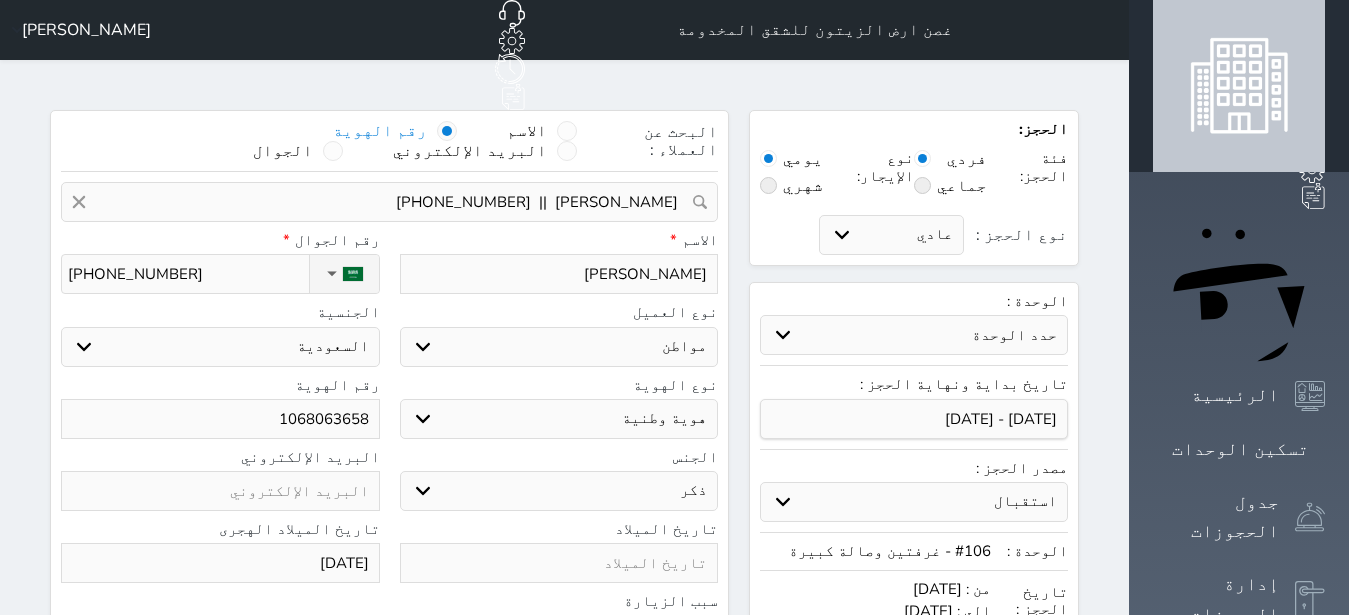 click on "[PERSON_NAME]" at bounding box center (559, 274) 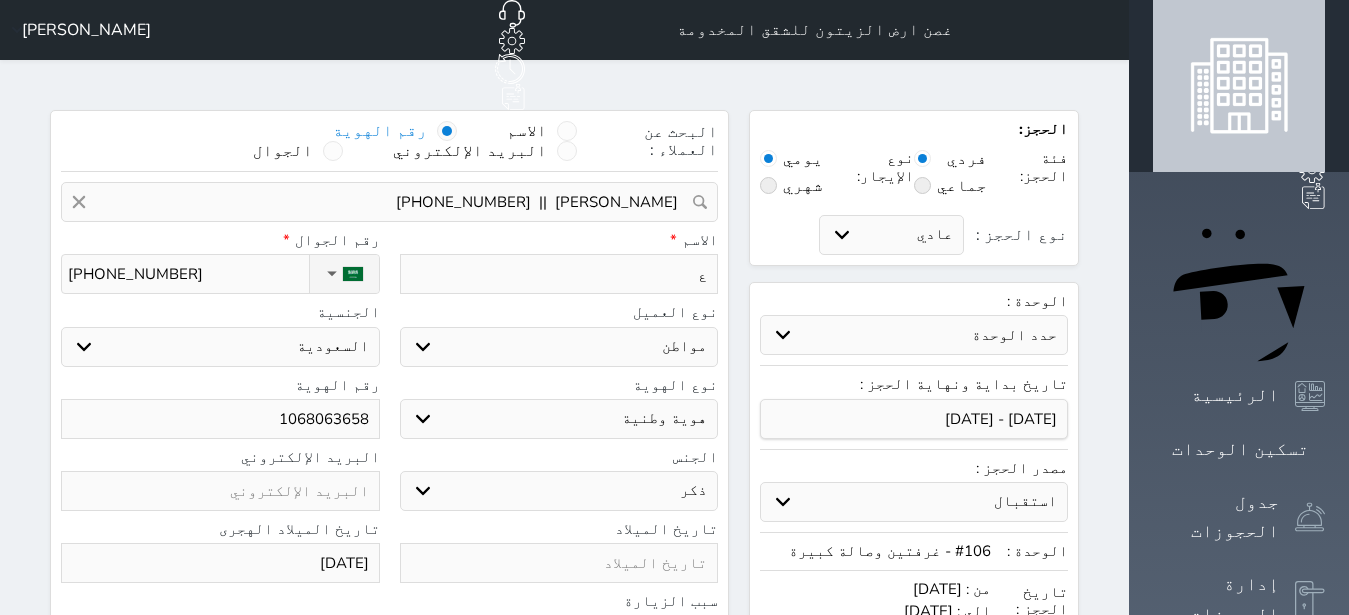 type on "عب" 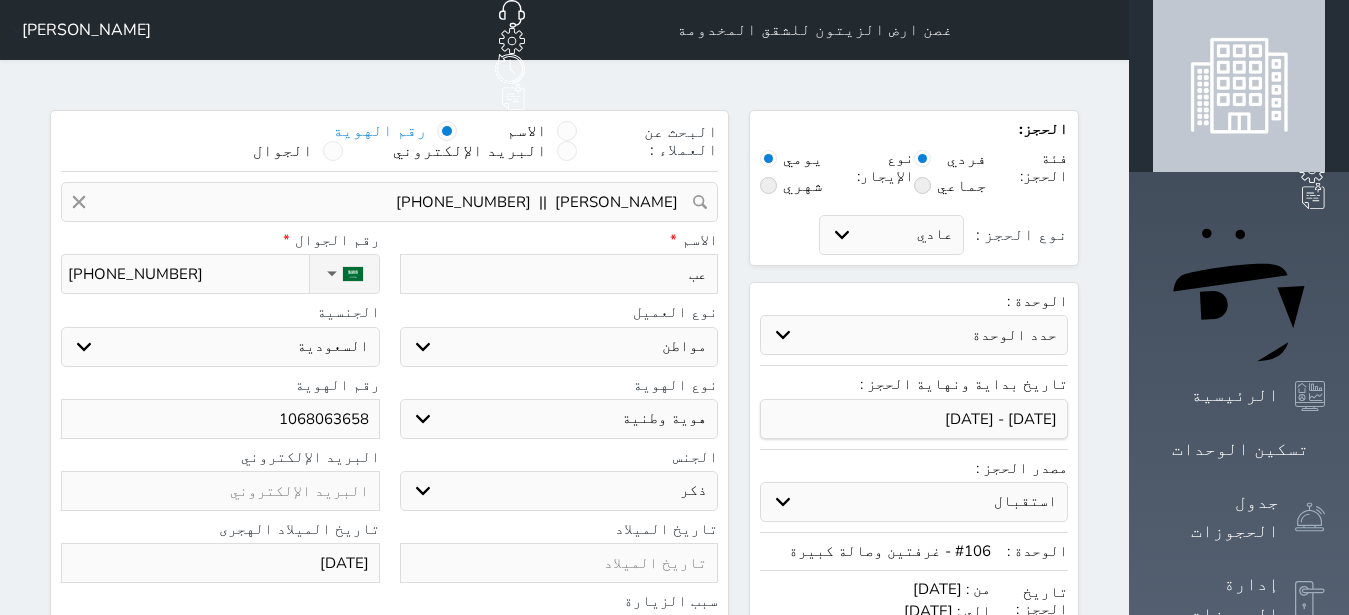type on "عبد" 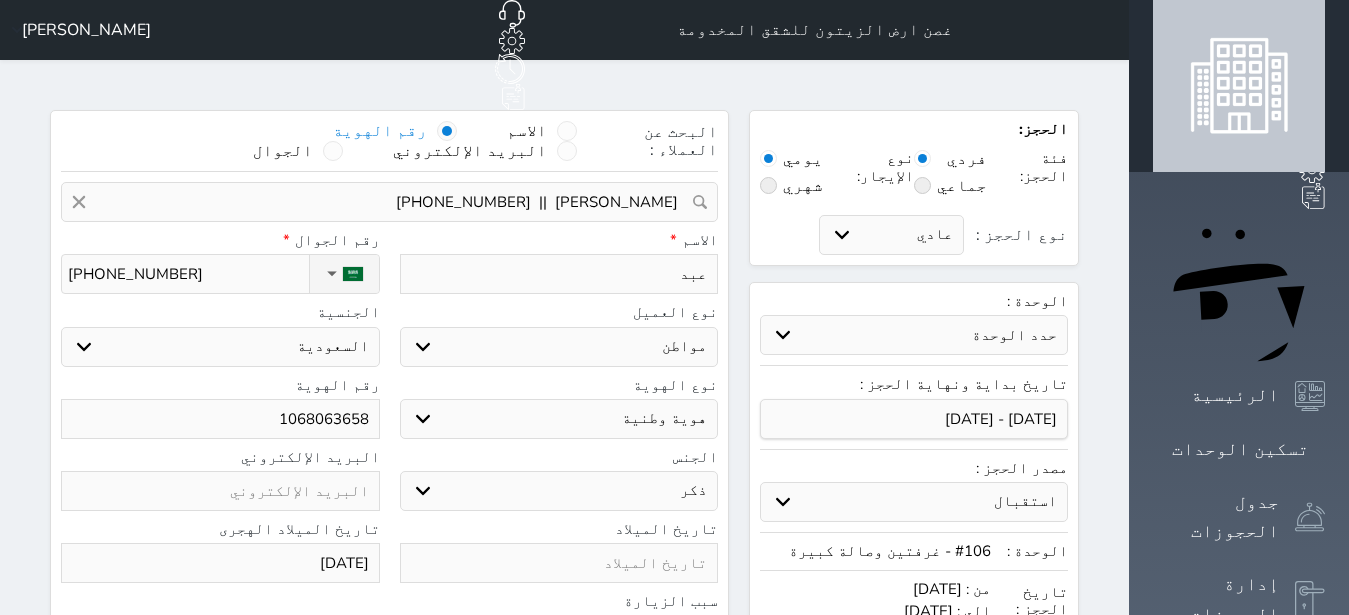 type on "[PERSON_NAME]" 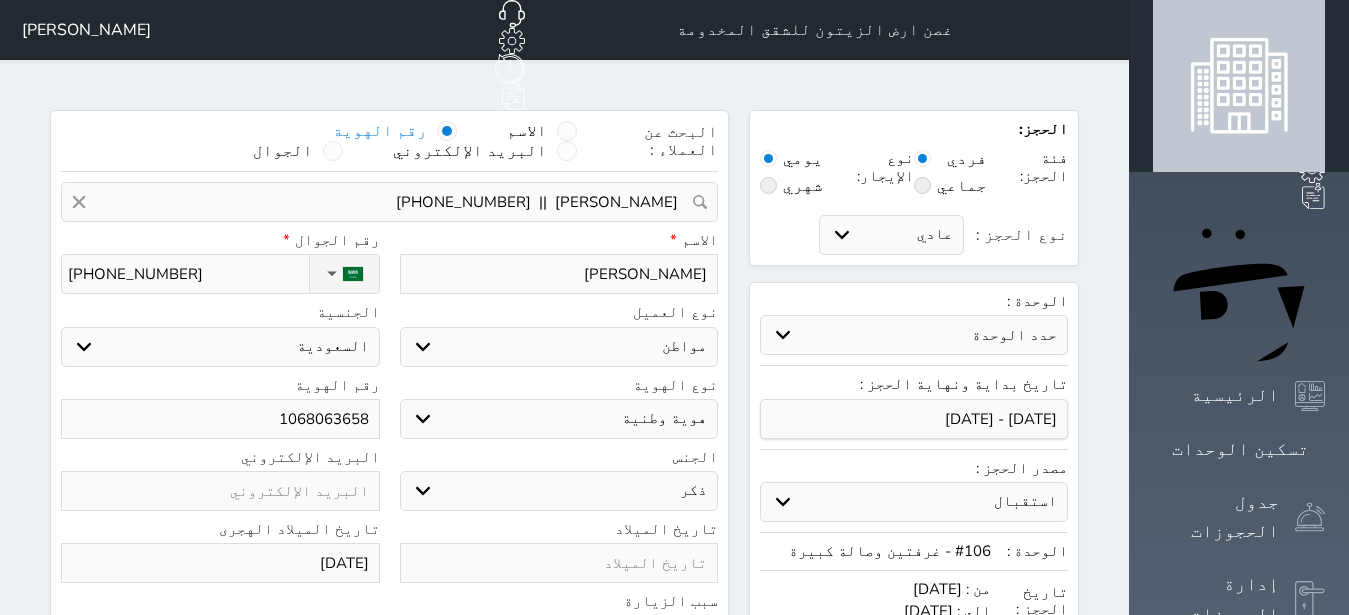 type on "عبدال" 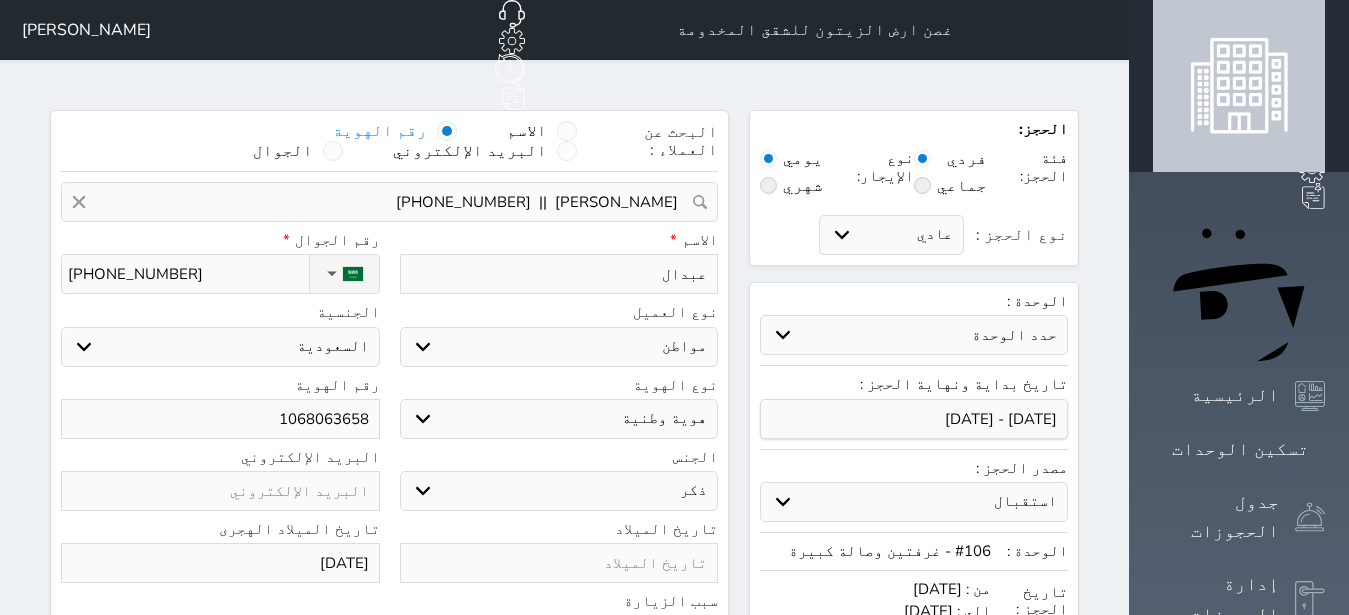 type on "عبدالل" 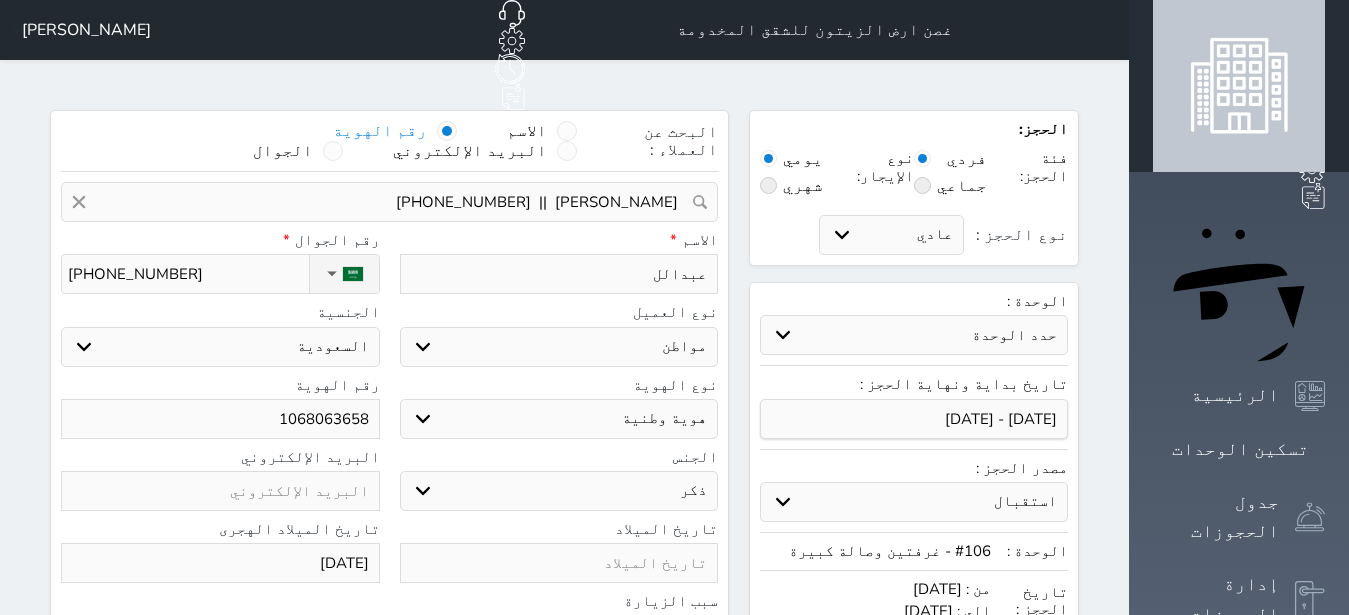 type 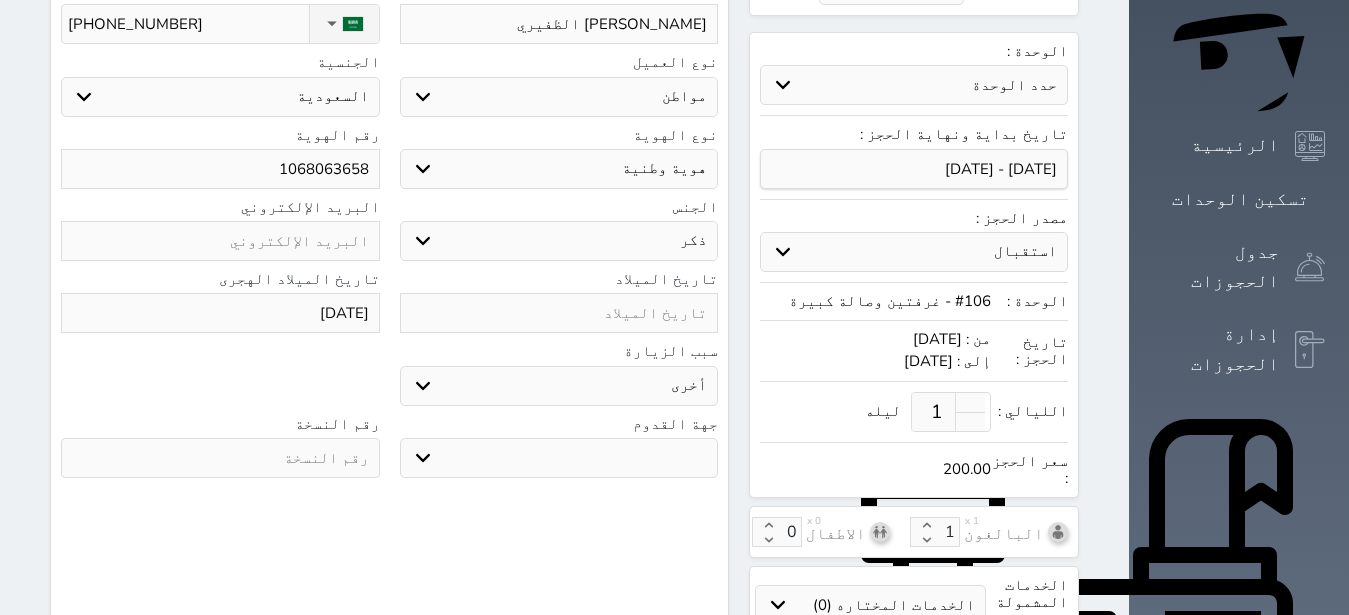 scroll, scrollTop: 252, scrollLeft: 0, axis: vertical 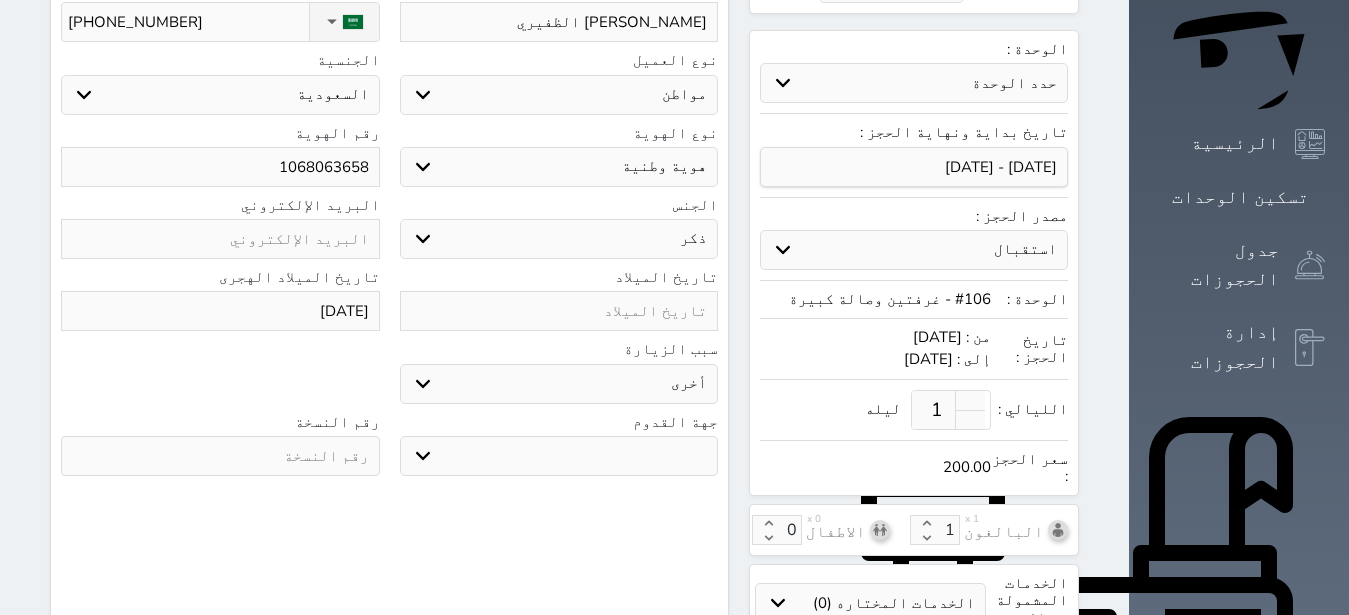click at bounding box center [220, 456] 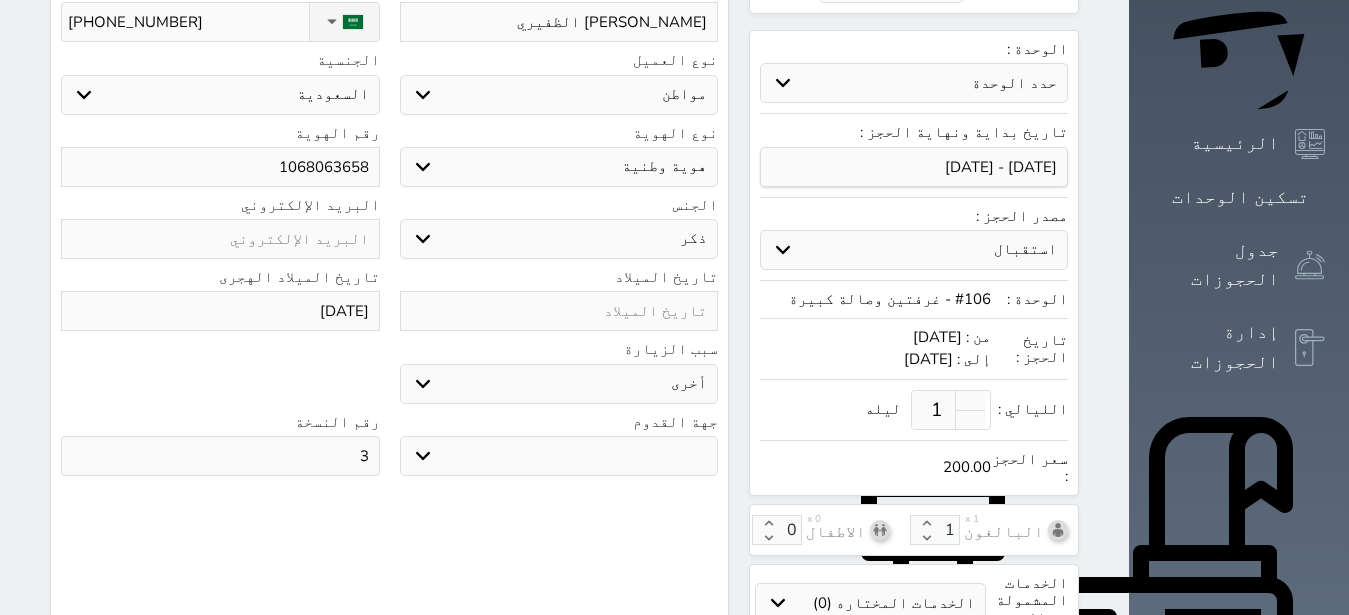 click on "3" at bounding box center [220, 456] 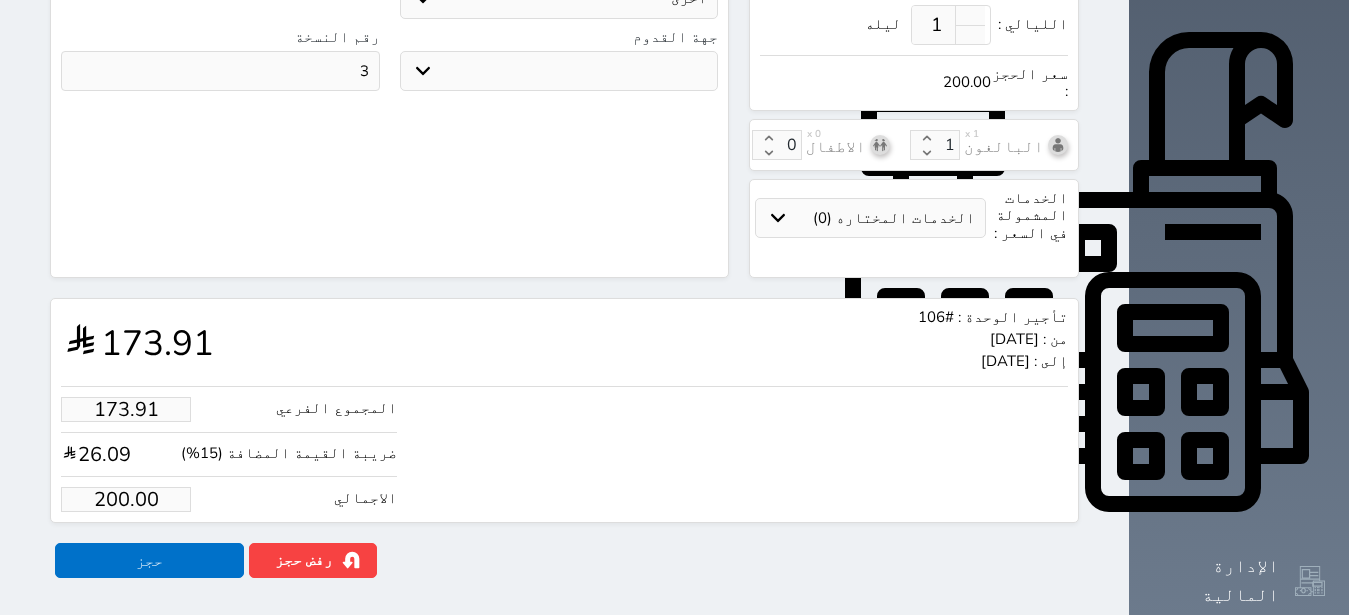 scroll, scrollTop: 694, scrollLeft: 0, axis: vertical 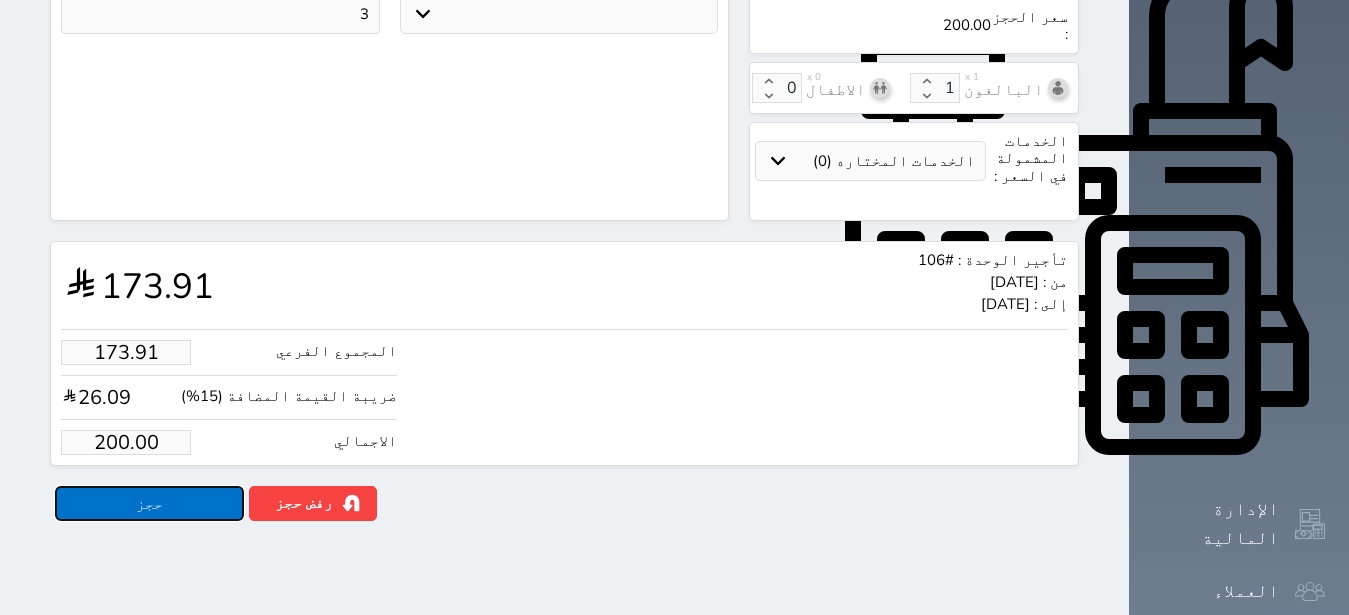 click on "حجز" at bounding box center (149, 503) 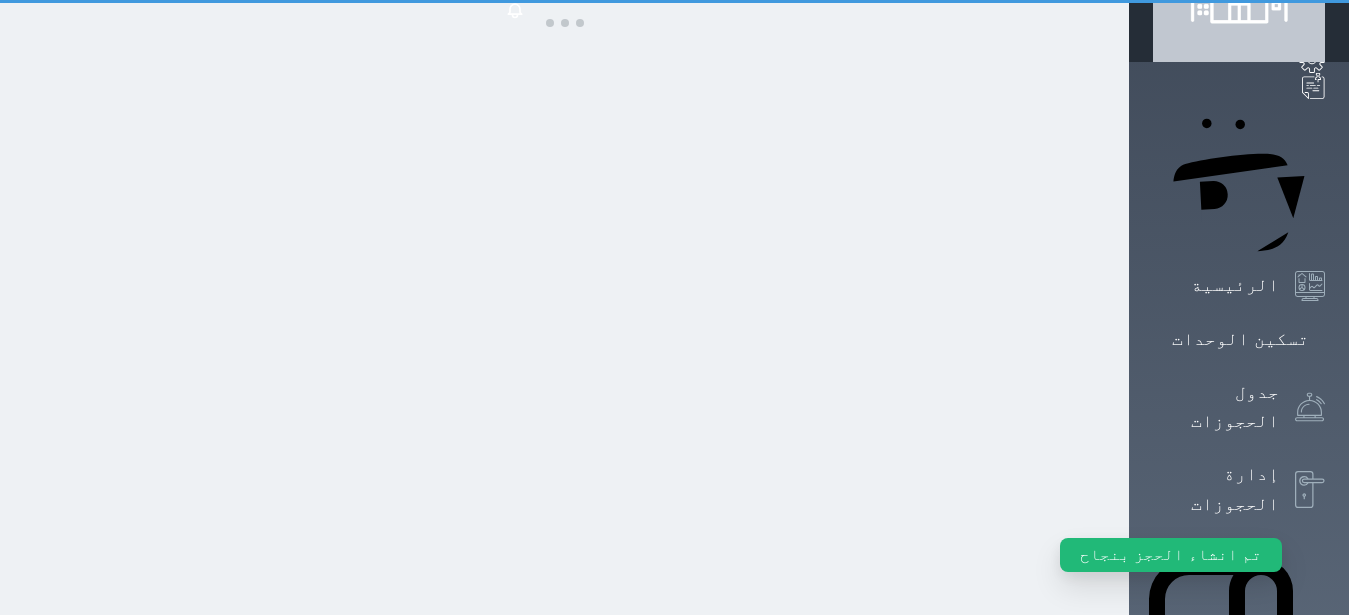 scroll, scrollTop: 0, scrollLeft: 0, axis: both 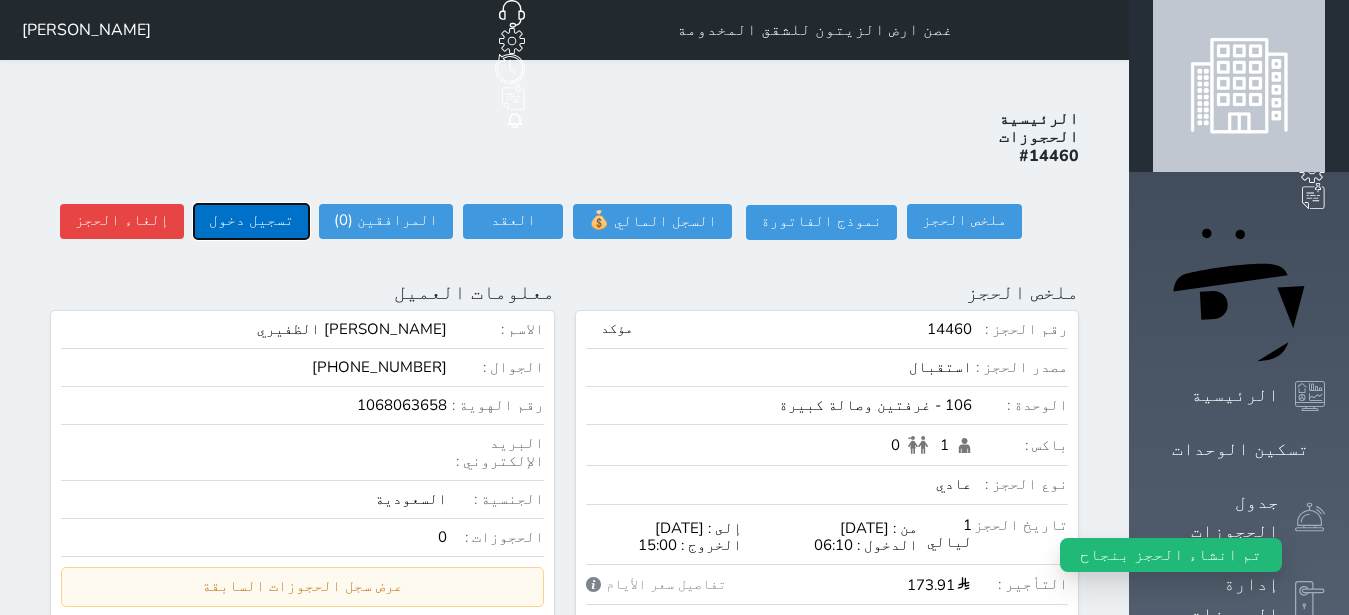 click on "تسجيل دخول" at bounding box center [251, 221] 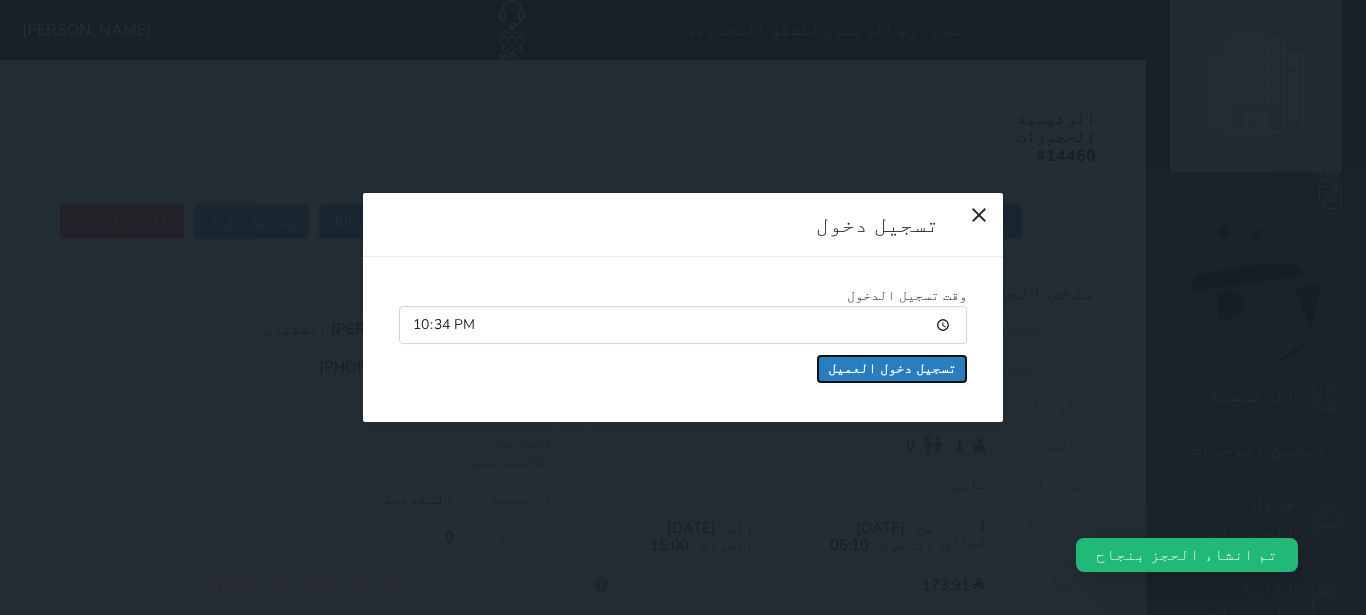 click on "تسجيل دخول العميل" at bounding box center (892, 369) 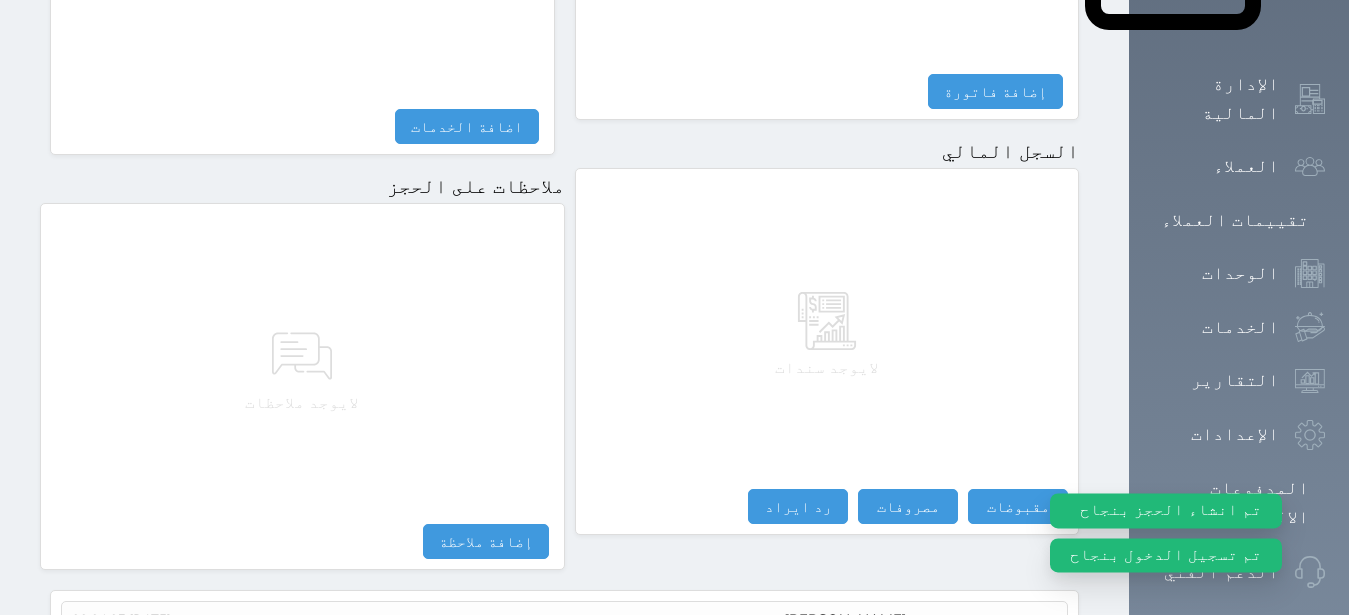 scroll, scrollTop: 1165, scrollLeft: 0, axis: vertical 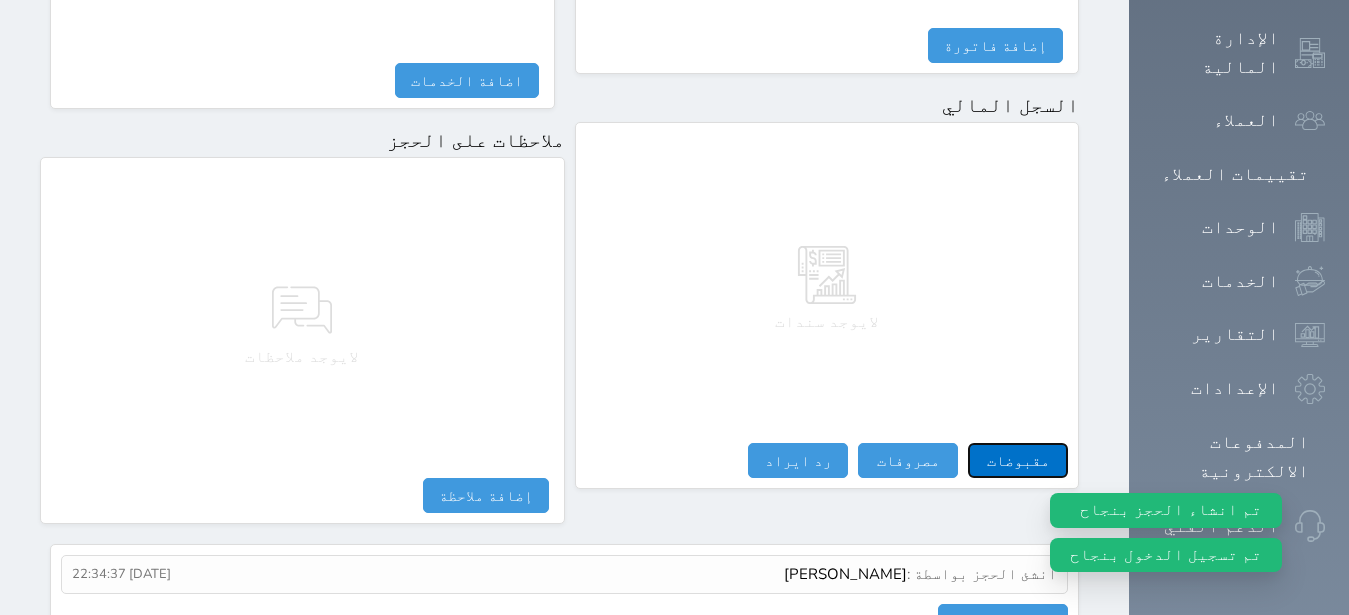 click on "مقبوضات" at bounding box center (1018, 460) 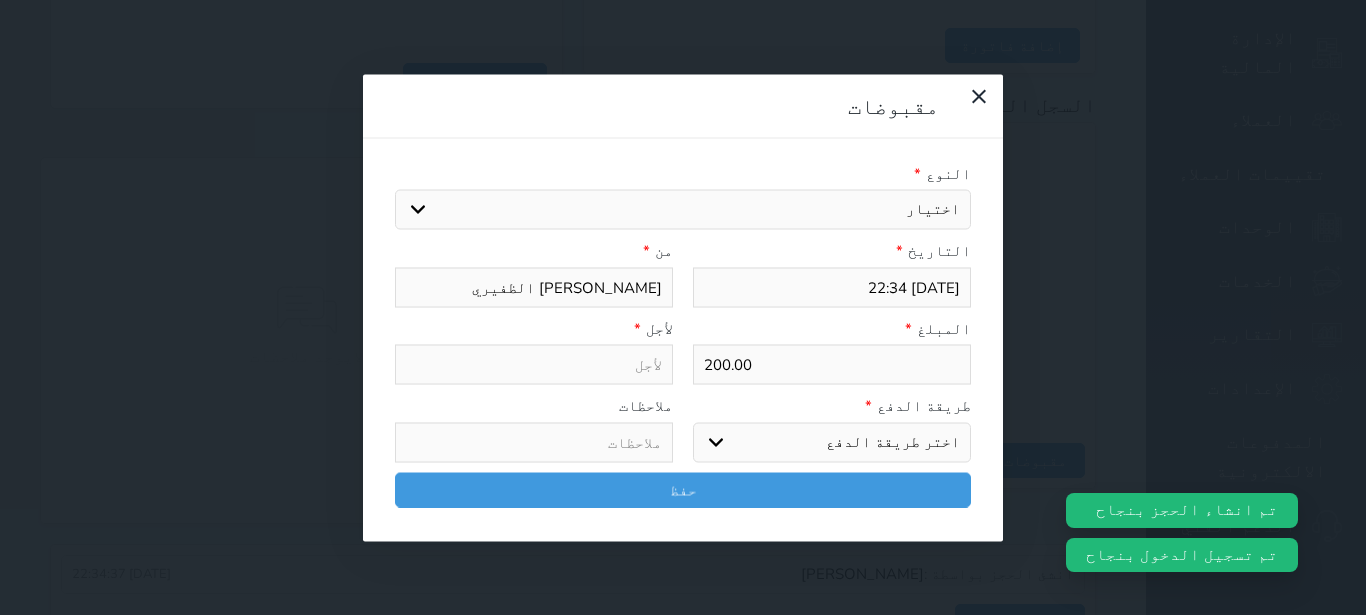 click on "اختيار   مقبوضات عامة قيمة إيجار فواتير تامين عربون لا ينطبق آخر مغسلة واي فاي - الإنترنت مواقف السيارات طعام الأغذية والمشروبات مشروبات المشروبات الباردة المشروبات الساخنة الإفطار غداء عشاء مخبز و كعك حمام سباحة الصالة الرياضية سبا و خدمات الجمال اختيار وإسقاط (خدمات النقل) ميني بار كابل - تلفزيون سرير إضافي تصفيف الشعر التسوق خدمات الجولات السياحية المنظمة خدمات الدليل السياحي" at bounding box center [683, 210] 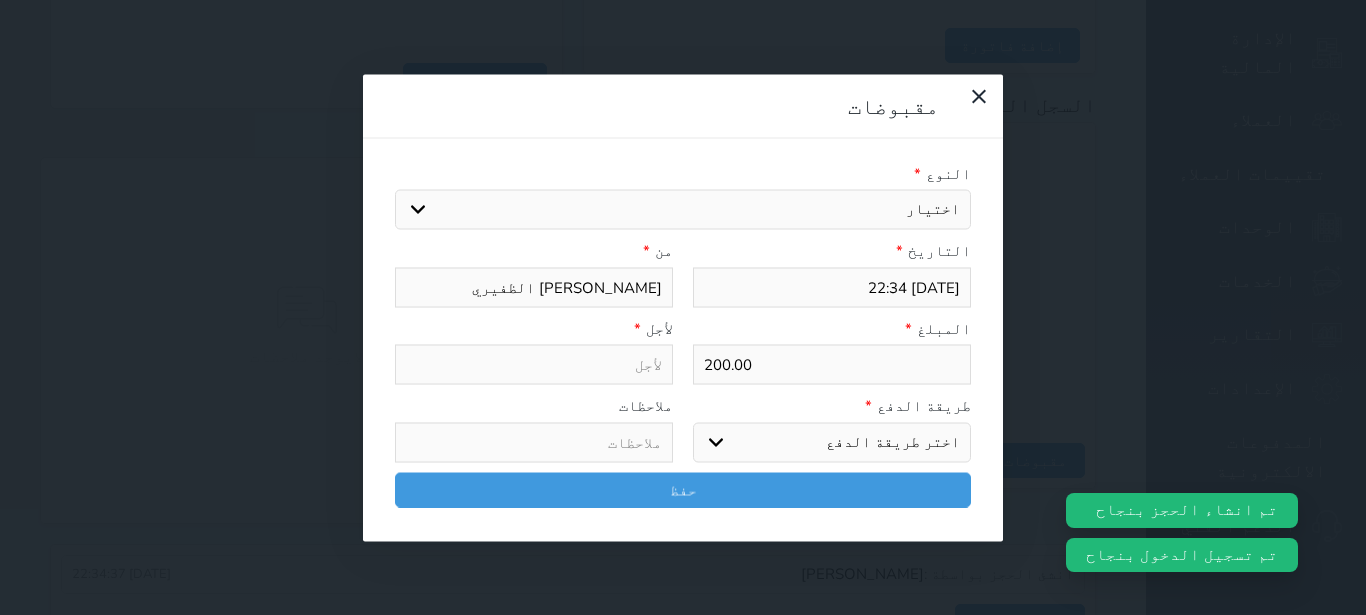 click on "قيمة إيجار" at bounding box center (0, 0) 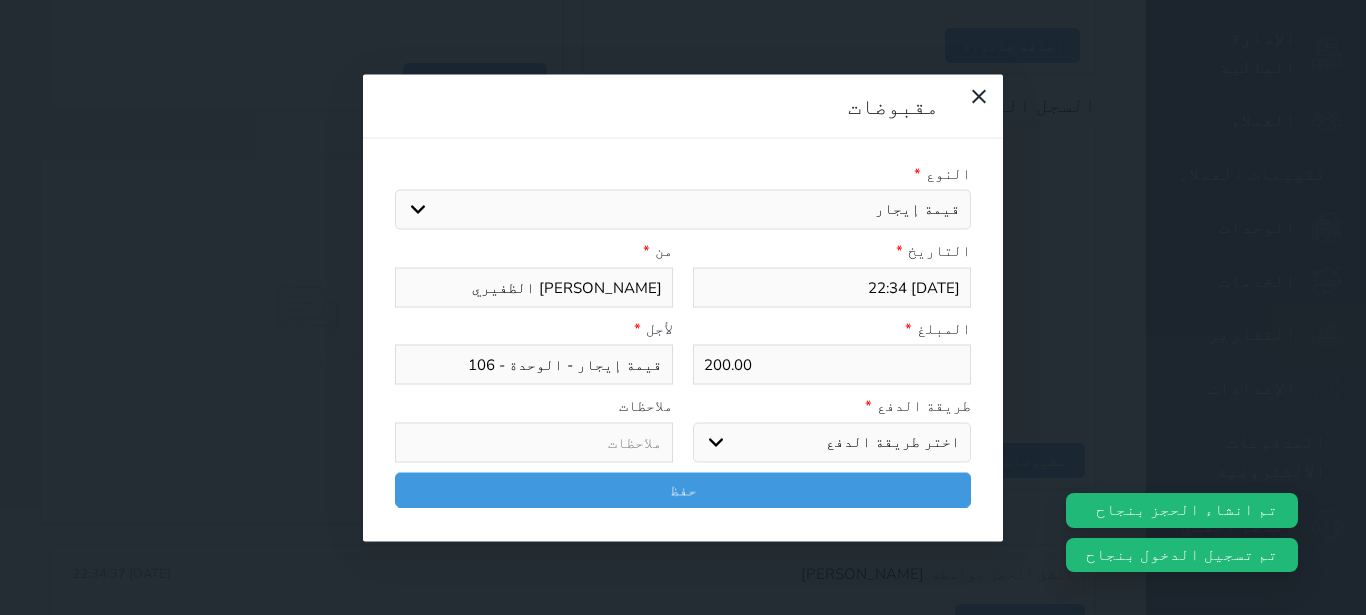 click on "اختر طريقة الدفع   دفع نقدى   تحويل بنكى   مدى   بطاقة ائتمان   آجل" at bounding box center [832, 442] 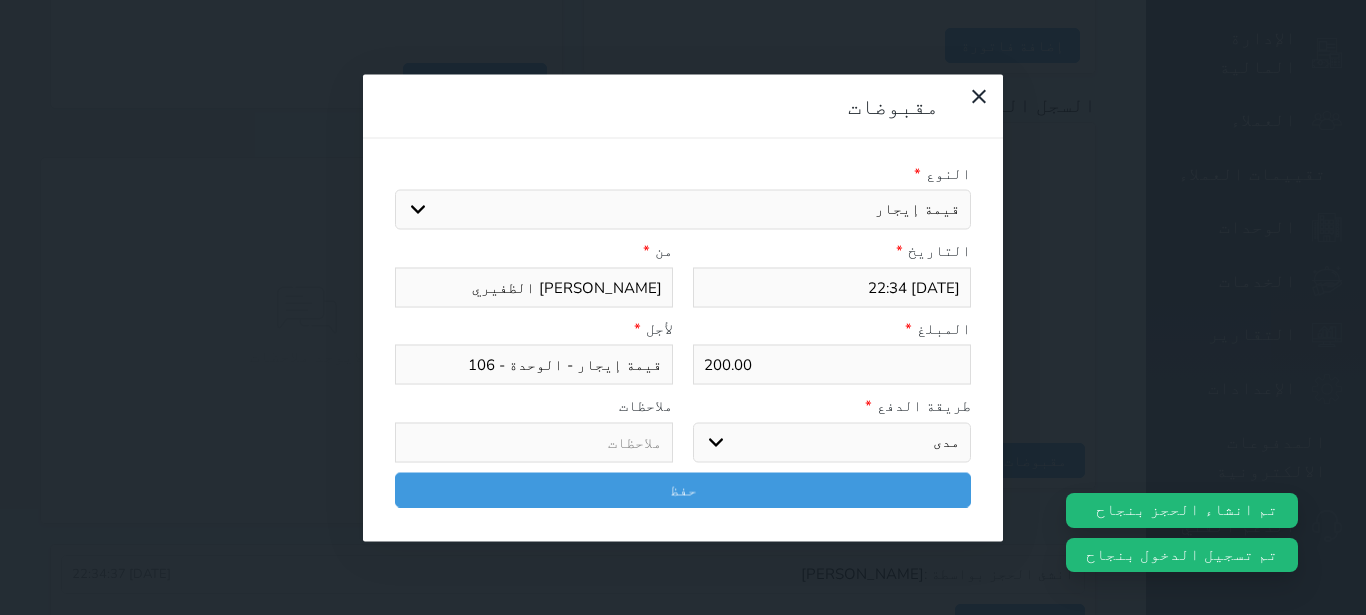 click on "مدى" at bounding box center (0, 0) 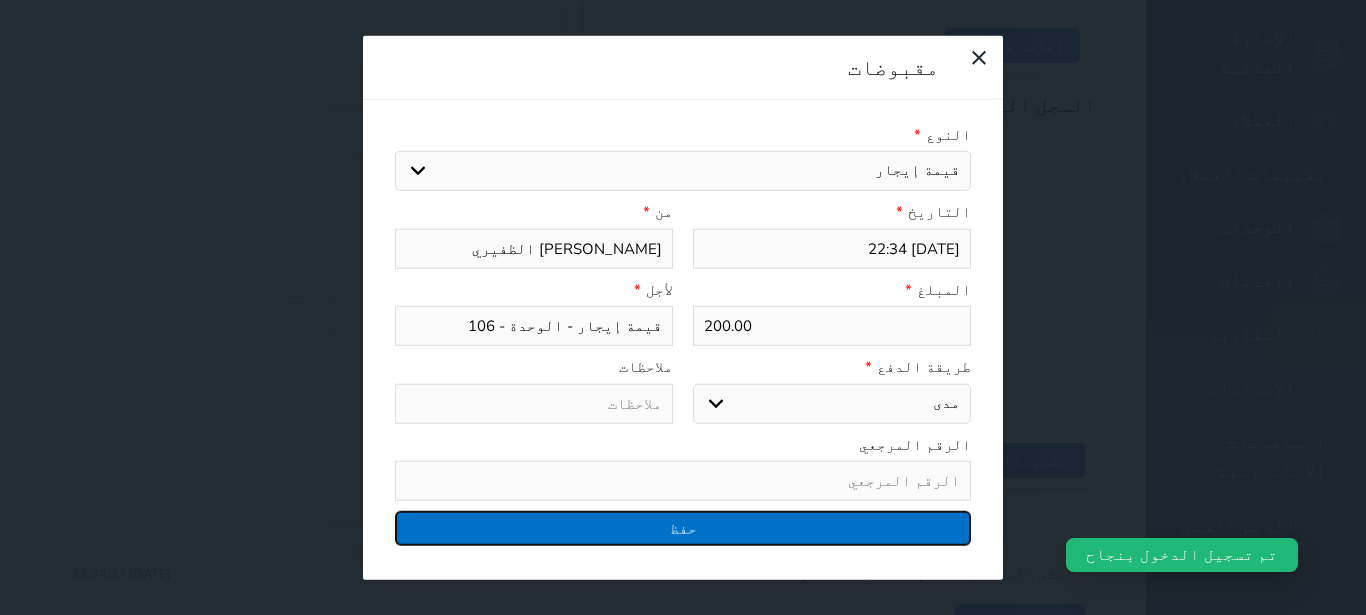 click on "حفظ" at bounding box center [683, 528] 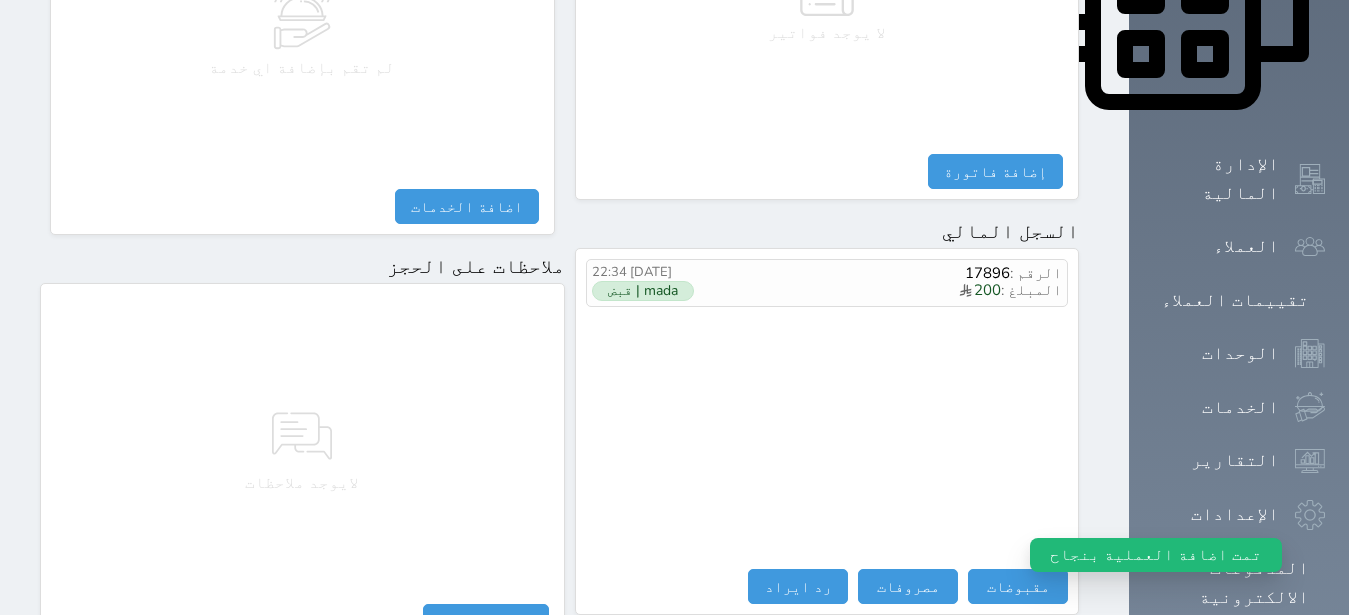 scroll, scrollTop: 1165, scrollLeft: 0, axis: vertical 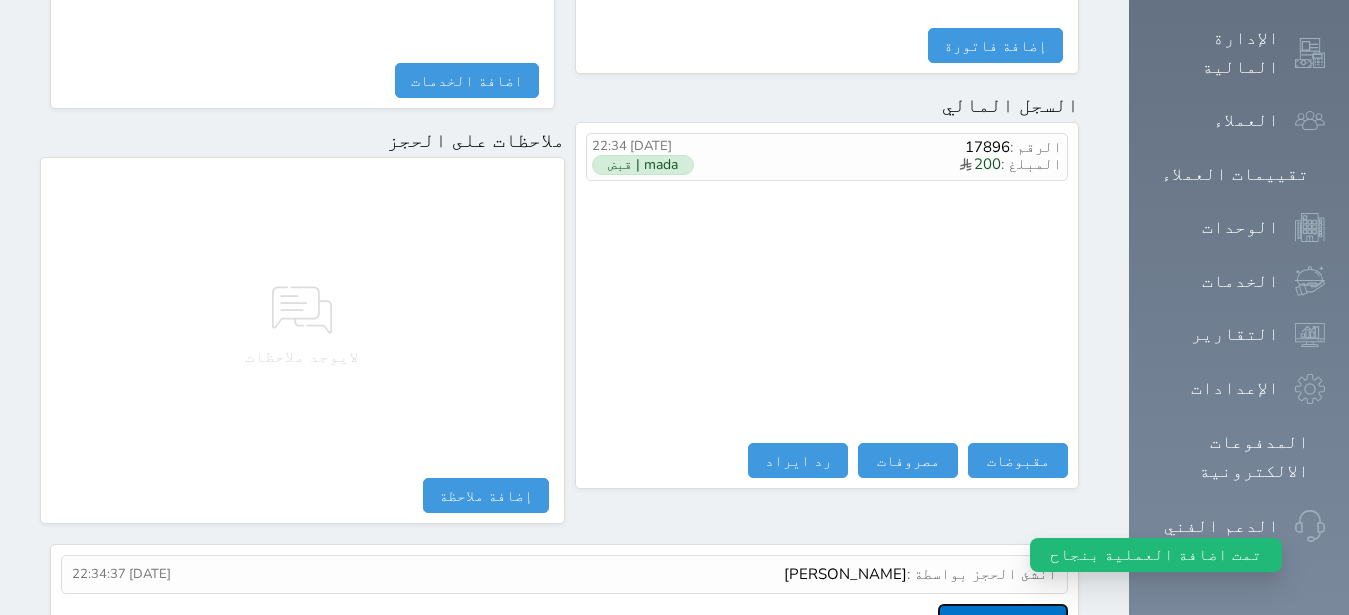 click on "عرض سجل شموس" at bounding box center (1003, 621) 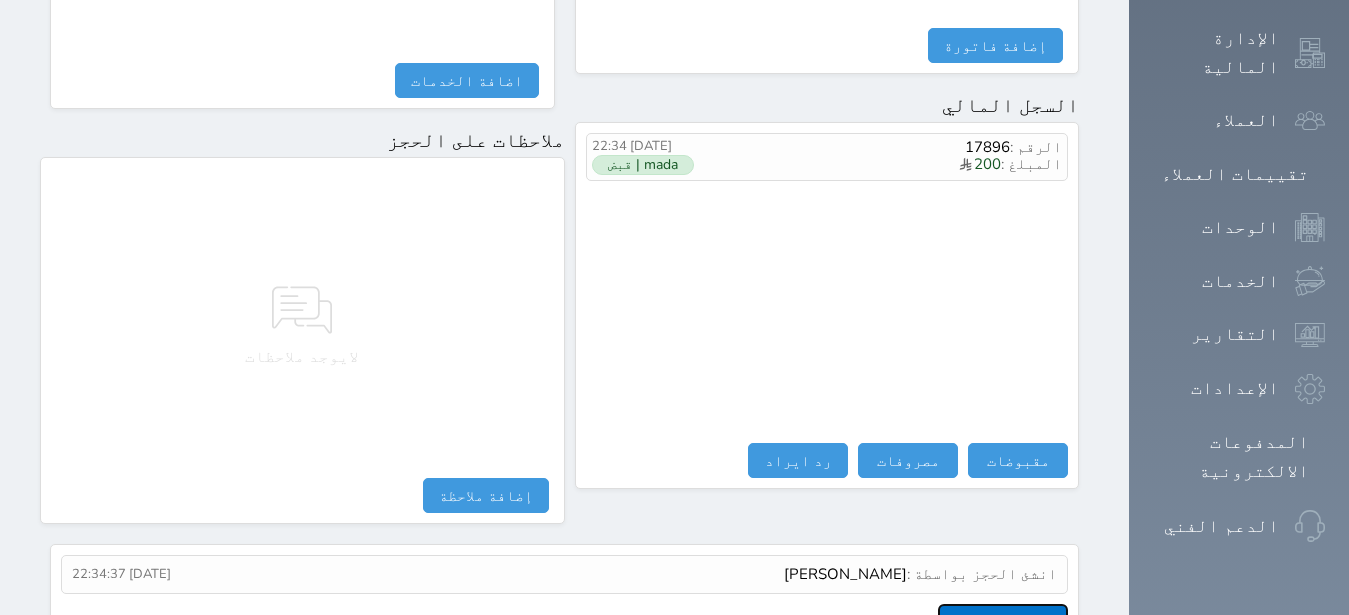 click on "عرض سجل شموس" at bounding box center (1003, 621) 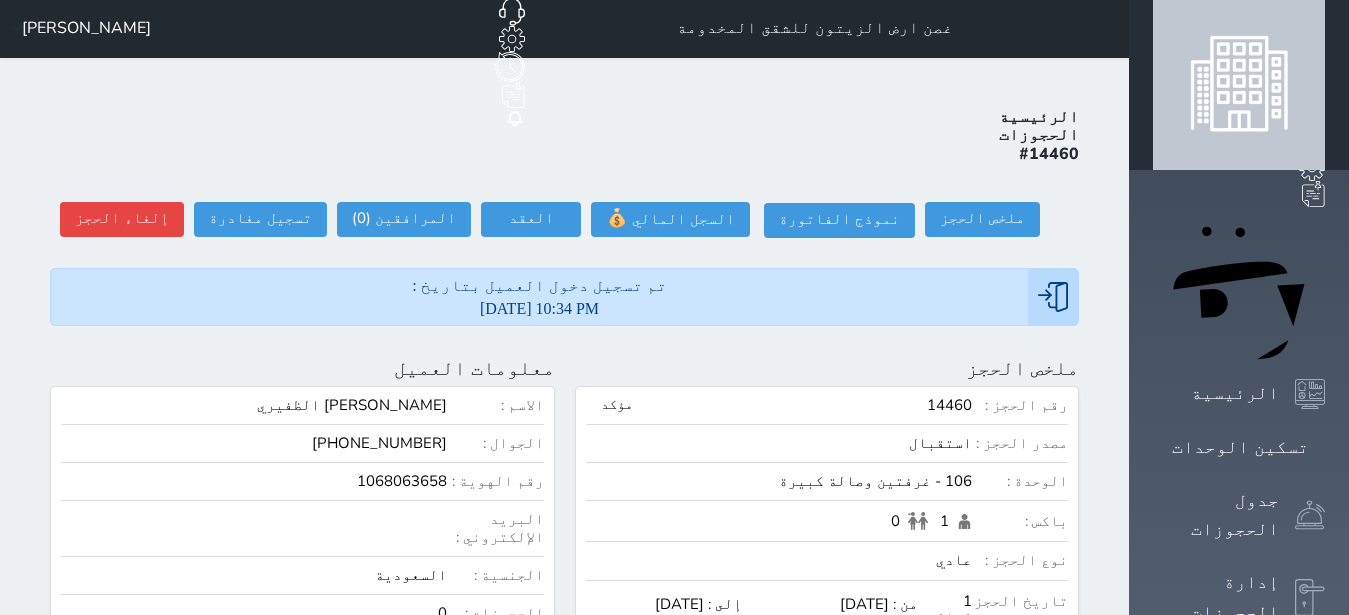 scroll, scrollTop: 0, scrollLeft: 0, axis: both 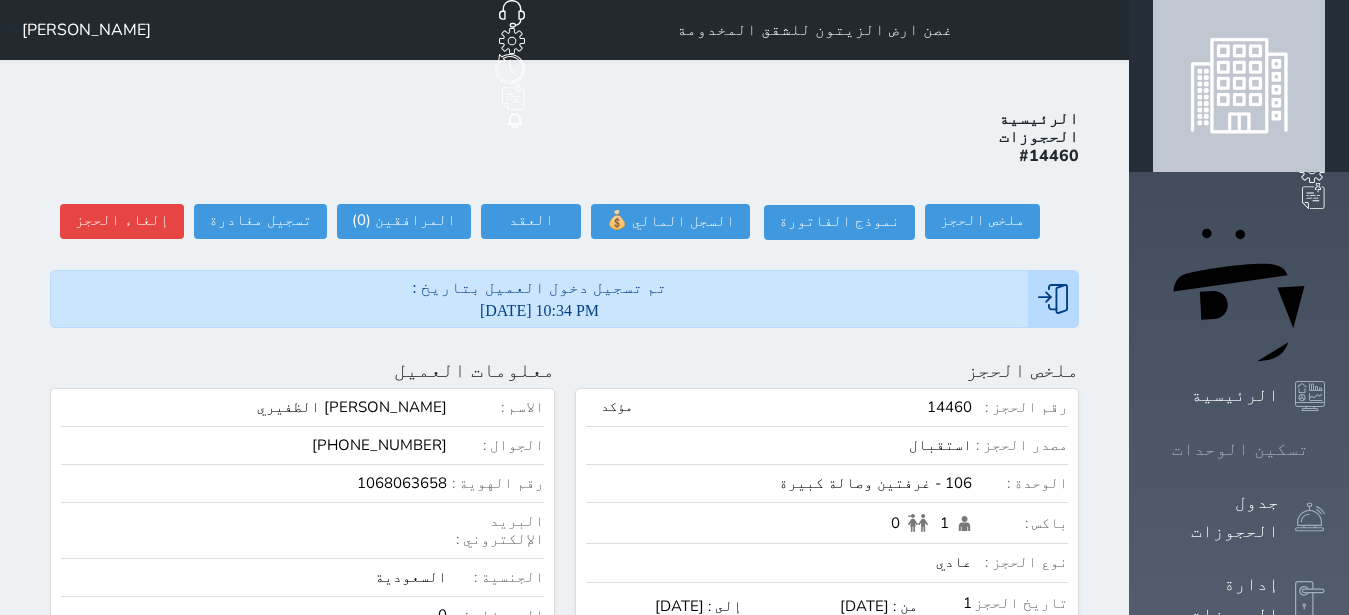 click on "تسكين الوحدات" at bounding box center (1240, 449) 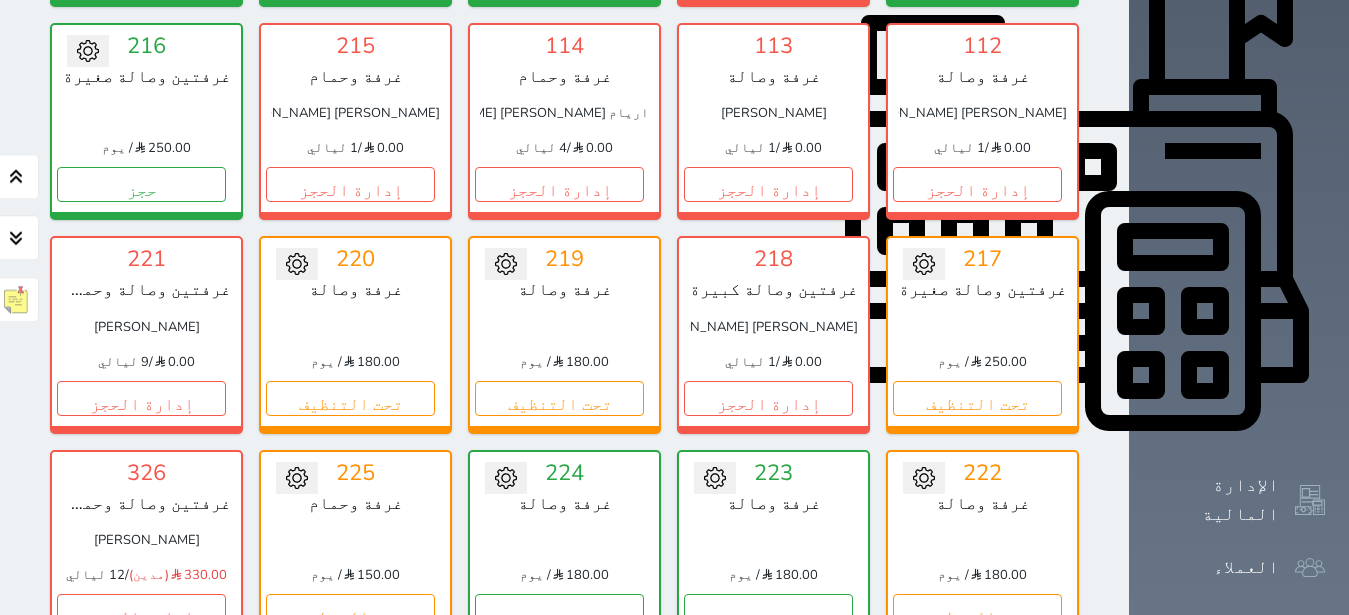 scroll, scrollTop: 756, scrollLeft: 0, axis: vertical 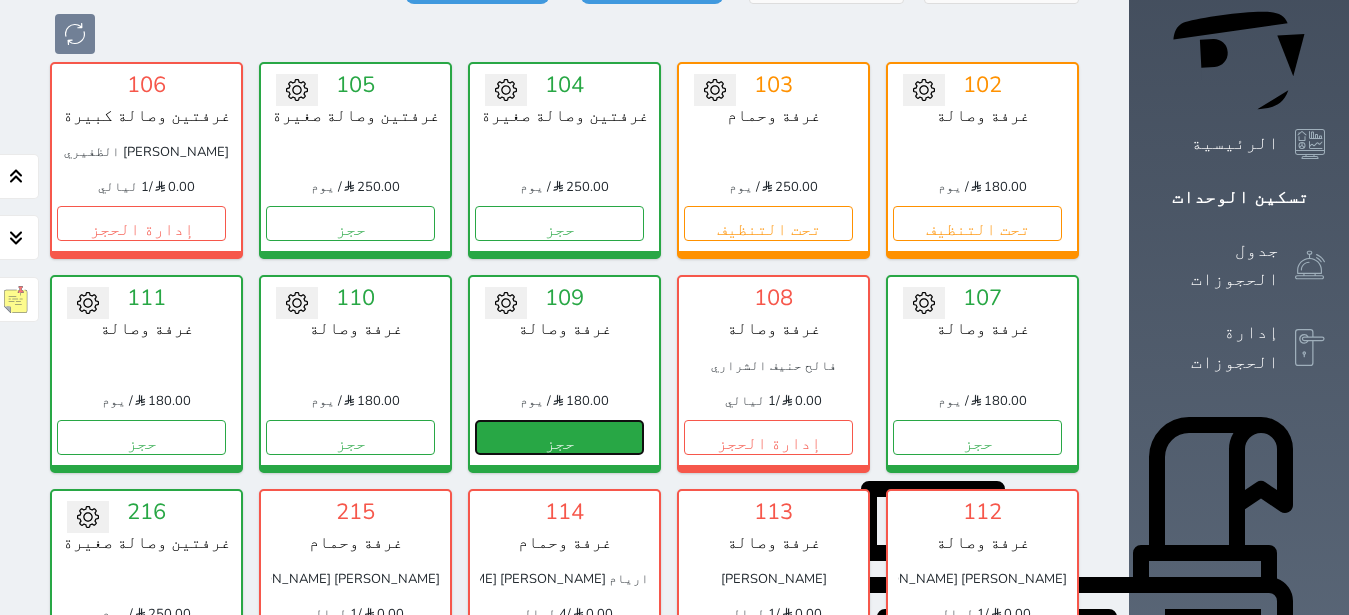 click on "حجز" at bounding box center (559, 437) 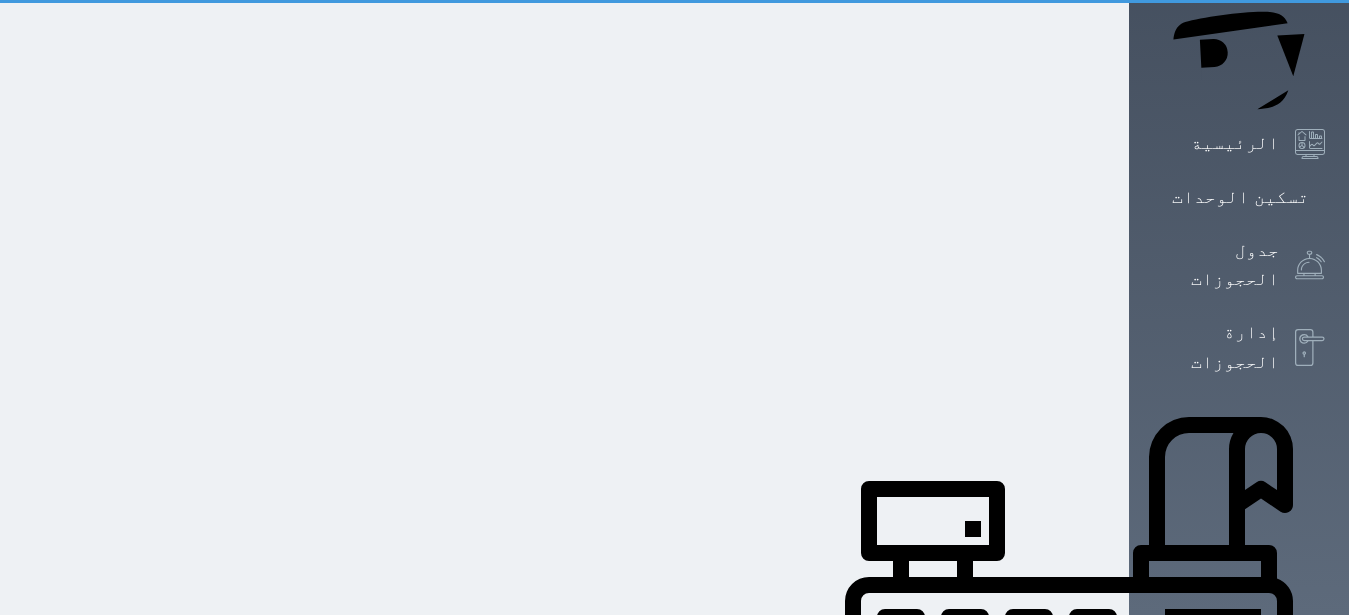 scroll, scrollTop: 0, scrollLeft: 0, axis: both 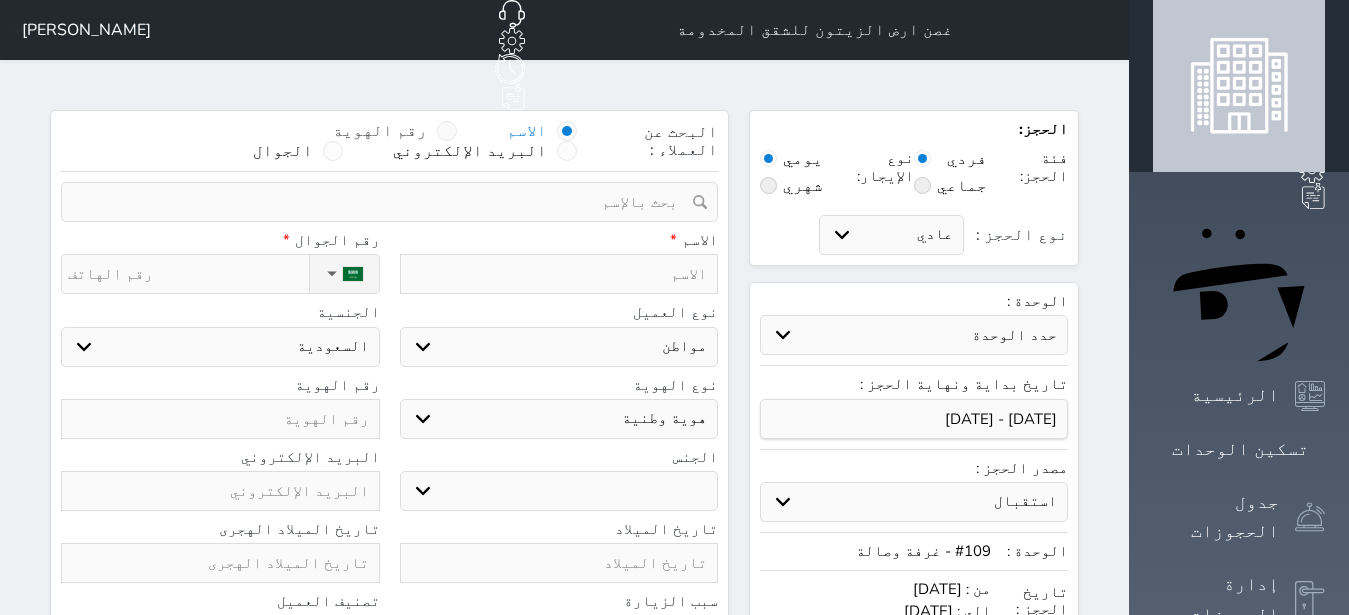 click at bounding box center (447, 131) 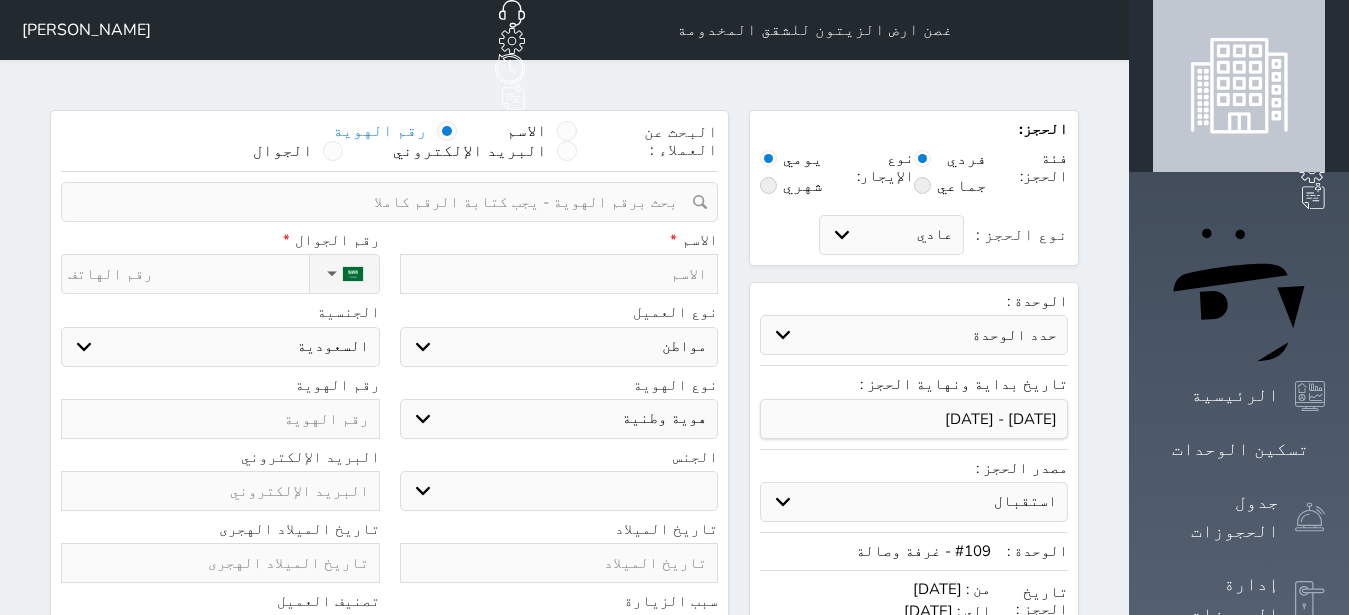 click at bounding box center (382, 202) 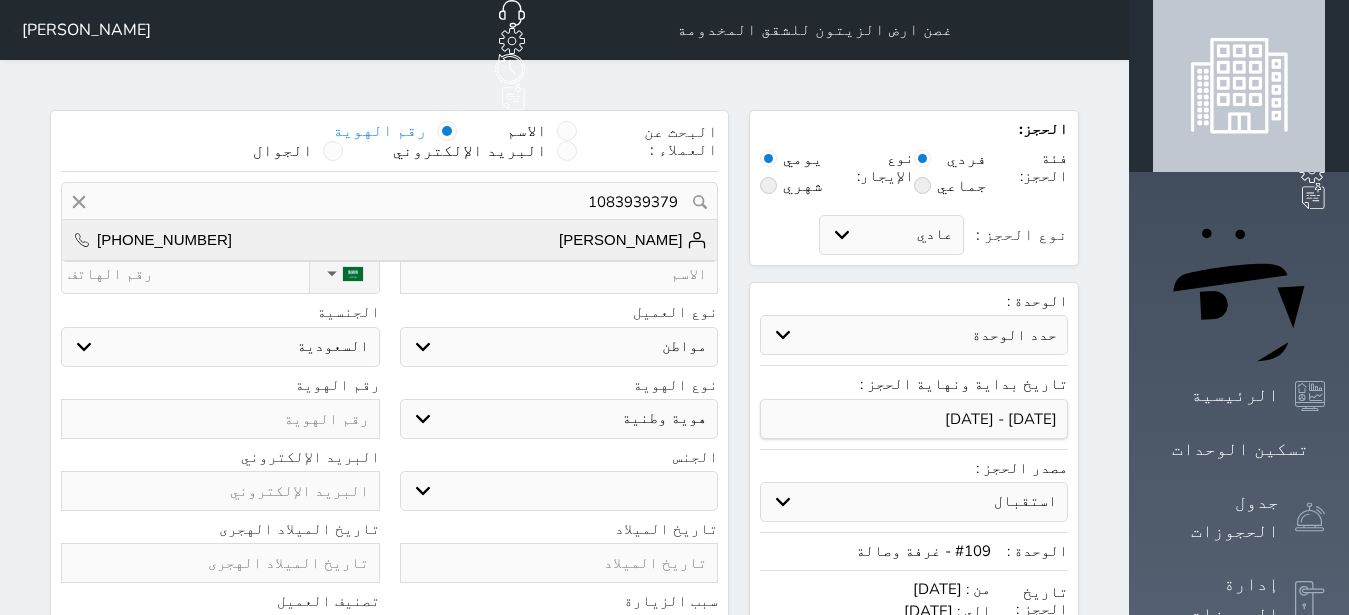 click on "[PERSON_NAME]   [PHONE_NUMBER]" at bounding box center (389, 240) 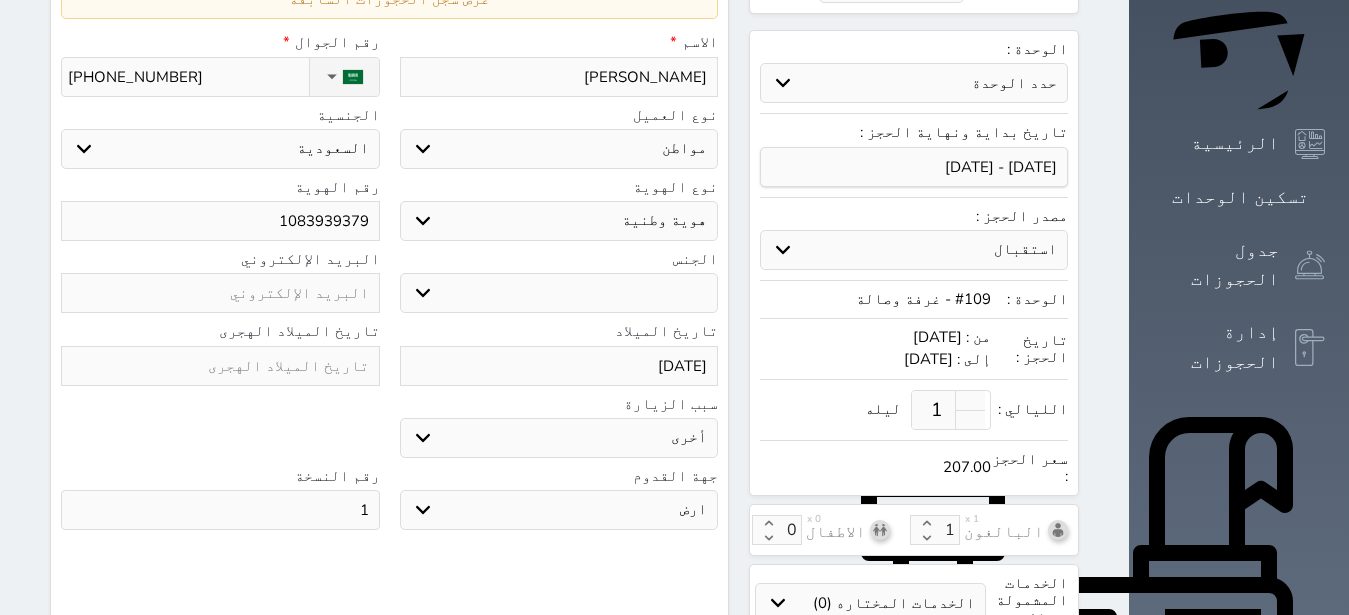 scroll, scrollTop: 630, scrollLeft: 0, axis: vertical 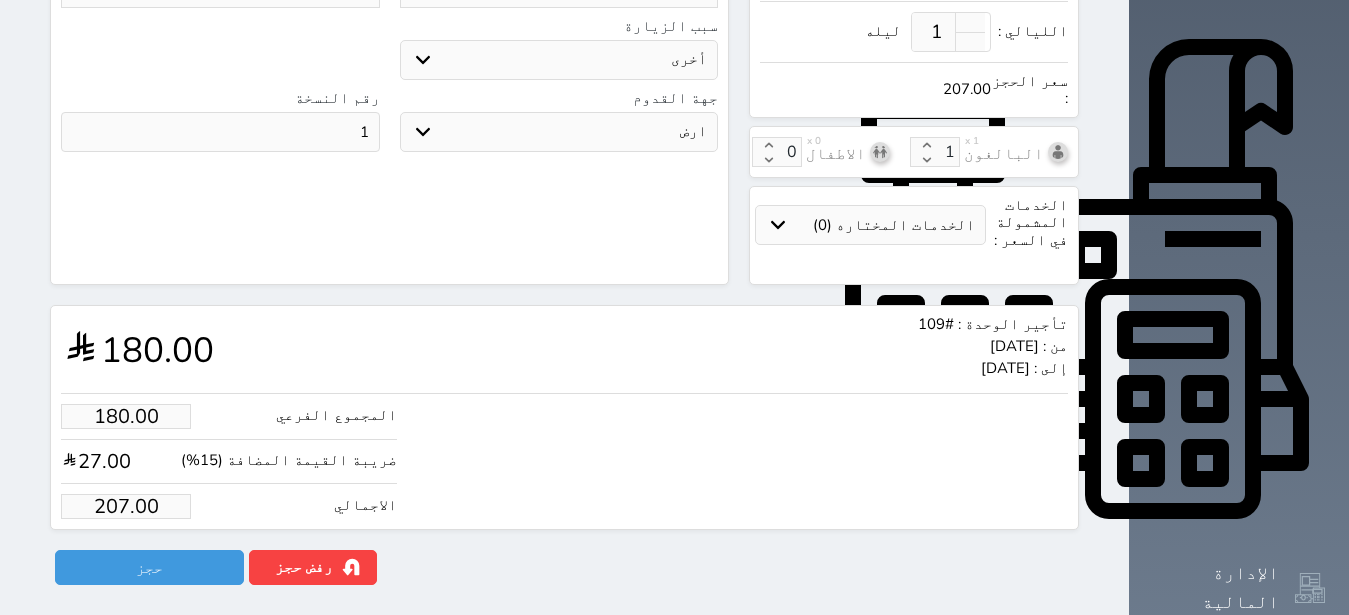 click on "207.00" at bounding box center (126, 506) 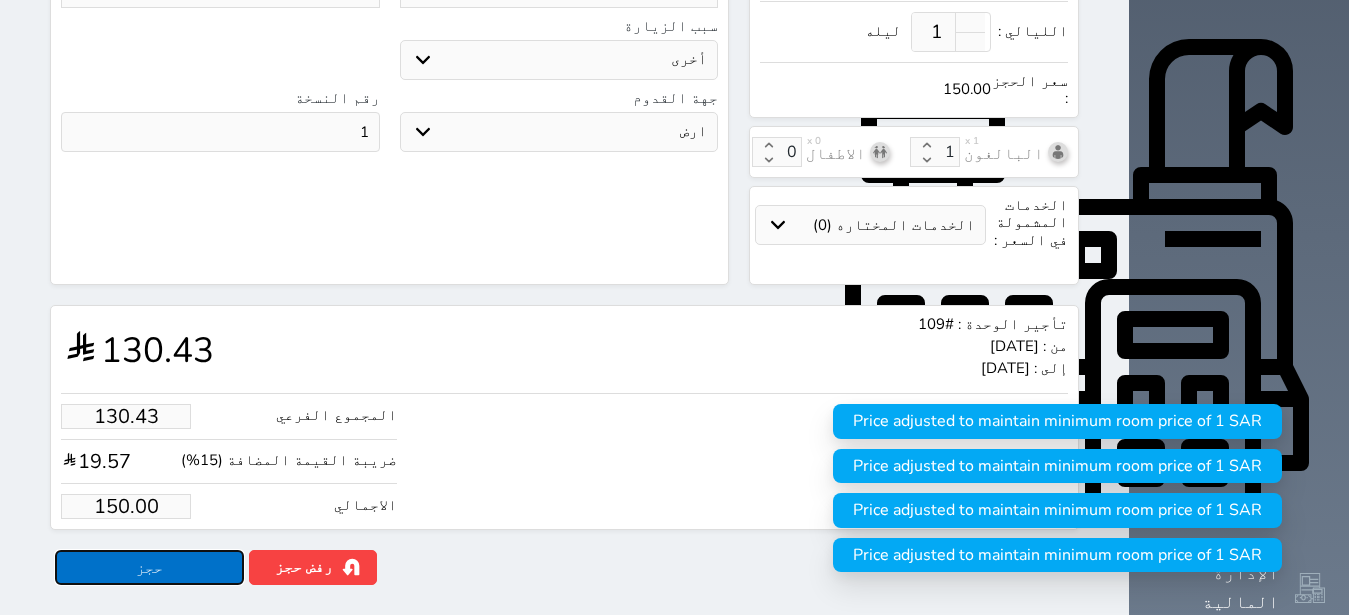 click on "حجز" at bounding box center [149, 567] 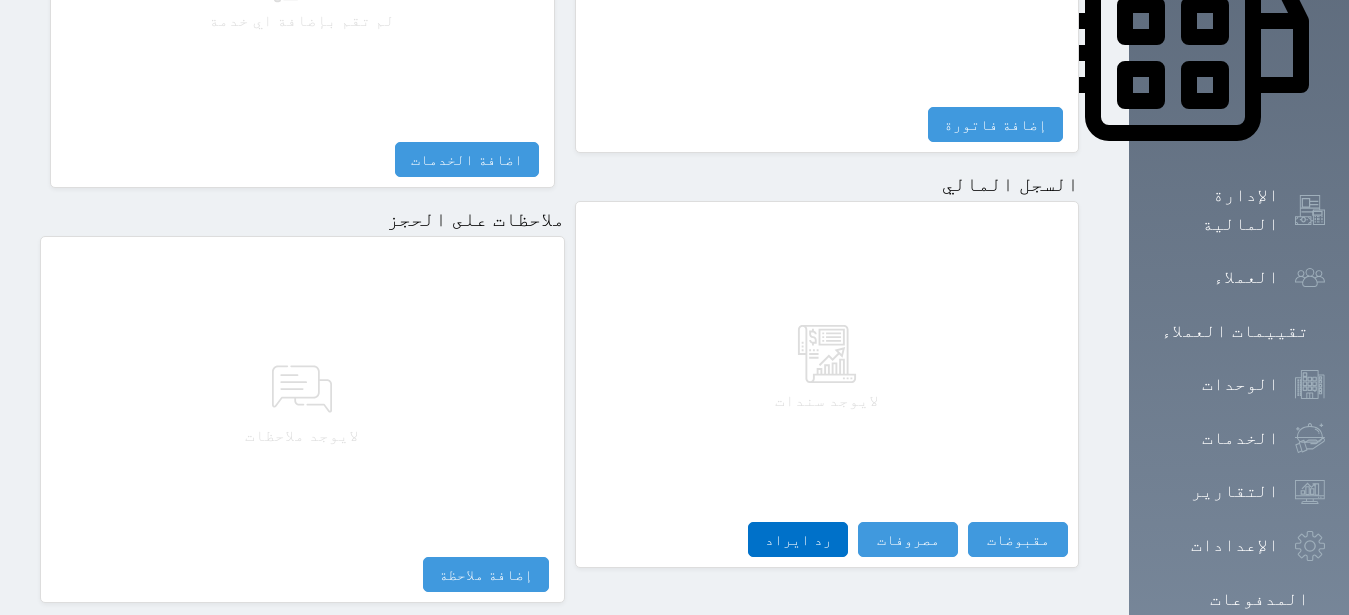 scroll, scrollTop: 1087, scrollLeft: 0, axis: vertical 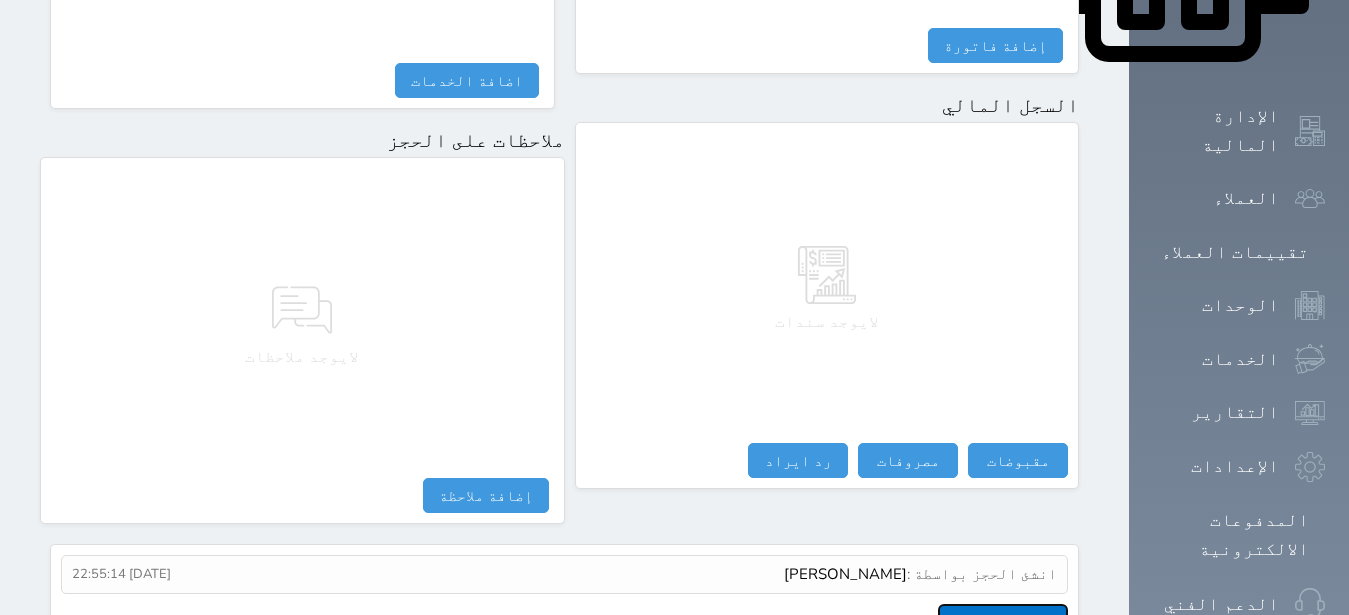 click on "عرض سجل شموس" at bounding box center [1003, 621] 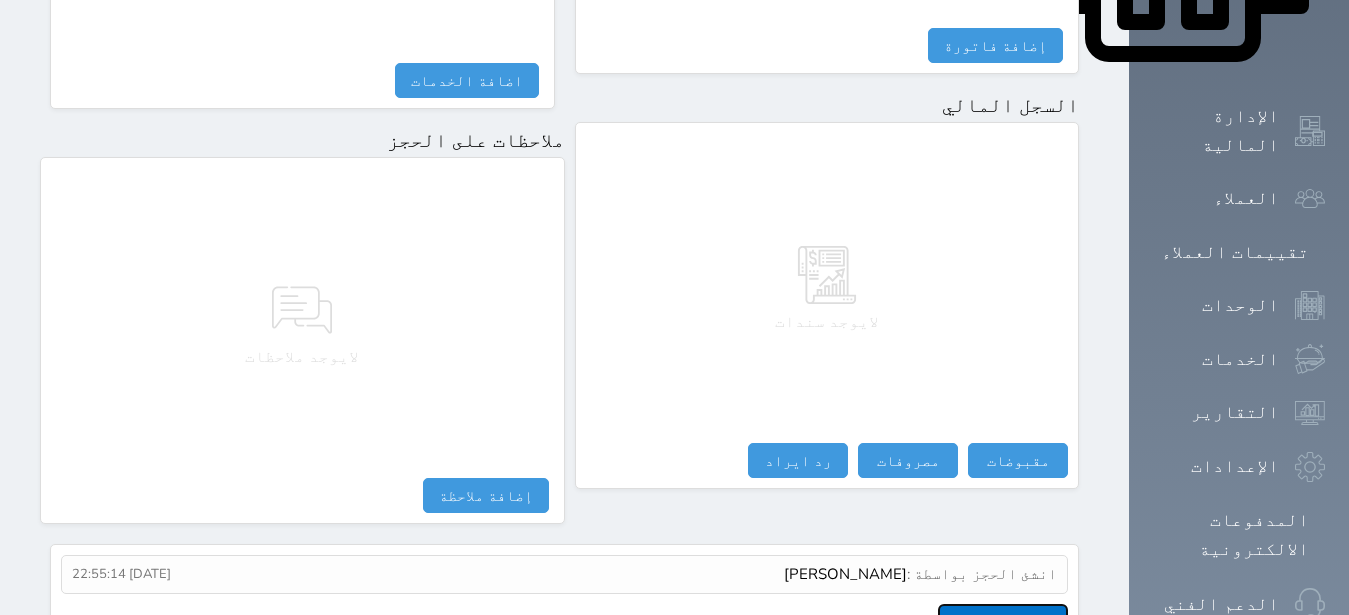 click on "عرض سجل شموس" at bounding box center (1003, 621) 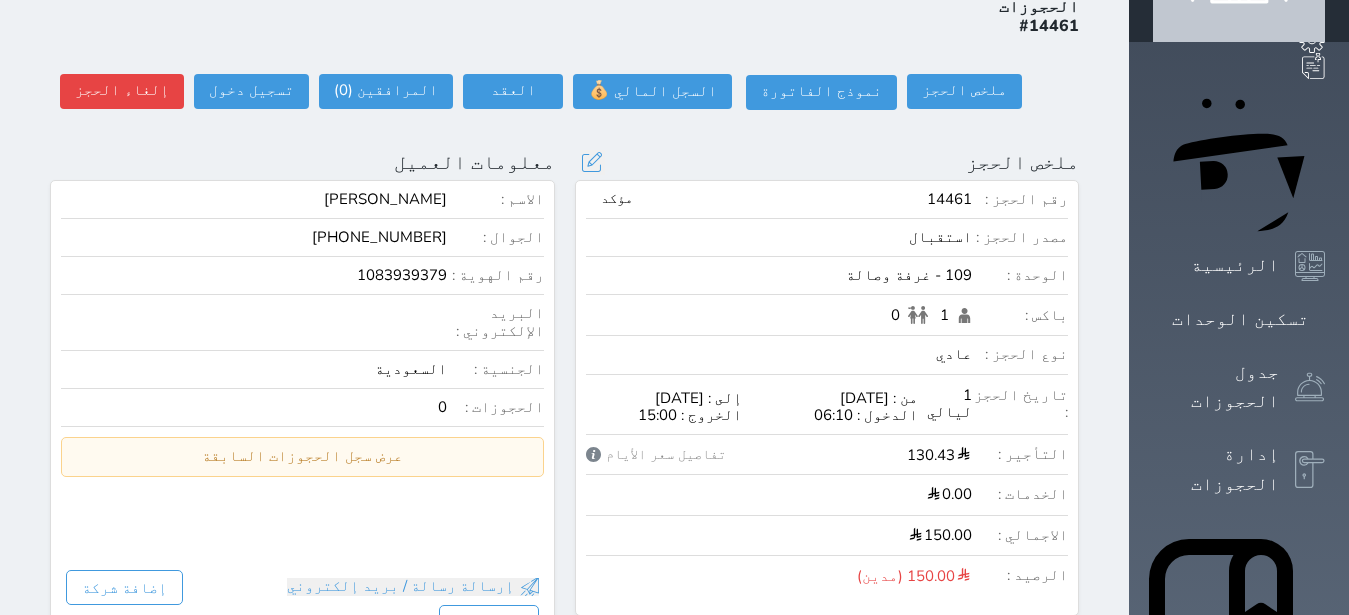 scroll, scrollTop: 79, scrollLeft: 0, axis: vertical 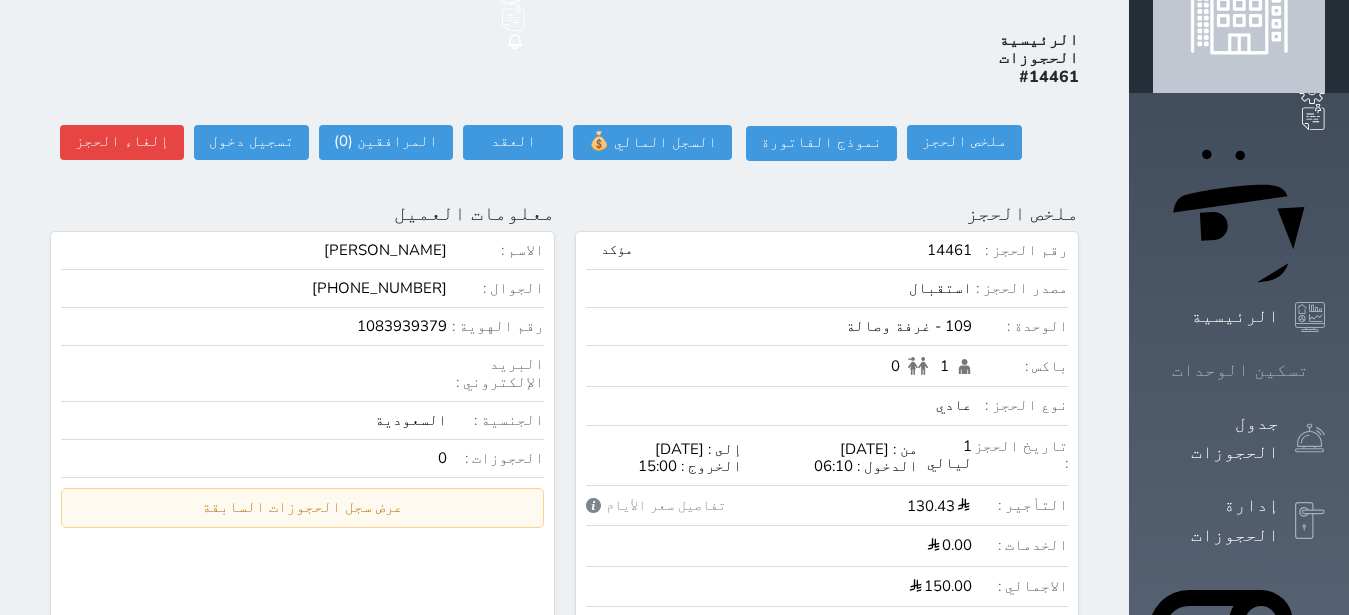 click on "تسكين الوحدات" at bounding box center (1239, 370) 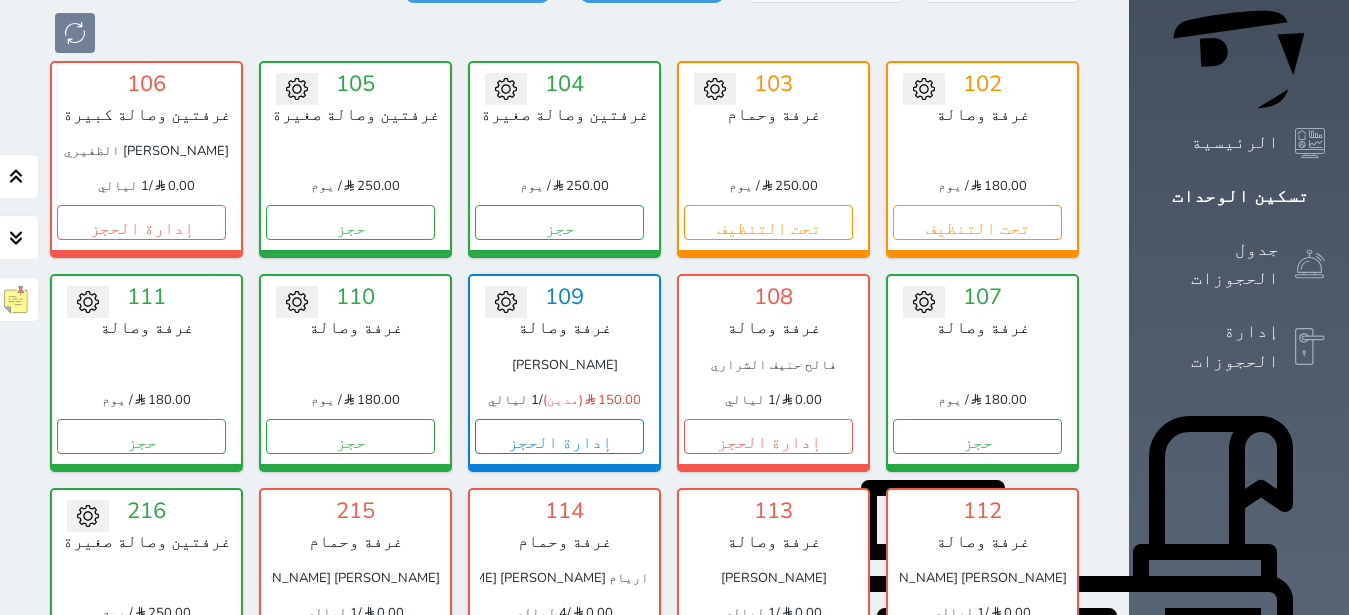 scroll, scrollTop: 330, scrollLeft: 0, axis: vertical 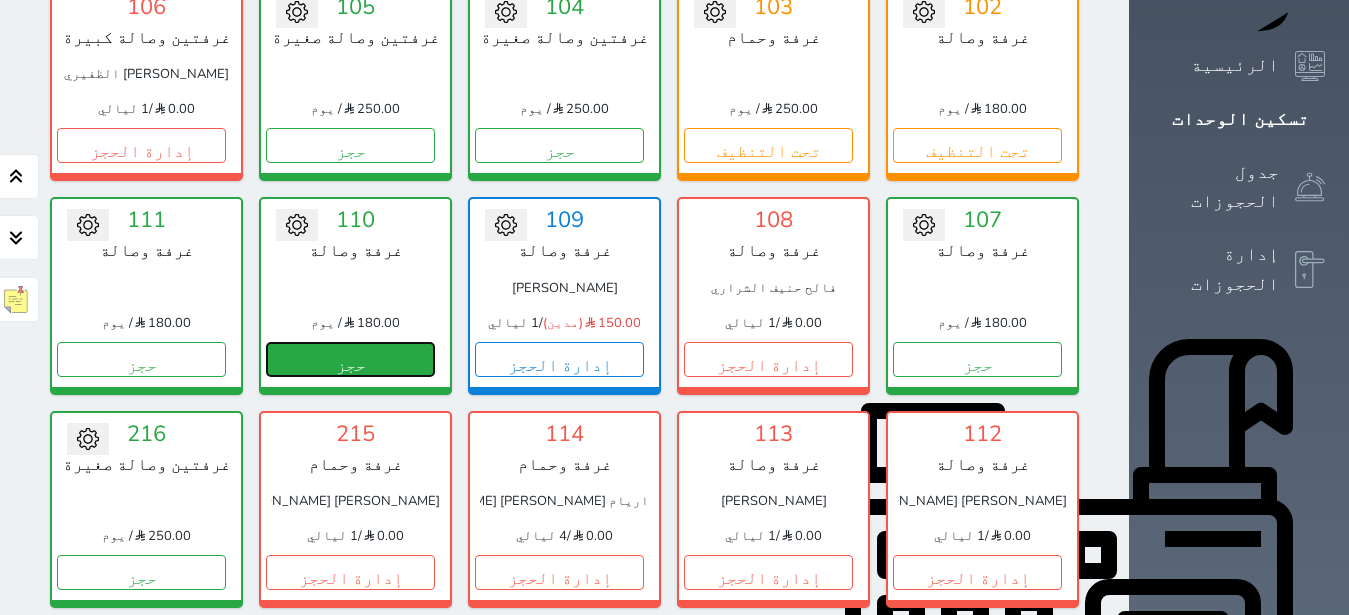 click on "حجز" at bounding box center [350, 359] 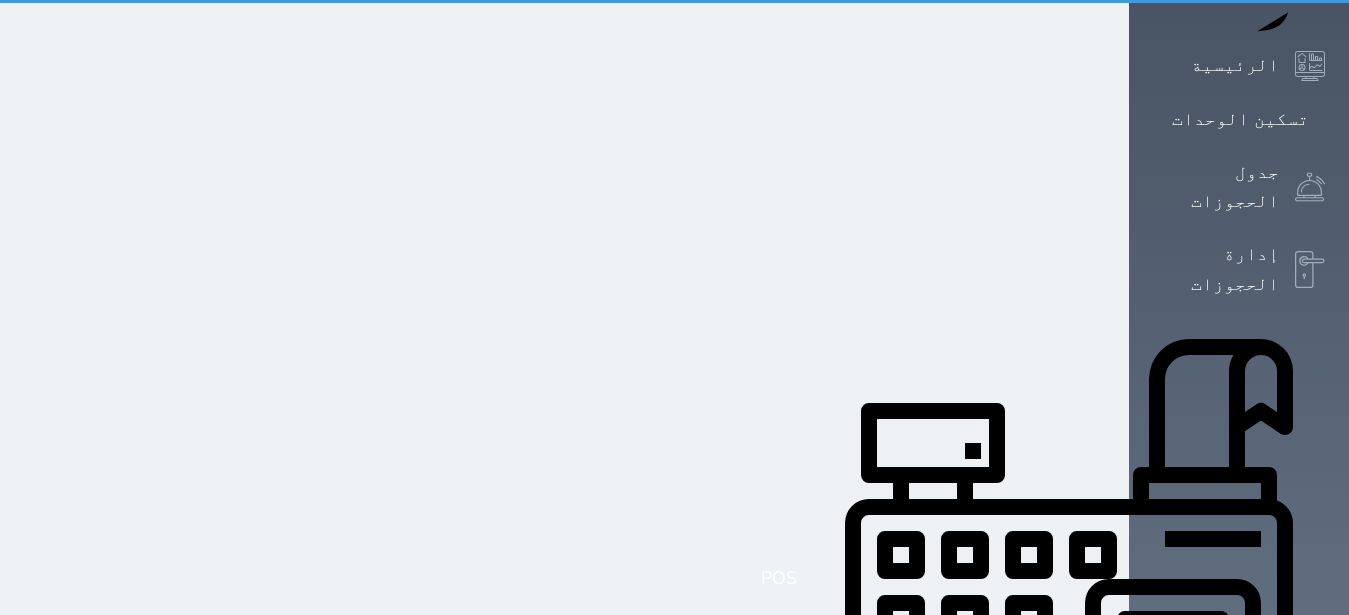scroll, scrollTop: 0, scrollLeft: 0, axis: both 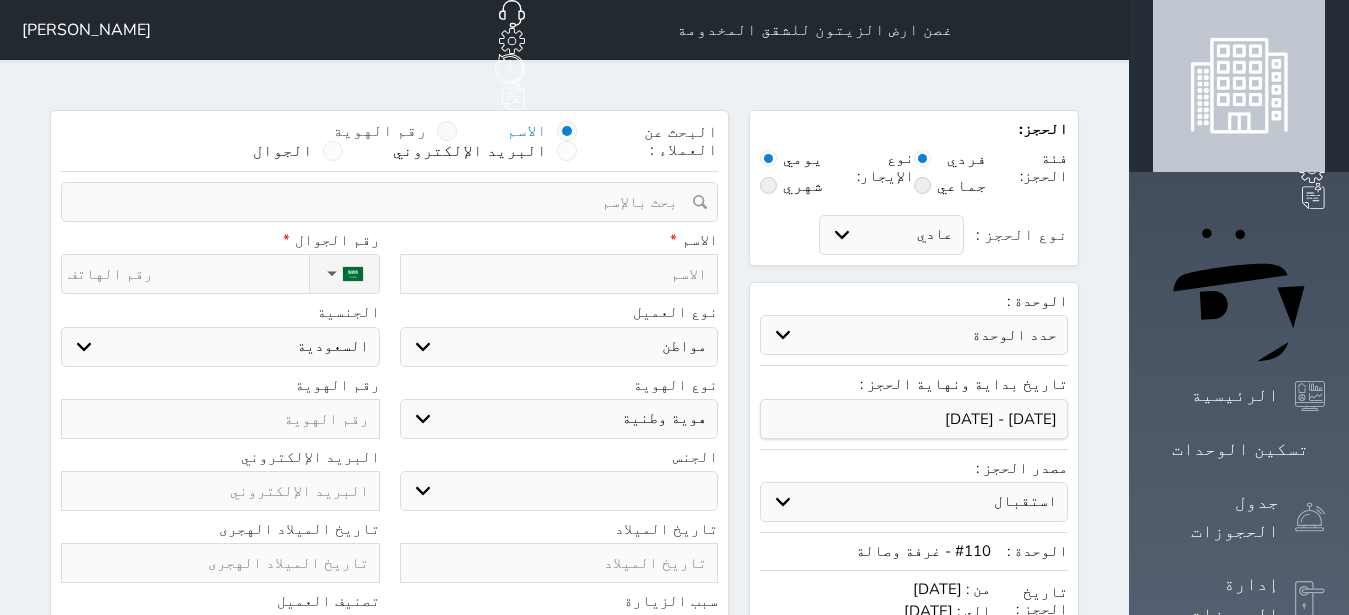 click on "رقم الهوية" at bounding box center [395, 131] 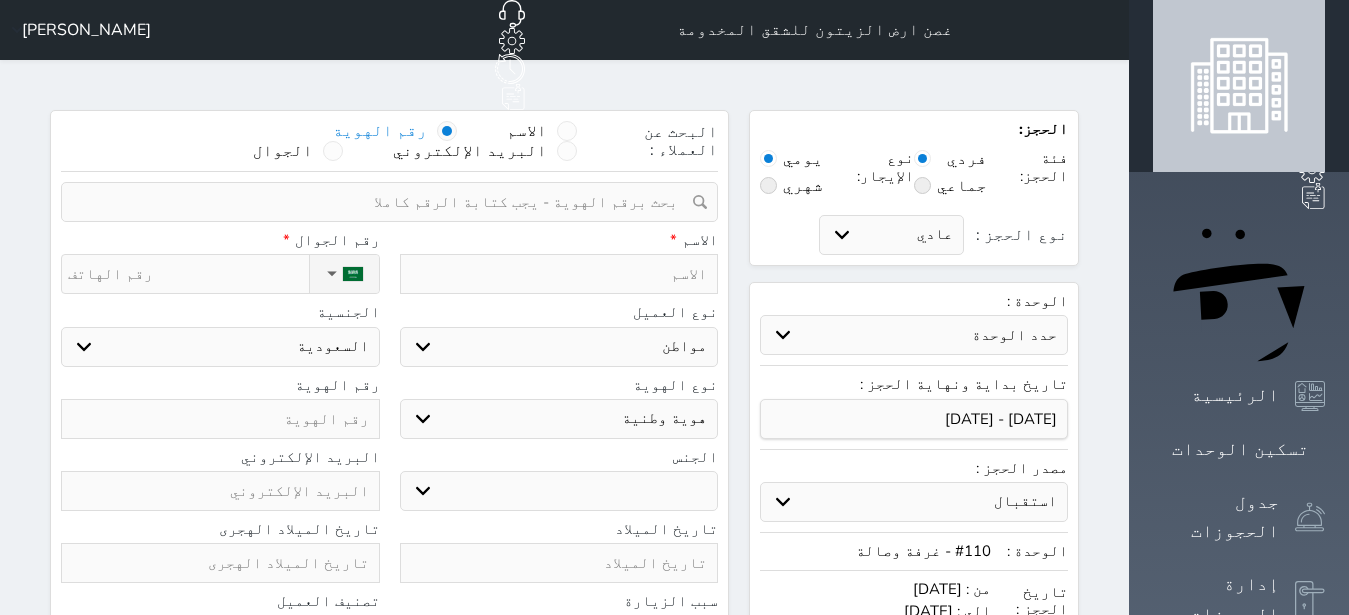 click at bounding box center (382, 202) 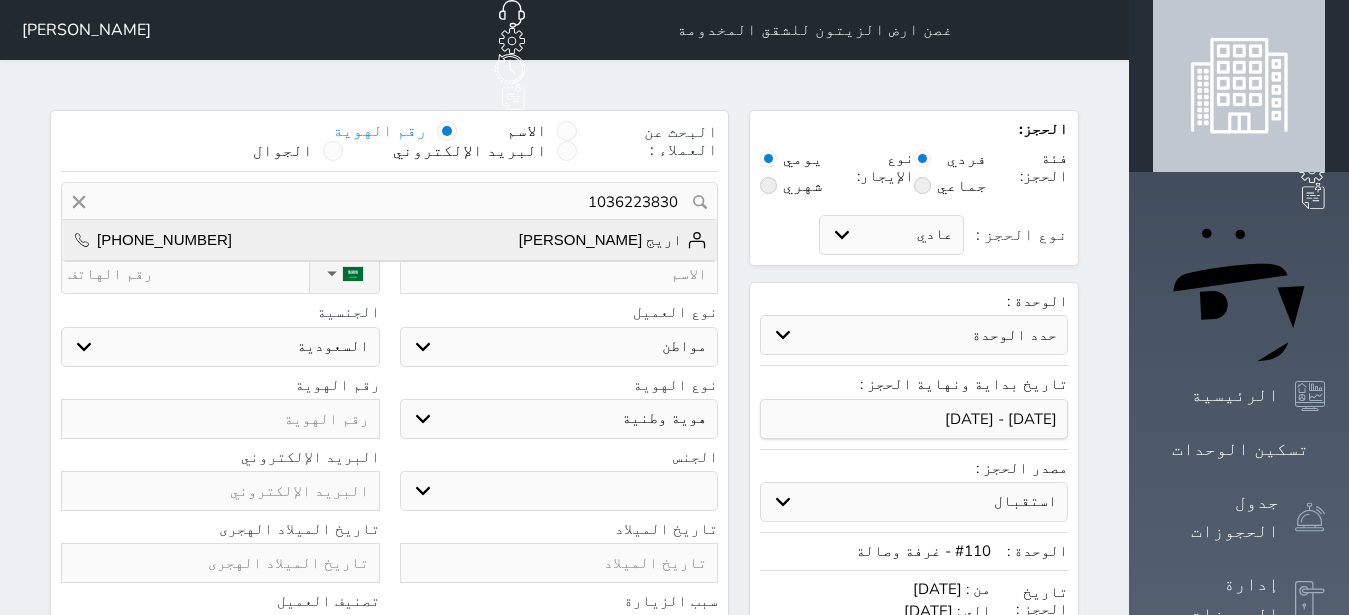 click on "اريج [PERSON_NAME]   [PHONE_NUMBER]" at bounding box center [389, 240] 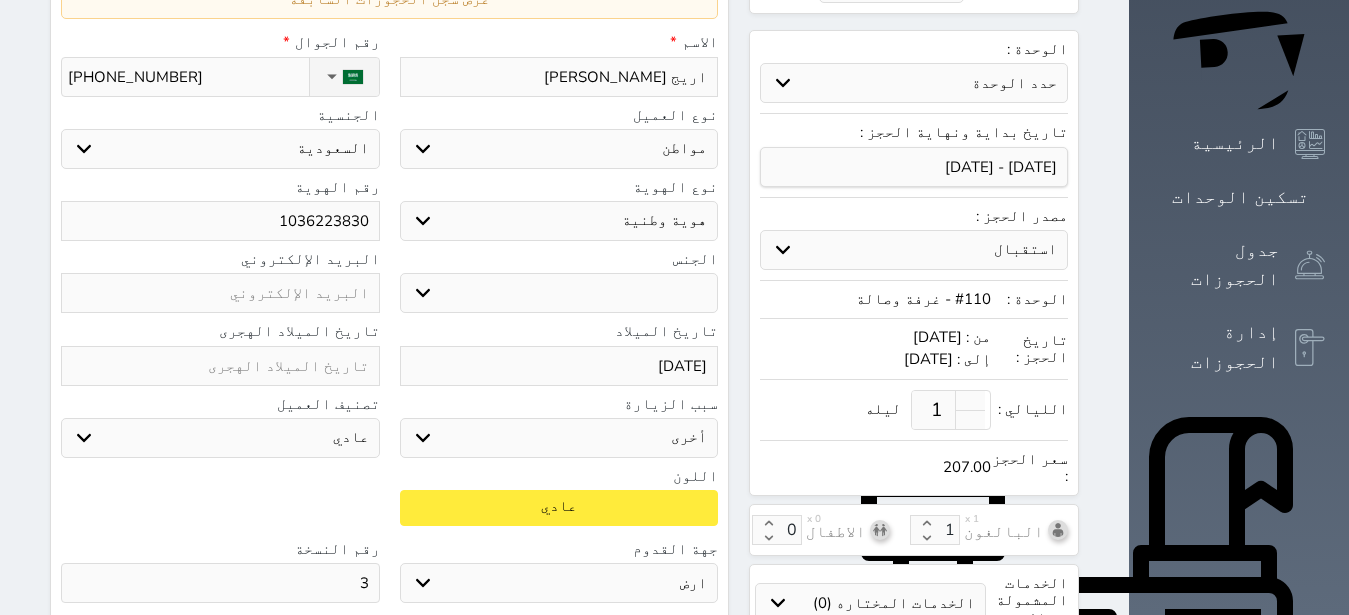 scroll, scrollTop: 630, scrollLeft: 0, axis: vertical 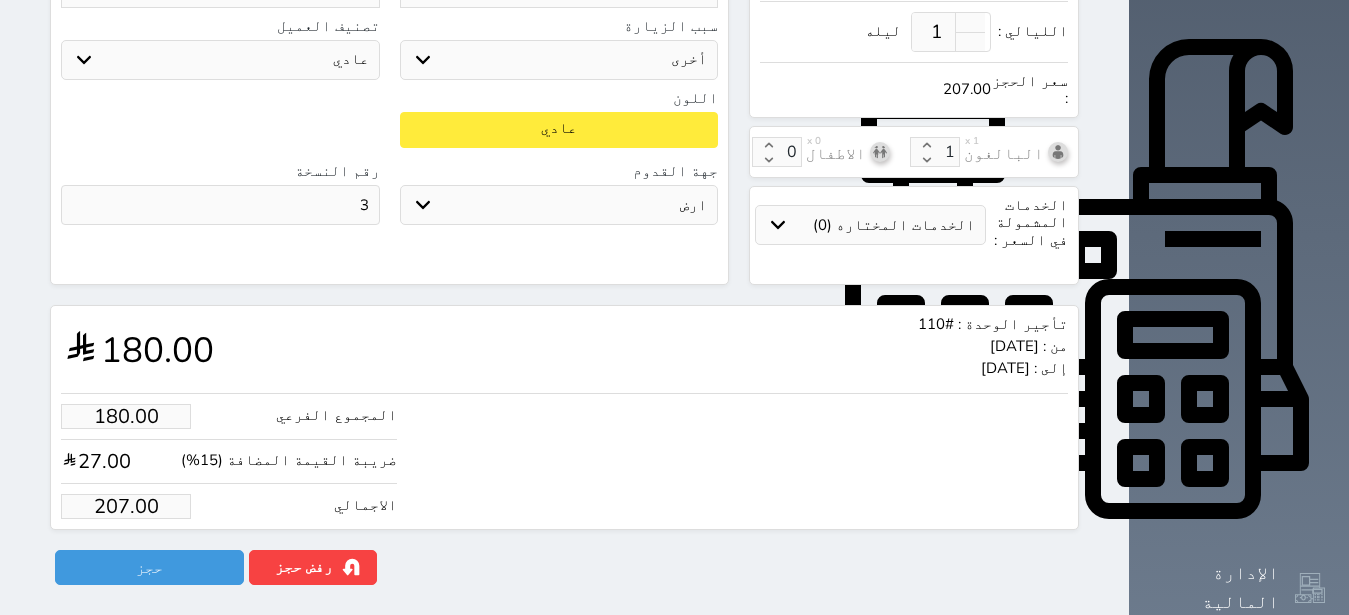 click on "207.00" at bounding box center [126, 506] 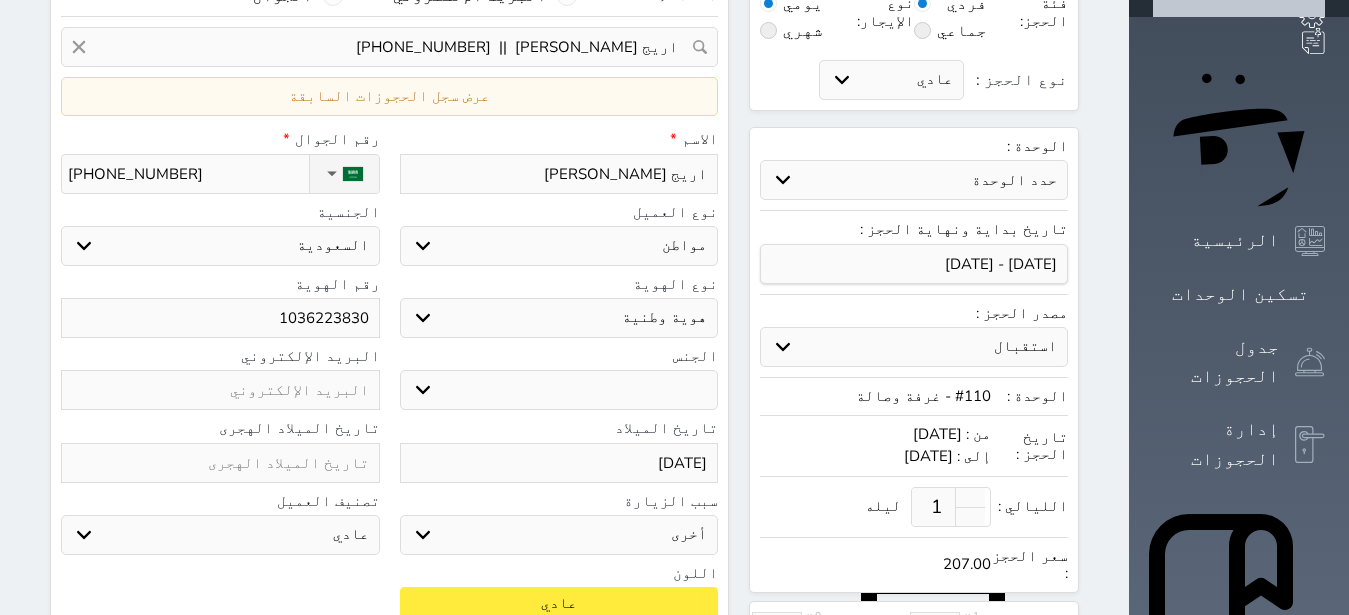 scroll, scrollTop: 0, scrollLeft: 0, axis: both 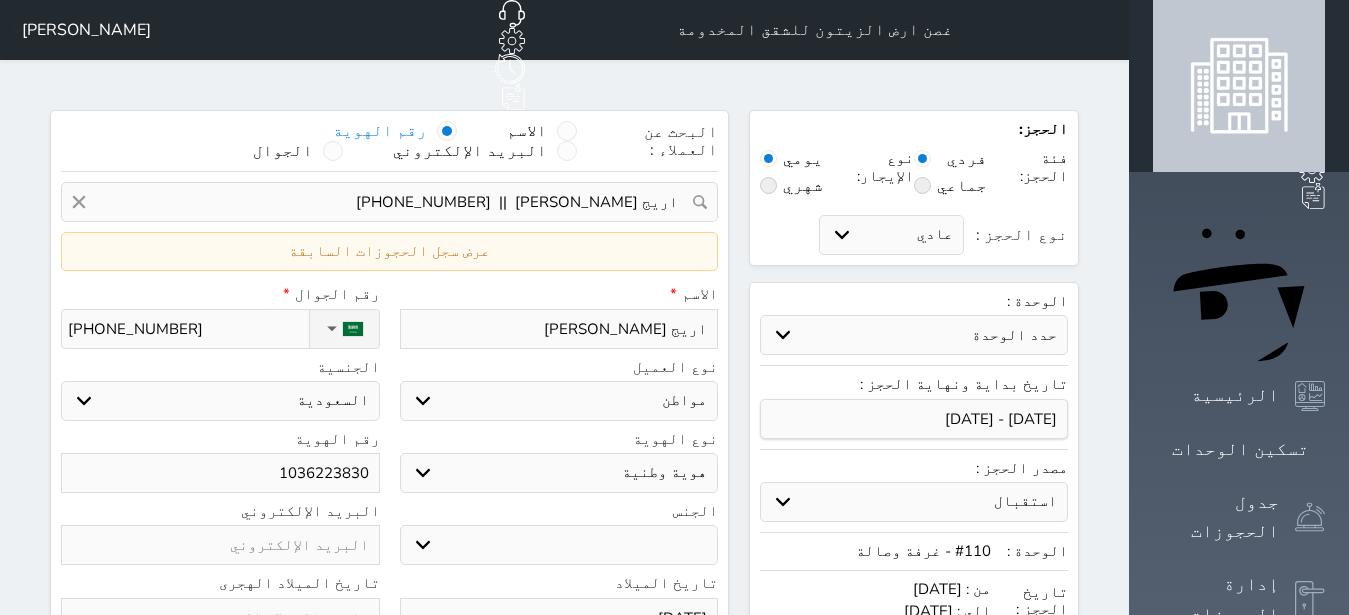 click on "حدد الوحدة
#329 - غرفة وصالة
#225 - غرفة وحمام
#224 - غرفة وصالة
#223 - غرفة وصالة
#222 - غرفة وصالة
#220 - غرفة وصالة
#219 - غرفة وصالة
#217 - غرفتين وصالة صغيرة
#216 - غرفتين وصالة صغيرة
#111 - غرفة وصالة
#110 - غرفة وصالة
#107 - غرفة وصالة
#105 - غرفتين وصالة صغيرة
#104 - غرفتين وصالة صغيرة
#103 - غرفة وحمام
#102 - غرفة وصالة" at bounding box center (914, 335) 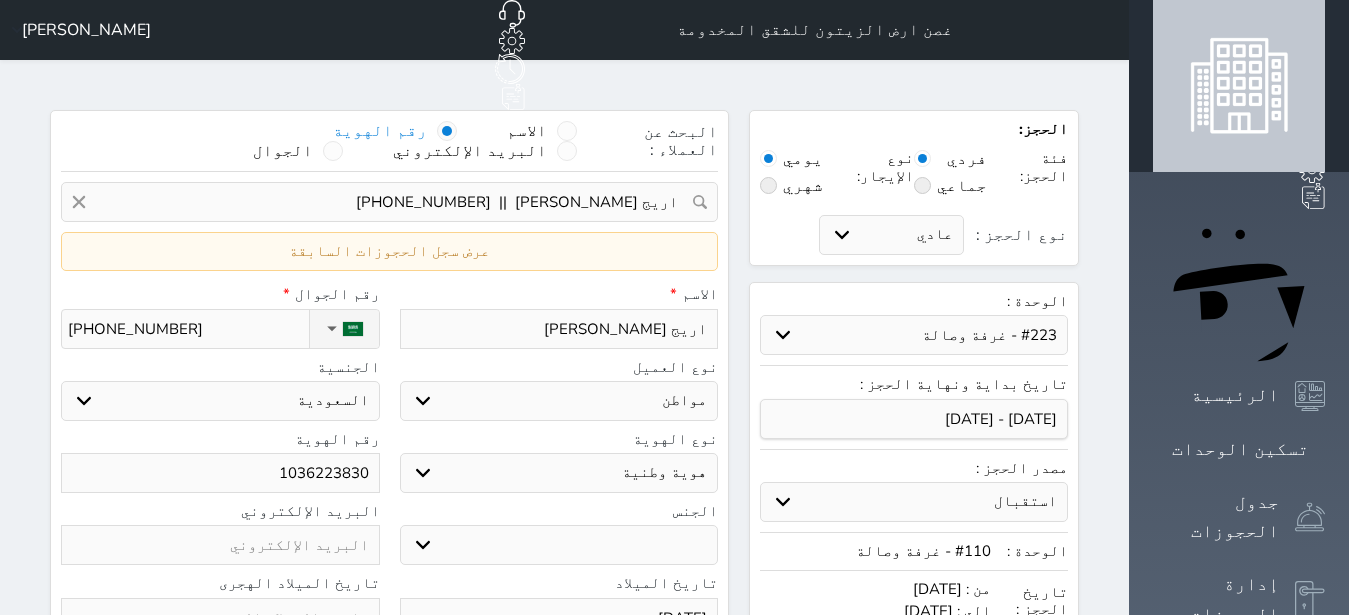 click on "#223 - غرفة وصالة" at bounding box center (0, 0) 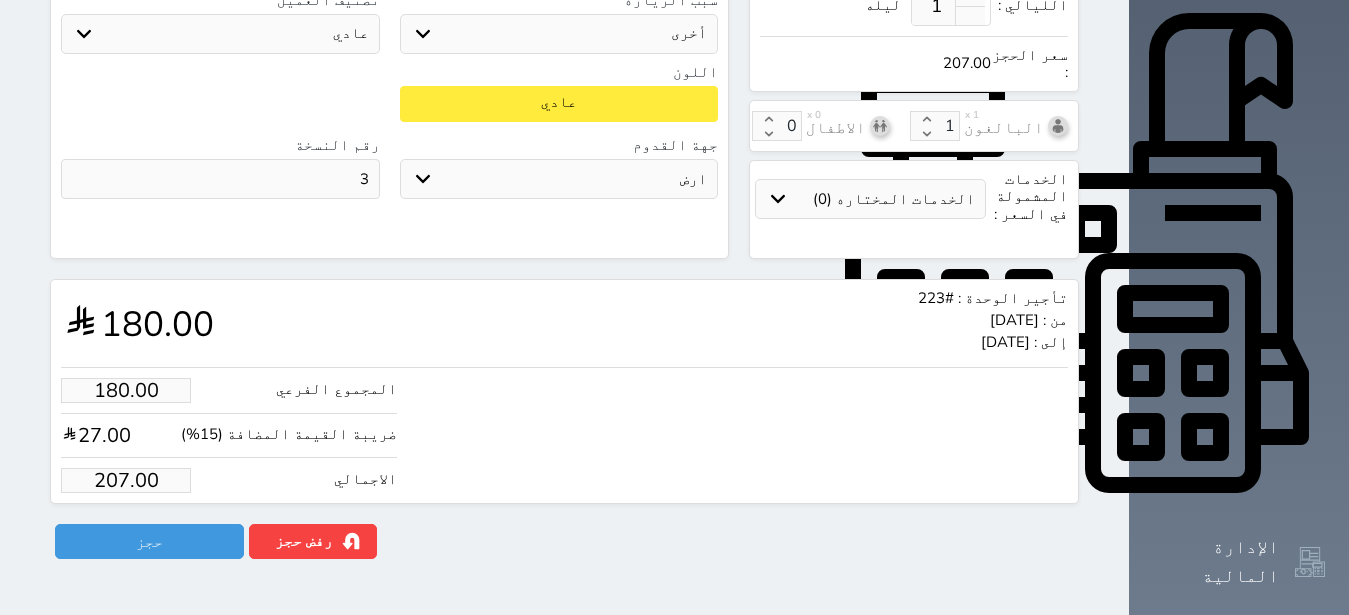 scroll, scrollTop: 694, scrollLeft: 0, axis: vertical 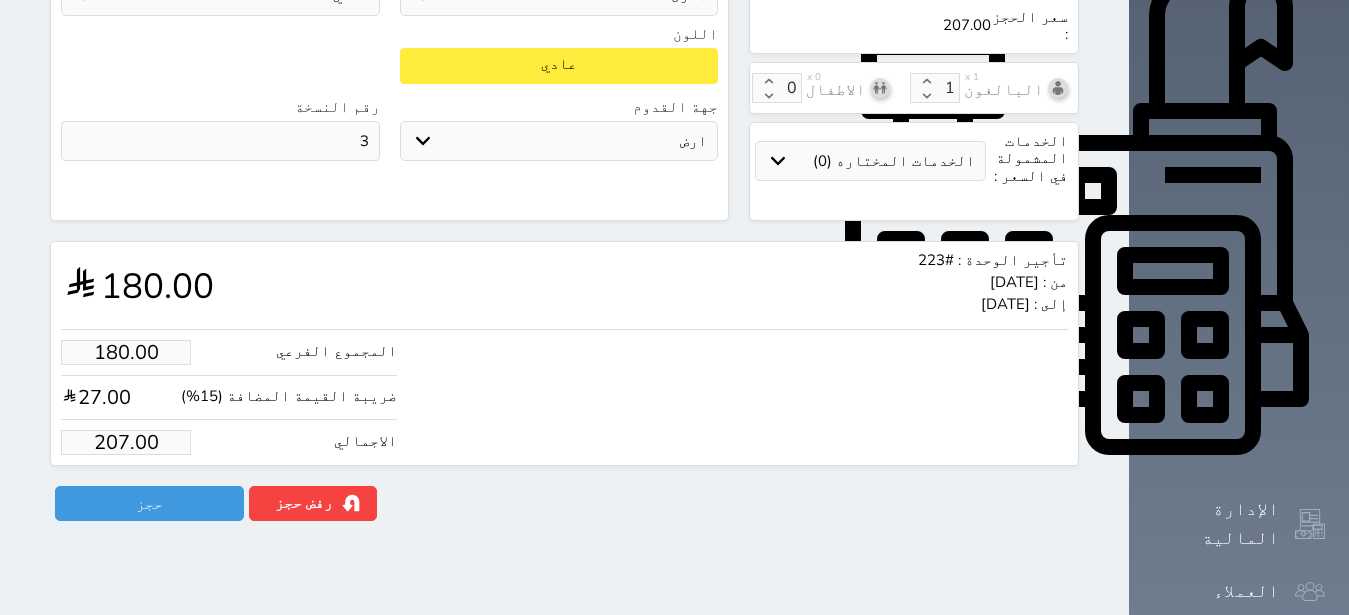 click on "207.00" at bounding box center (126, 442) 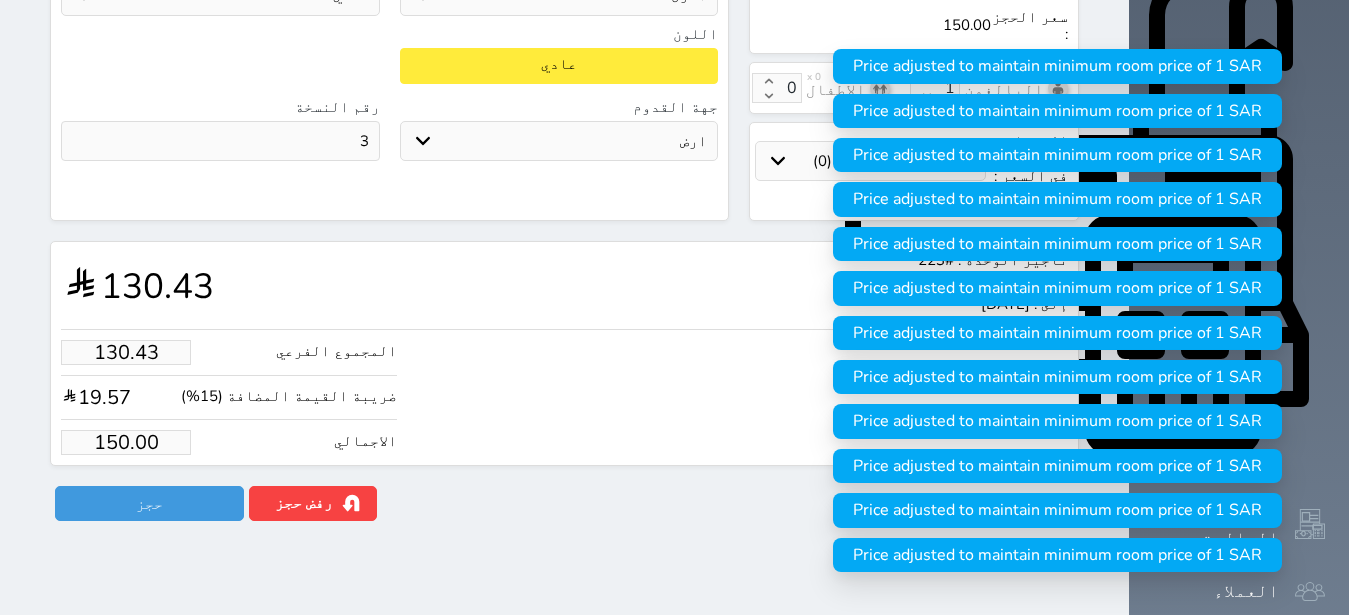 click on "المجموع الفرعي   130.43     ضريبة القيمة المضافة (15%)    19.57      الاجمالي   150.00" at bounding box center [564, 392] 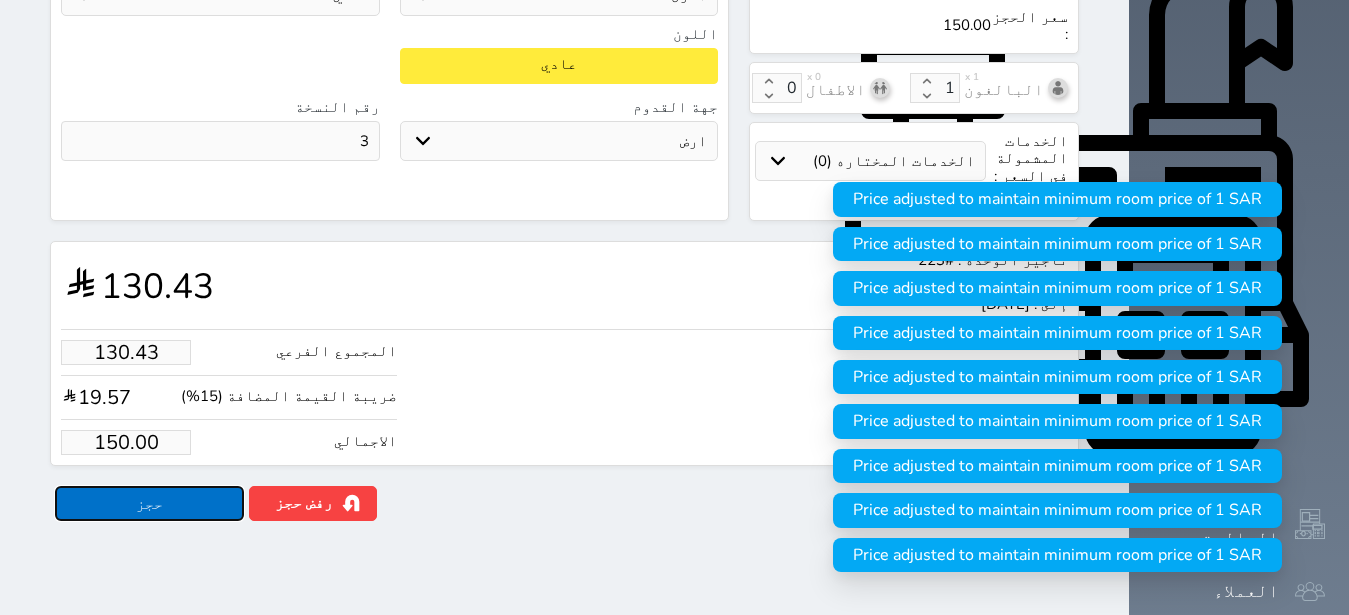 click on "حجز" at bounding box center [149, 503] 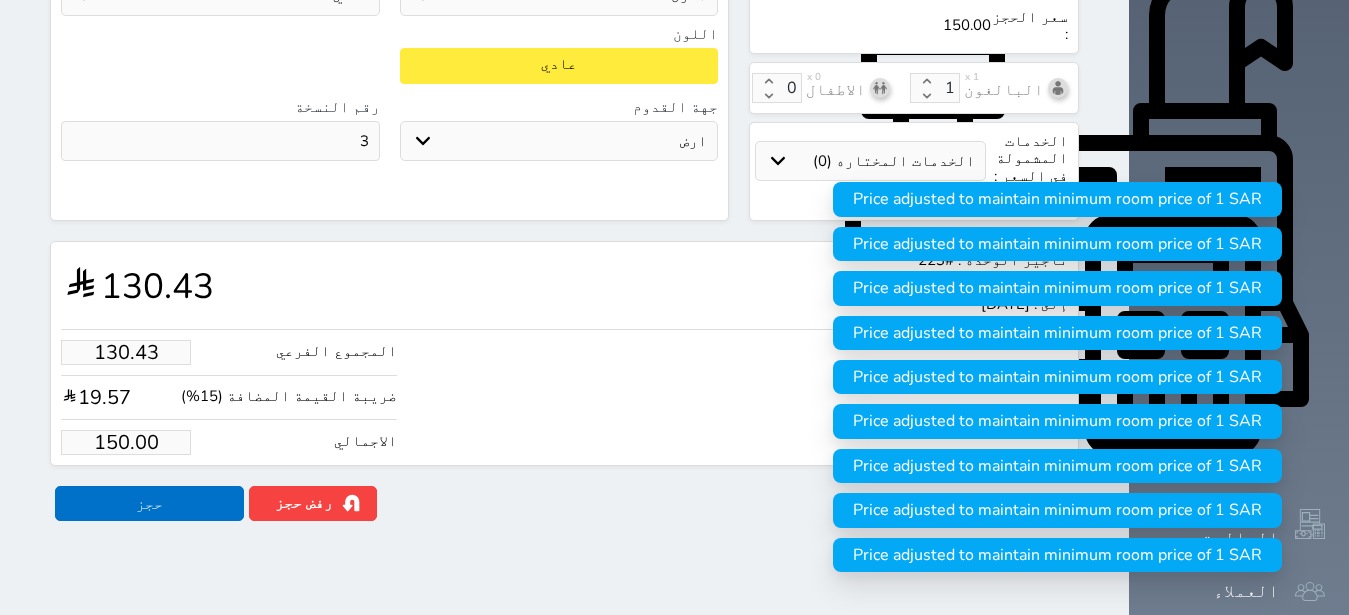 click at bounding box center [0, 0] 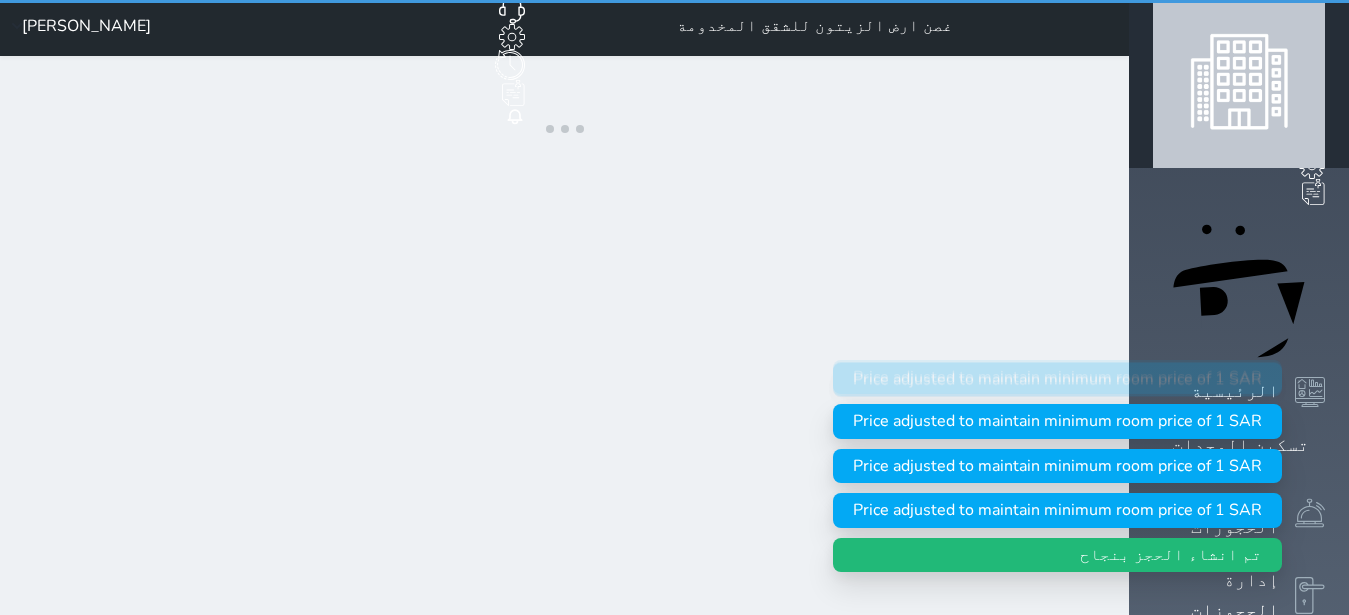 scroll, scrollTop: 0, scrollLeft: 0, axis: both 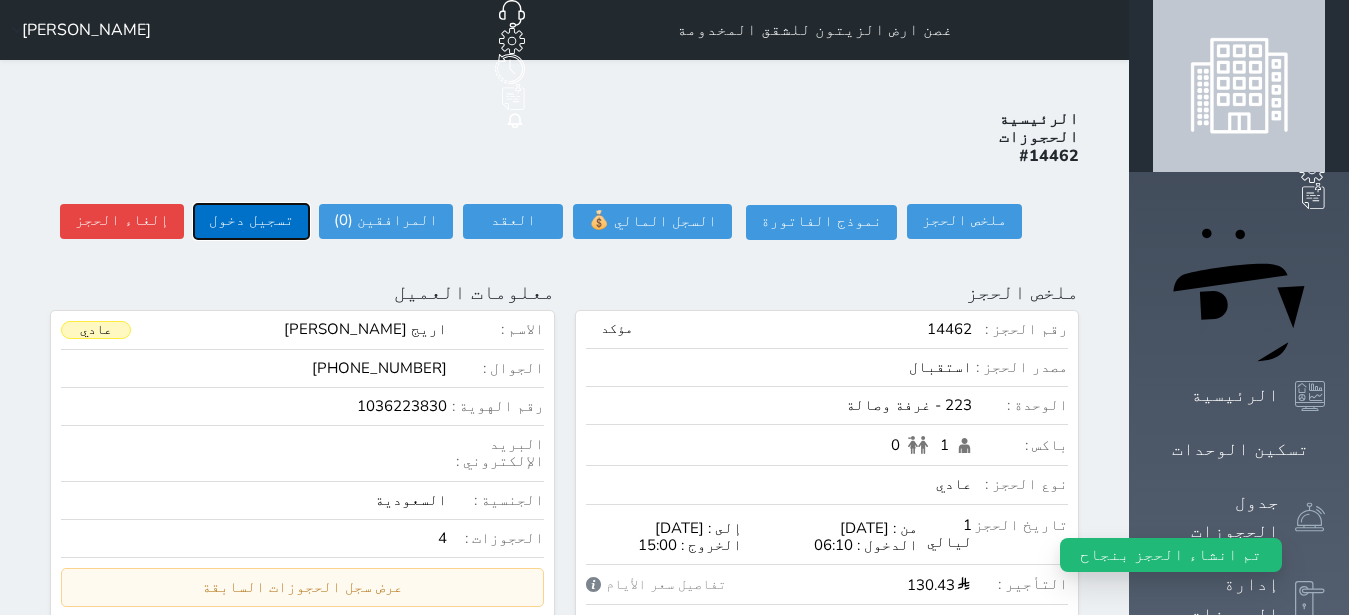 click on "تسجيل دخول" at bounding box center [251, 221] 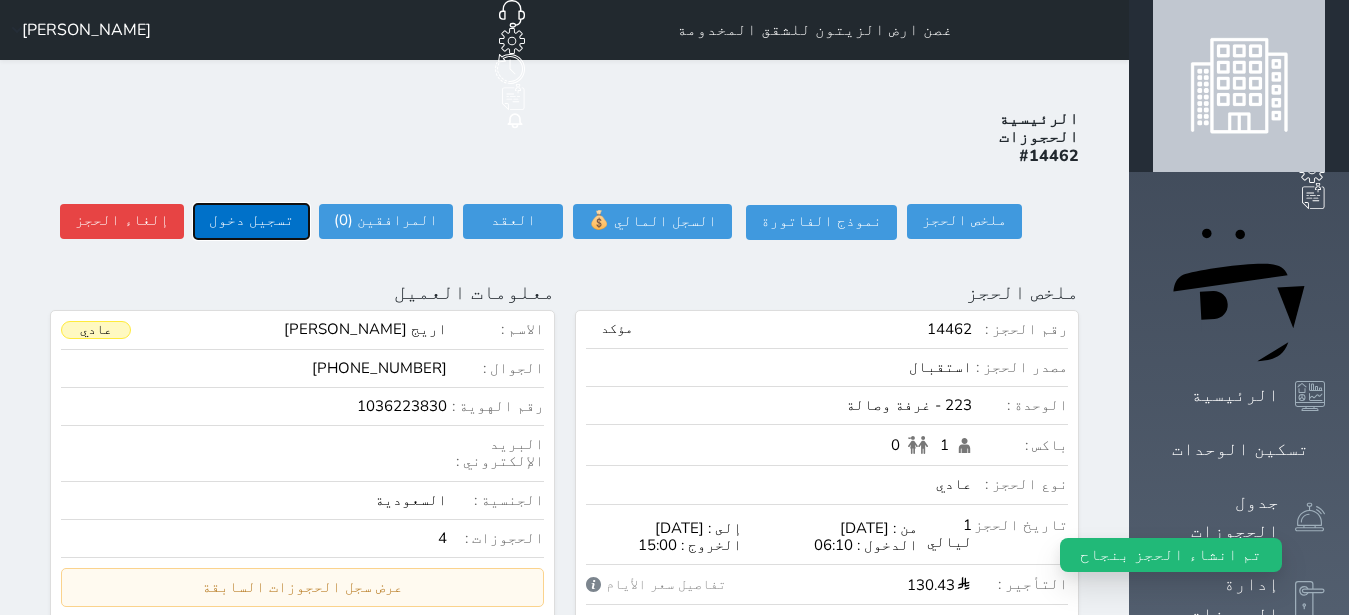 click on "تسجيل دخول" at bounding box center [251, 221] 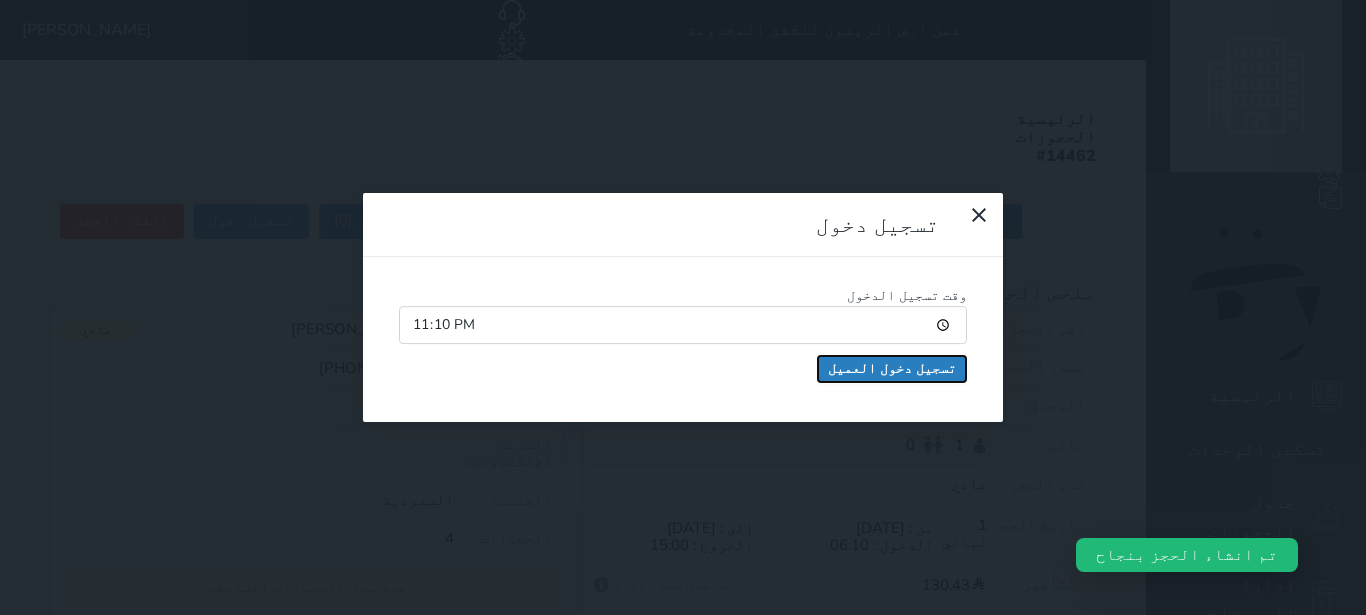 click on "تسجيل دخول العميل" at bounding box center [892, 369] 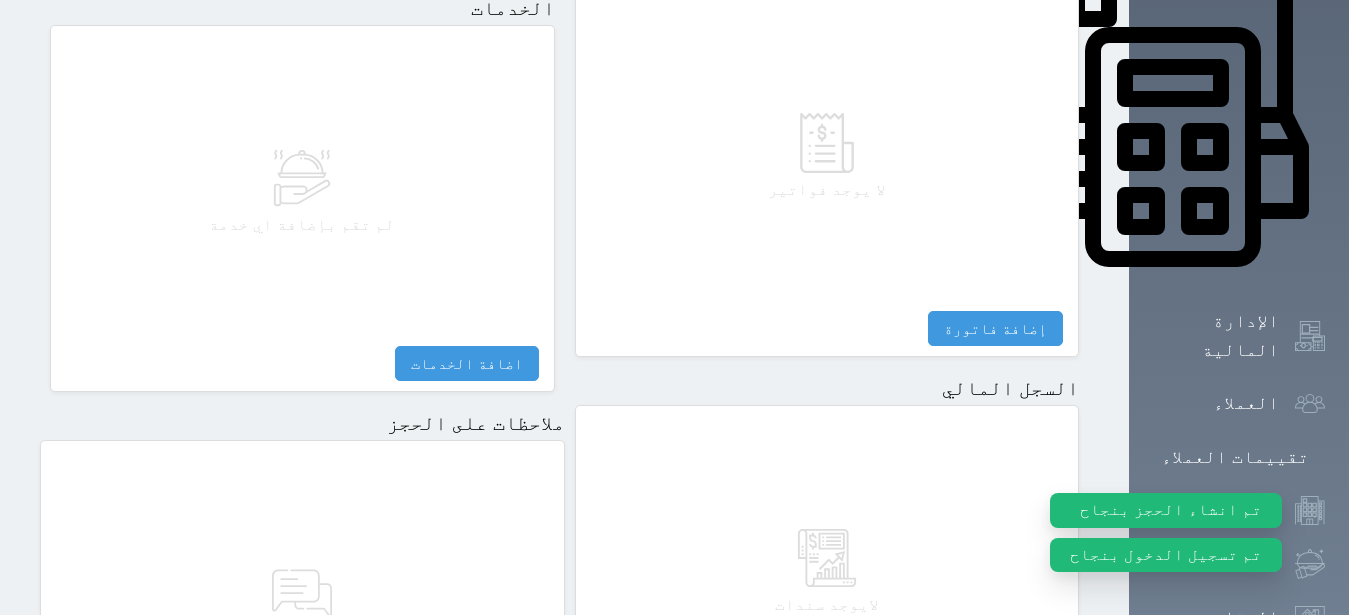 scroll, scrollTop: 1165, scrollLeft: 0, axis: vertical 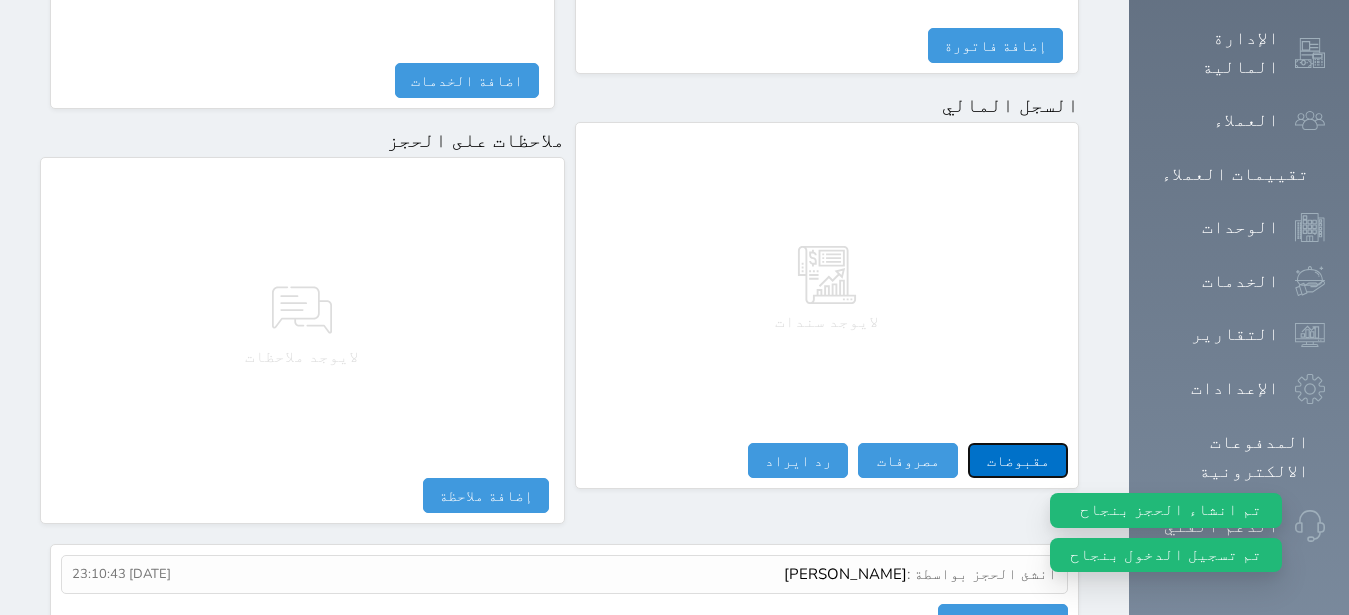 click on "مقبوضات" at bounding box center (1018, 460) 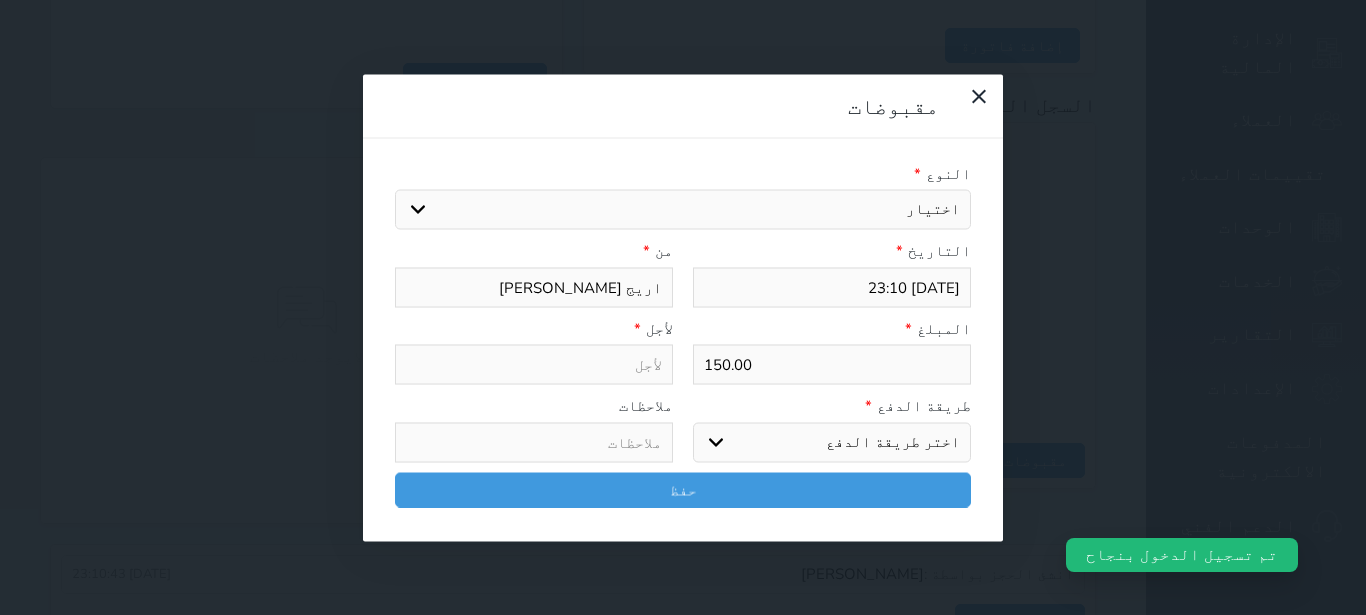click on "اختيار   مقبوضات عامة قيمة إيجار فواتير تامين عربون لا ينطبق آخر مغسلة واي فاي - الإنترنت مواقف السيارات طعام الأغذية والمشروبات مشروبات المشروبات الباردة المشروبات الساخنة الإفطار غداء عشاء مخبز و كعك حمام سباحة الصالة الرياضية سبا و خدمات الجمال اختيار وإسقاط (خدمات النقل) ميني بار كابل - تلفزيون سرير إضافي تصفيف الشعر التسوق خدمات الجولات السياحية المنظمة خدمات الدليل السياحي" at bounding box center [683, 210] 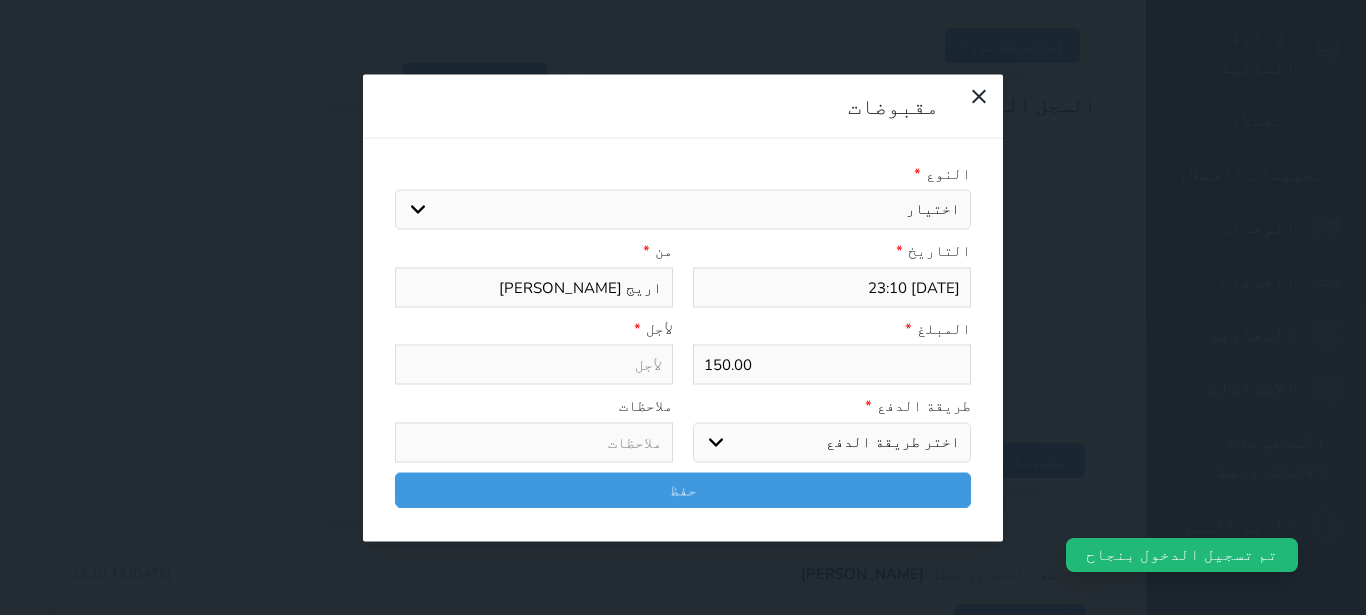 click on "قيمة إيجار" at bounding box center [0, 0] 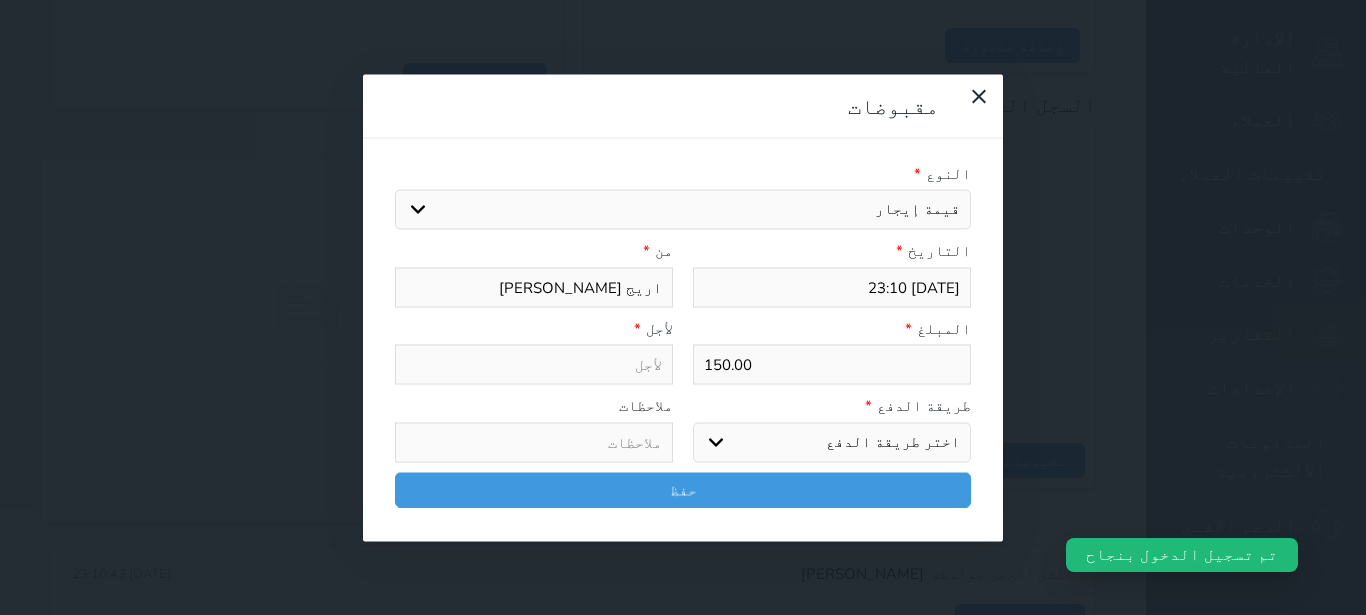 click on "طريقة الدفع *   اختر طريقة الدفع   دفع نقدى   تحويل بنكى   مدى   بطاقة ائتمان   آجل   ملاحظات" at bounding box center (683, 434) 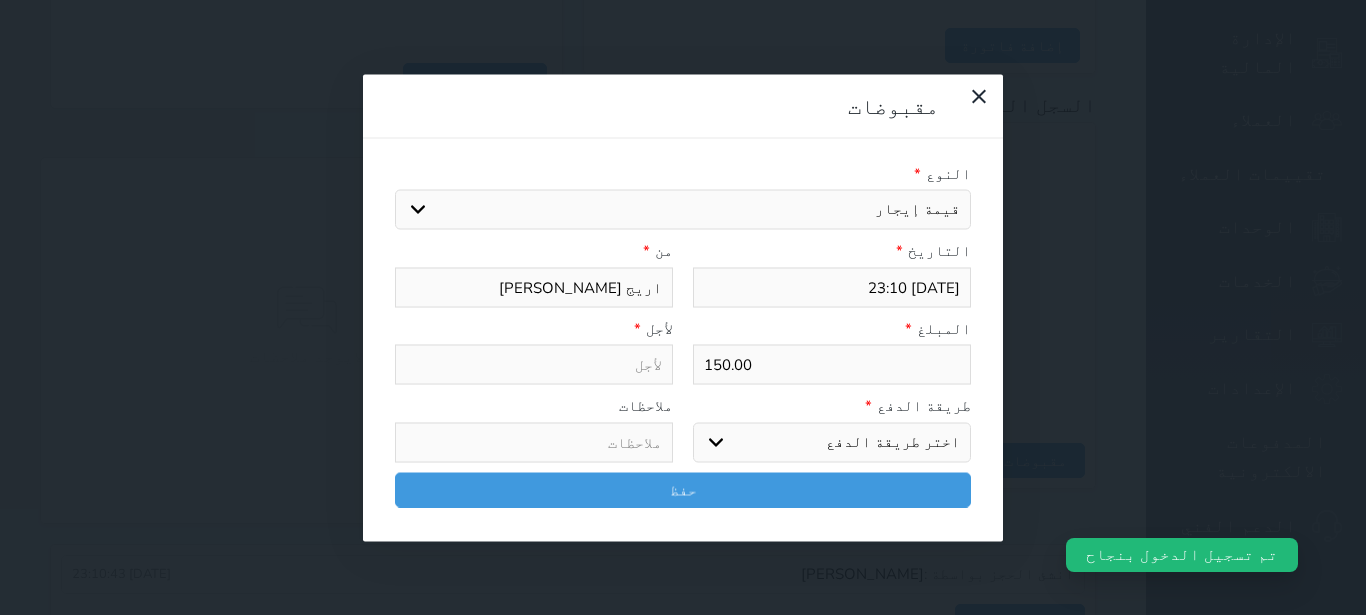 click on "اختر طريقة الدفع   دفع نقدى   تحويل بنكى   مدى   بطاقة ائتمان   آجل" at bounding box center (832, 442) 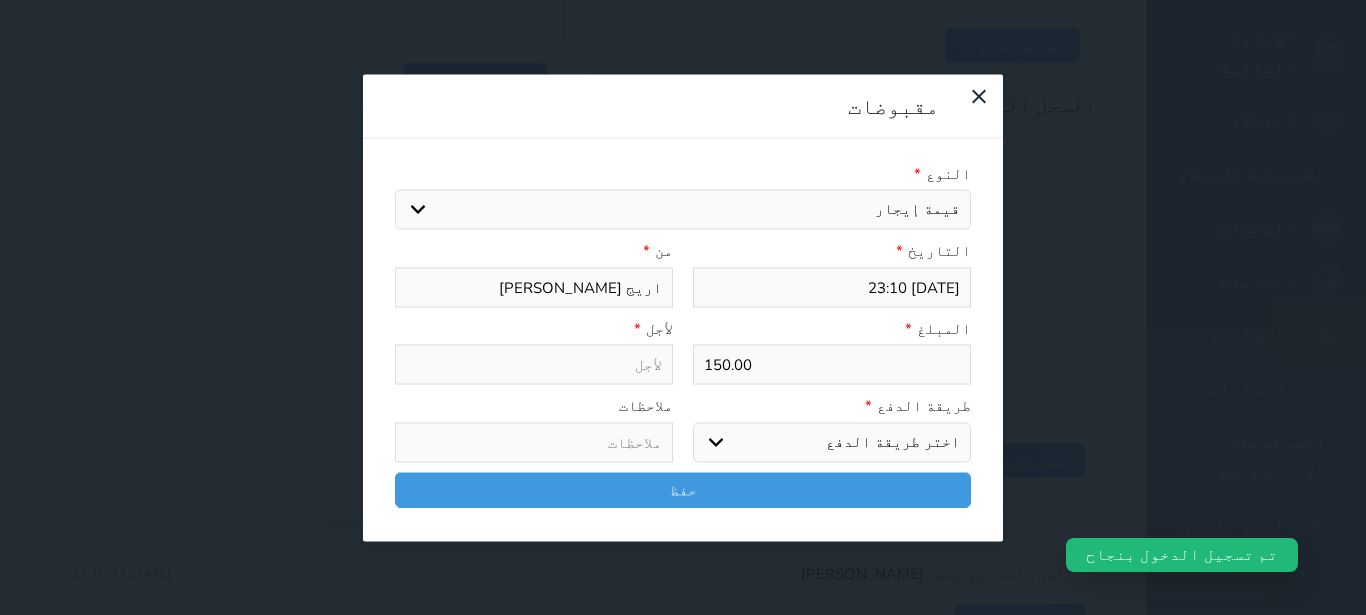 click on "طريقة الدفع *" at bounding box center (832, 406) 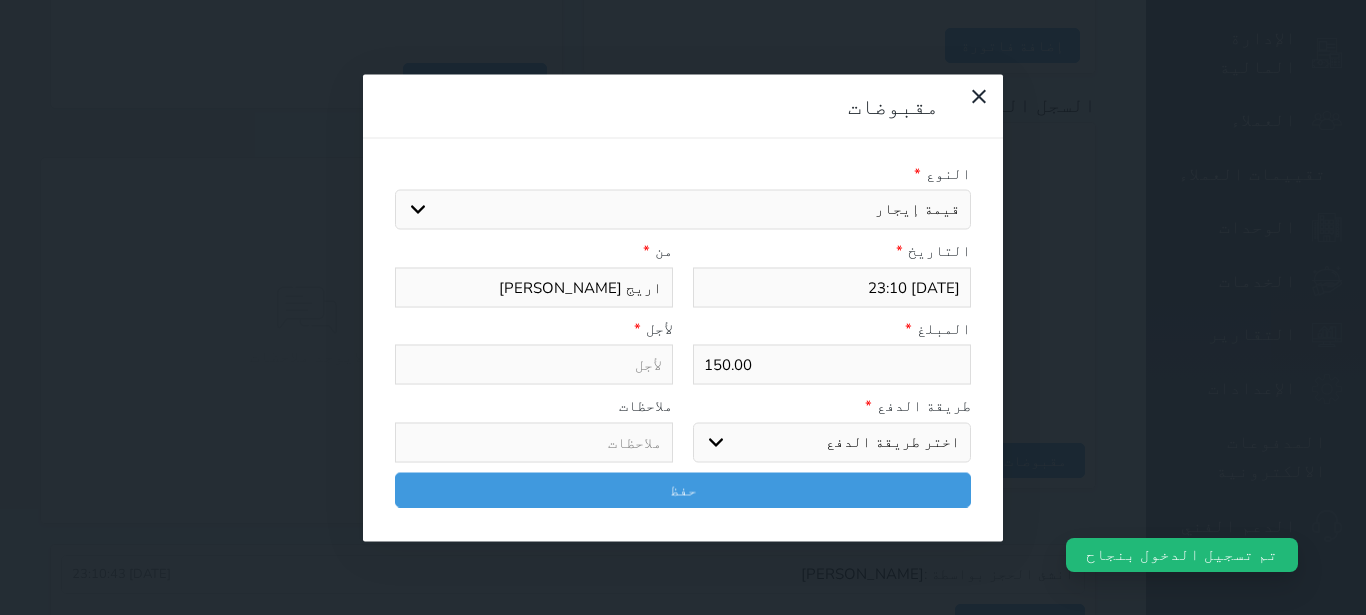 click at bounding box center (970, 109) 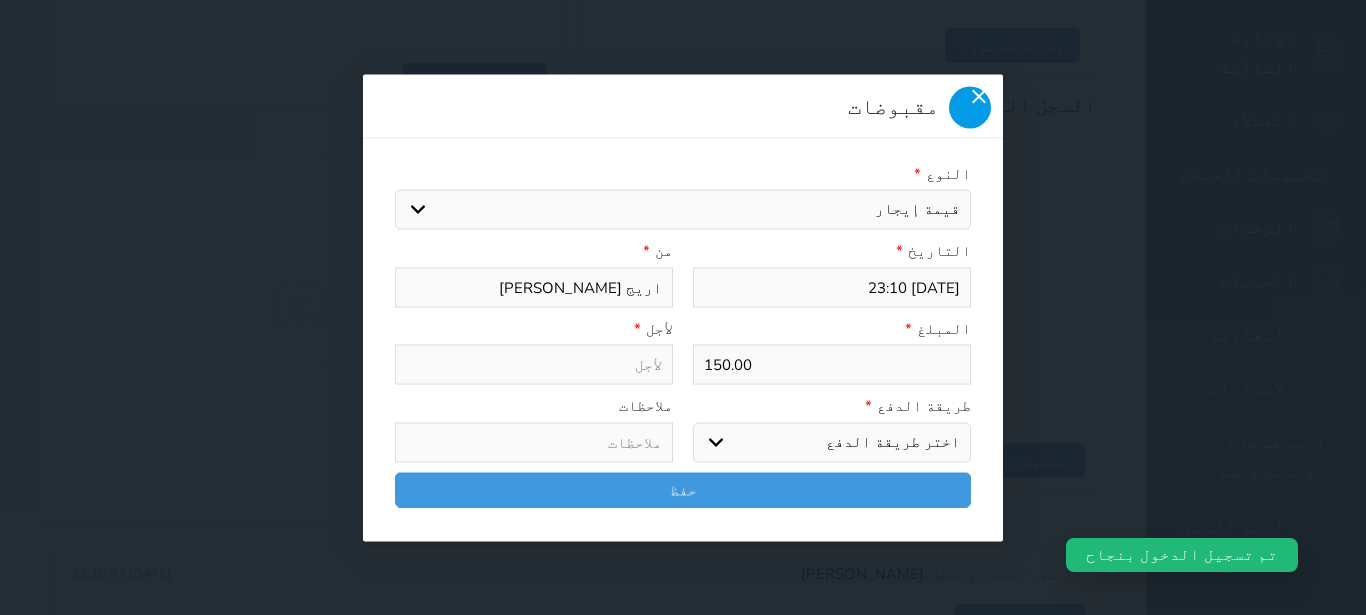 click 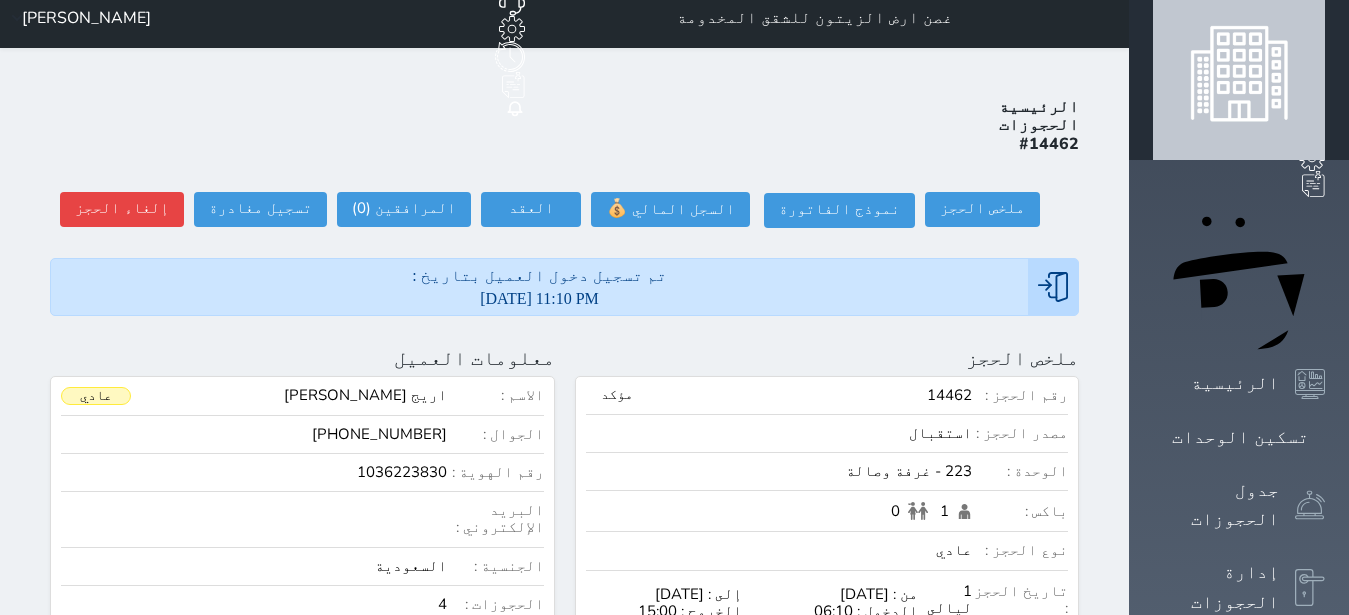 scroll, scrollTop: 0, scrollLeft: 0, axis: both 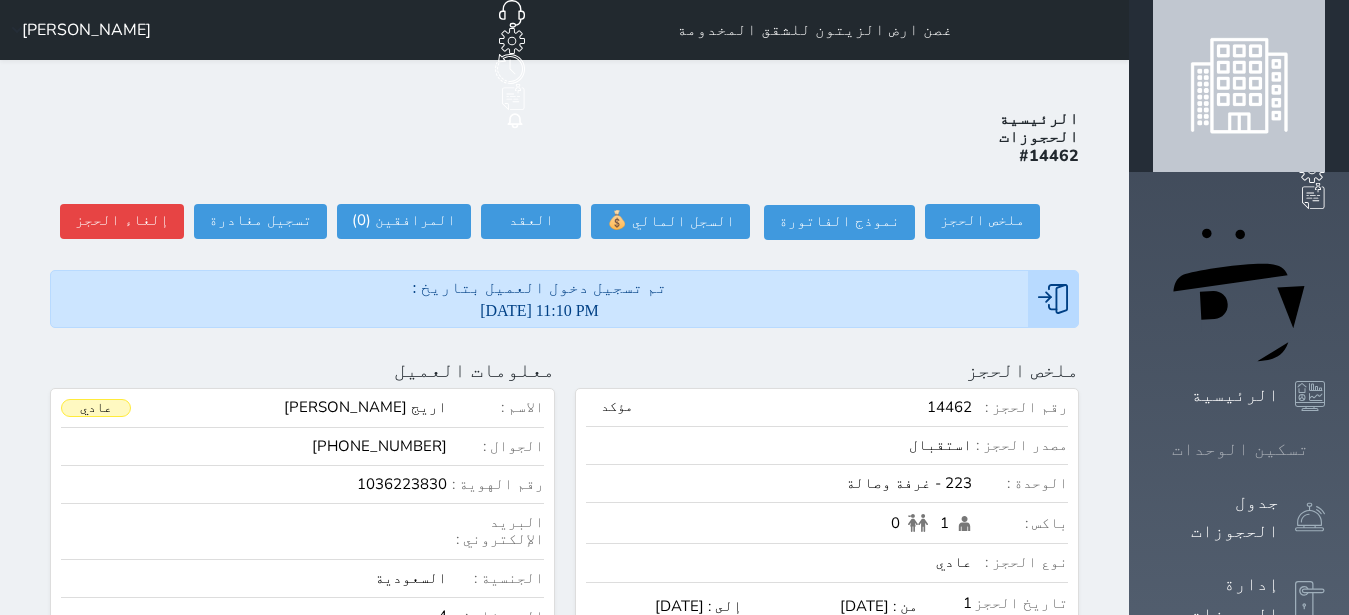 click 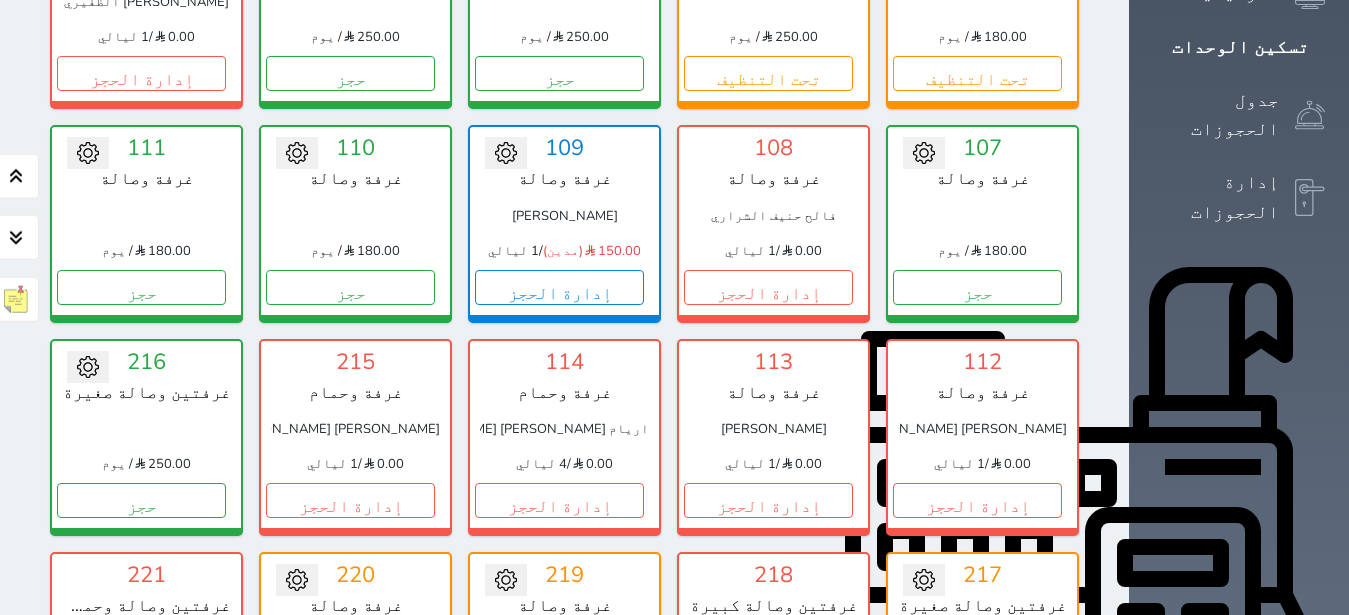 scroll, scrollTop: 456, scrollLeft: 0, axis: vertical 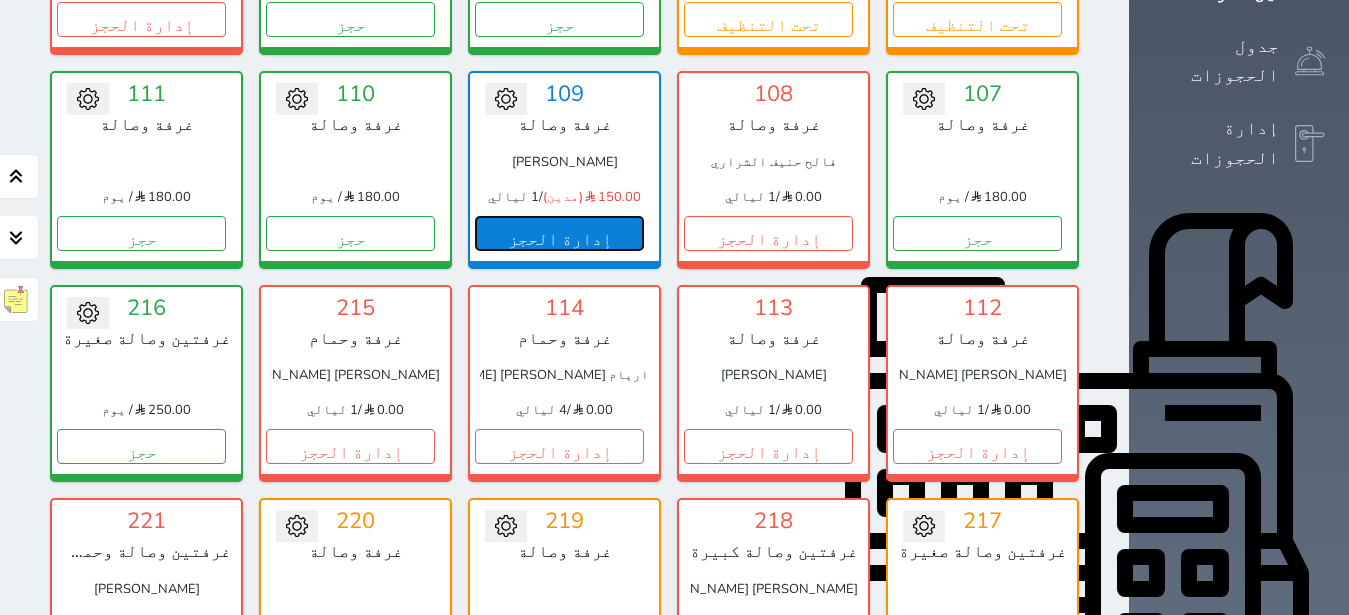 click on "إدارة الحجز" at bounding box center (559, 233) 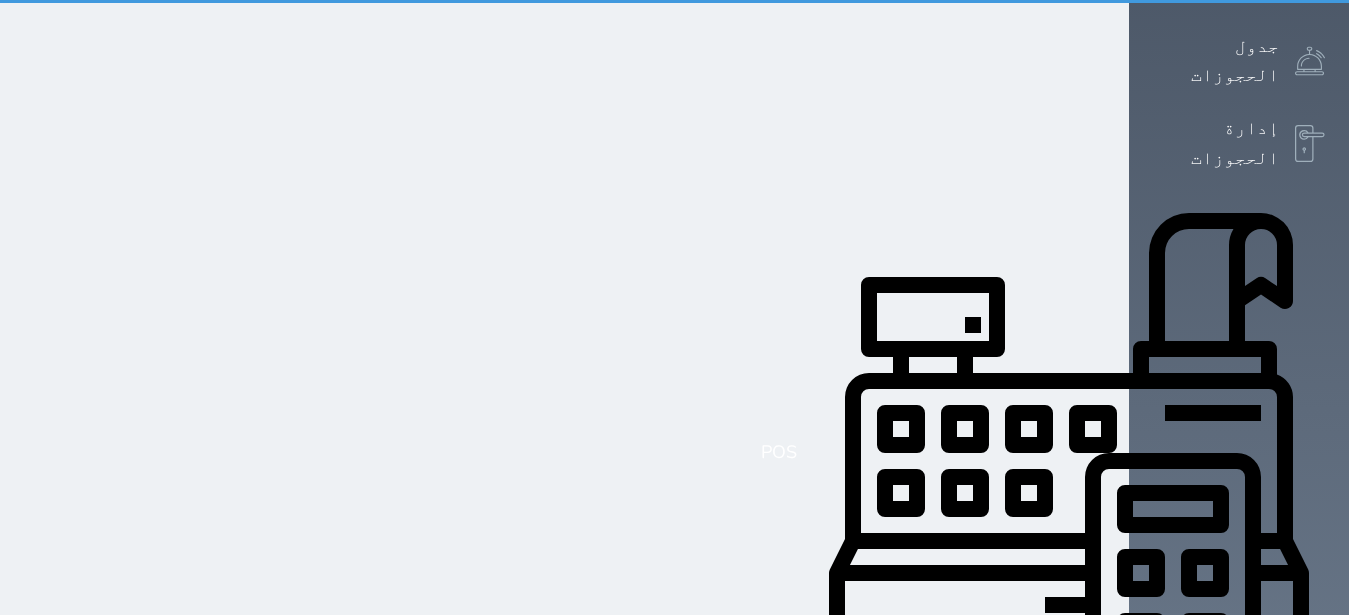 scroll, scrollTop: 0, scrollLeft: 0, axis: both 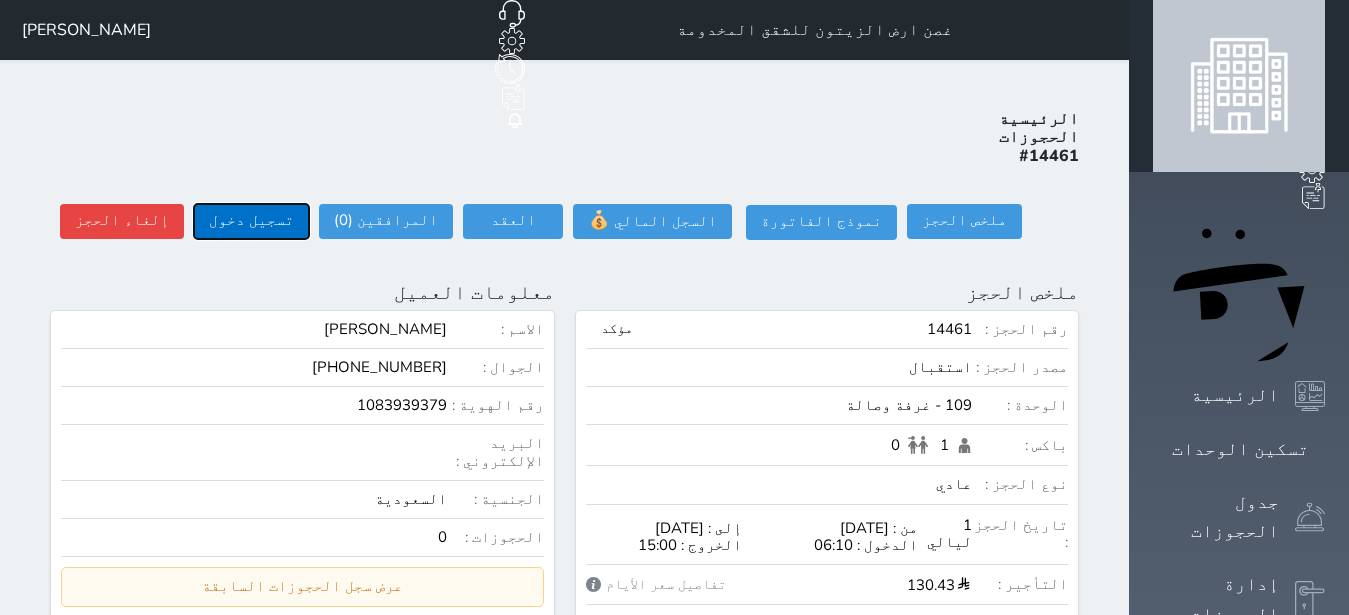 click on "تسجيل دخول" at bounding box center [251, 221] 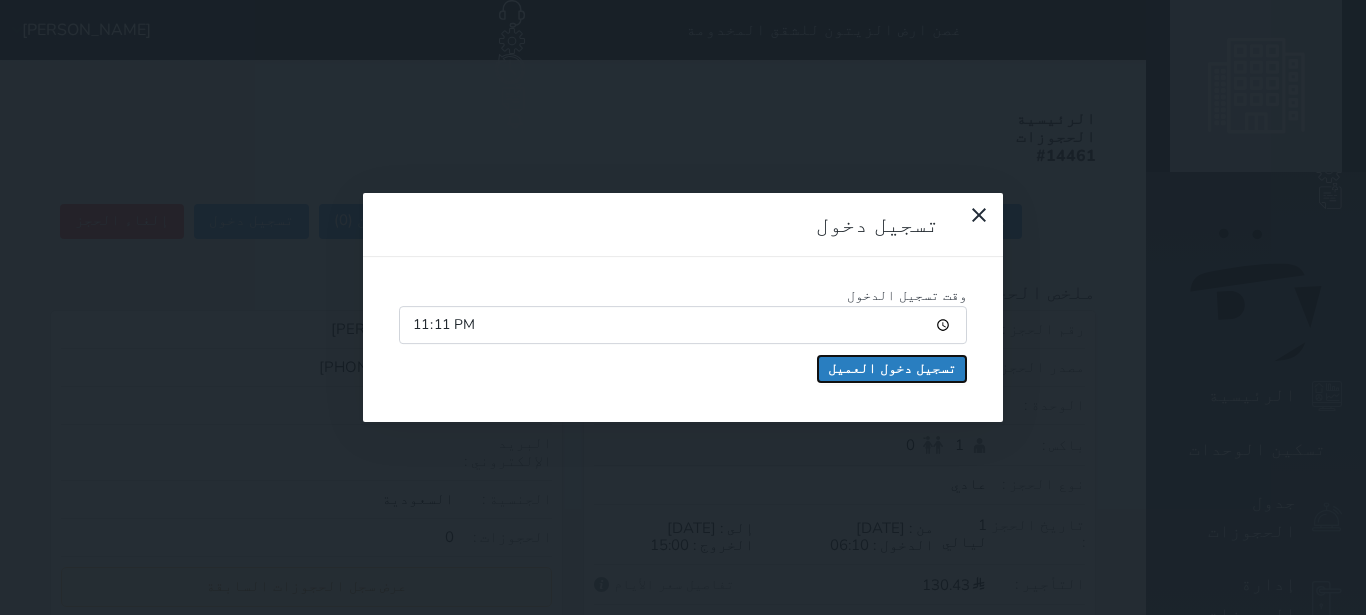 click on "تسجيل دخول العميل" at bounding box center [892, 369] 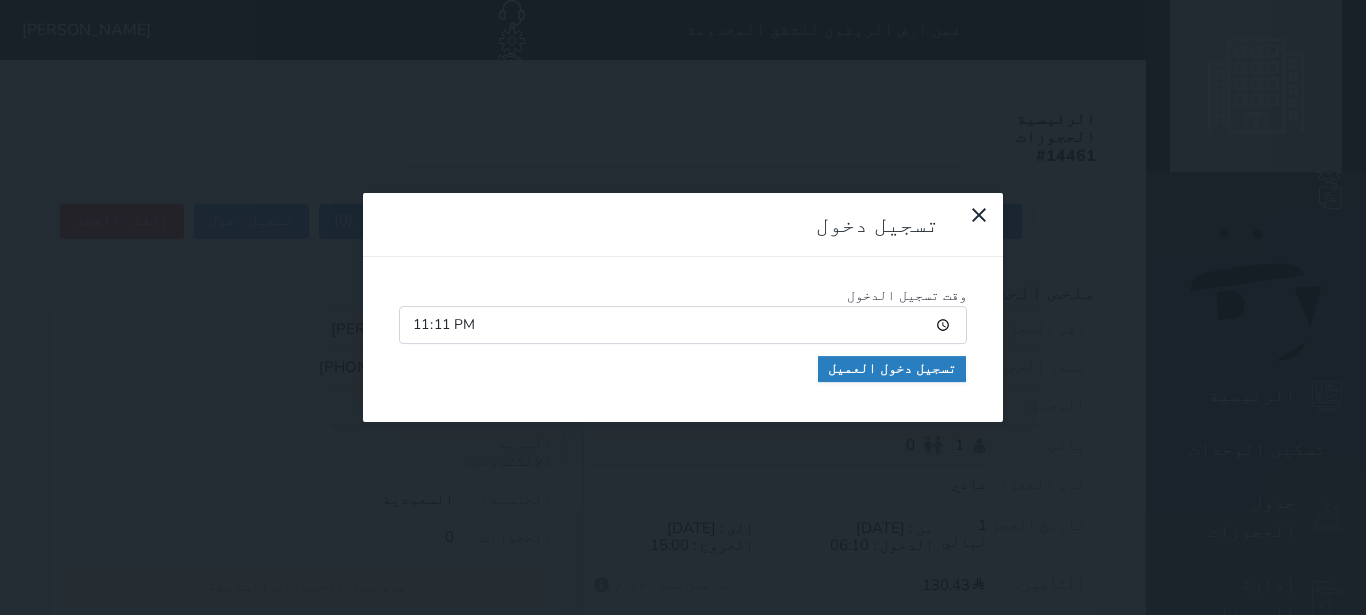 click at bounding box center [0, 0] 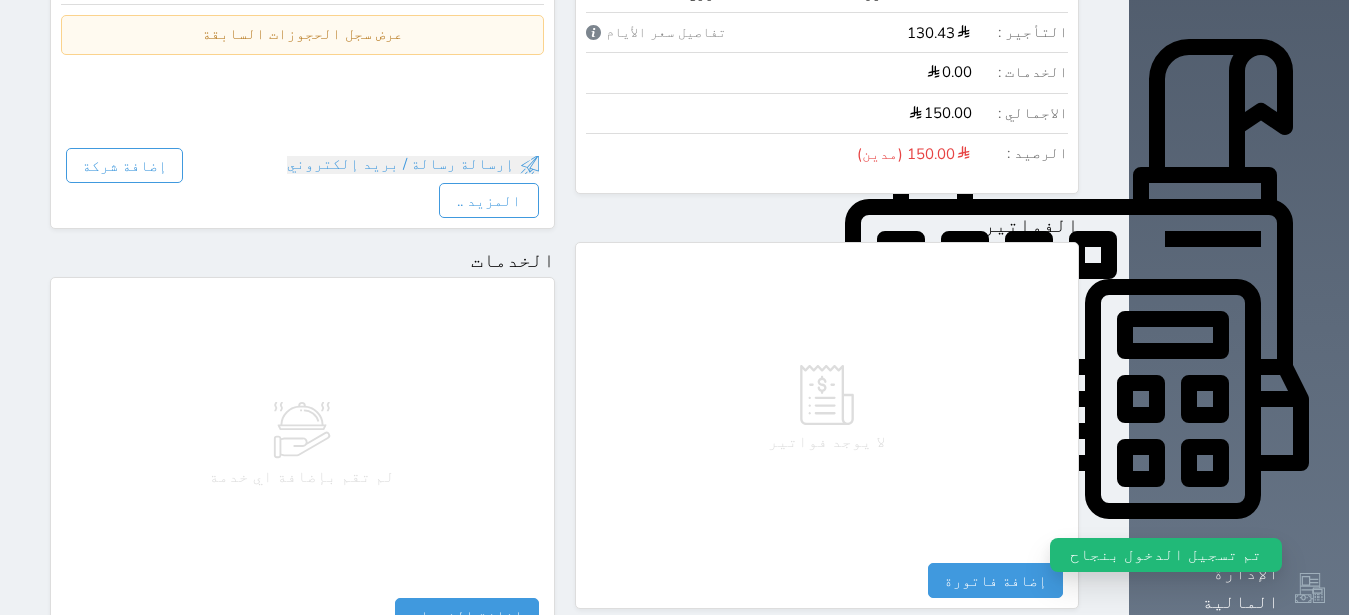 scroll, scrollTop: 1165, scrollLeft: 0, axis: vertical 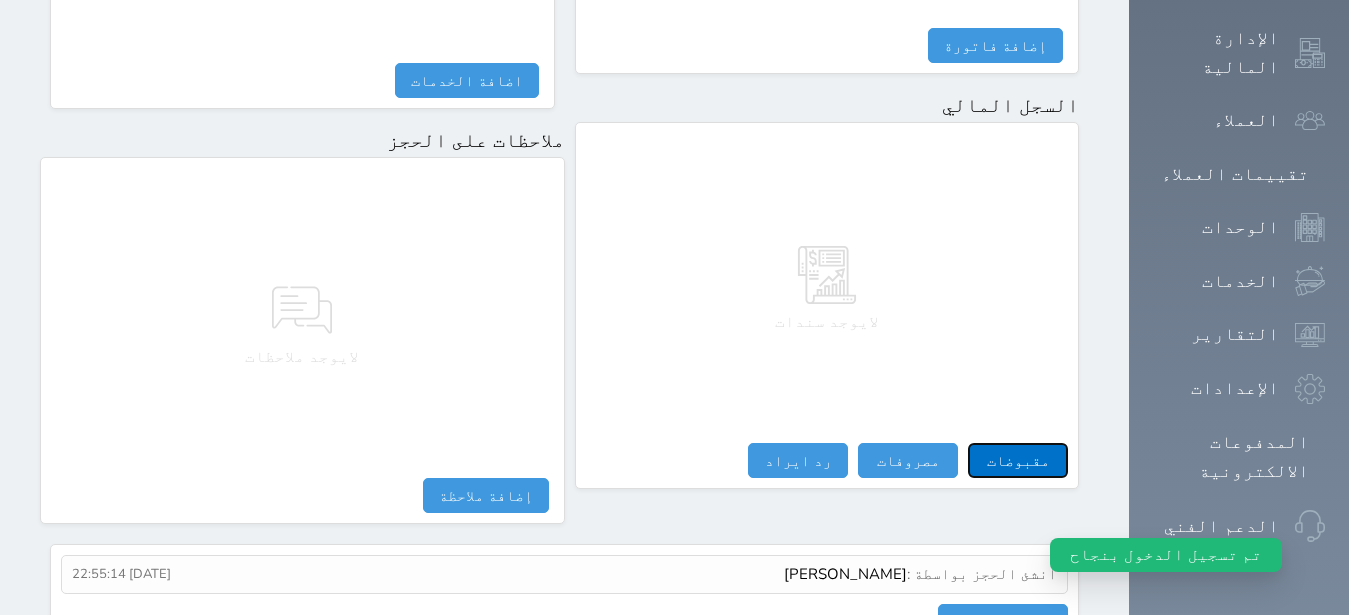 click on "مقبوضات" at bounding box center (1018, 460) 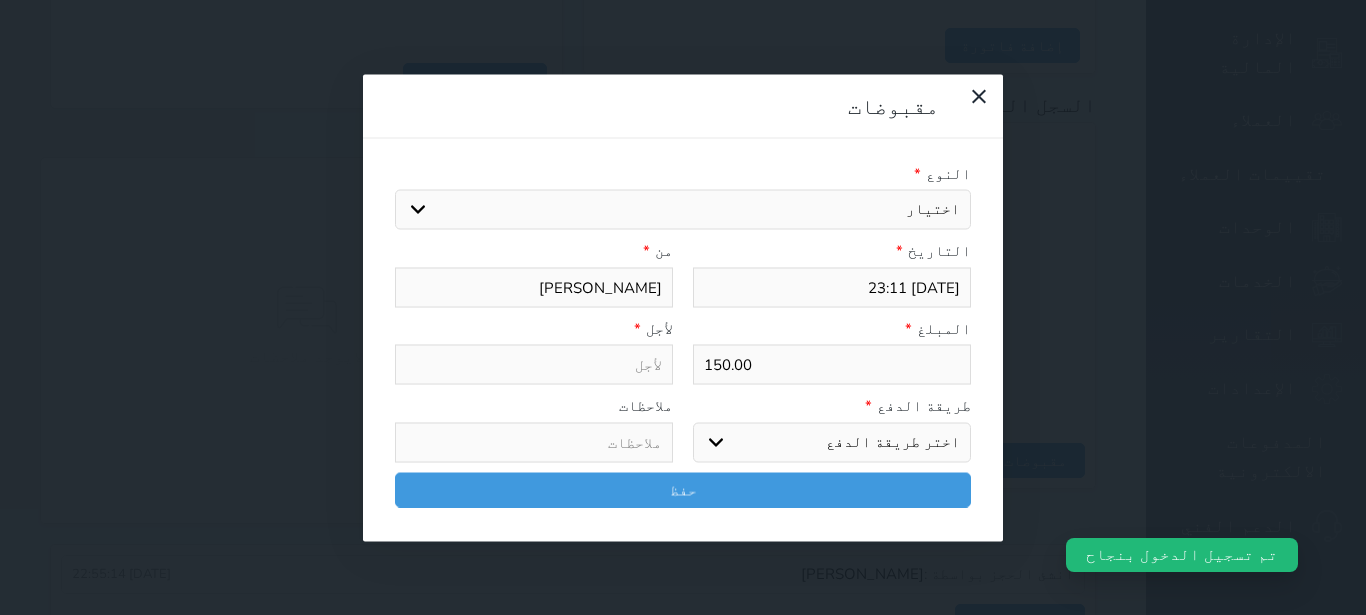 click on "اختيار   مقبوضات عامة قيمة إيجار فواتير تامين عربون لا ينطبق آخر مغسلة واي فاي - الإنترنت مواقف السيارات طعام الأغذية والمشروبات مشروبات المشروبات الباردة المشروبات الساخنة الإفطار غداء عشاء مخبز و كعك حمام سباحة الصالة الرياضية سبا و خدمات الجمال اختيار وإسقاط (خدمات النقل) ميني بار كابل - تلفزيون سرير إضافي تصفيف الشعر التسوق خدمات الجولات السياحية المنظمة خدمات الدليل السياحي" at bounding box center [683, 210] 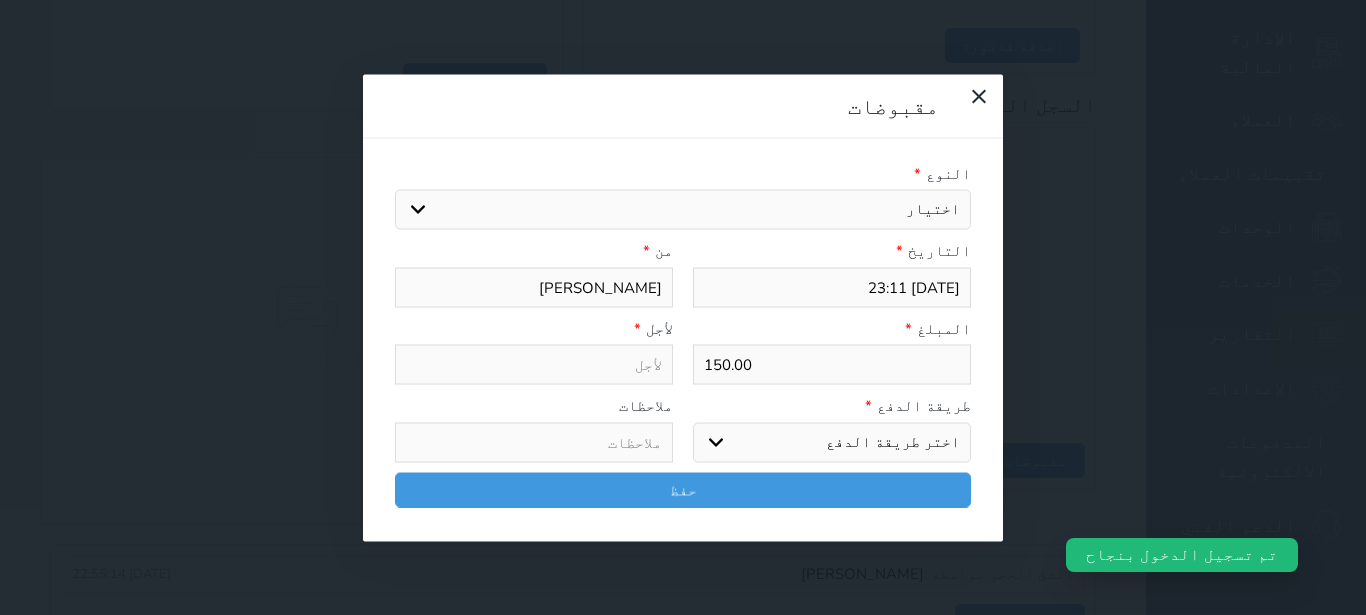 click on "قيمة إيجار" at bounding box center [0, 0] 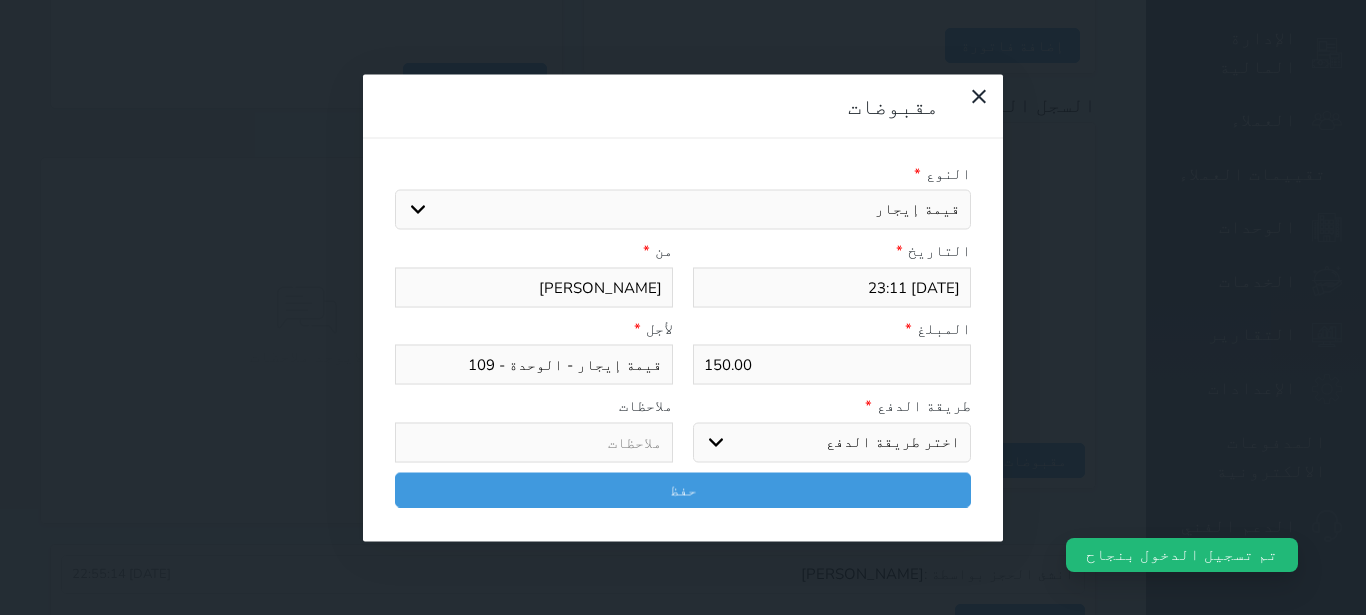 click on "اختر طريقة الدفع   دفع نقدى   تحويل بنكى   مدى   بطاقة ائتمان   آجل" at bounding box center [832, 442] 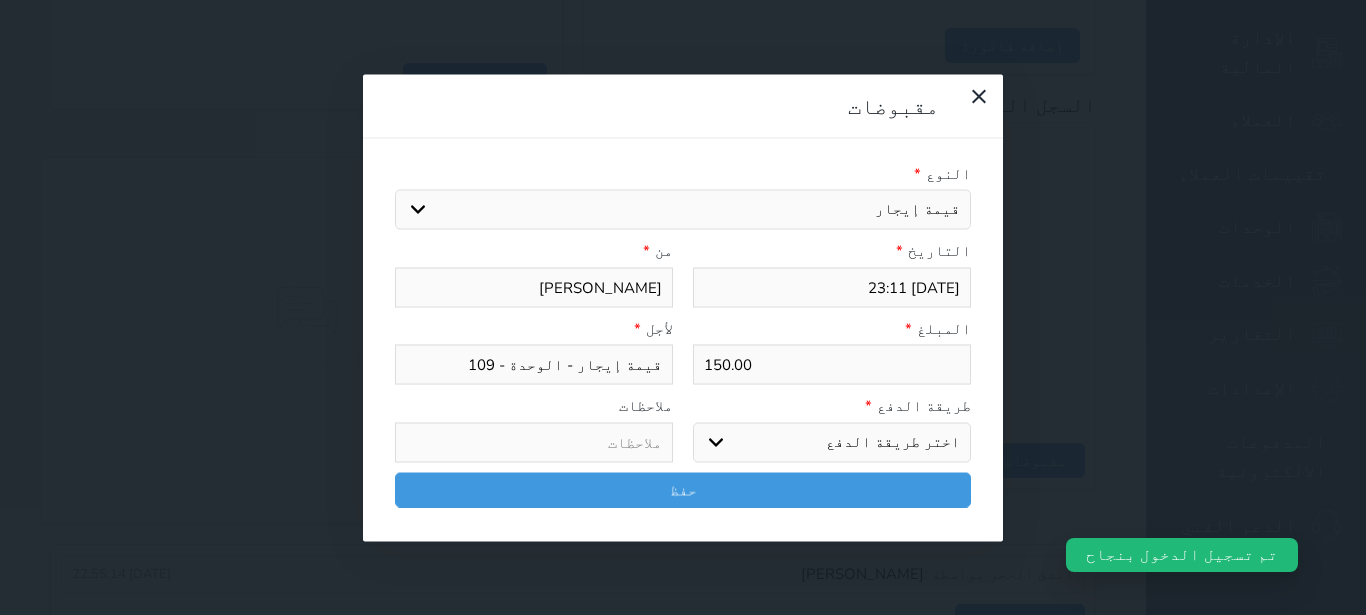 click on "مدى" at bounding box center [0, 0] 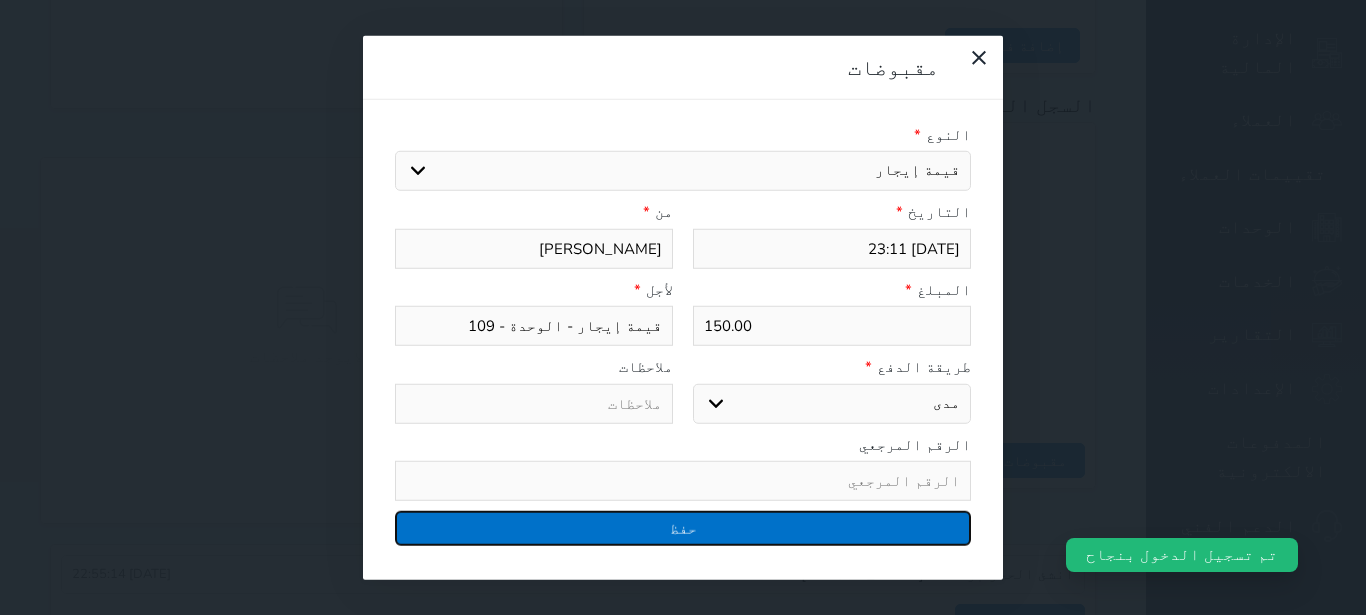 click on "حفظ" at bounding box center (683, 528) 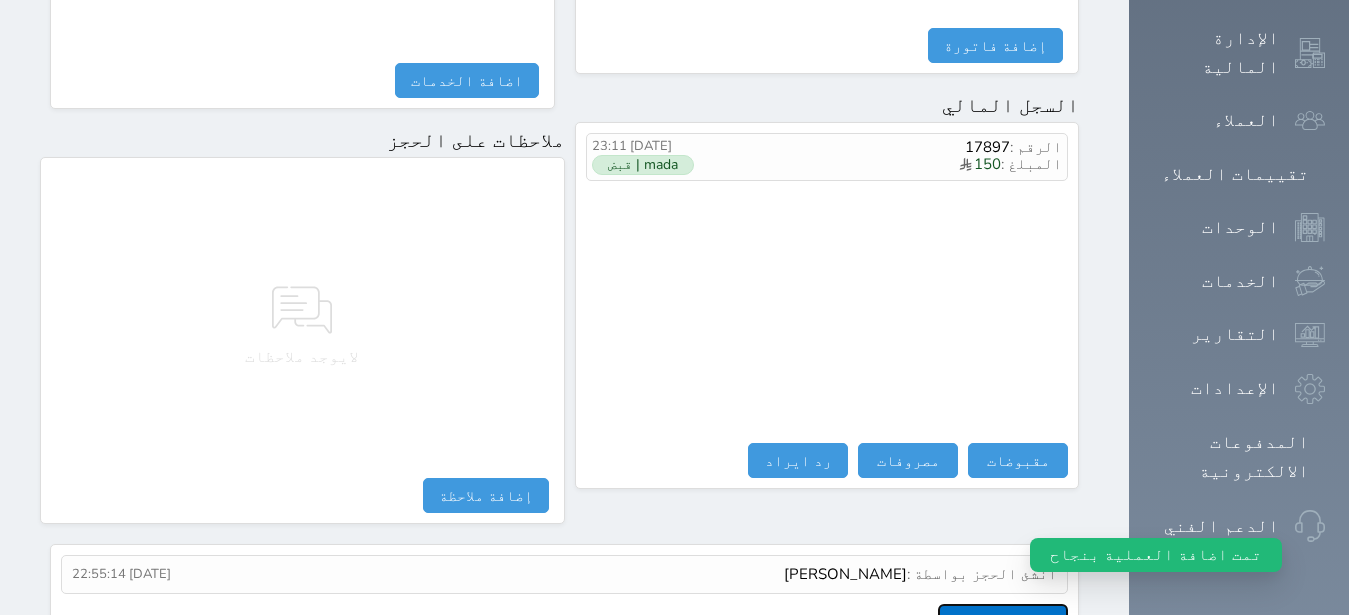 click on "عرض سجل شموس" at bounding box center [1003, 621] 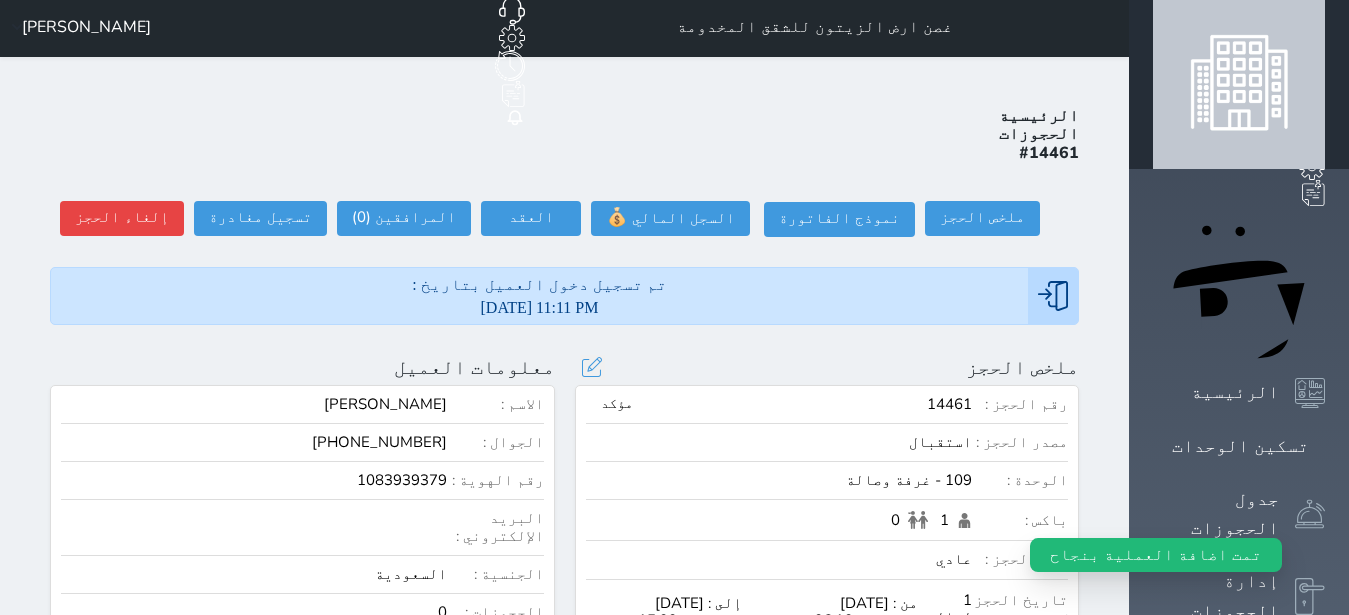 scroll, scrollTop: 0, scrollLeft: 0, axis: both 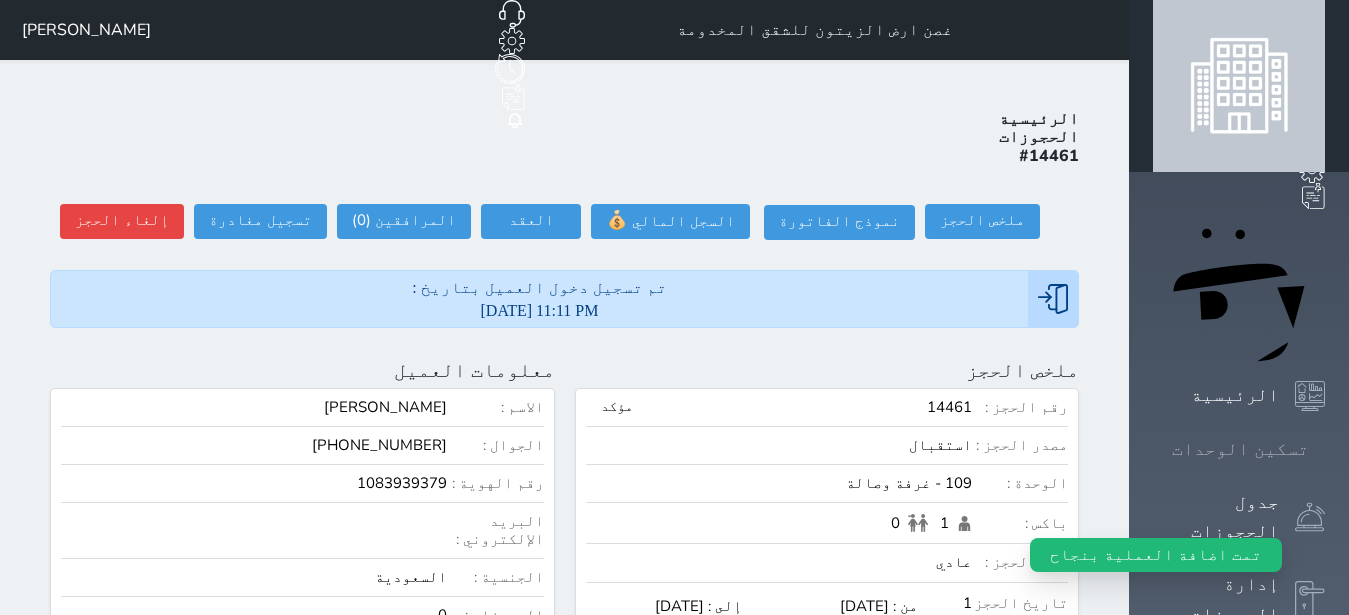click at bounding box center (1325, 449) 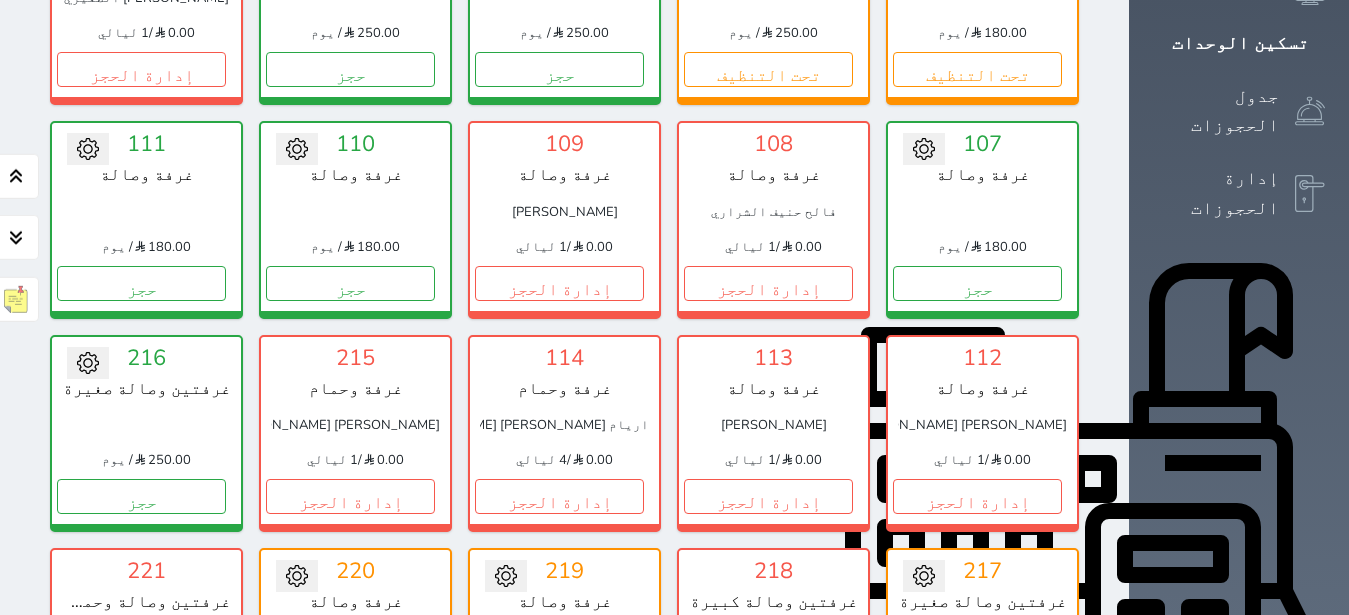 scroll, scrollTop: 456, scrollLeft: 0, axis: vertical 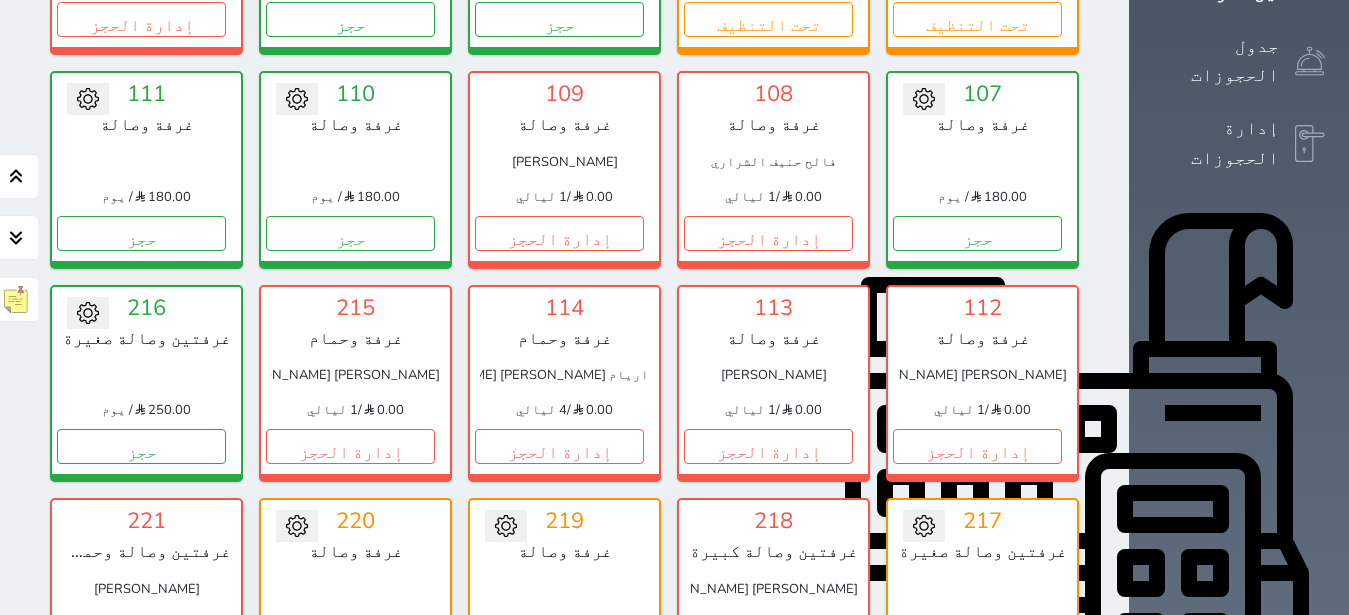 click on "تحت التنظيف" at bounding box center [977, 660] 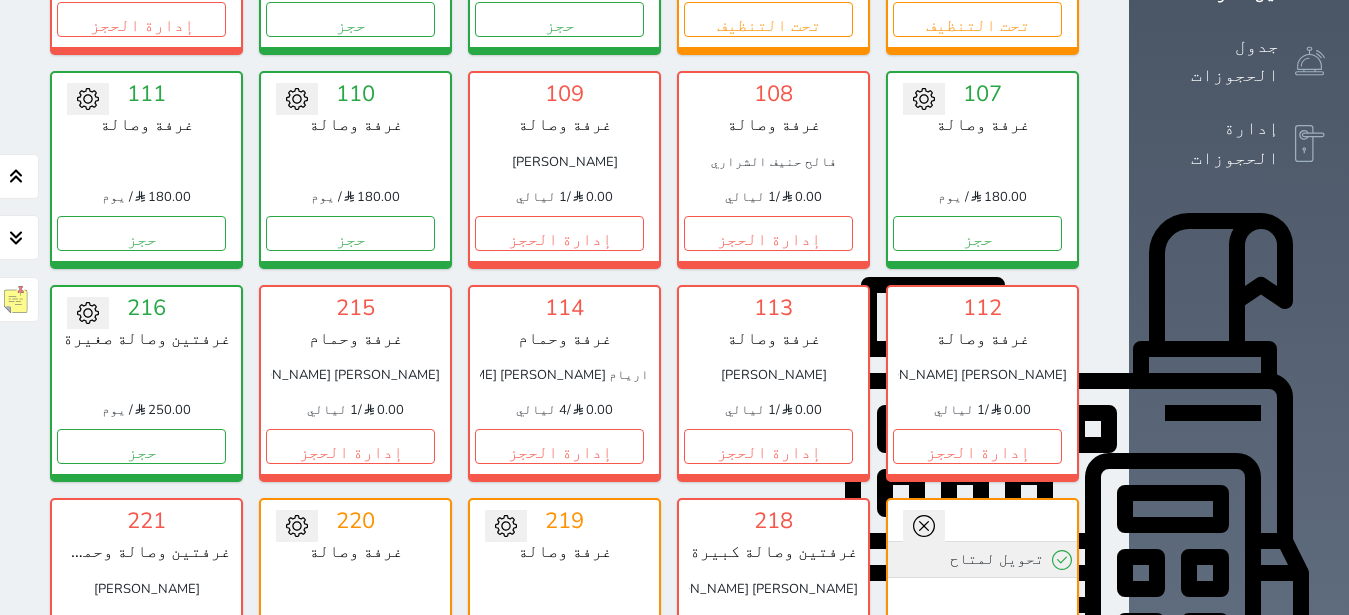 click on "تحويل لمتاح" at bounding box center (982, 559) 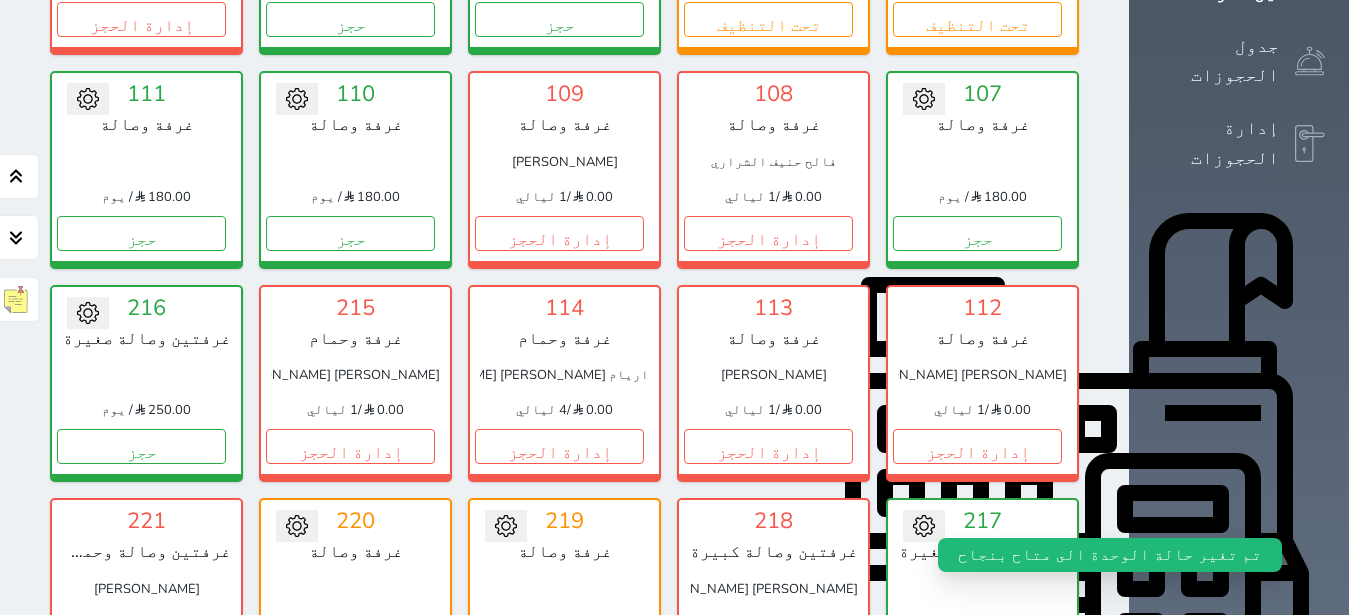 click on "حجز" at bounding box center (977, 660) 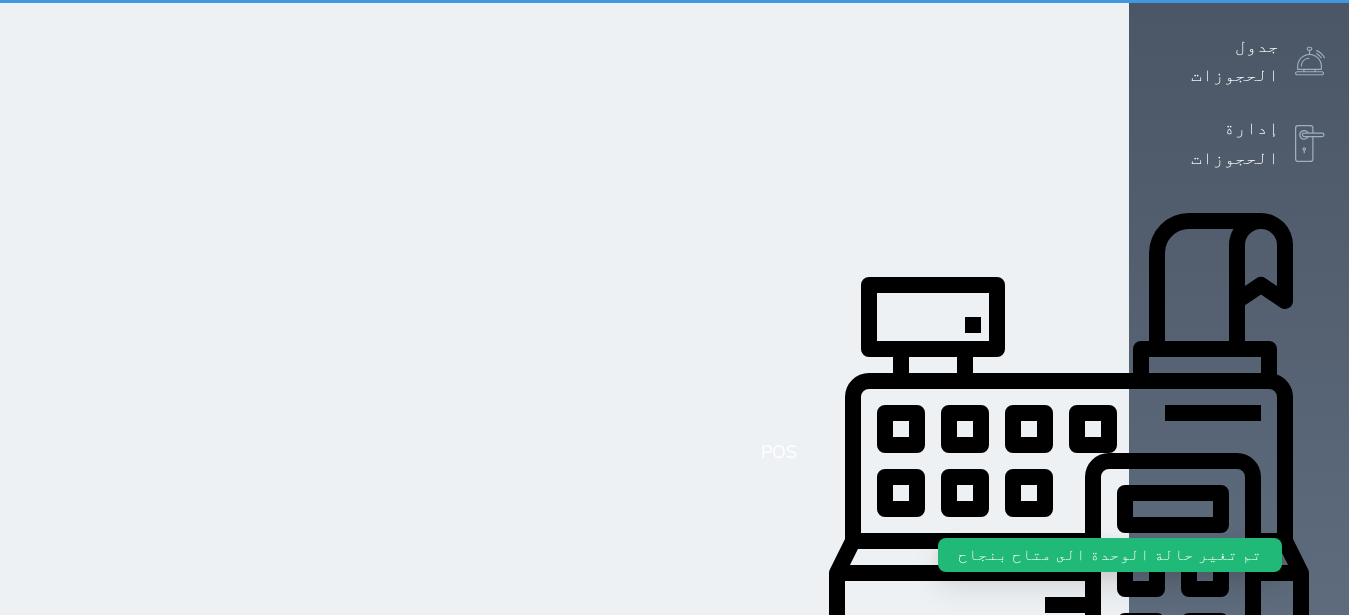 scroll, scrollTop: 0, scrollLeft: 0, axis: both 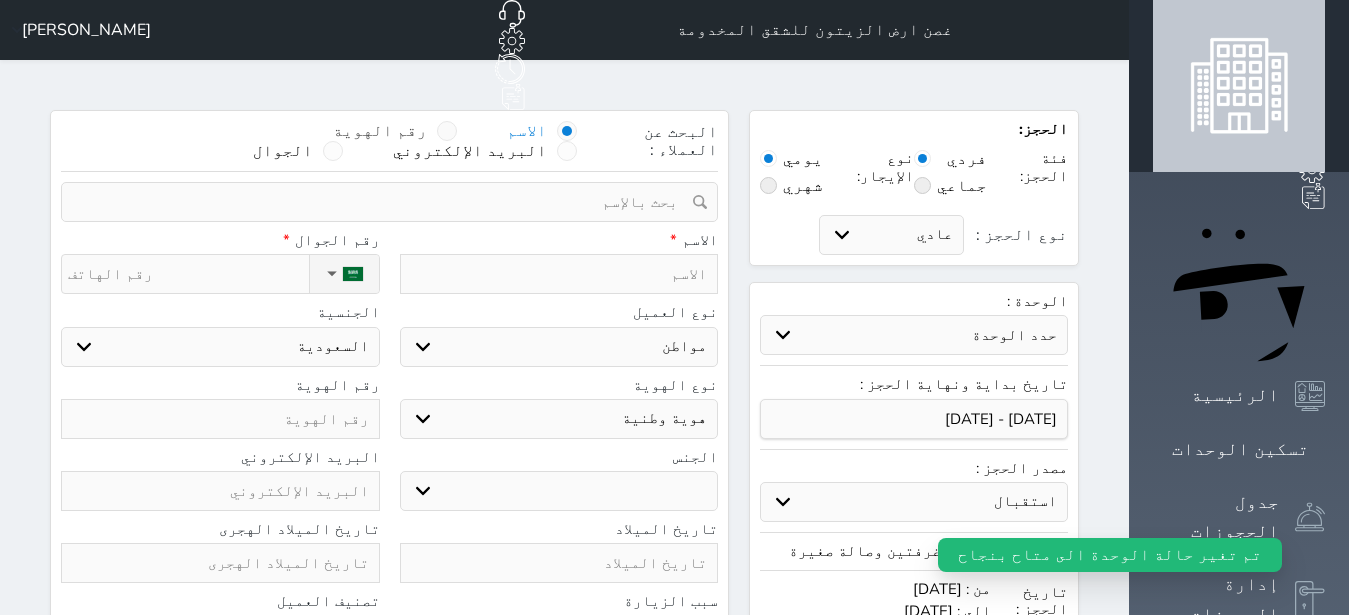 click at bounding box center (447, 131) 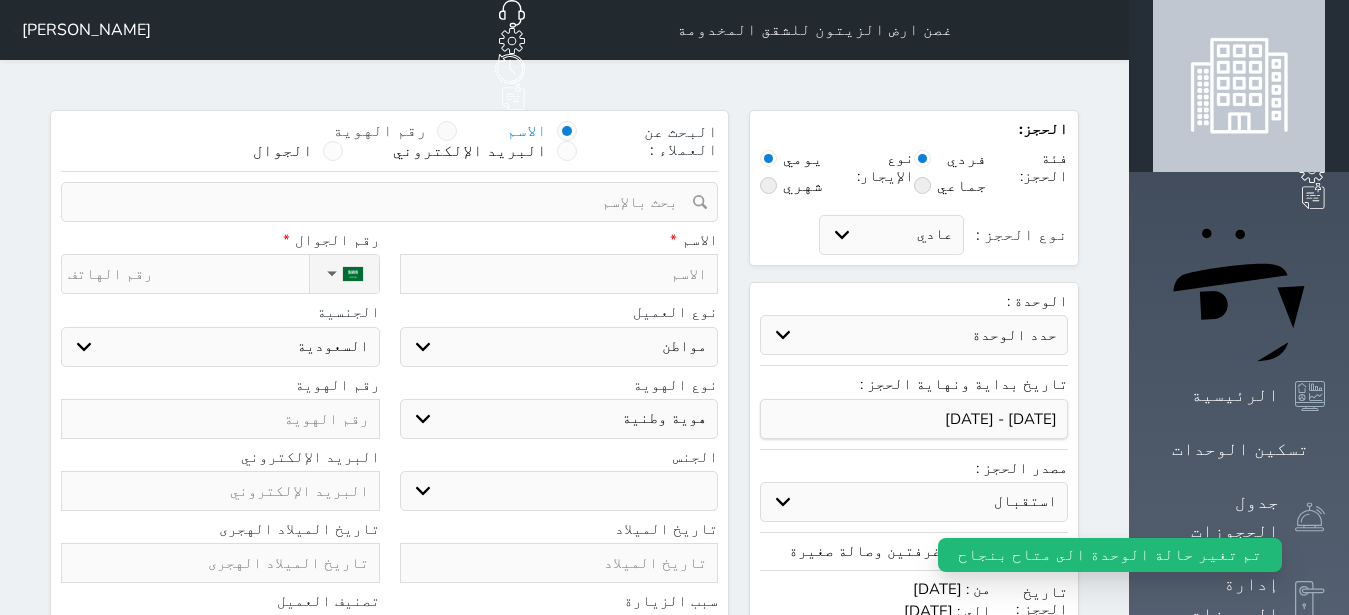 click on "رقم الهوية" at bounding box center (427, 141) 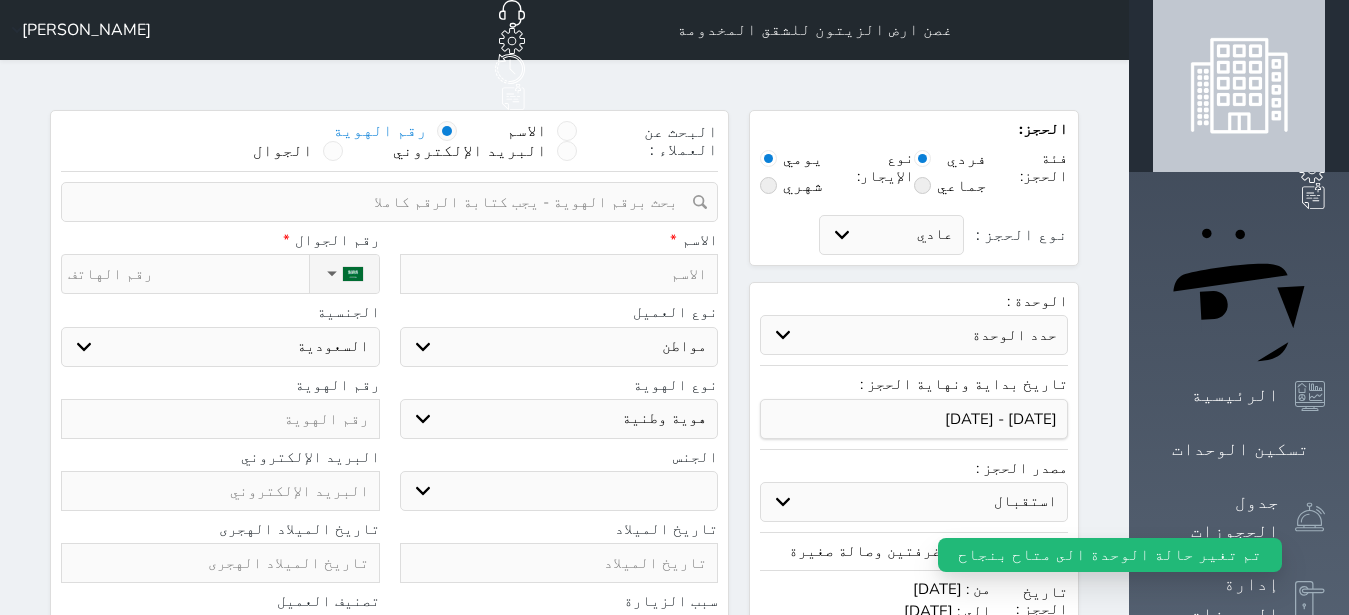 click at bounding box center [382, 202] 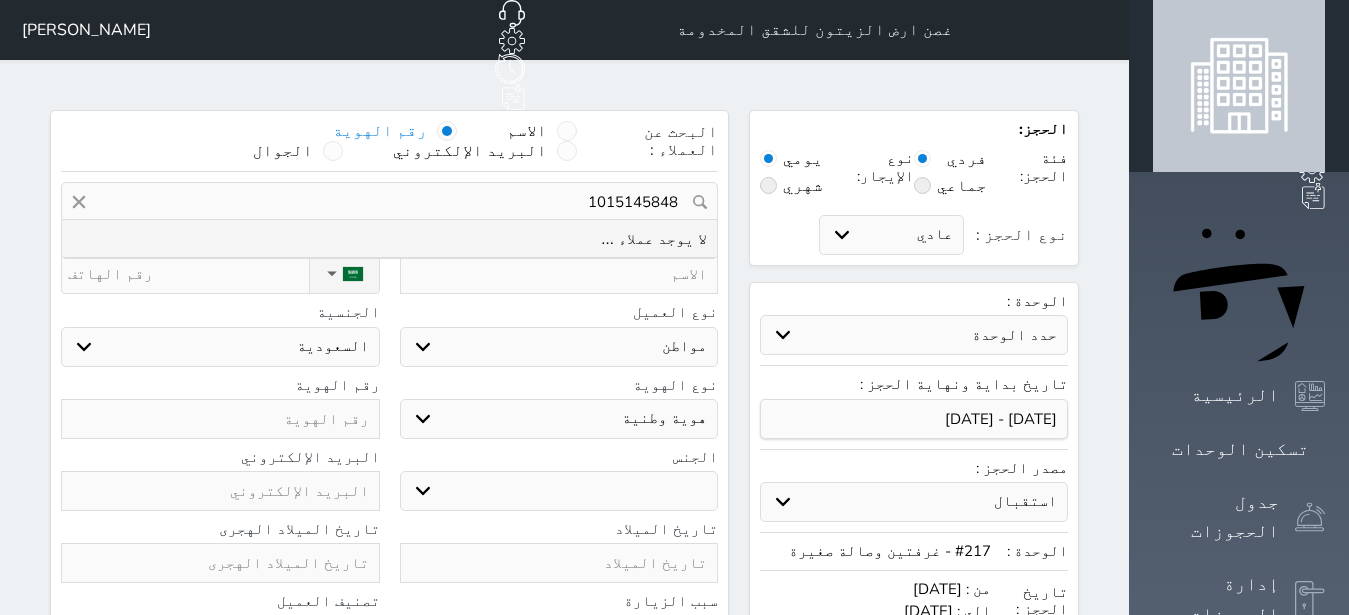 click on "1015145848" at bounding box center (389, 202) 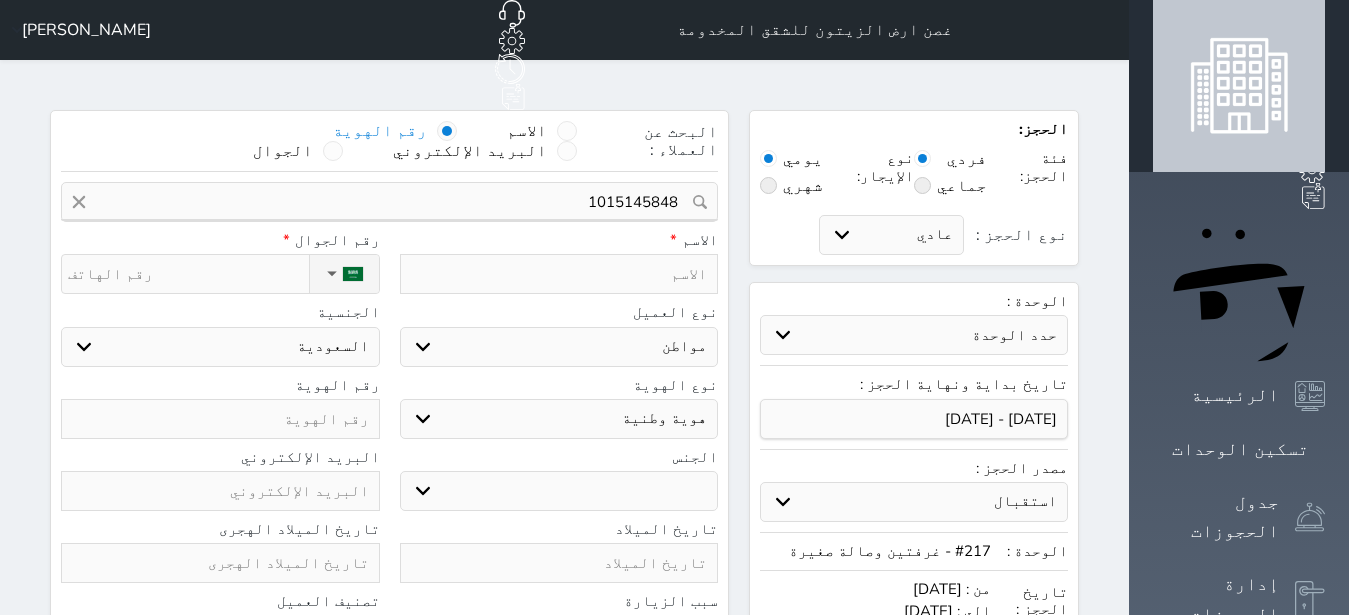 click at bounding box center (220, 419) 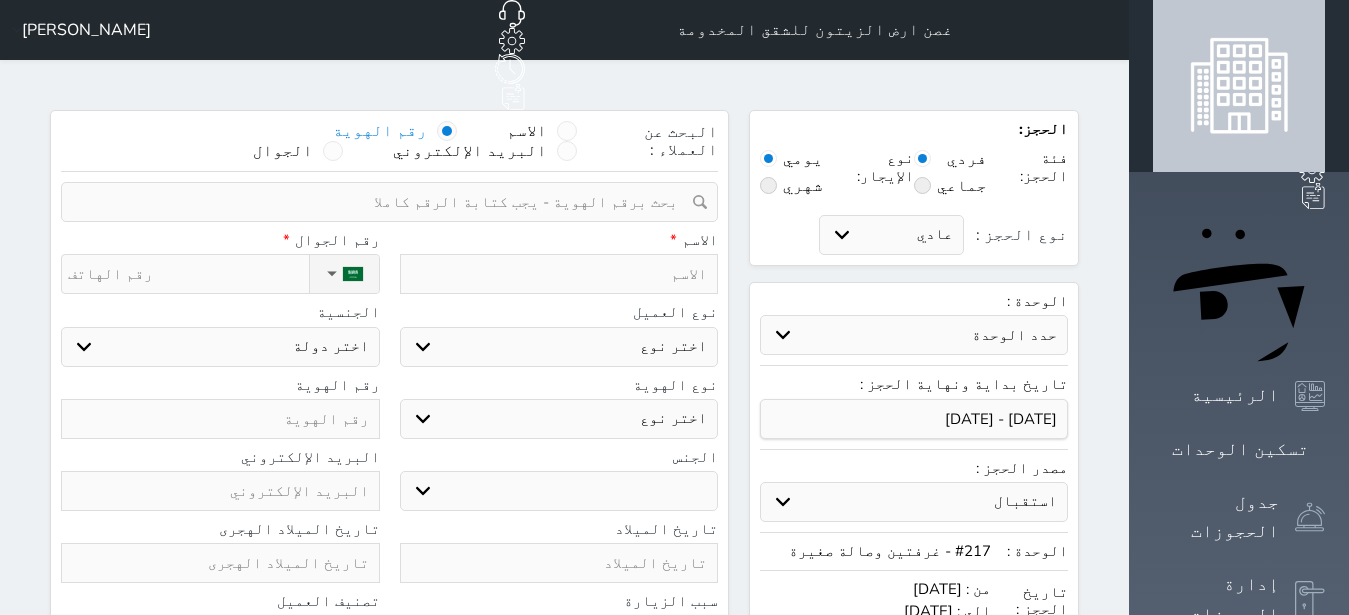 paste on "1015145848" 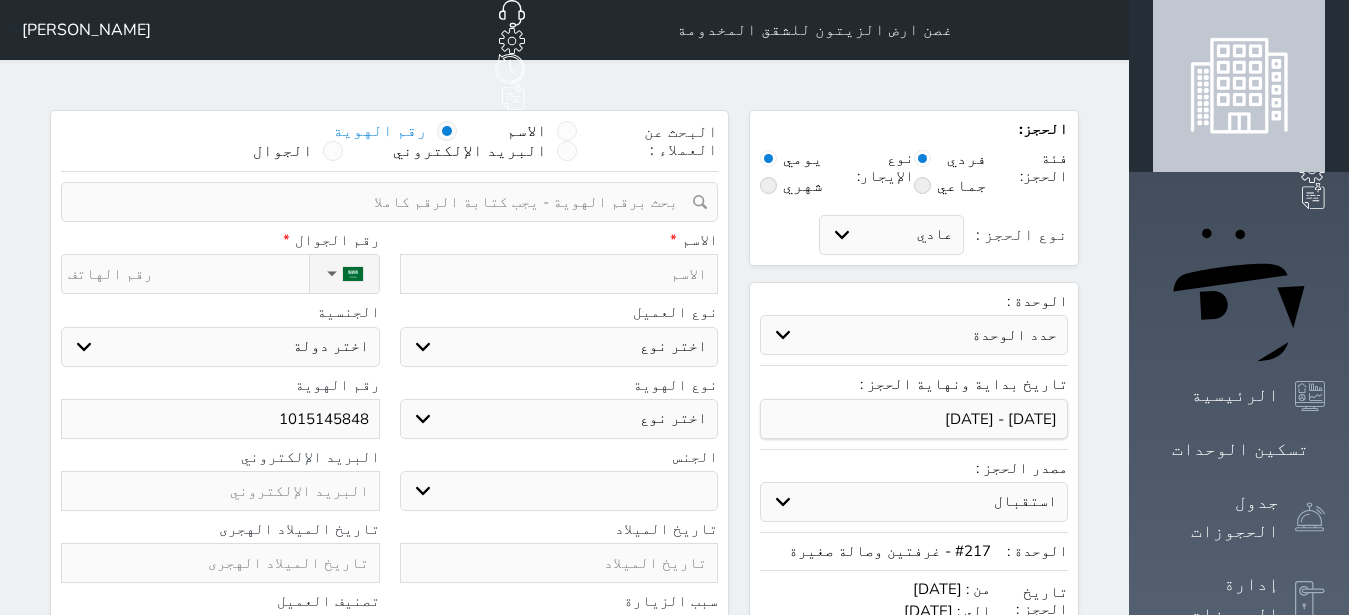 click at bounding box center [559, 274] 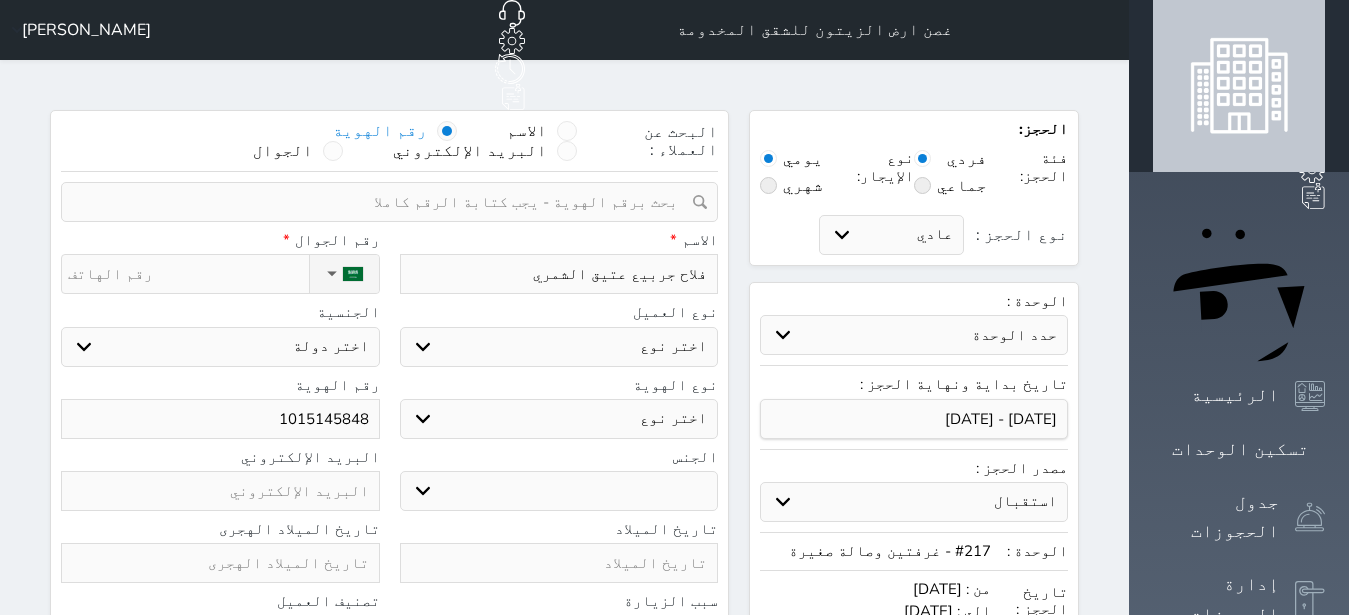 click on "نوع الحجز :" at bounding box center (188, 274) 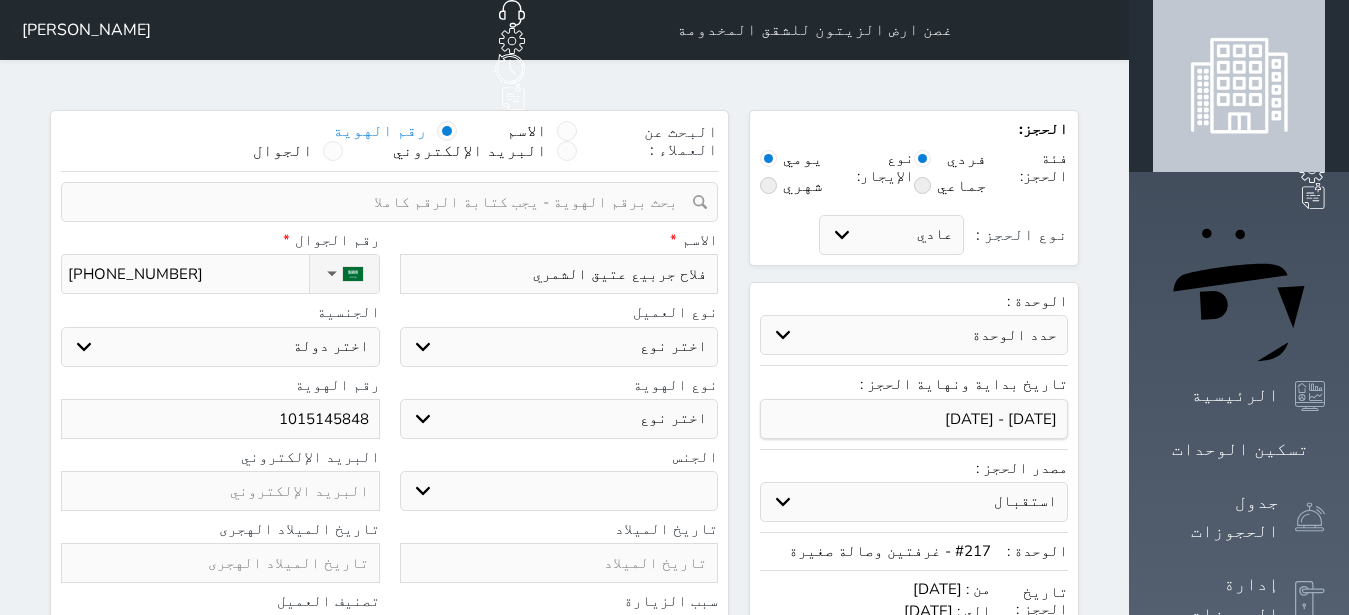 click on "اختر نوع   مواطن مواطن خليجي زائر مقيم" at bounding box center (559, 347) 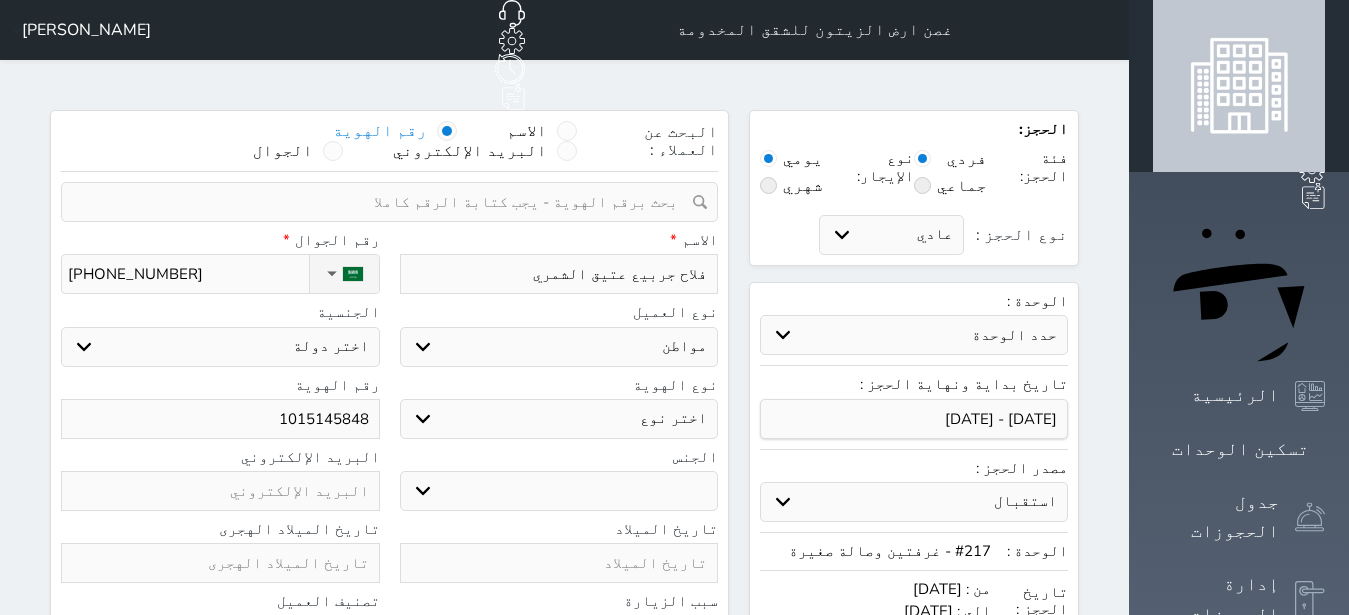 click on "مواطن" at bounding box center [0, 0] 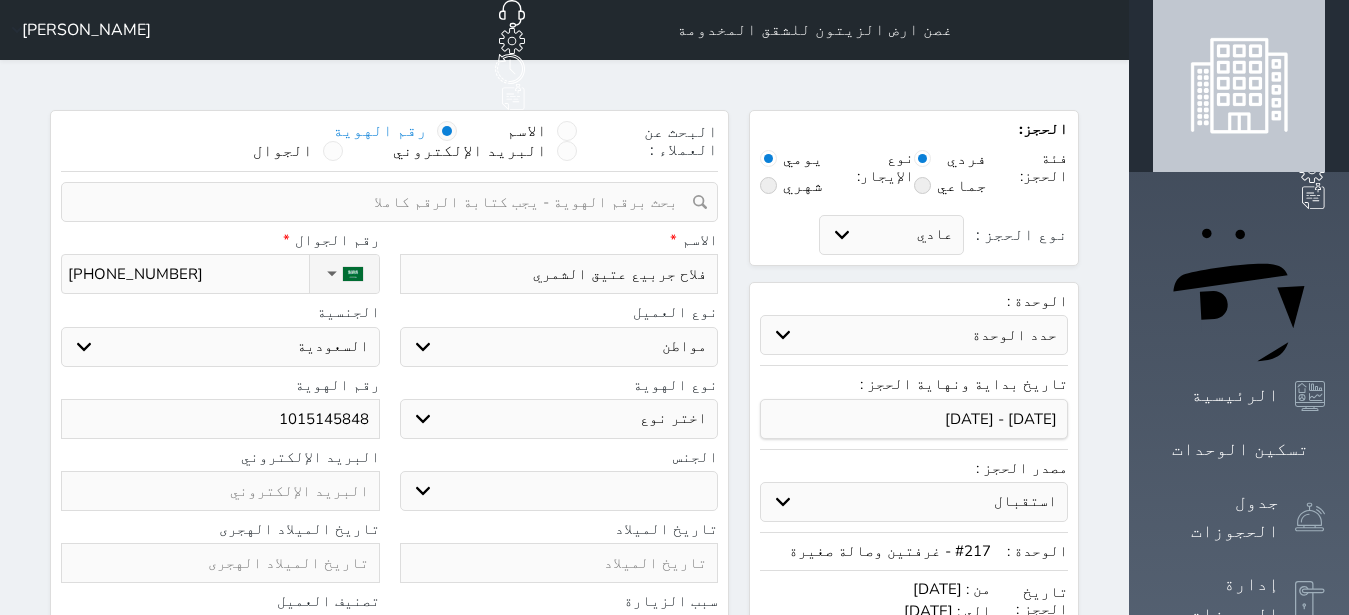 click on "اختر نوع   هوية وطنية هوية عائلية جواز السفر" at bounding box center [559, 419] 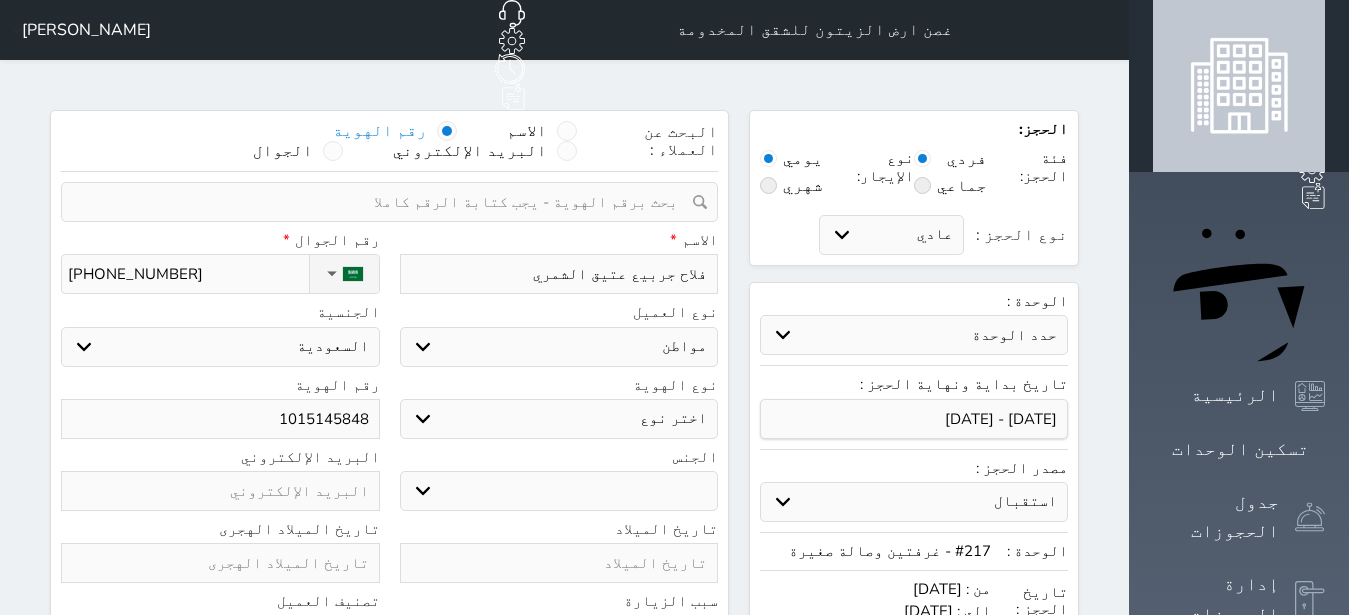 click on "هوية وطنية" at bounding box center [0, 0] 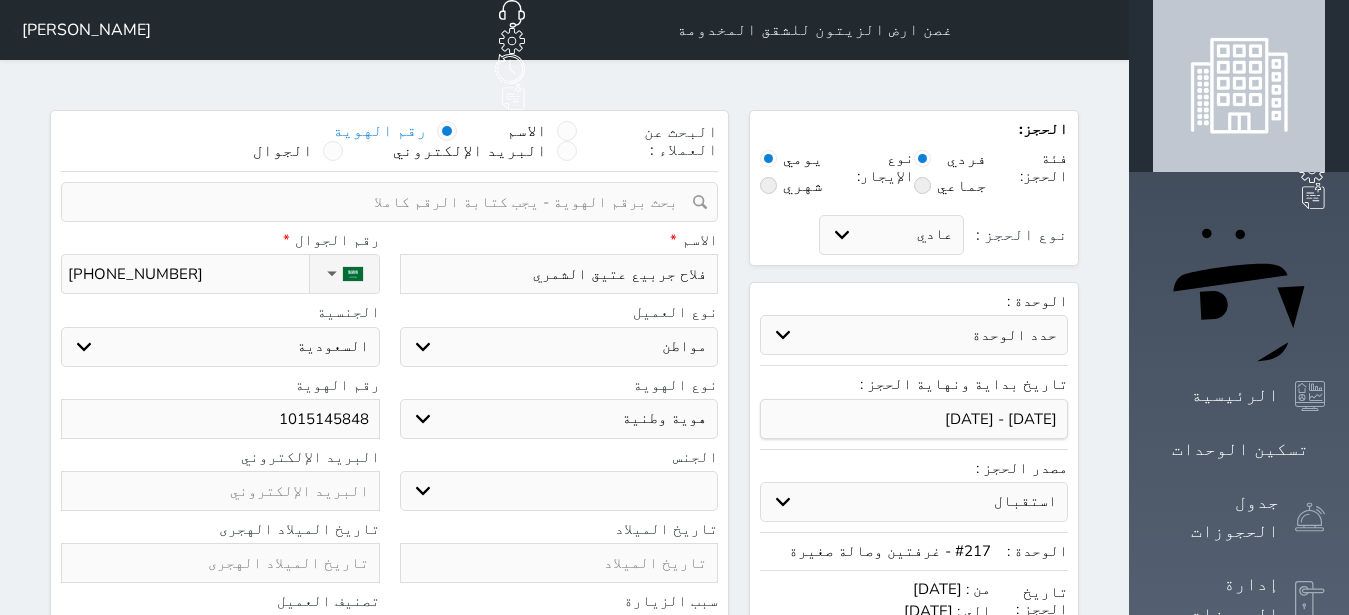 click on "ذكر   انثى" at bounding box center (559, 491) 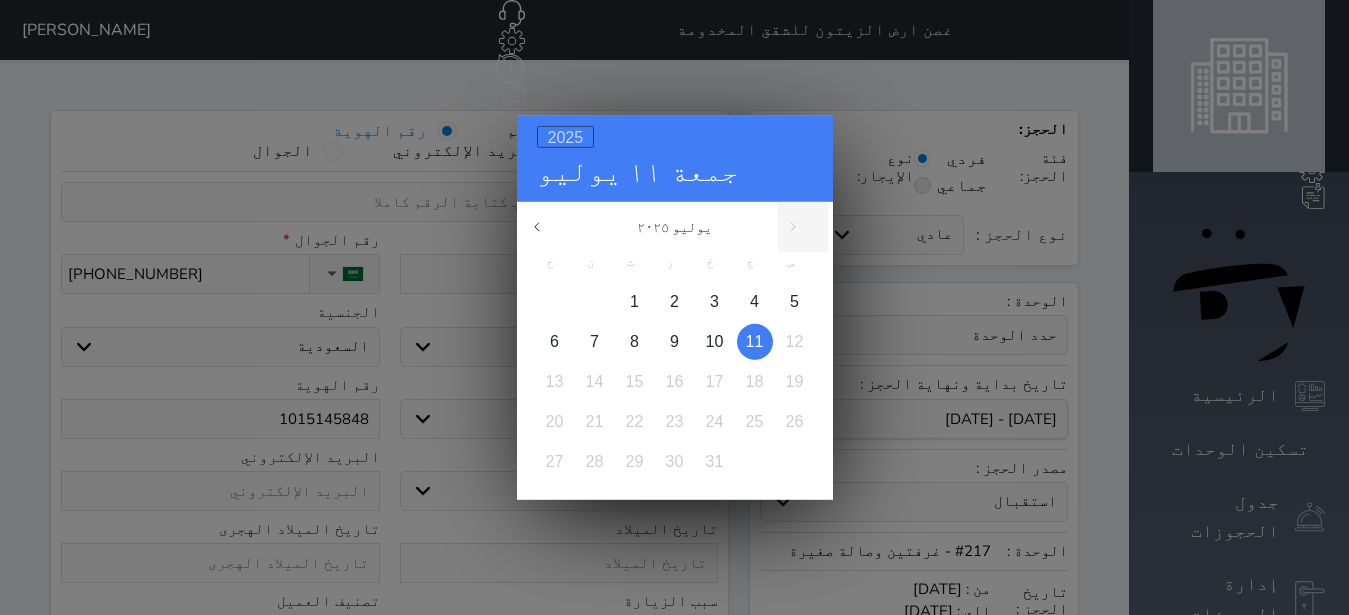 click on "2025" at bounding box center (566, 136) 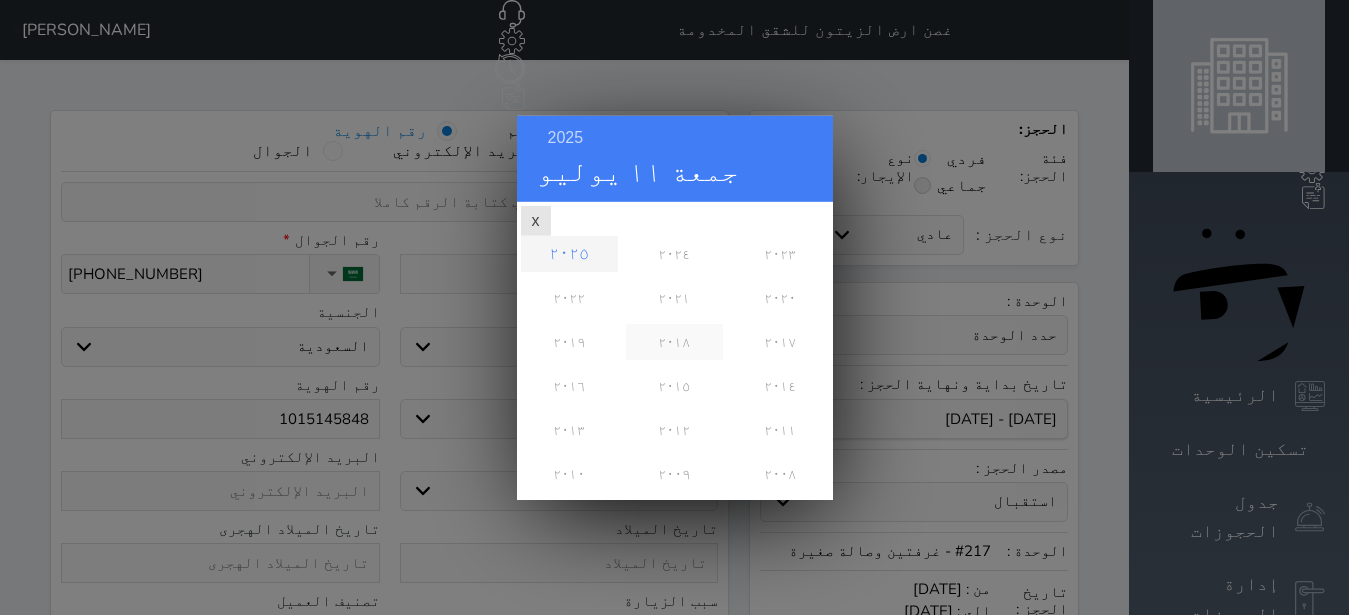 scroll, scrollTop: 0, scrollLeft: 0, axis: both 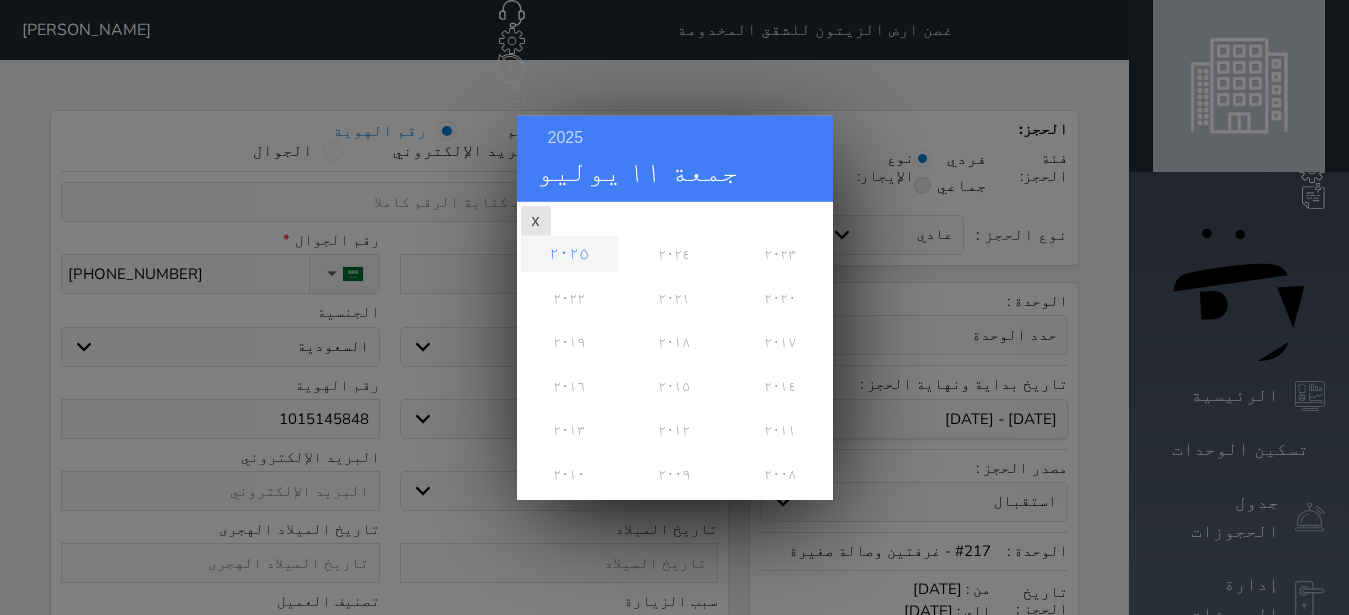 click on "2025   [PERSON_NAME][DATE]         [DATE]
ح
ن
ث
ر
خ
ج
س
1   2   3   4   5   6   7   8   9   10   11   12   13   14   15   16   17   18   19   20   21   22   23   24   25   26   27   28   29   30   31
٢٠٢٥
٢٠٢٤
٢٠٢٣
٢٠٢٢
٢٠٢١
٢٠٢٠
٢٠١٩
٢٠١٨
٢٠١٧
٢٠١٦
x" at bounding box center [674, 307] 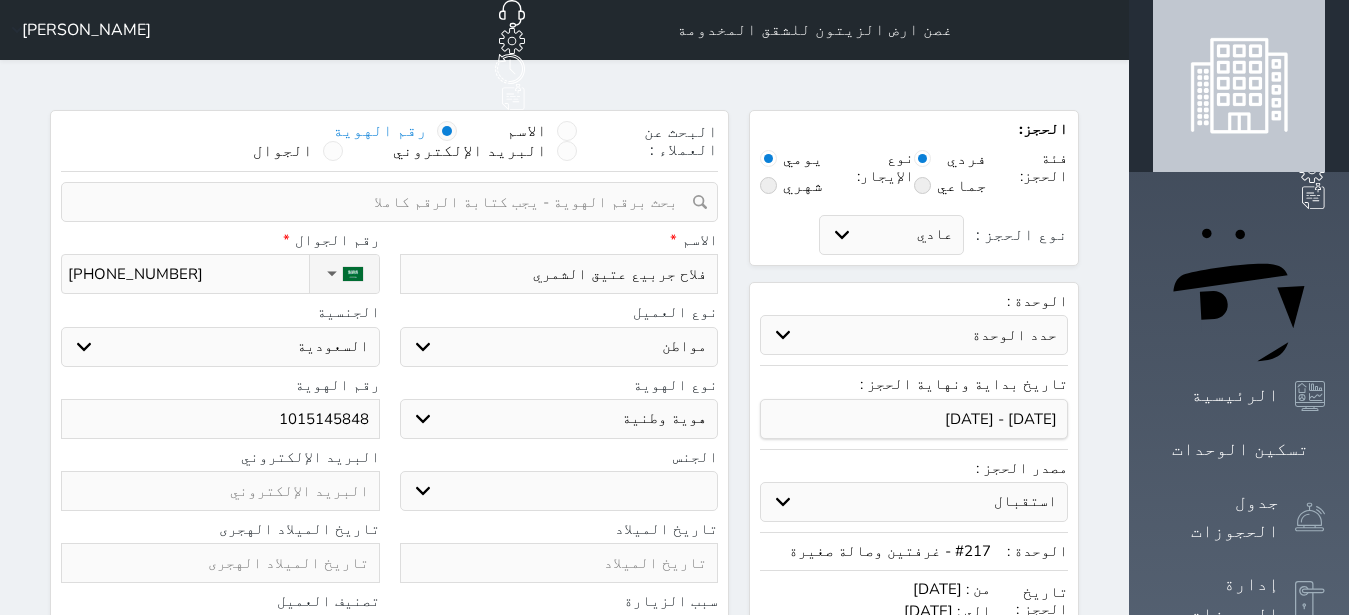 click at bounding box center [220, 563] 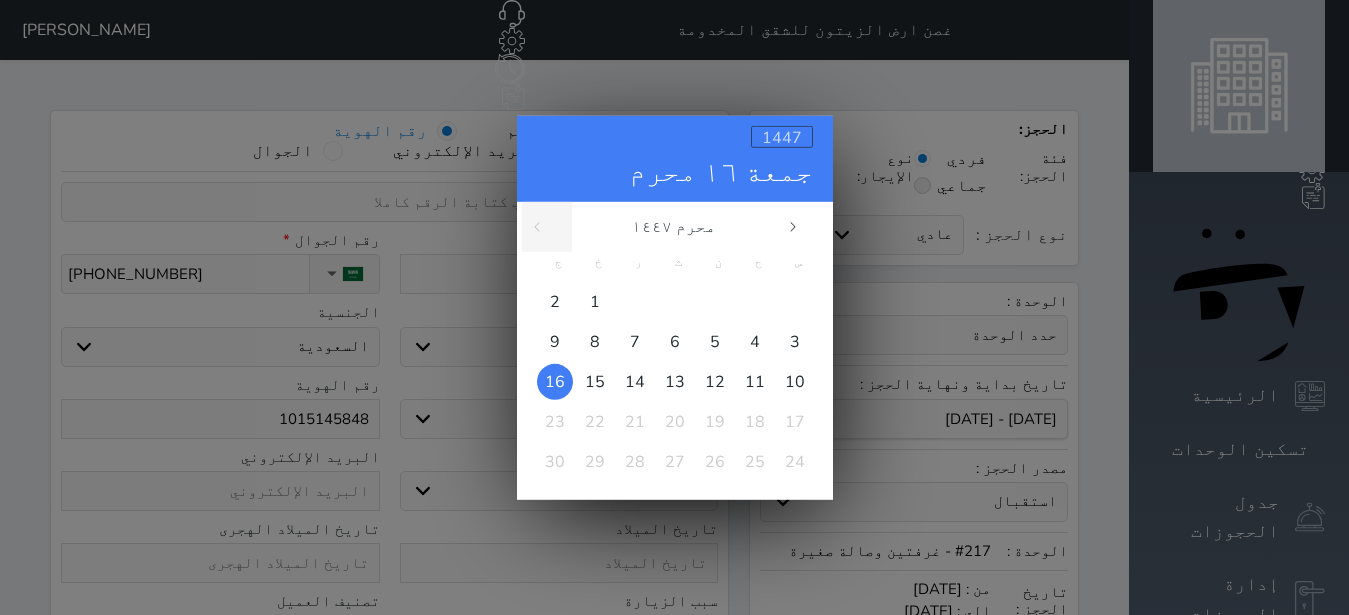 click on "1447" at bounding box center [782, 137] 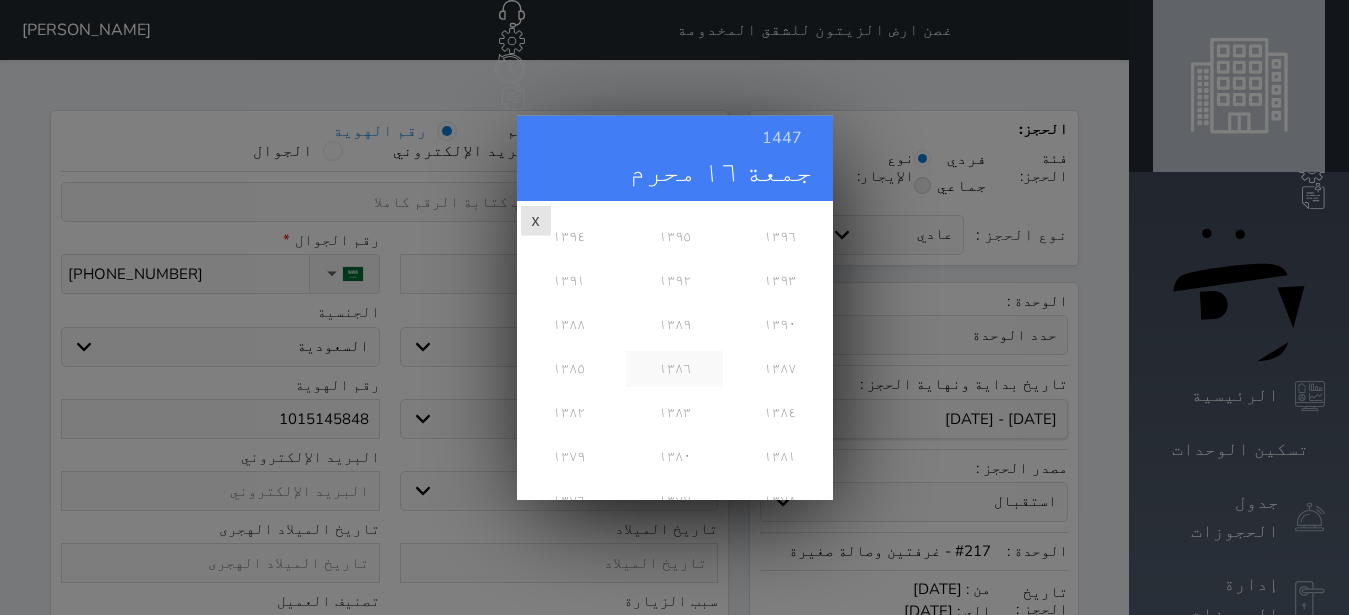 scroll, scrollTop: 810, scrollLeft: 0, axis: vertical 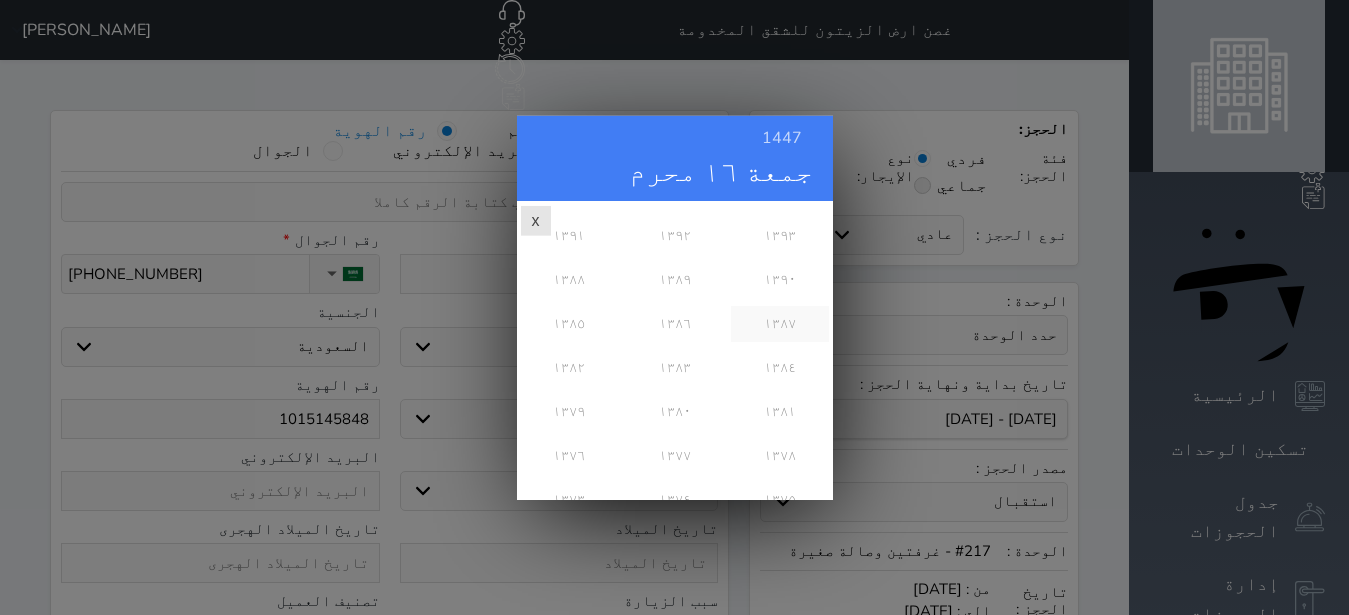 click on "١٣٨٧" at bounding box center [779, 323] 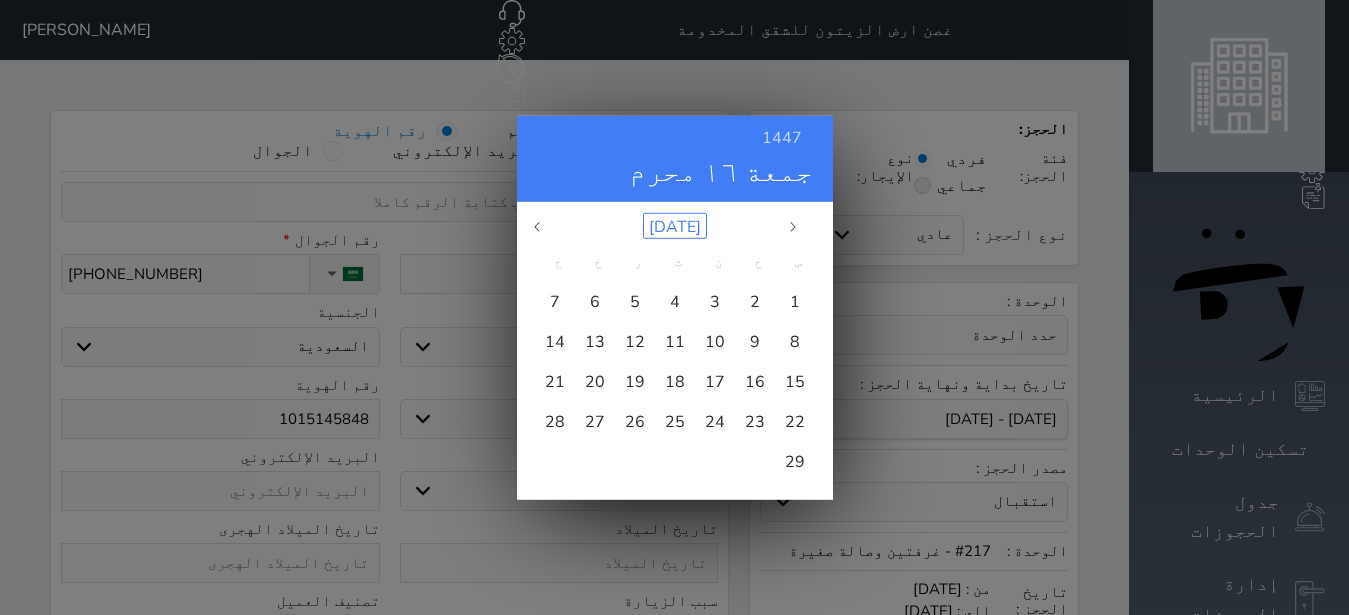 click on "[DATE]" at bounding box center [675, 225] 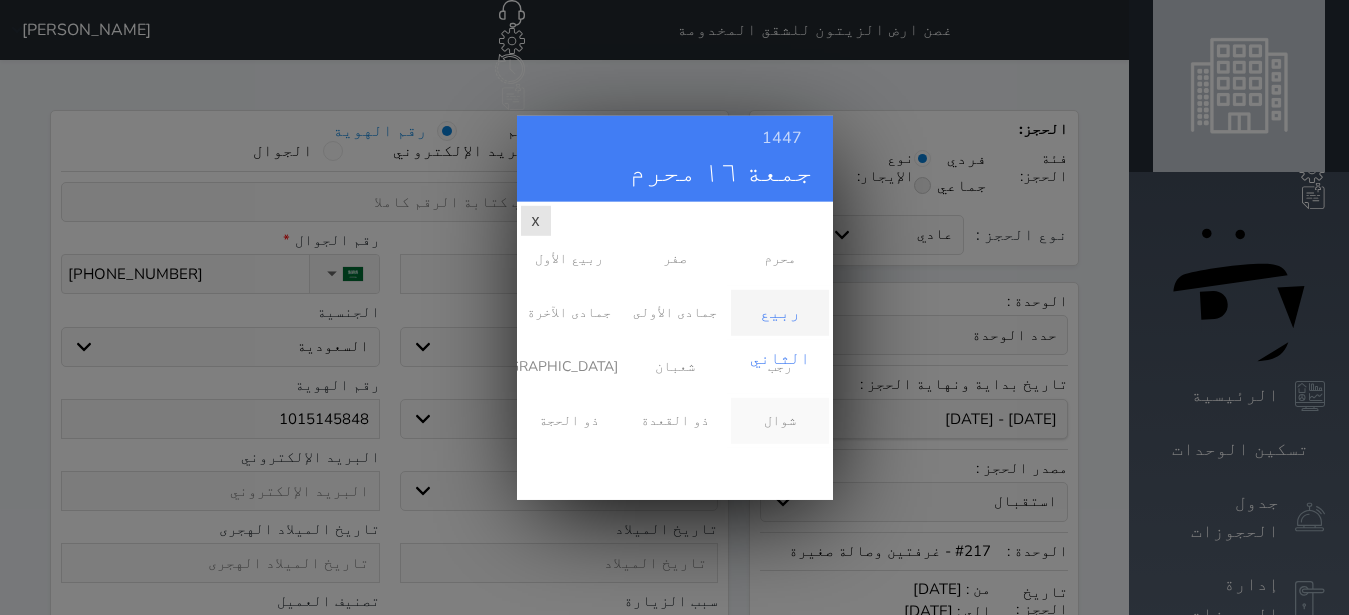 click on "شوال" at bounding box center (779, 420) 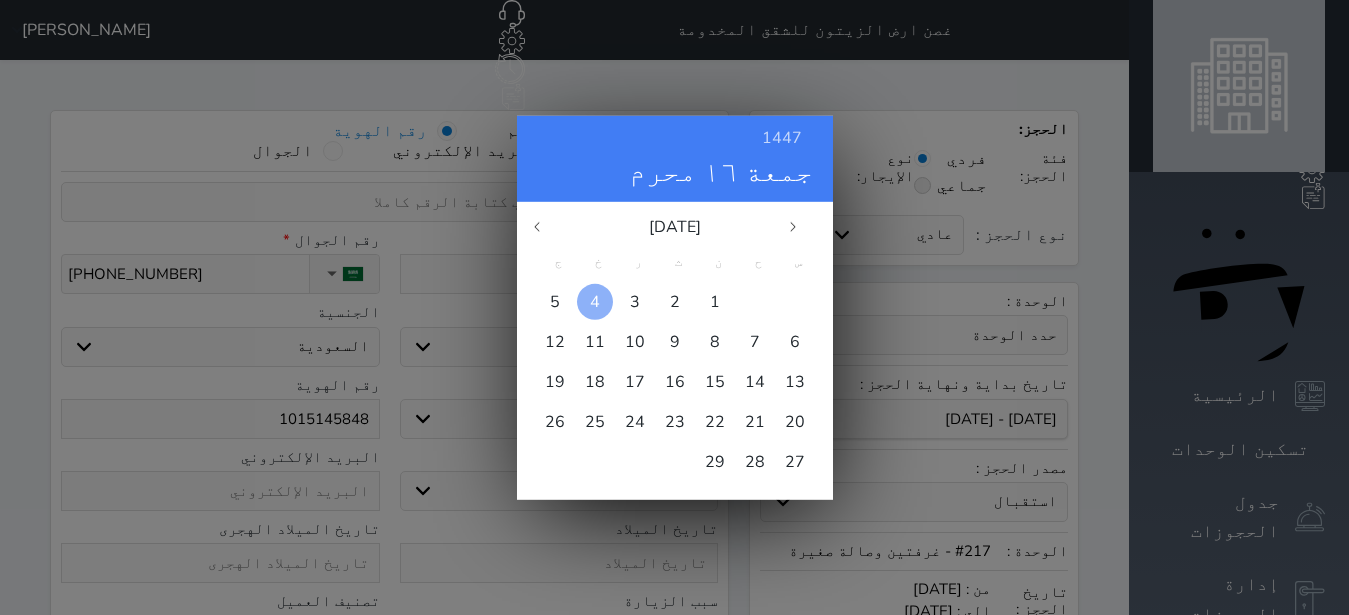 click on "4" at bounding box center [595, 301] 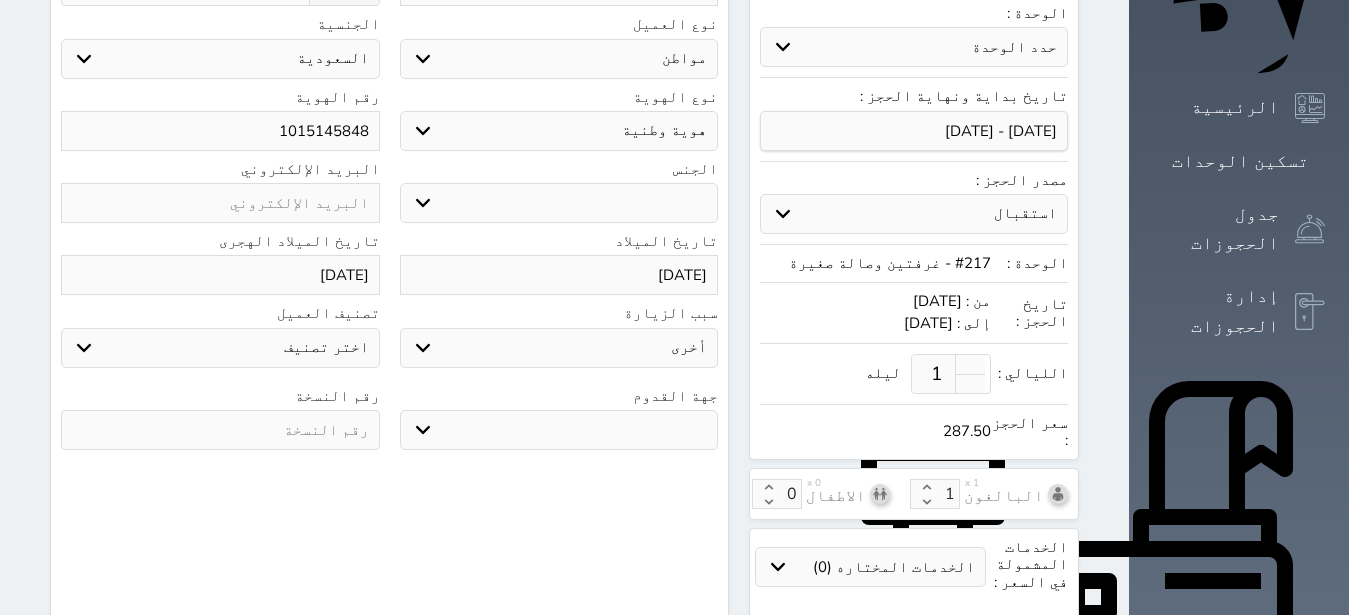 scroll, scrollTop: 378, scrollLeft: 0, axis: vertical 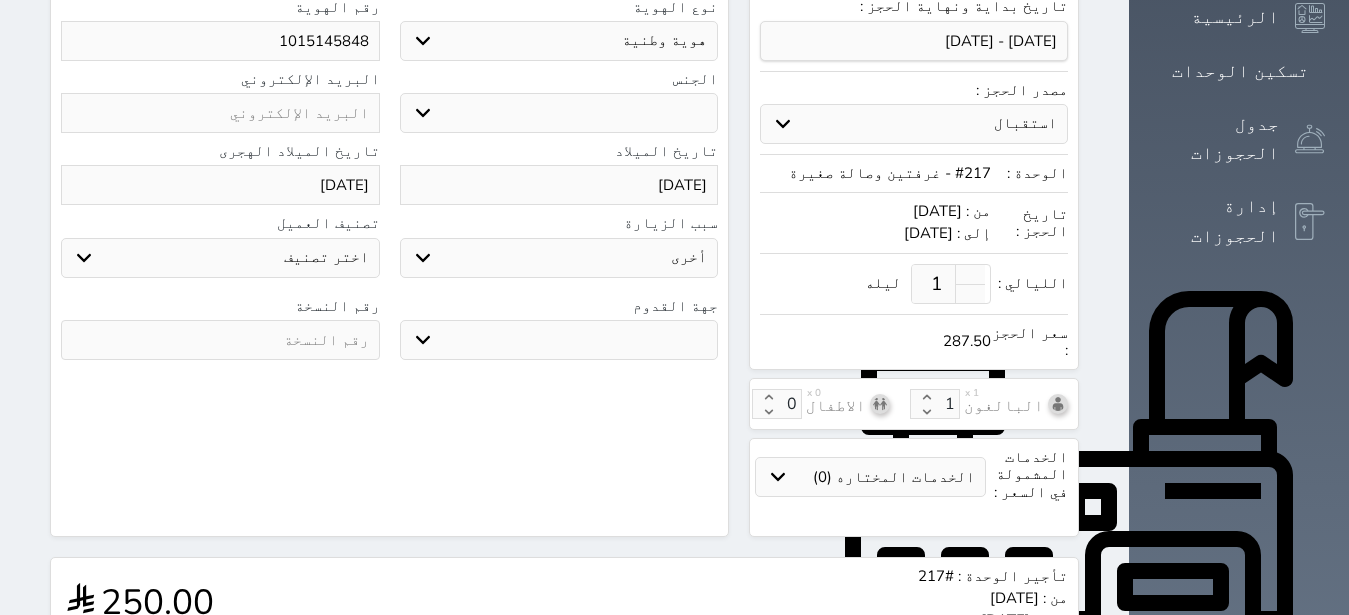 click at bounding box center [220, 340] 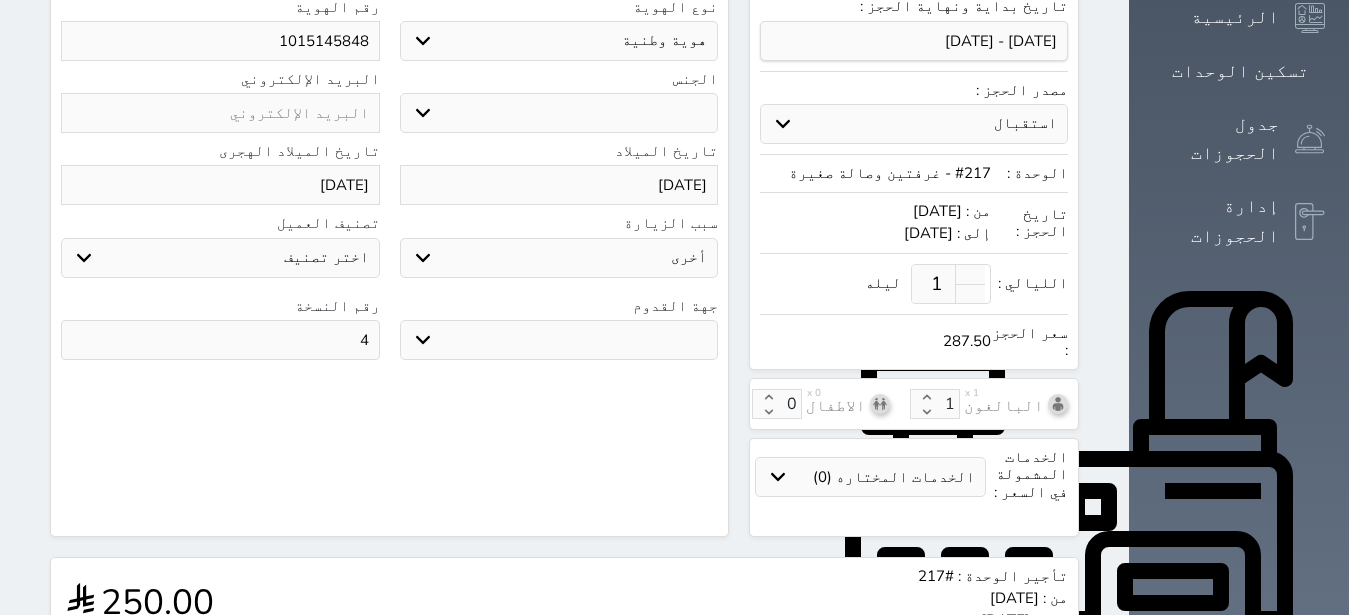click on "البحث عن العملاء :        الاسم       رقم الهوية       البريد الإلكتروني       الجوال           تغيير العميل                      ملاحظات                           سجل حجوزات العميل فلاح [PERSON_NAME]                    إجمالى رصيد العميل : 0 ريال     رقم الحجز   الوحدة   من   إلى   نوع الحجز   الرصيد   الاجرائات         النتائج  : من (  ) - إلى  (  )   العدد  :              سجل الكمبيالات الغير محصلة على العميل فلاح [PERSON_NAME]                  رقم الحجز   المبلغ الكلى    المبلغ المحصل    المبلغ المتبقى    تاريخ الإستحقاق         النتائج  : من (  ) - إلى  (  )   العدد  :      الاسم *   فلاح [PERSON_NAME]   رقم الجوال *       ▼       +93   [GEOGRAPHIC_DATA] ([GEOGRAPHIC_DATA])" at bounding box center [389, 134] 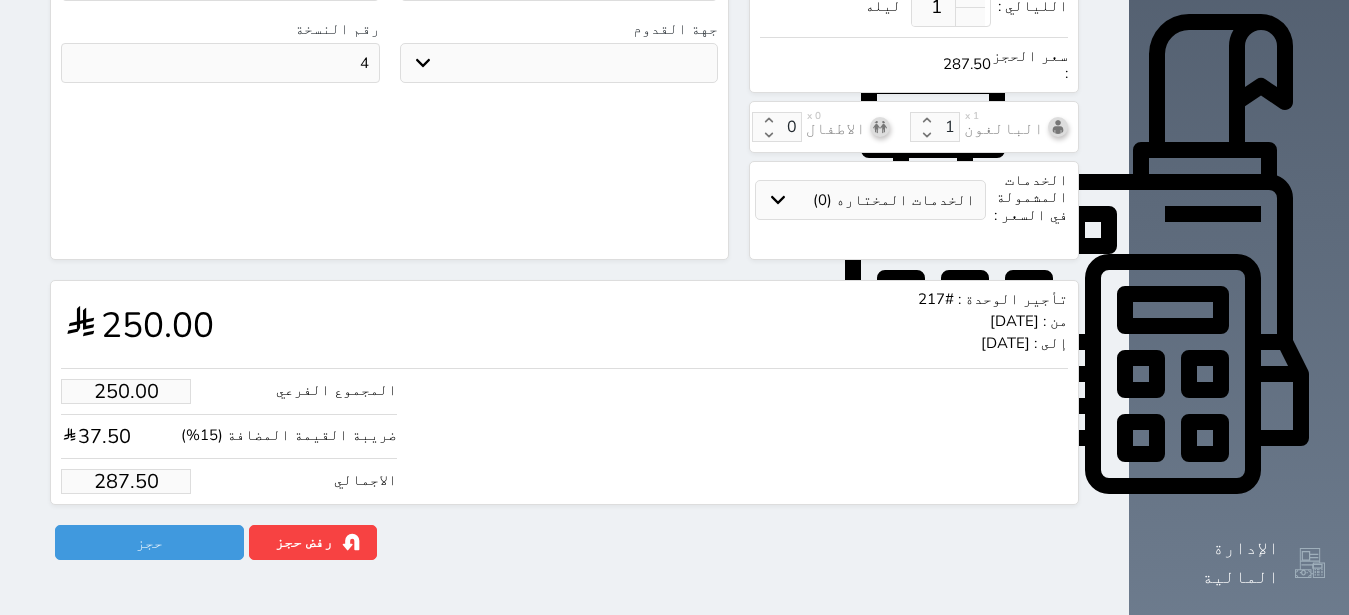 scroll, scrollTop: 694, scrollLeft: 0, axis: vertical 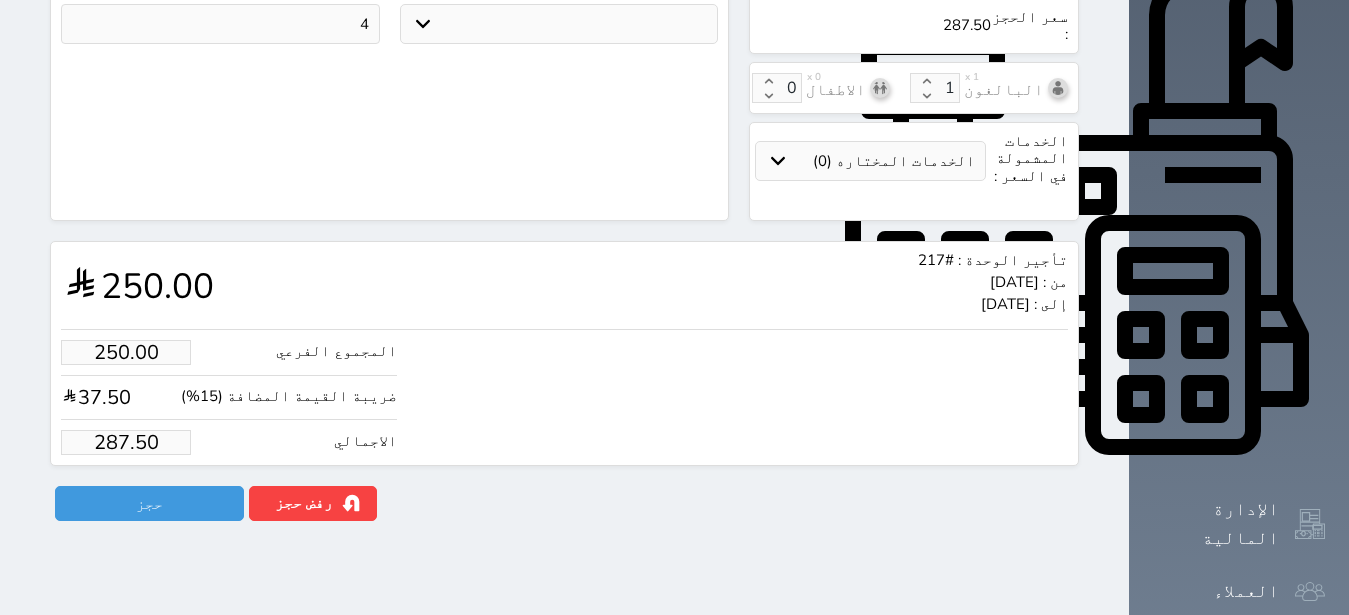 click on "287.50" at bounding box center (126, 442) 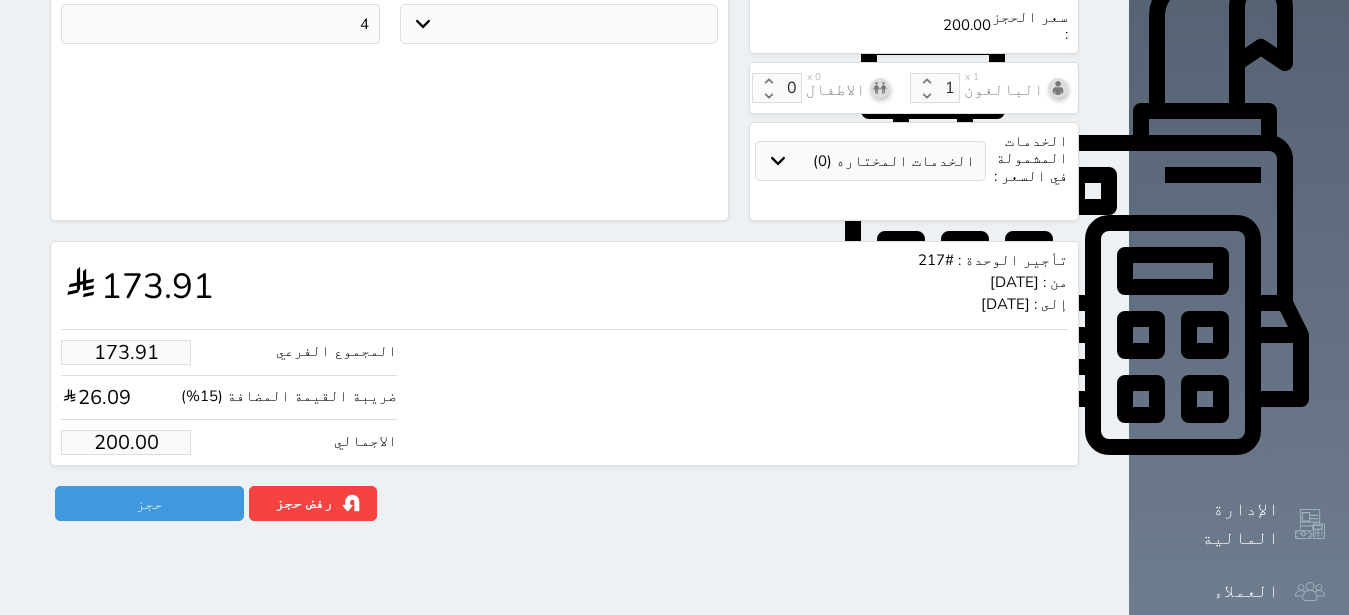 click on "تأجير الوحدة : #217   من : [DATE]   إلى : [DATE]    173.91" at bounding box center (564, 285) 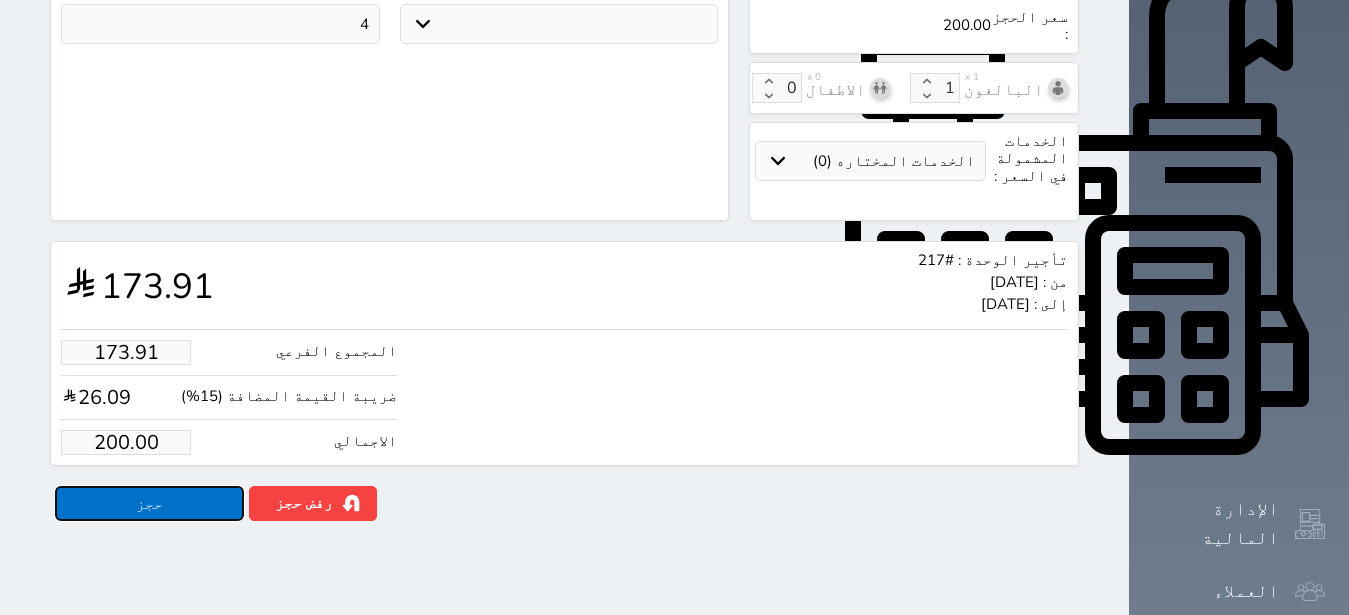 click on "حجز" at bounding box center (149, 503) 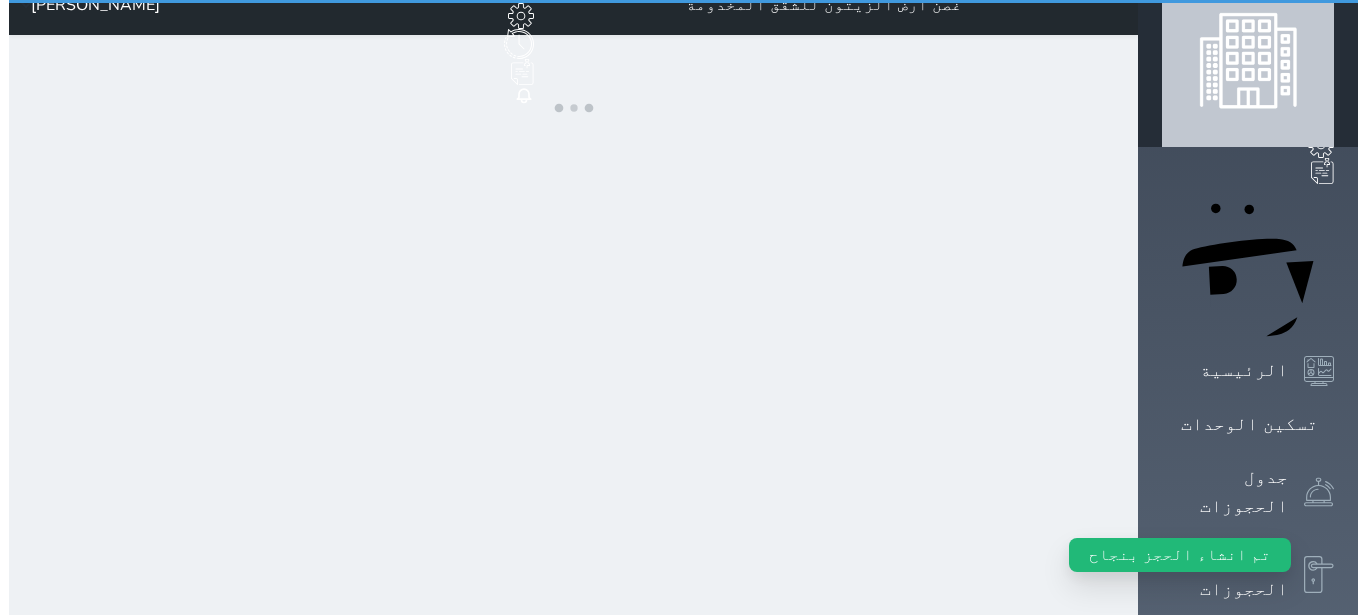 scroll, scrollTop: 0, scrollLeft: 0, axis: both 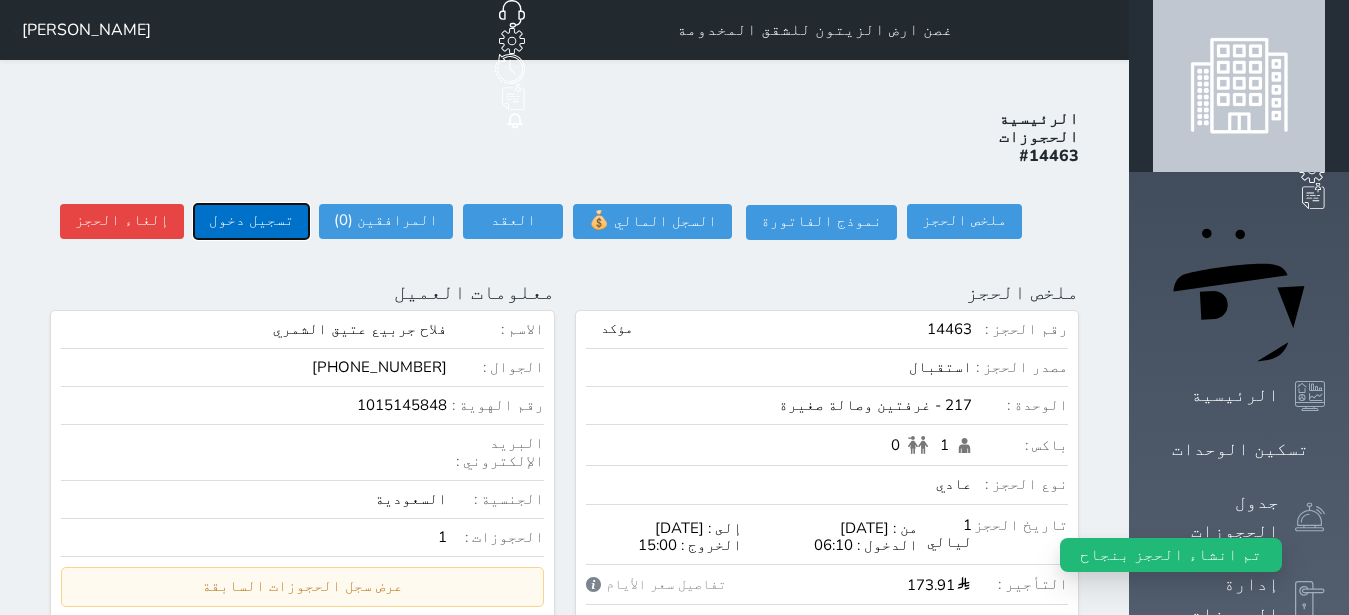 click on "تسجيل دخول" at bounding box center [251, 221] 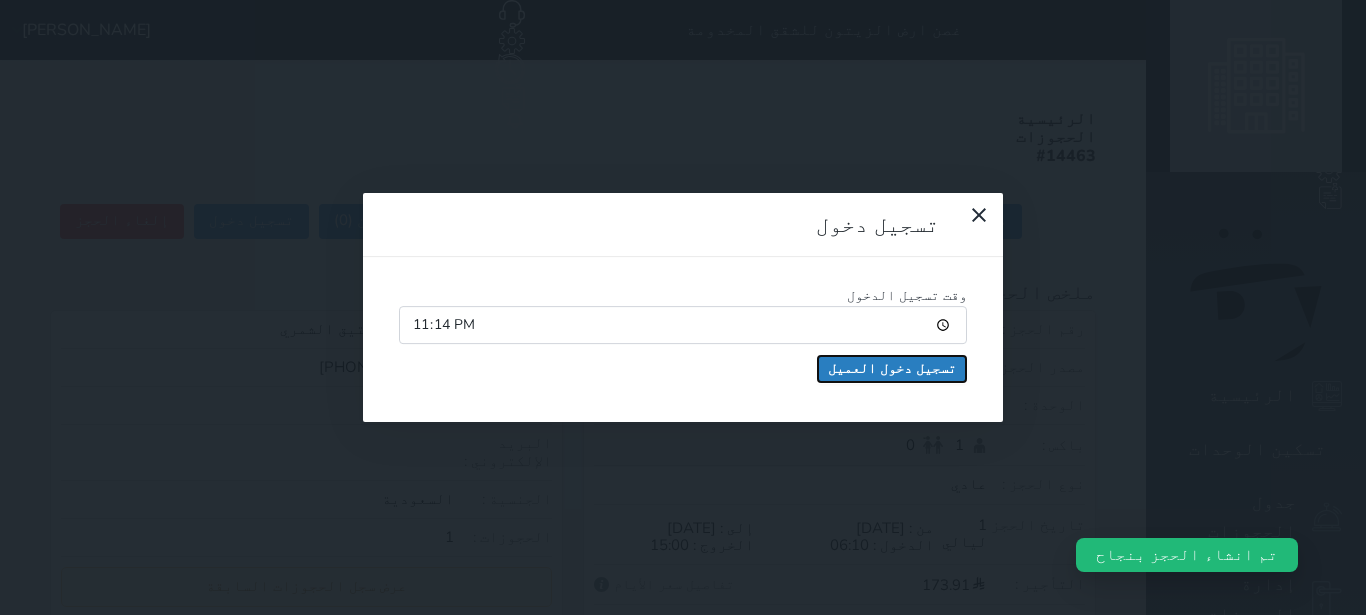 click on "تسجيل دخول العميل" at bounding box center [892, 369] 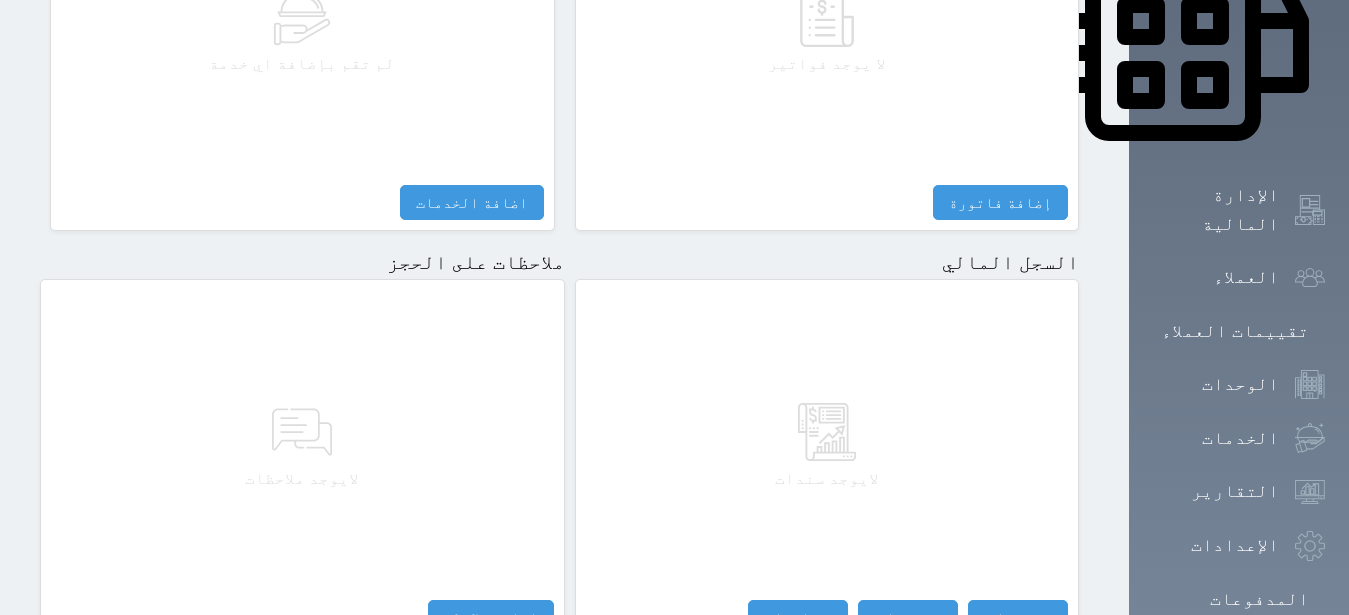 scroll, scrollTop: 1165, scrollLeft: 0, axis: vertical 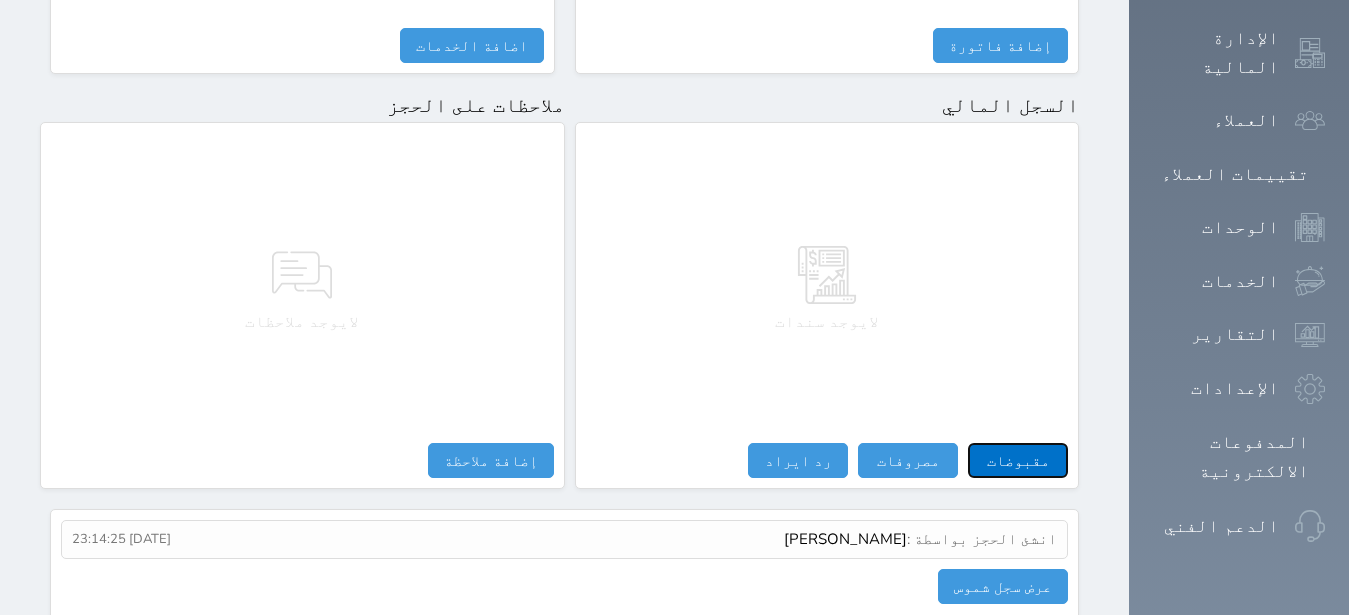 click on "مقبوضات" at bounding box center (1018, 460) 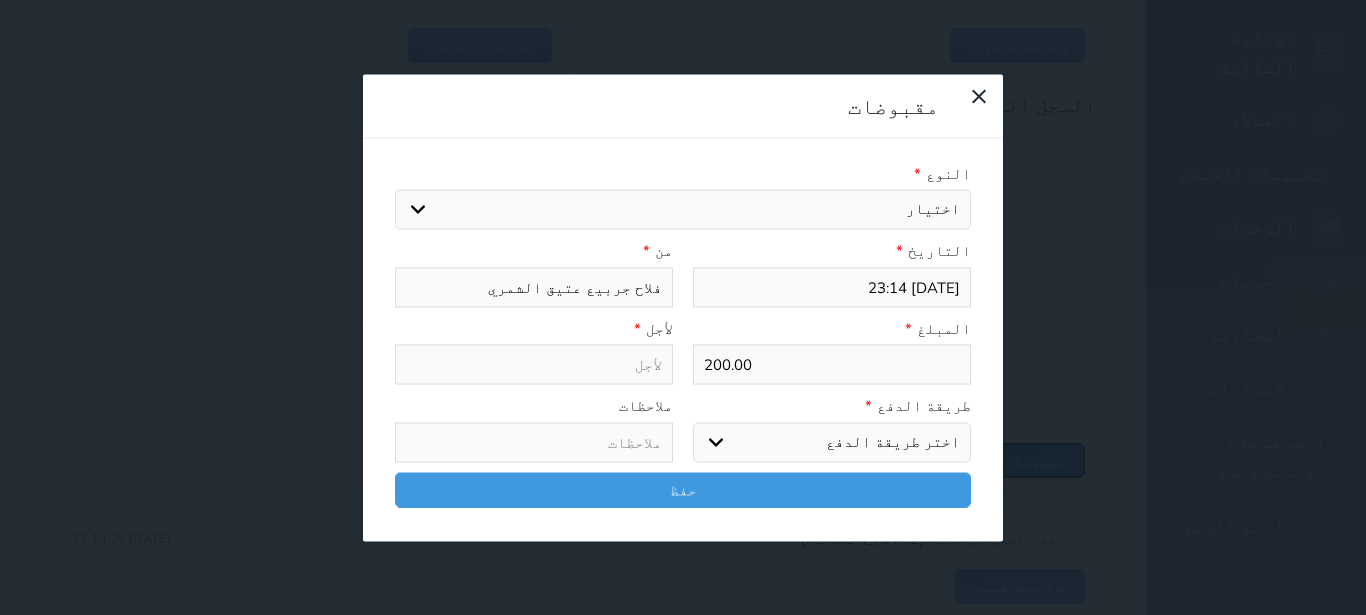select 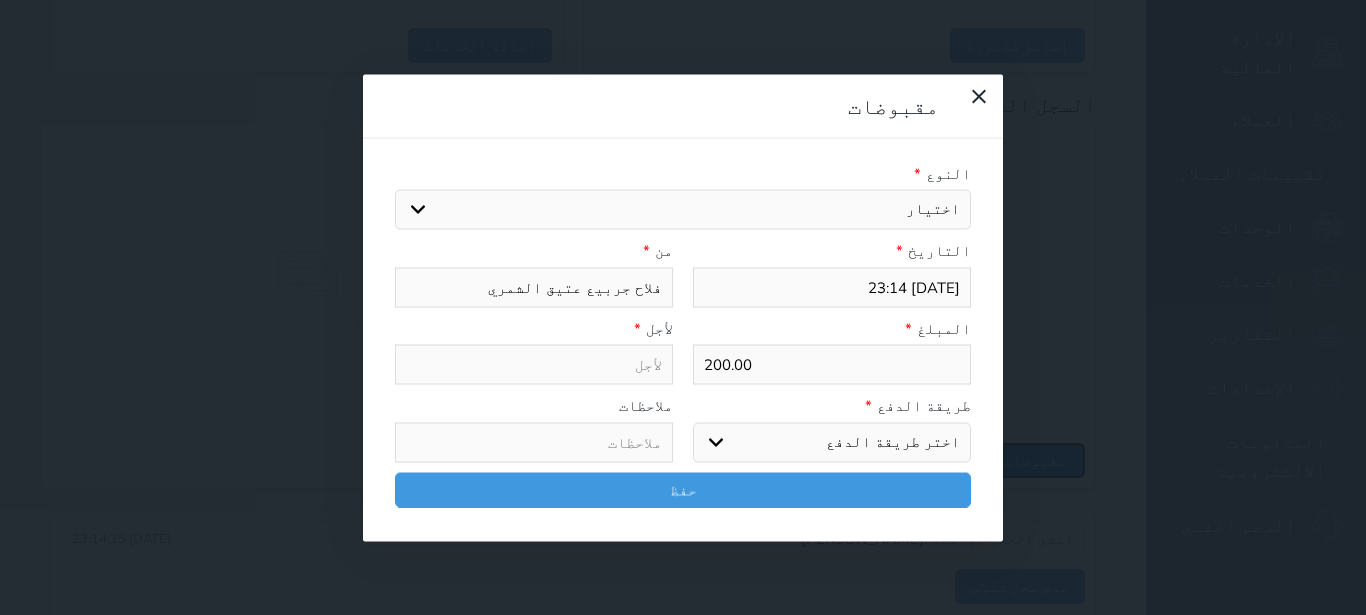 select 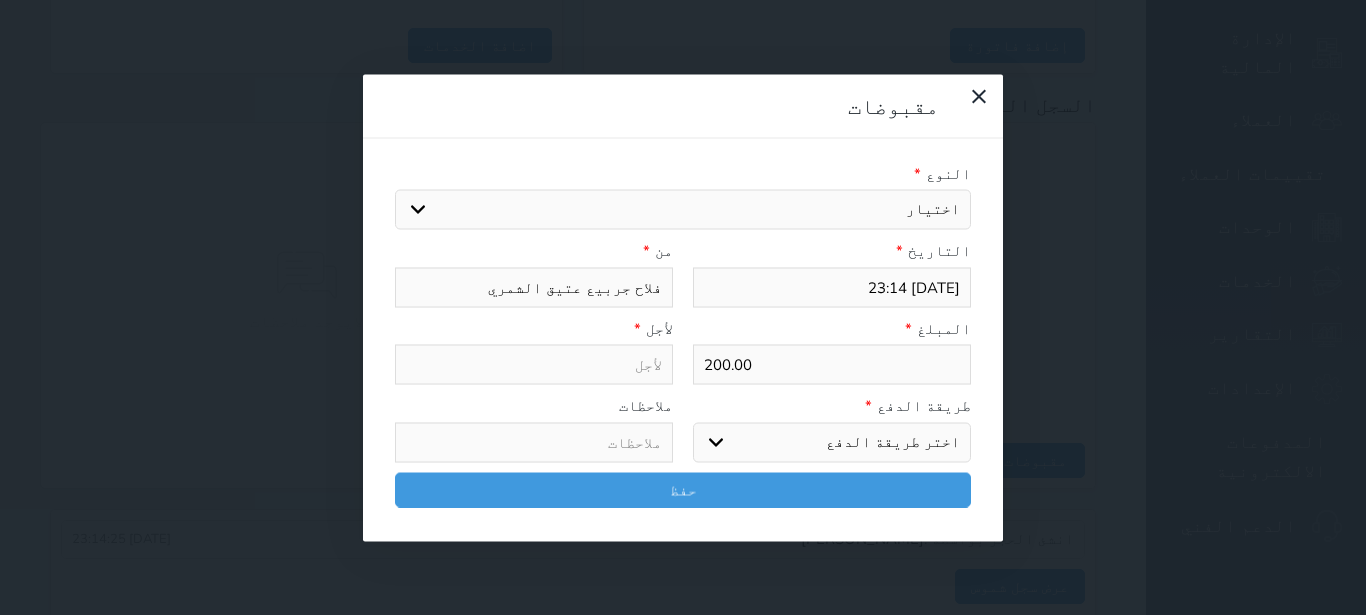 click on "اختيار   مقبوضات عامة قيمة إيجار فواتير تامين عربون لا ينطبق آخر مغسلة واي فاي - الإنترنت مواقف السيارات طعام الأغذية والمشروبات مشروبات المشروبات الباردة المشروبات الساخنة الإفطار غداء عشاء مخبز و كعك حمام سباحة الصالة الرياضية سبا و خدمات الجمال اختيار وإسقاط (خدمات النقل) ميني بار كابل - تلفزيون سرير إضافي تصفيف الشعر التسوق خدمات الجولات السياحية المنظمة خدمات الدليل السياحي" at bounding box center (683, 210) 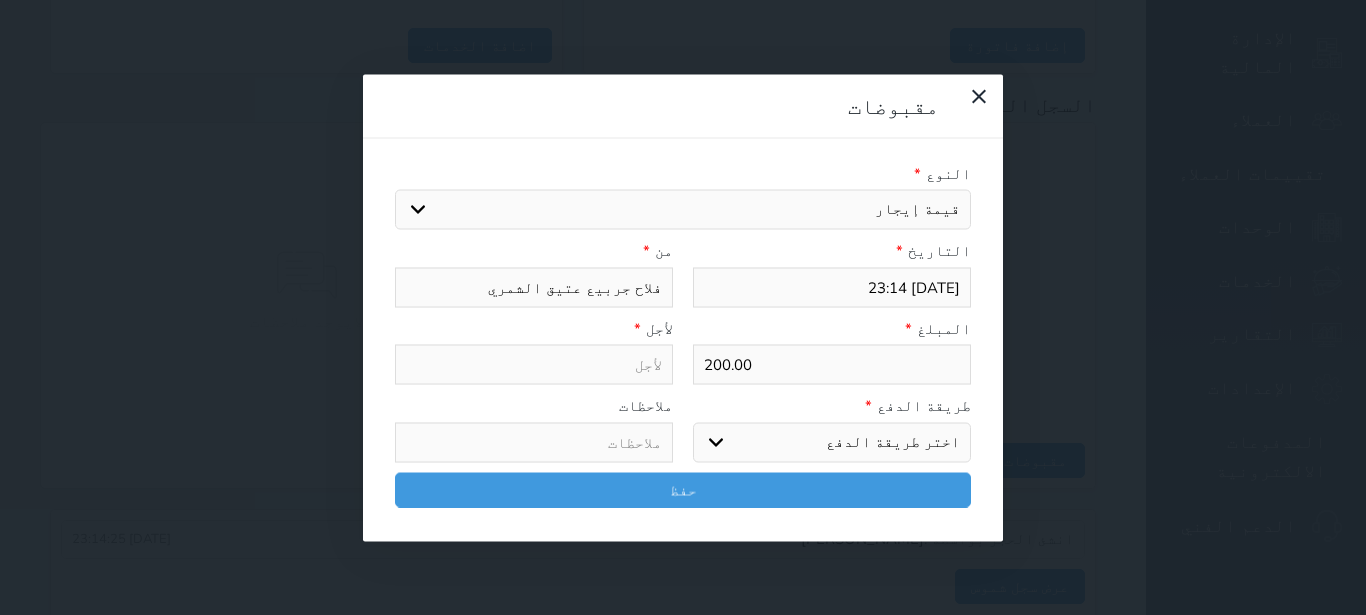 select 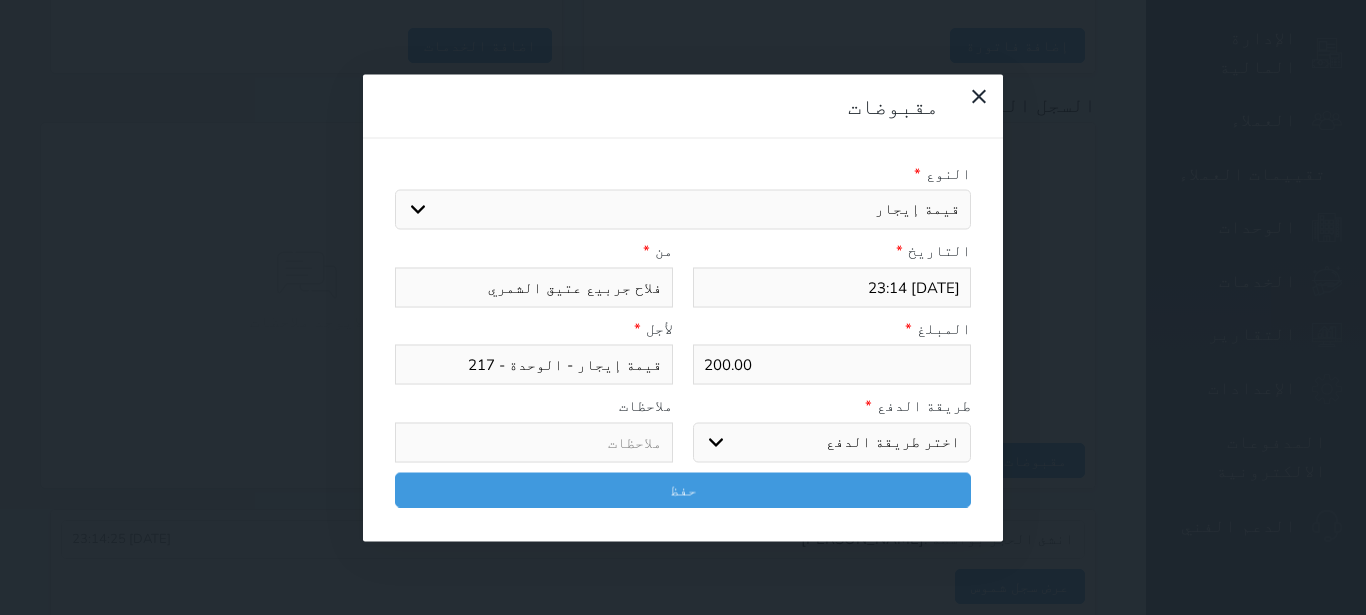 click on "اختر طريقة الدفع   دفع نقدى   تحويل بنكى   مدى   بطاقة ائتمان   آجل" at bounding box center (832, 442) 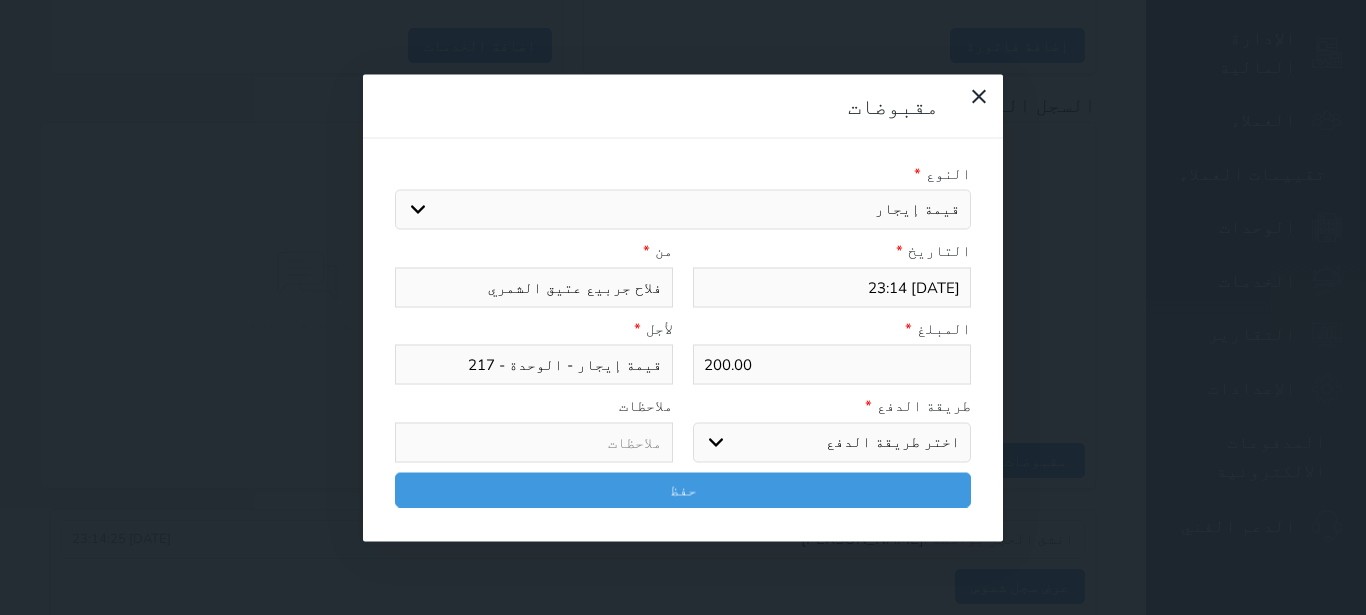select on "mada" 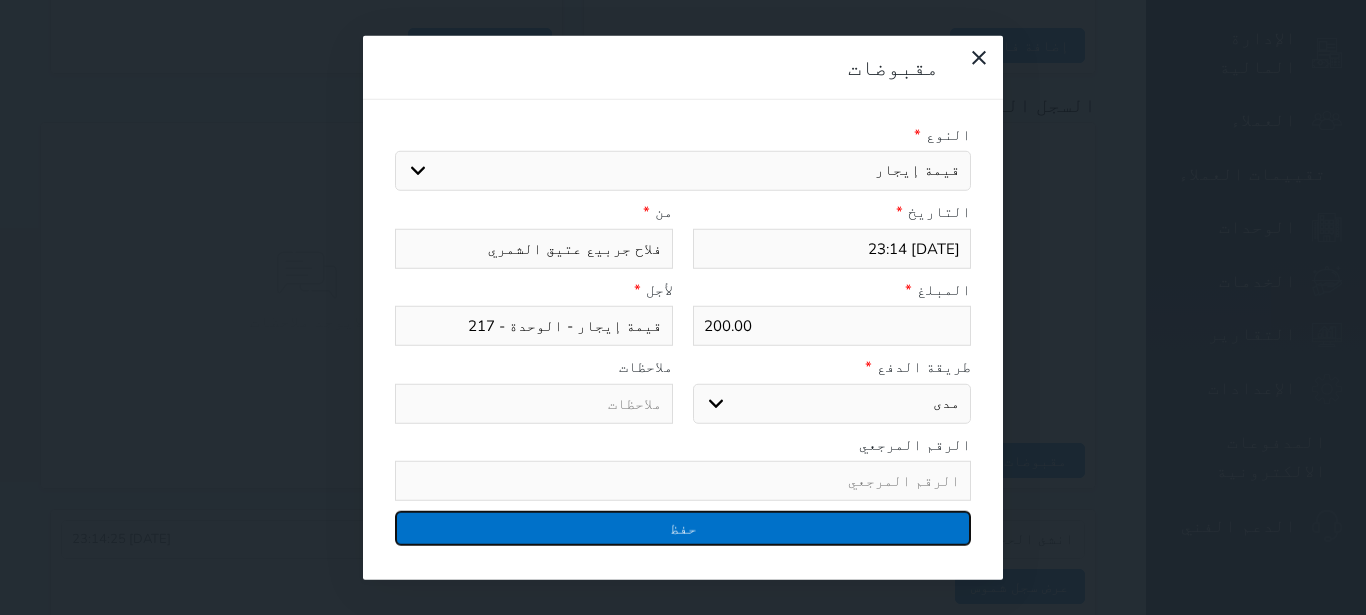 click on "حفظ" at bounding box center (683, 528) 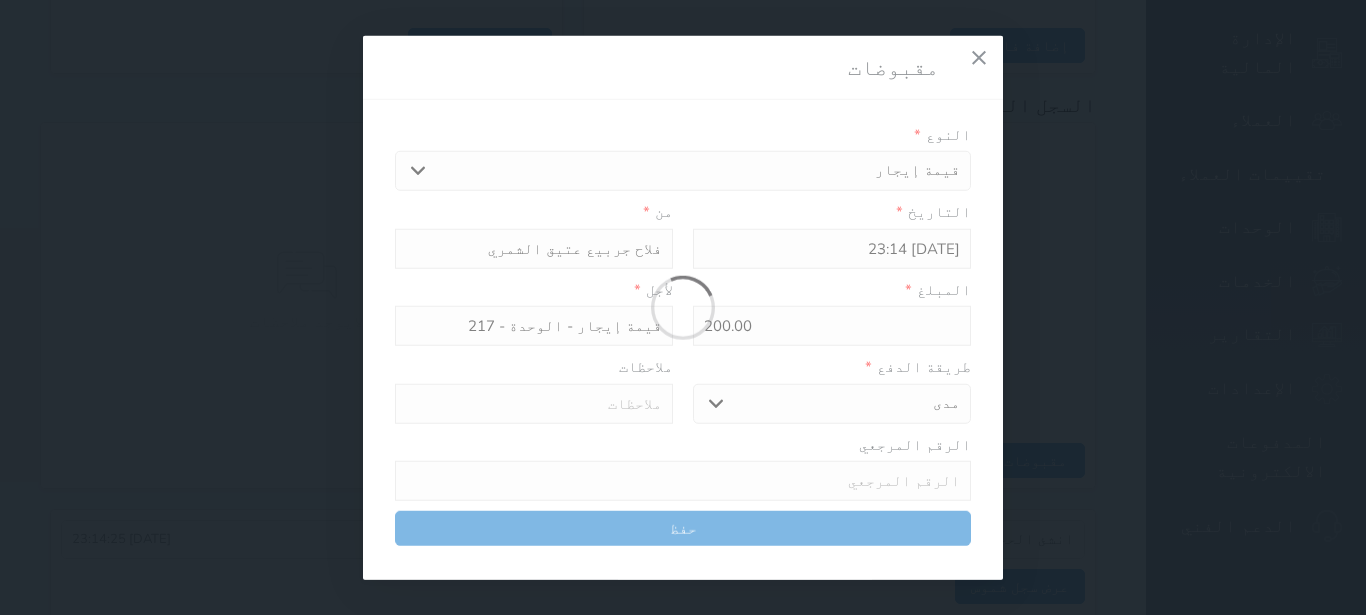 select 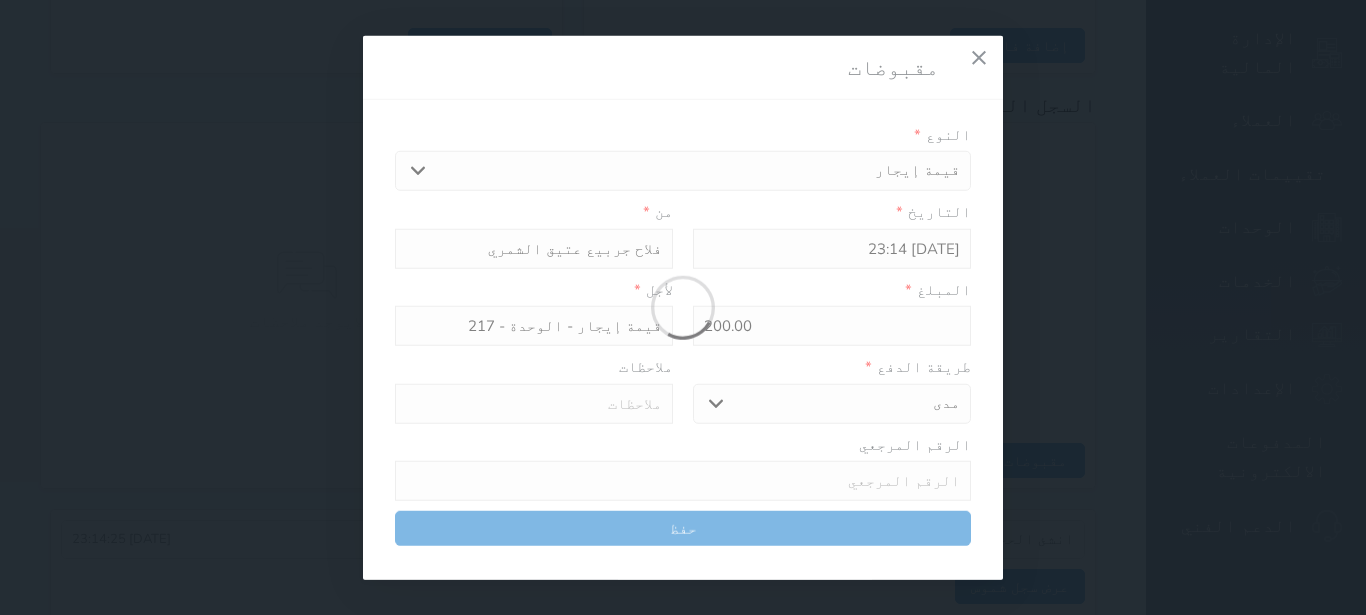 type 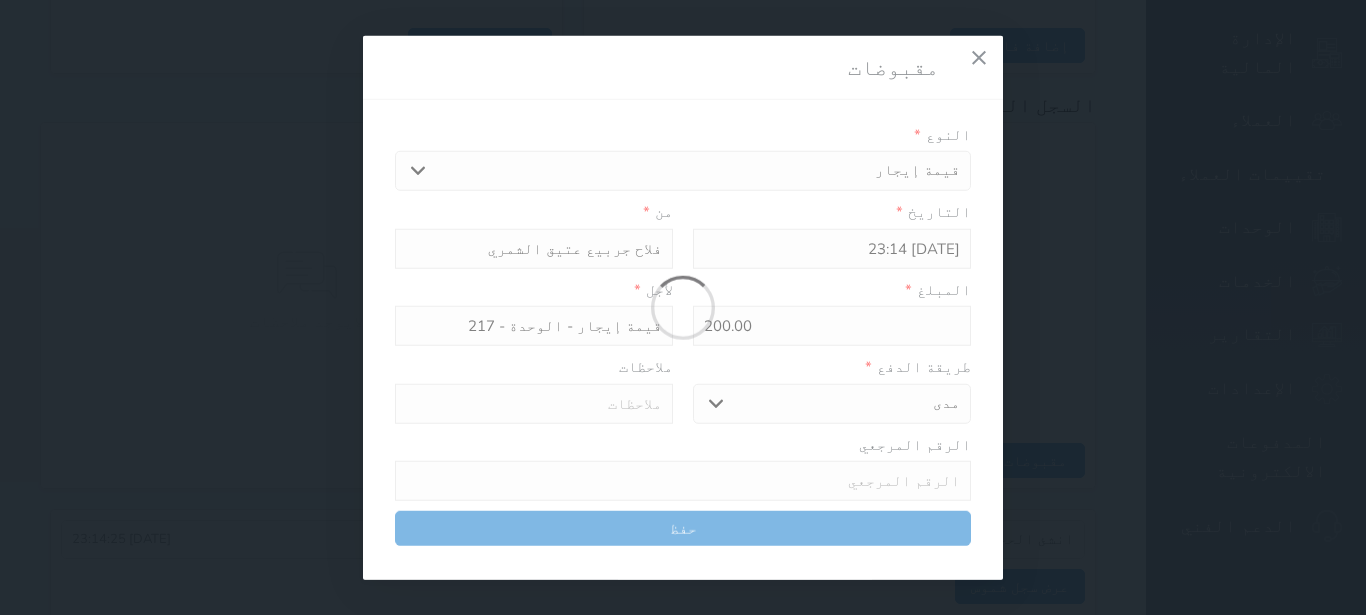 type on "0" 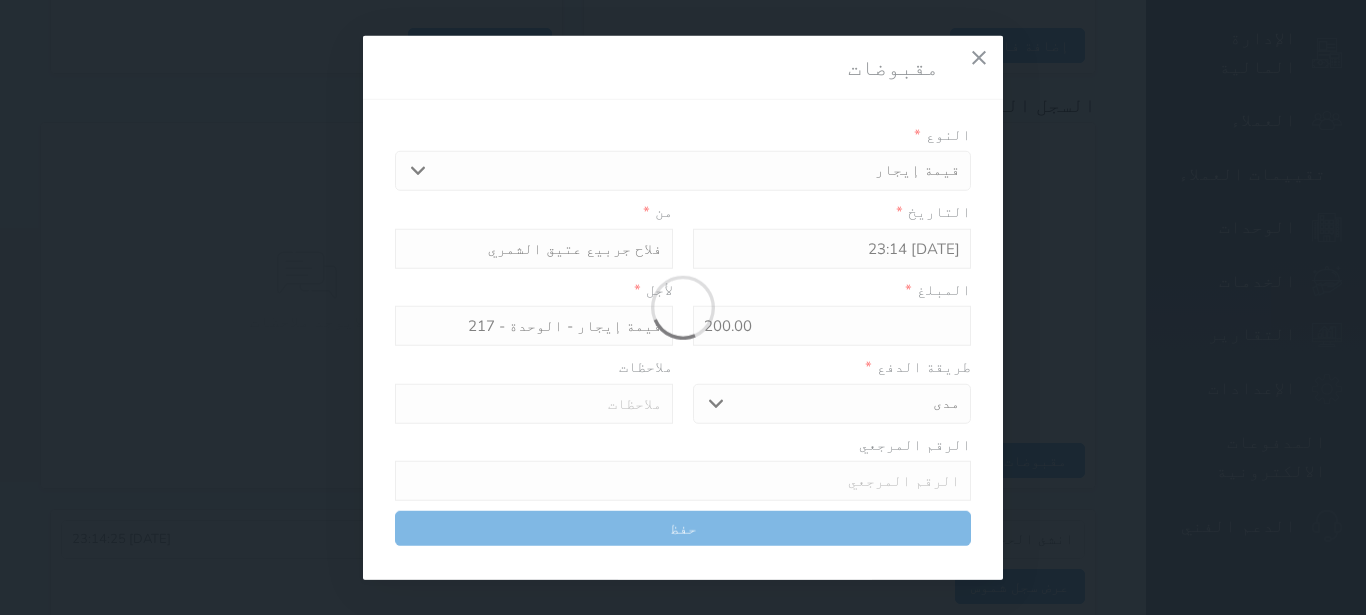 select 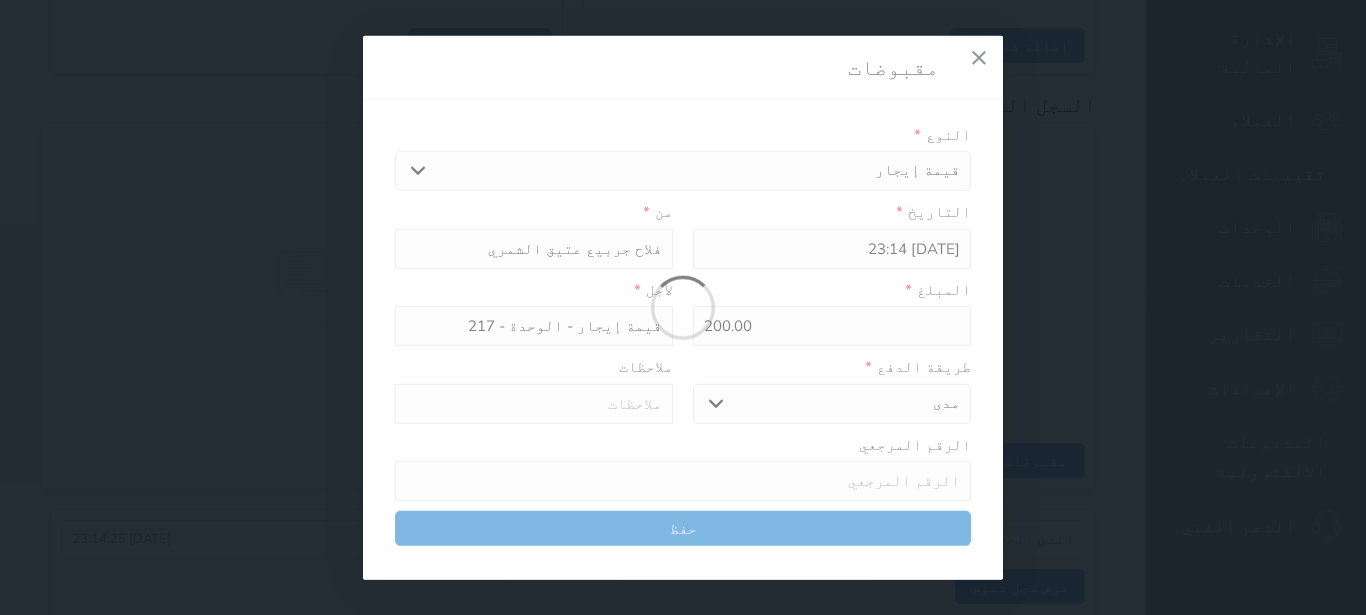 type on "0" 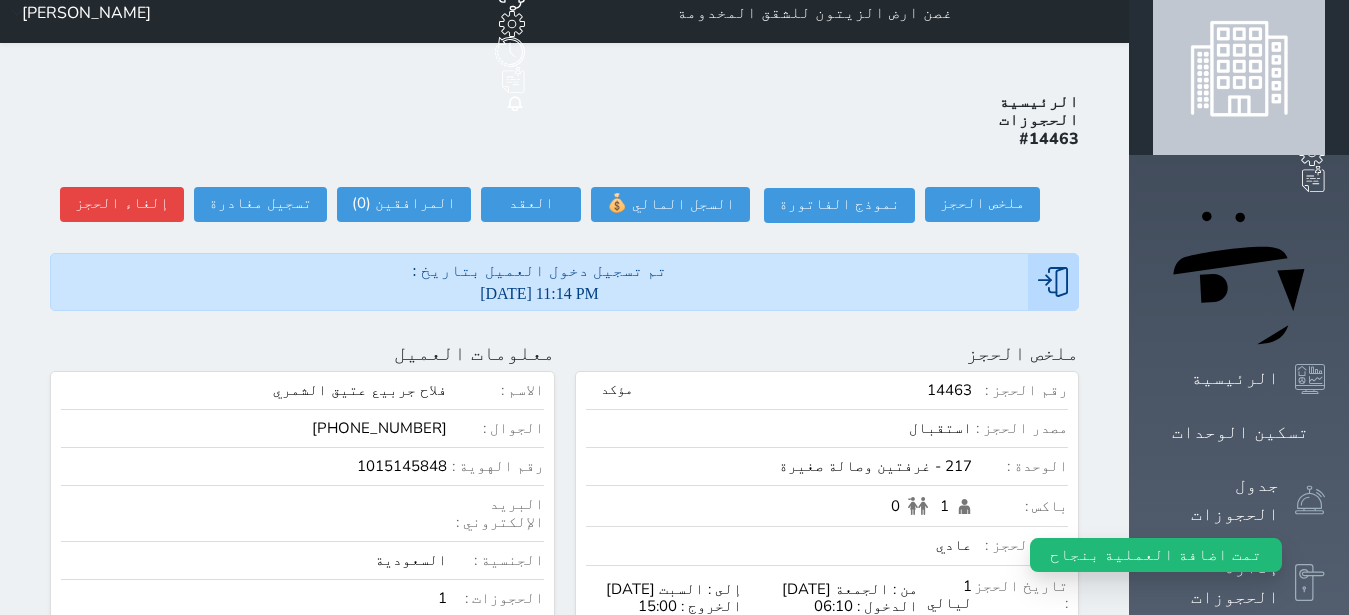 scroll, scrollTop: 0, scrollLeft: 0, axis: both 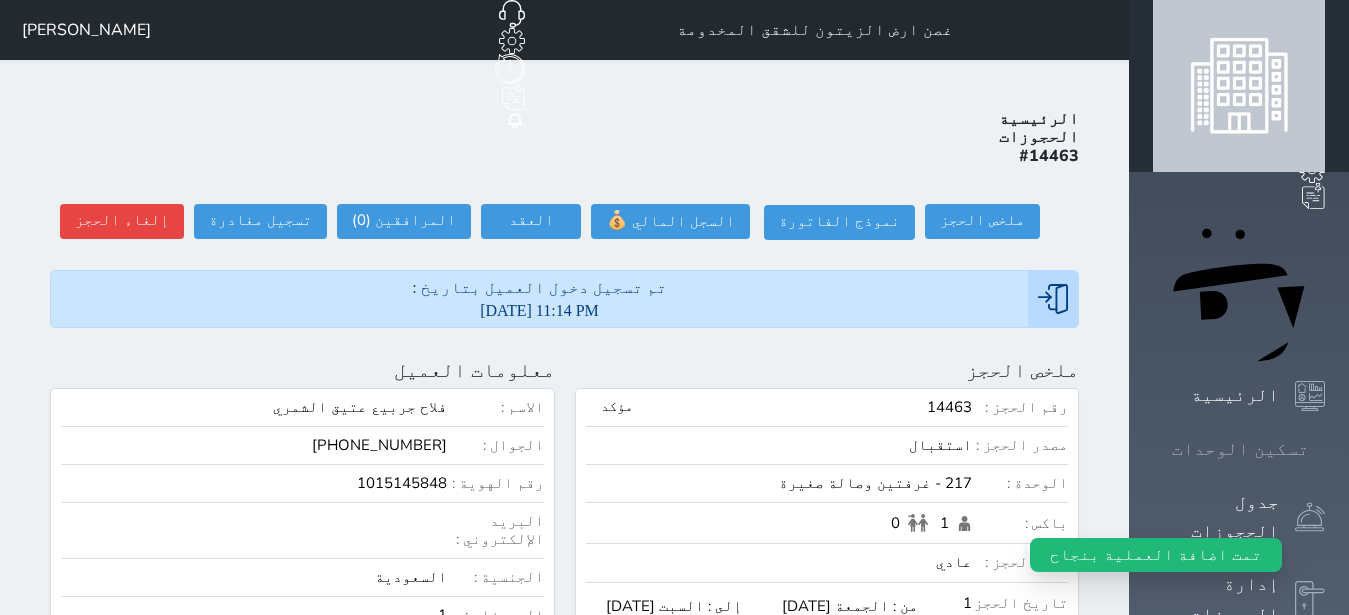 click on "تسكين الوحدات" at bounding box center (1239, 449) 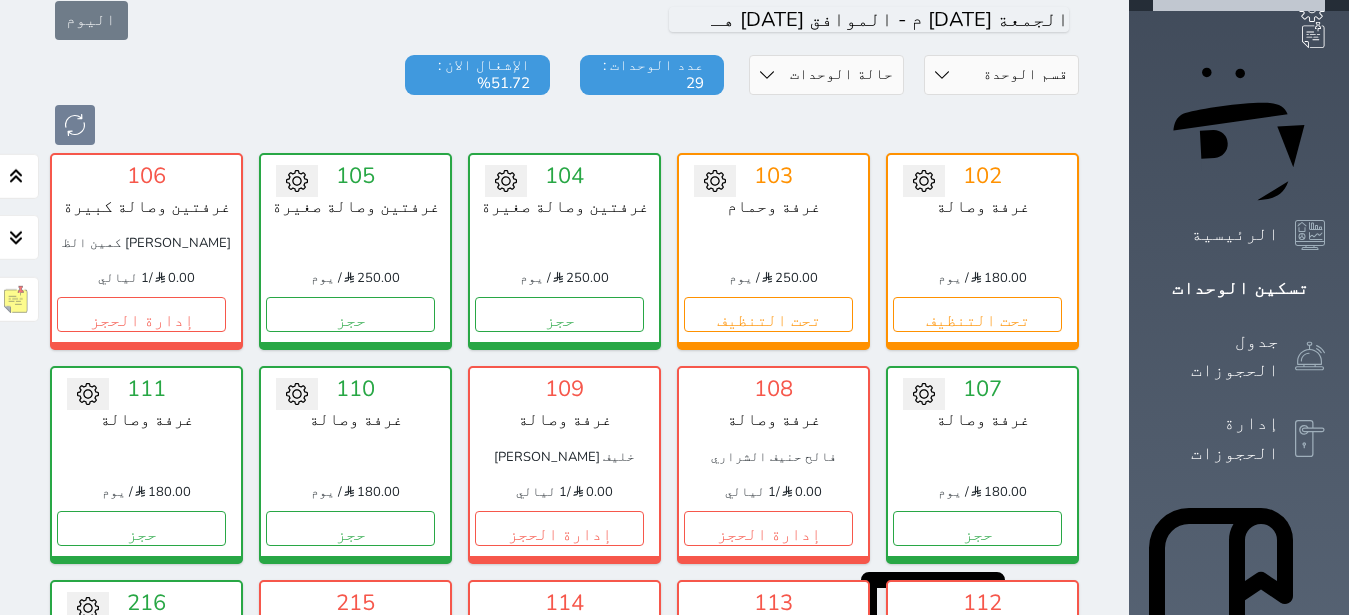 scroll, scrollTop: 78, scrollLeft: 0, axis: vertical 